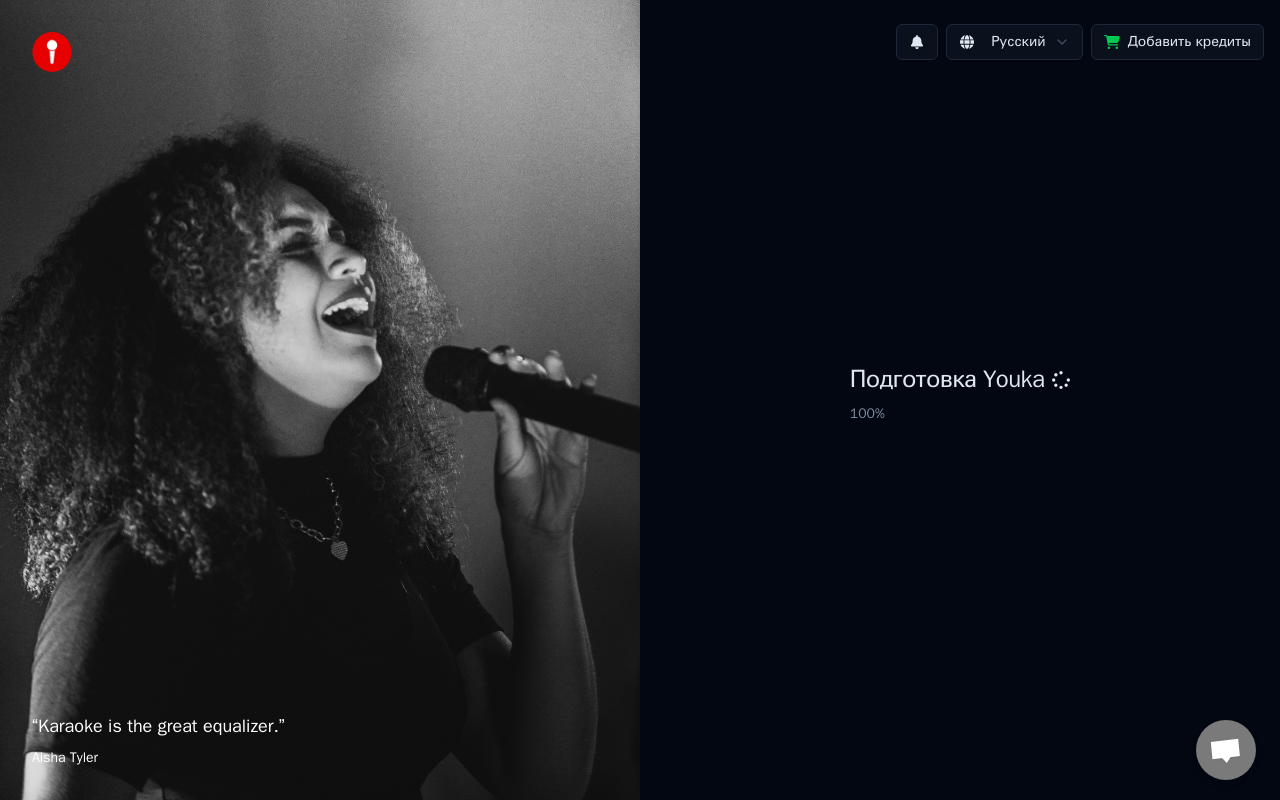 scroll, scrollTop: 0, scrollLeft: 0, axis: both 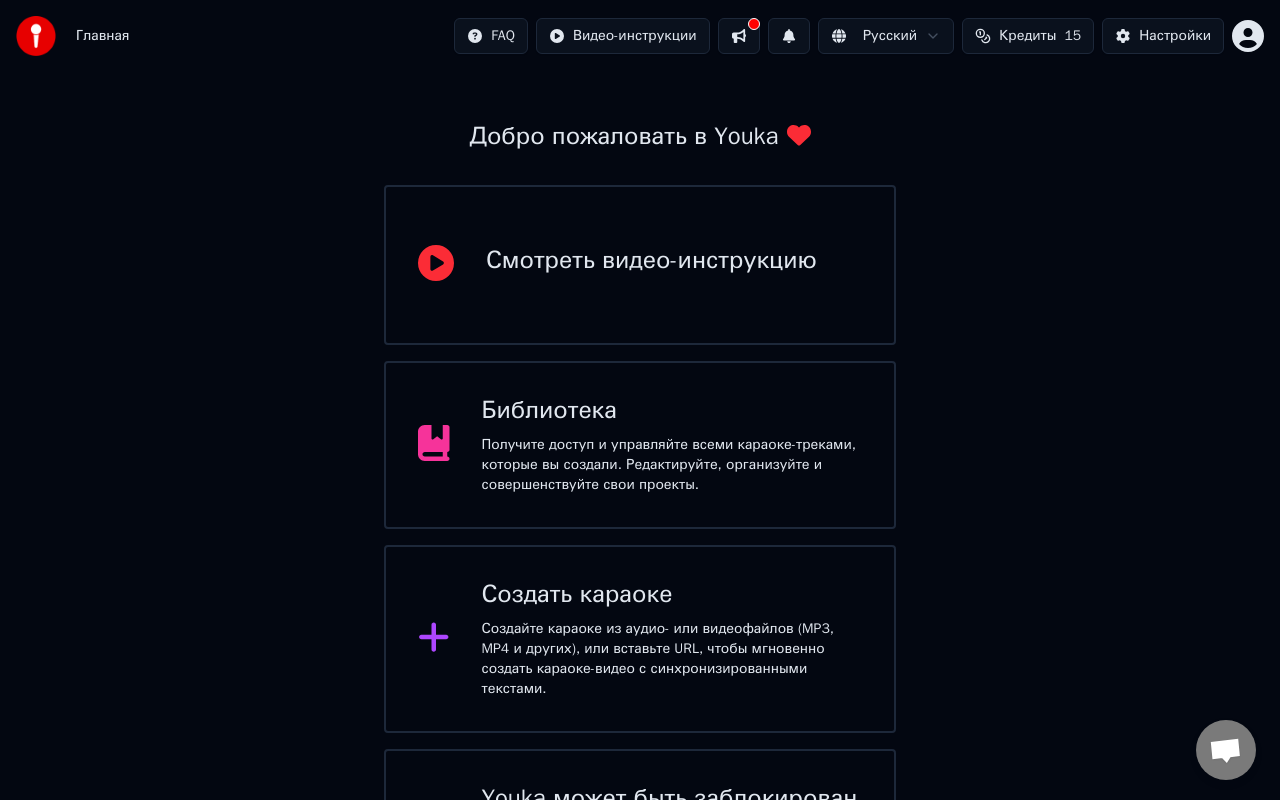 click on "Создать караоке" at bounding box center (672, 595) 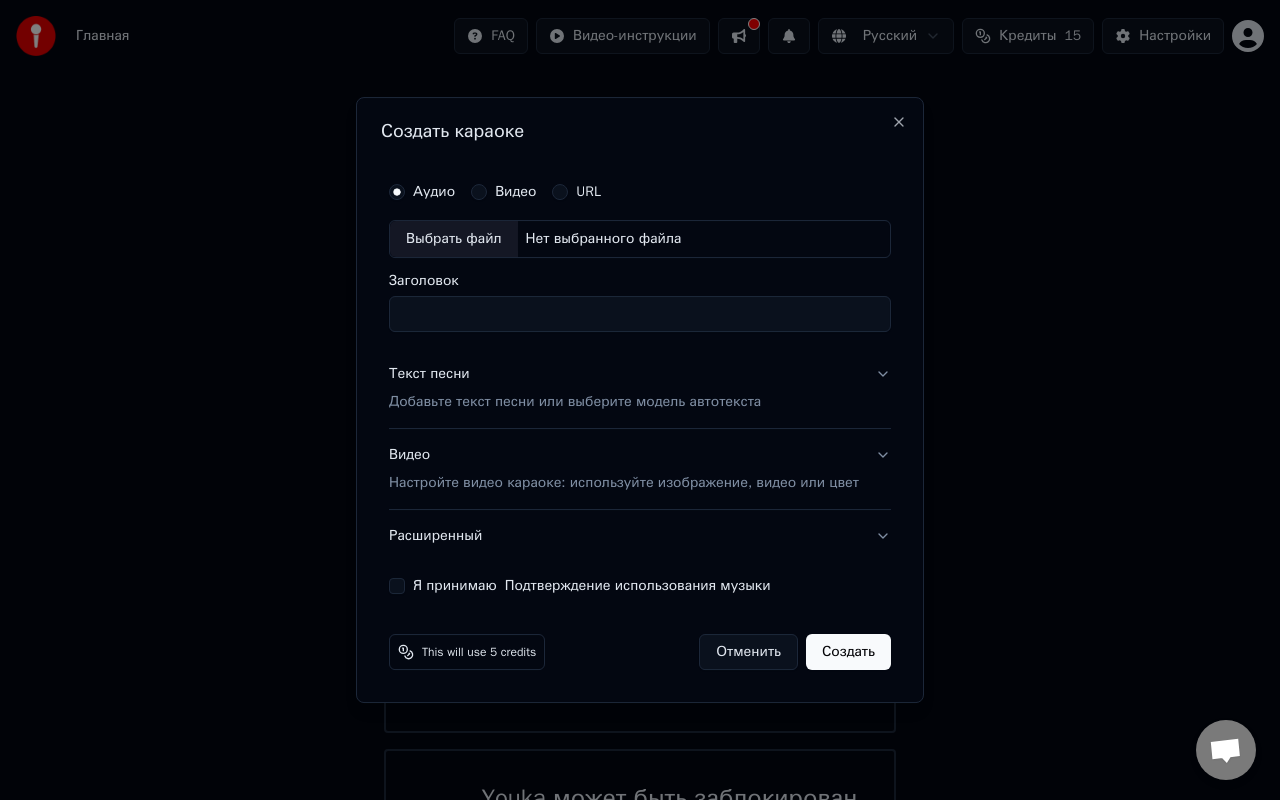 click on "Нет выбранного файла" at bounding box center [604, 239] 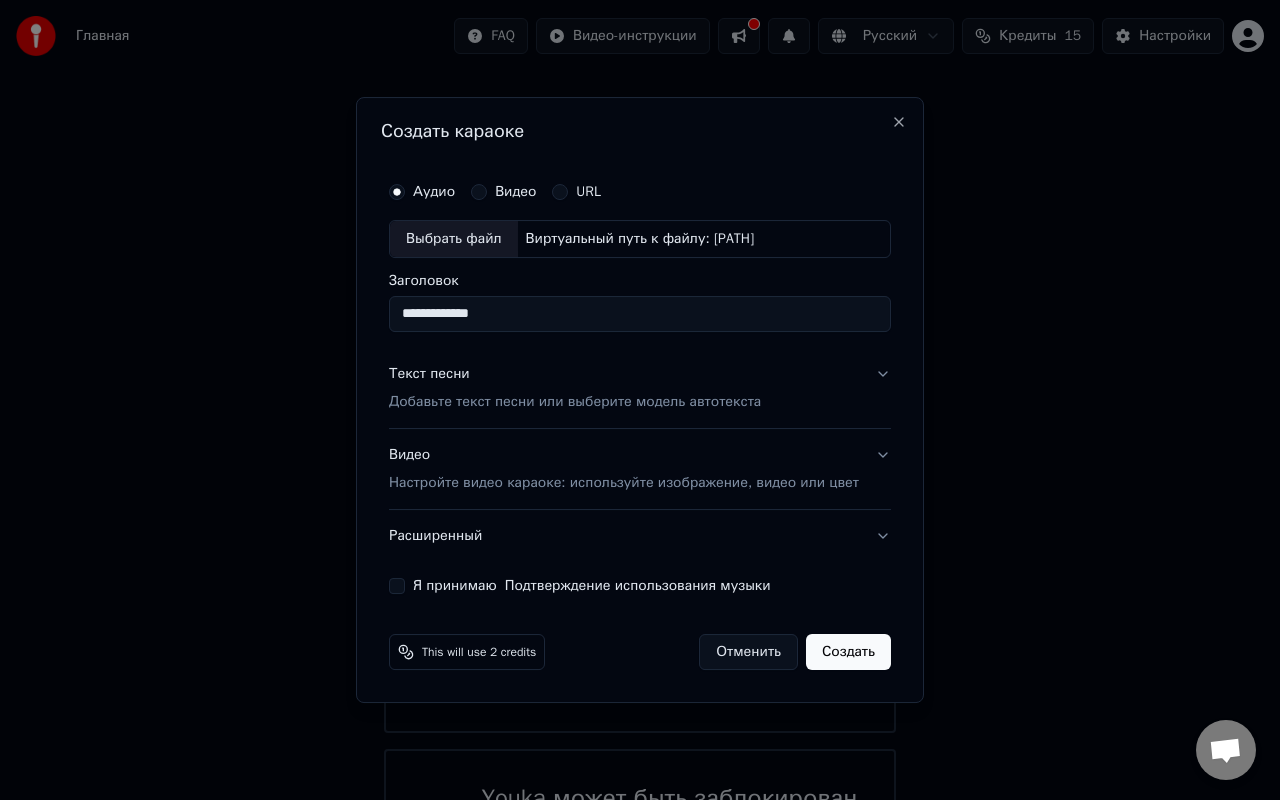 click on "Добавьте текст песни или выберите модель автотекста" at bounding box center (575, 402) 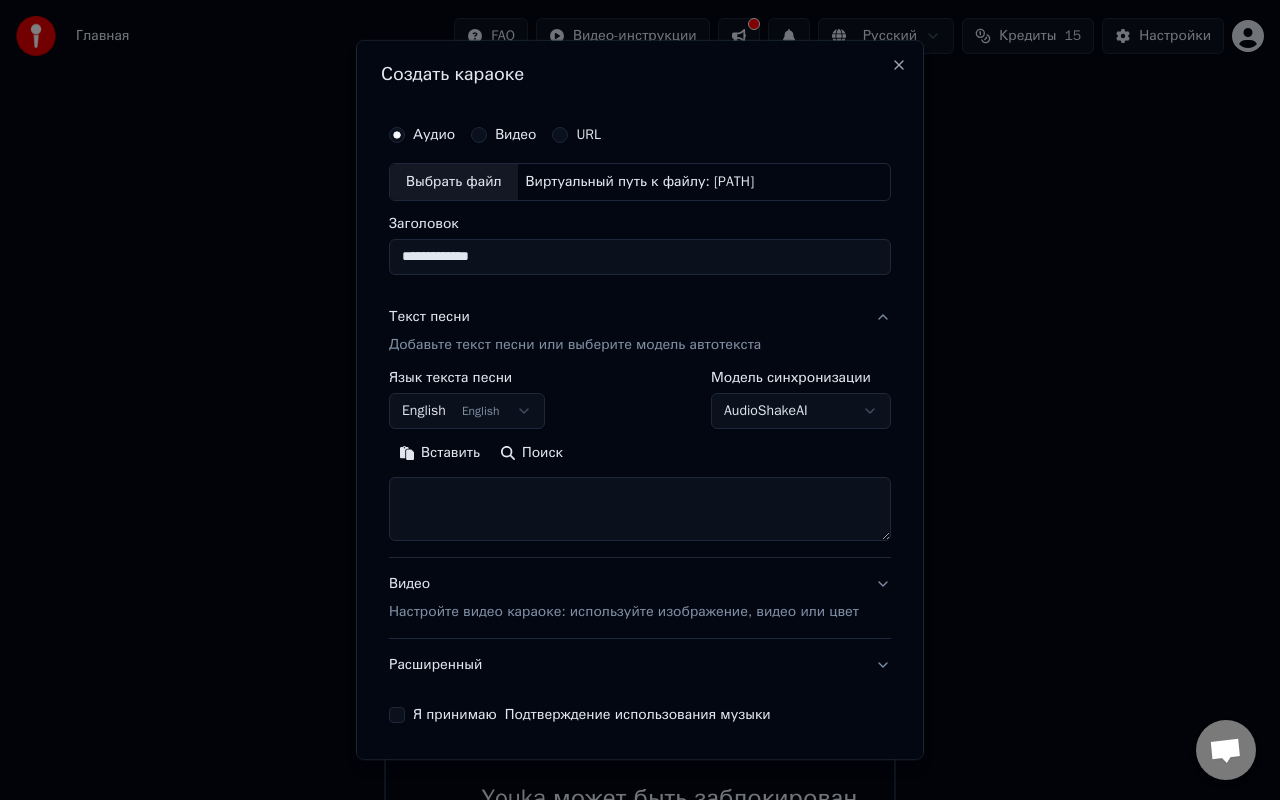 click on "English English" at bounding box center (467, 411) 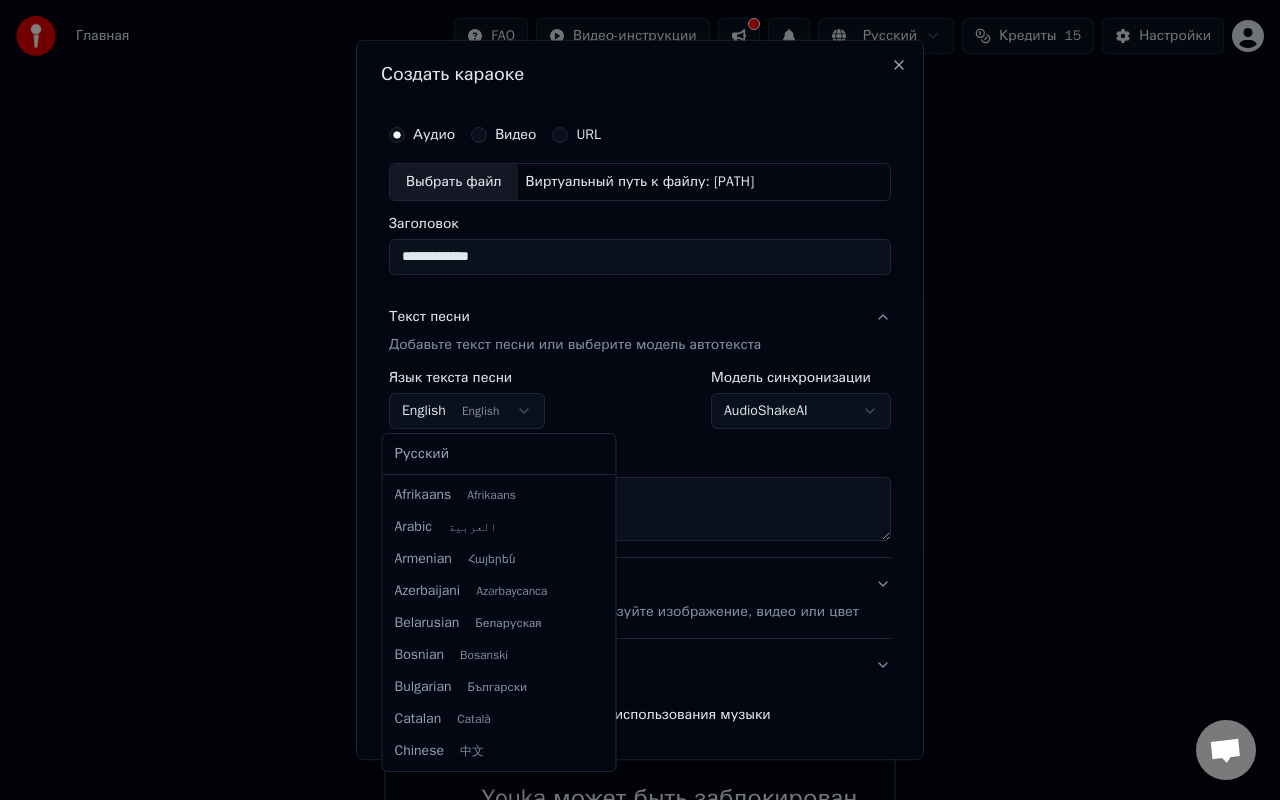 scroll, scrollTop: 160, scrollLeft: 0, axis: vertical 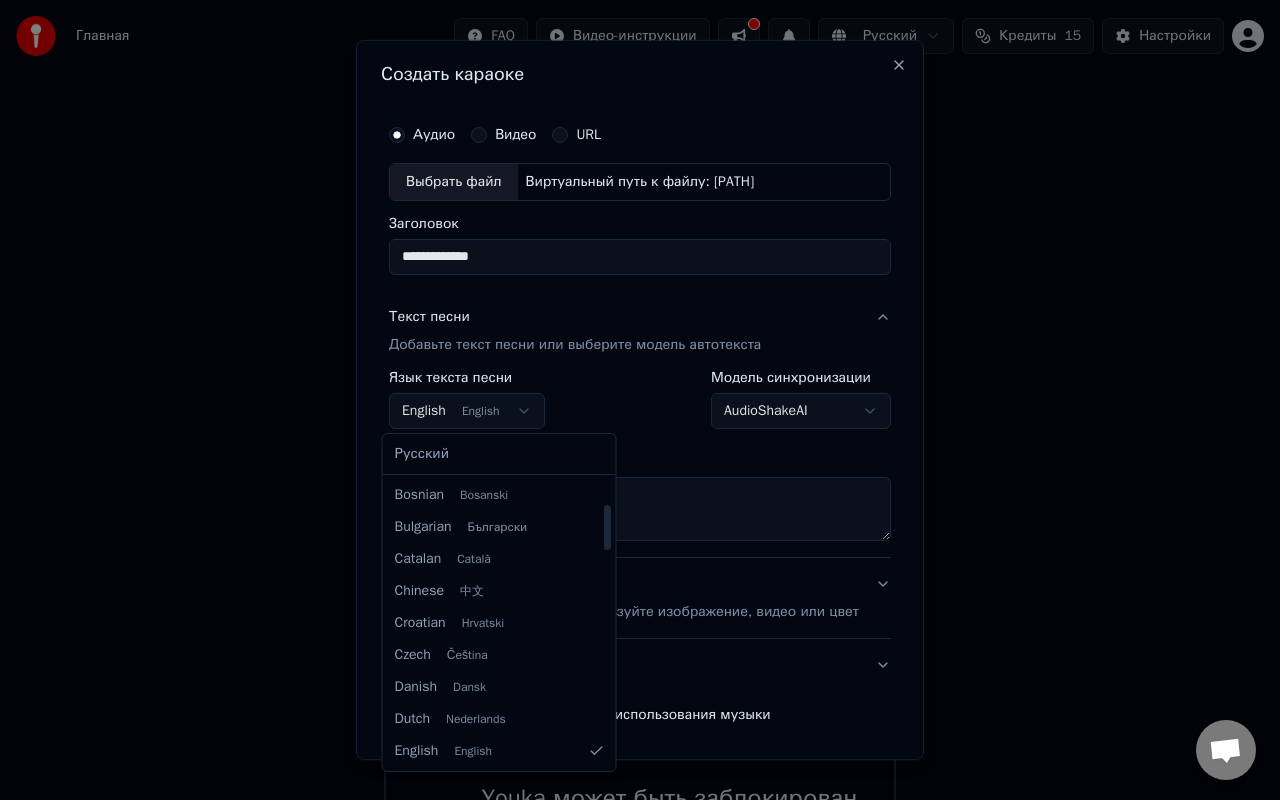 select on "**" 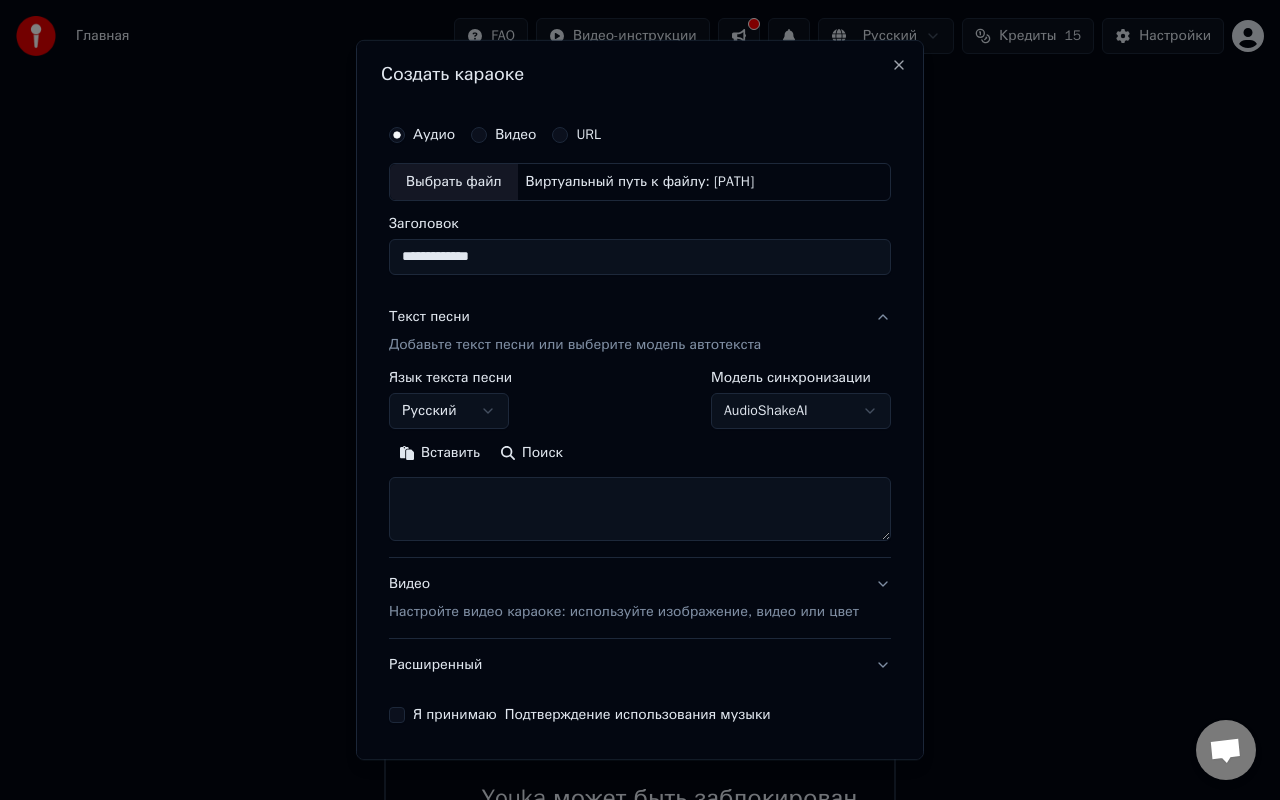 click at bounding box center [640, 509] 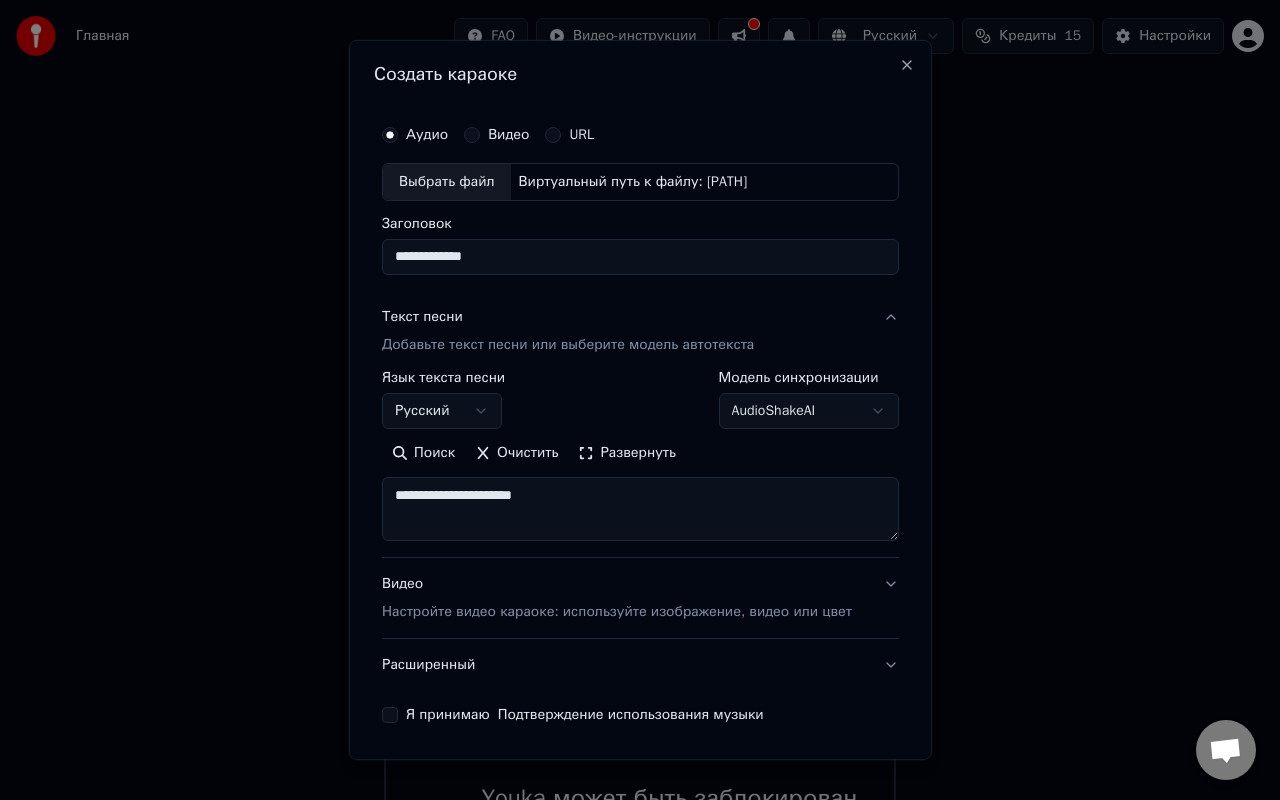 drag, startPoint x: 578, startPoint y: 489, endPoint x: 372, endPoint y: 489, distance: 206 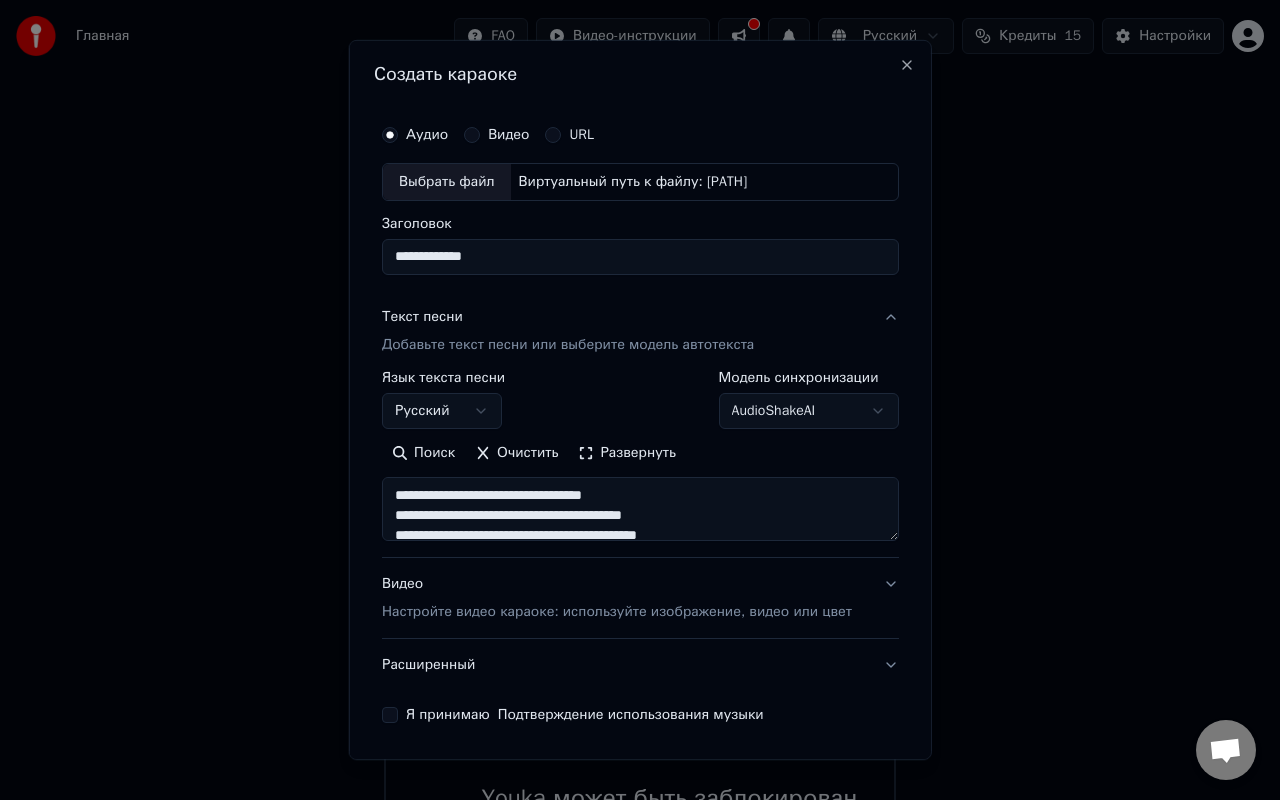 scroll, scrollTop: 64, scrollLeft: 0, axis: vertical 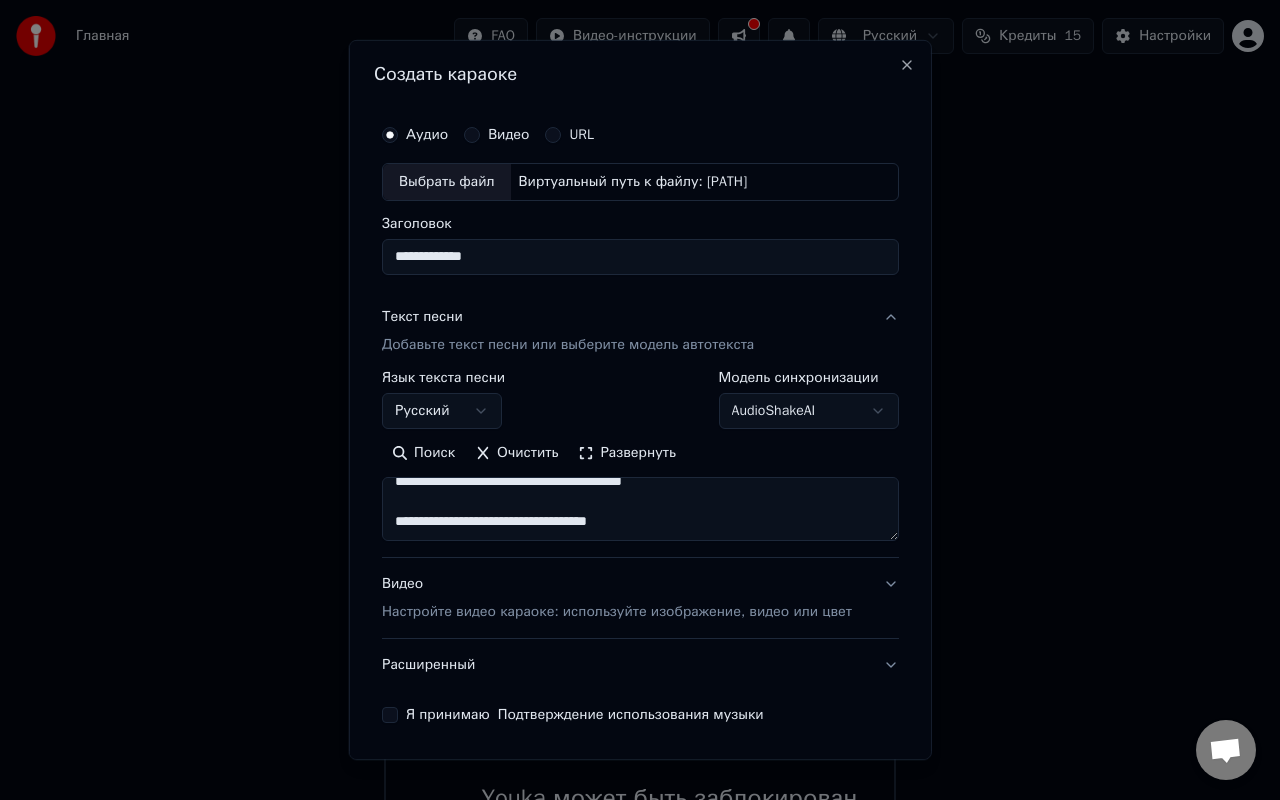 drag, startPoint x: 662, startPoint y: 533, endPoint x: 381, endPoint y: 528, distance: 281.0445 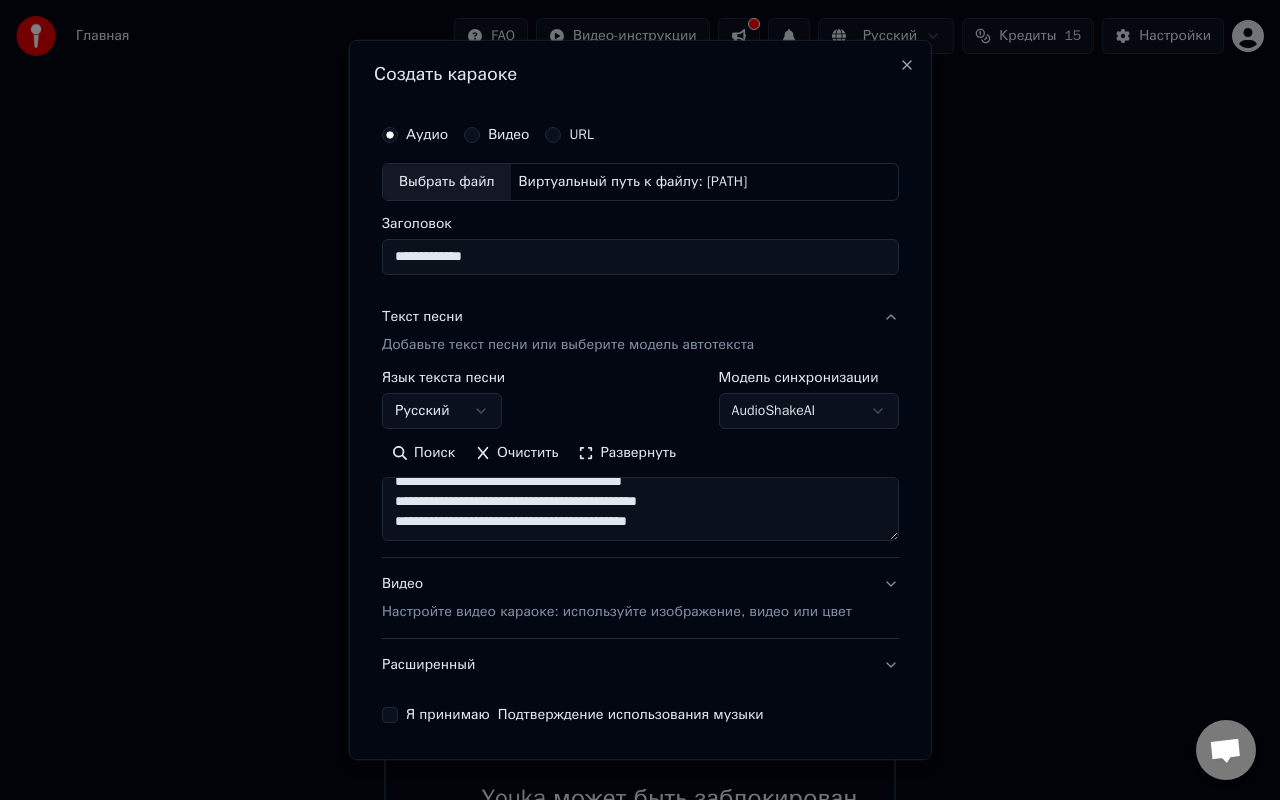 scroll, scrollTop: 51, scrollLeft: 0, axis: vertical 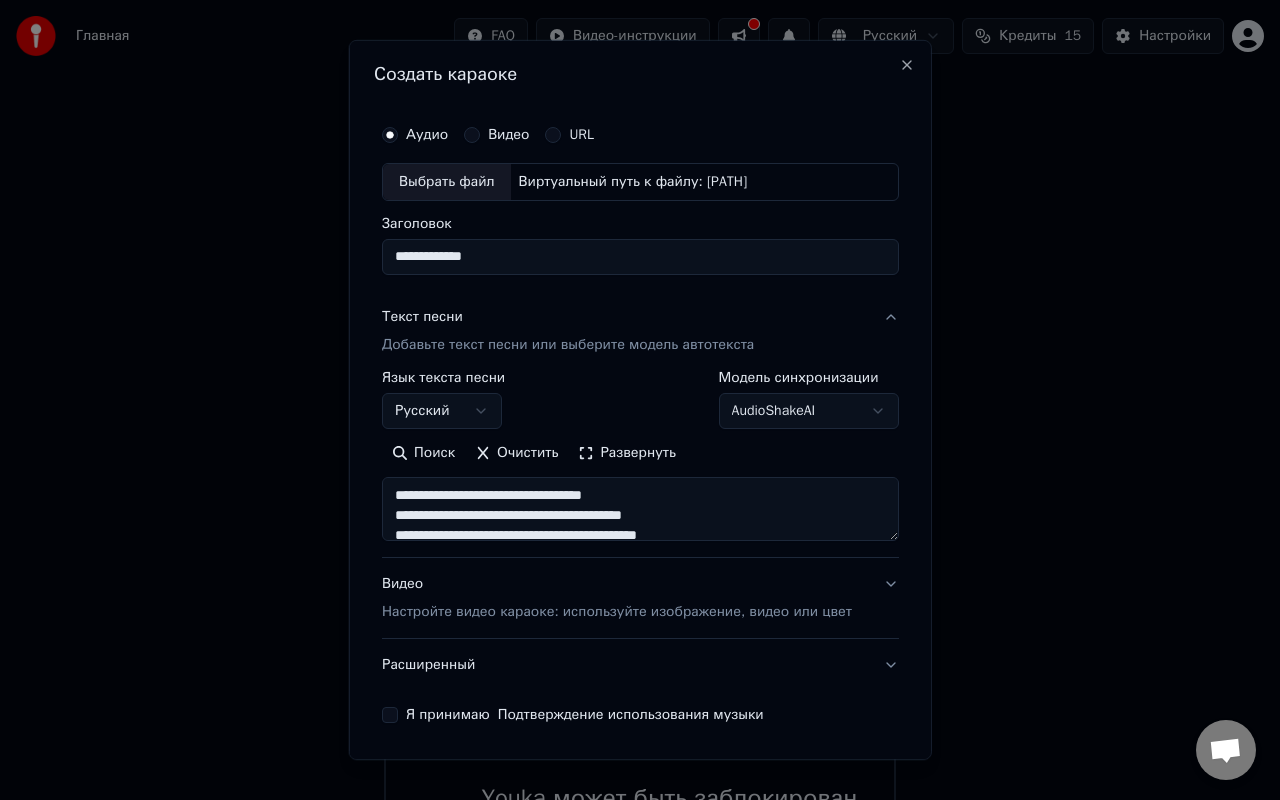 click on "**********" at bounding box center [640, 509] 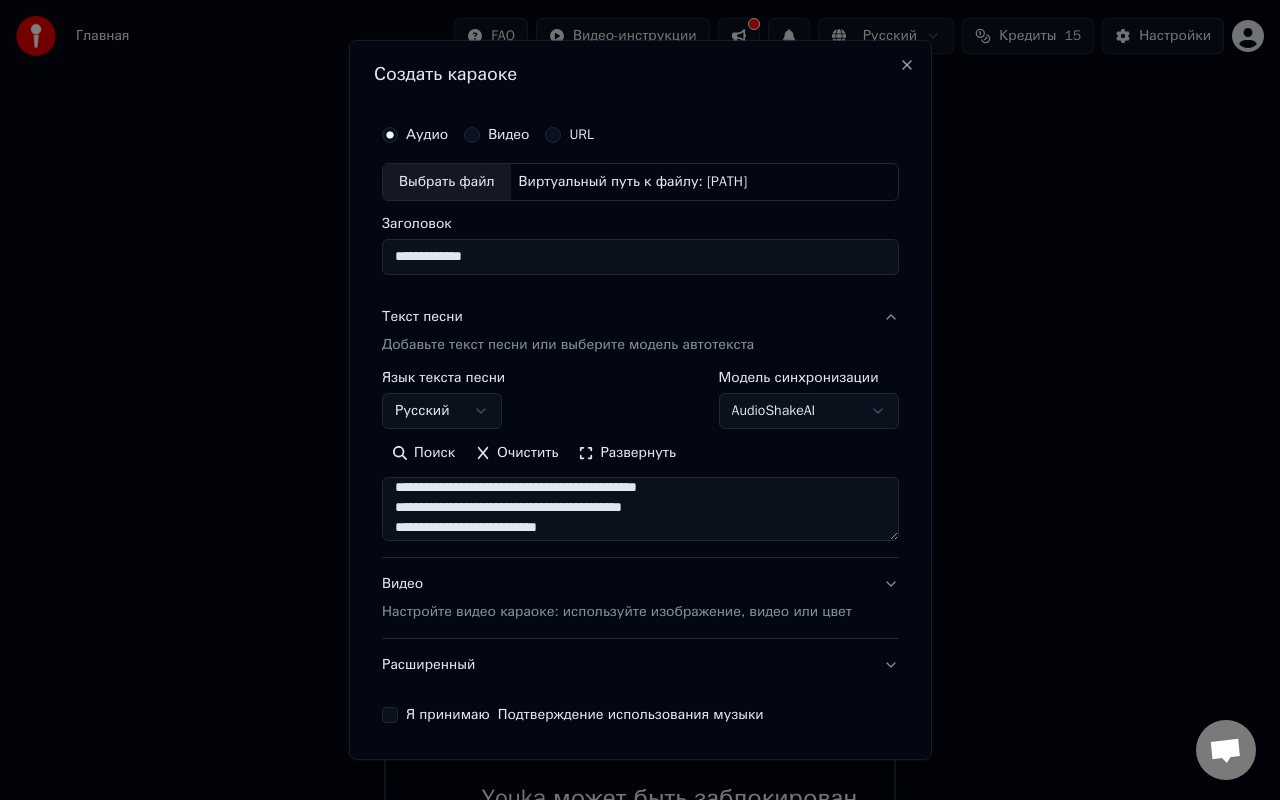 scroll, scrollTop: 38, scrollLeft: 0, axis: vertical 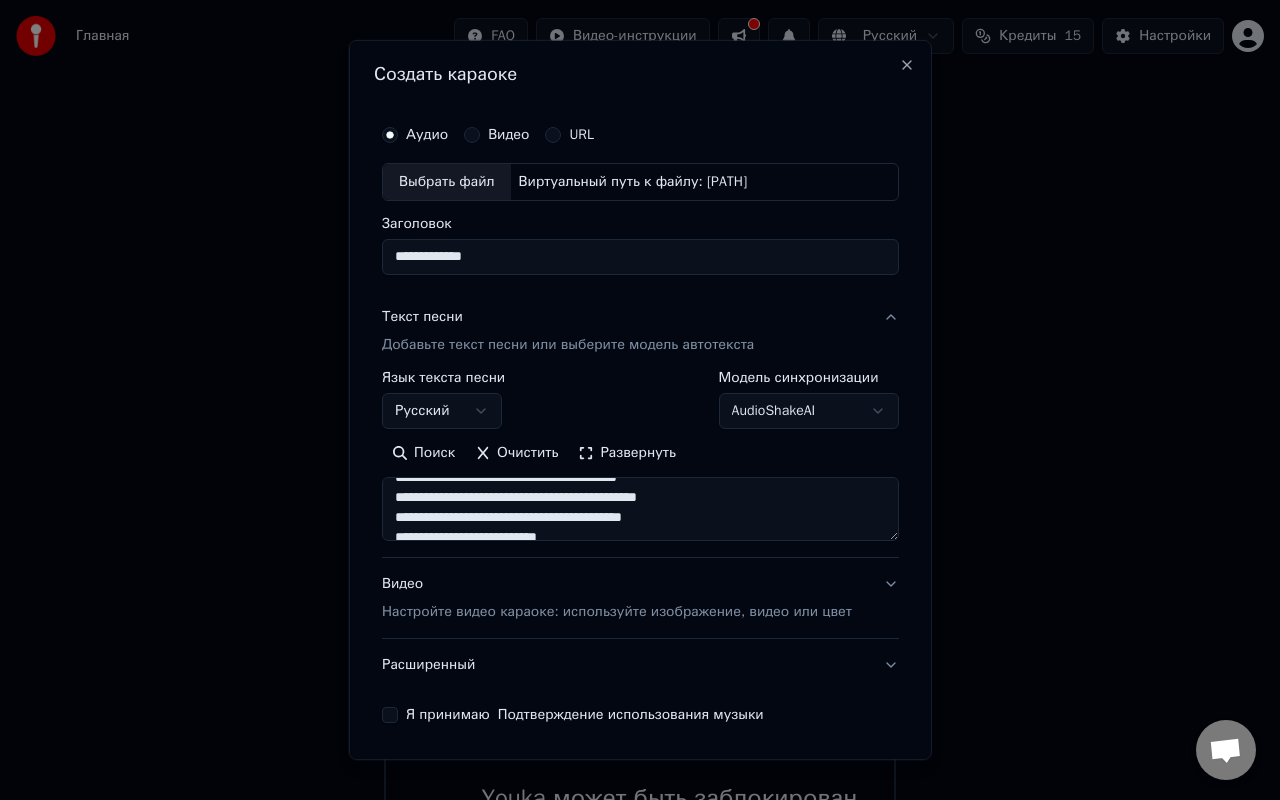 click on "**********" at bounding box center [640, 509] 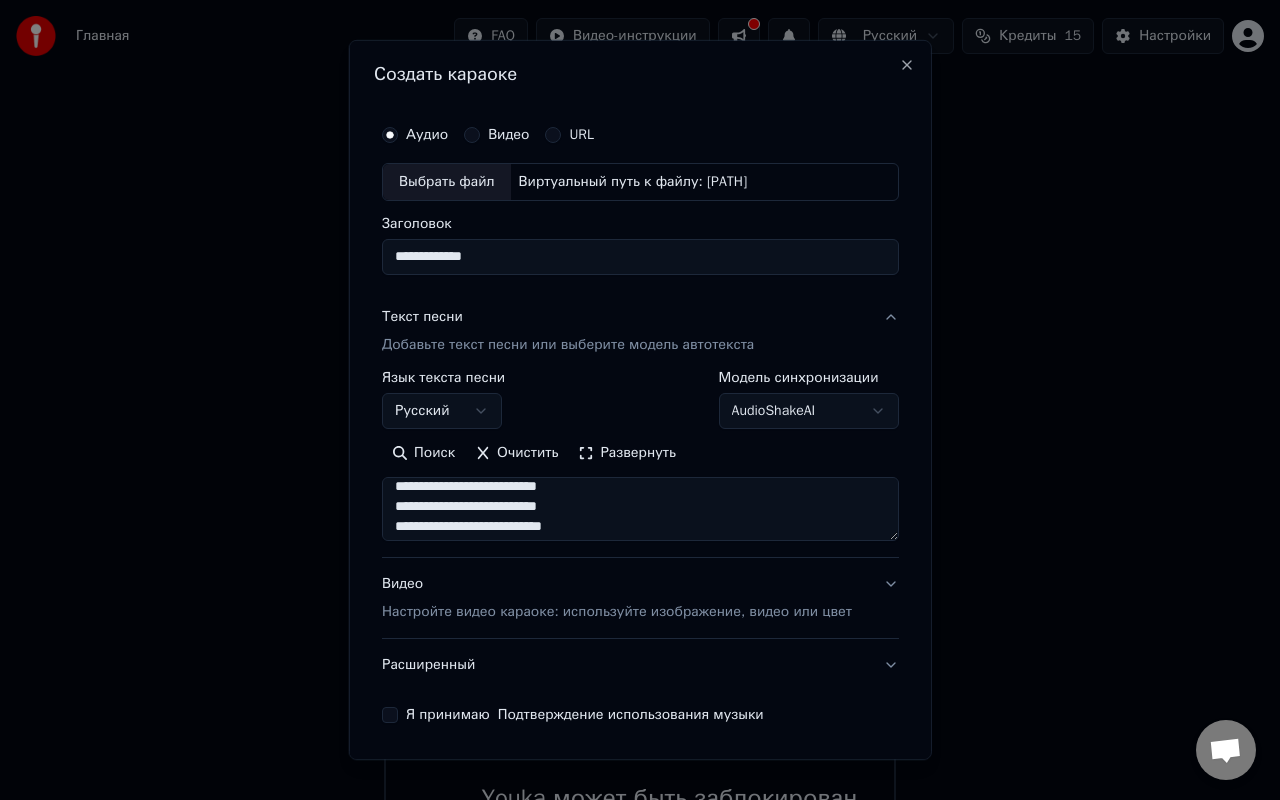 scroll, scrollTop: 87, scrollLeft: 0, axis: vertical 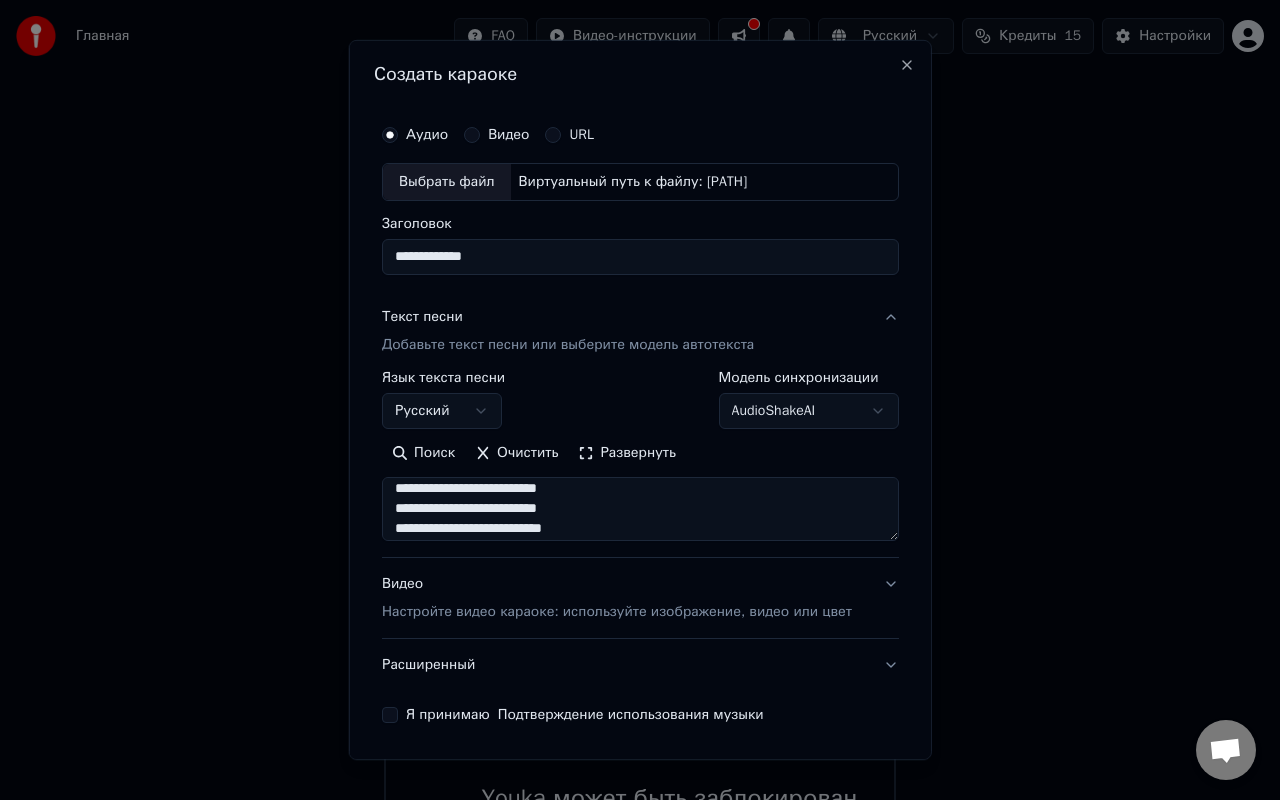 click on "**********" at bounding box center [640, 509] 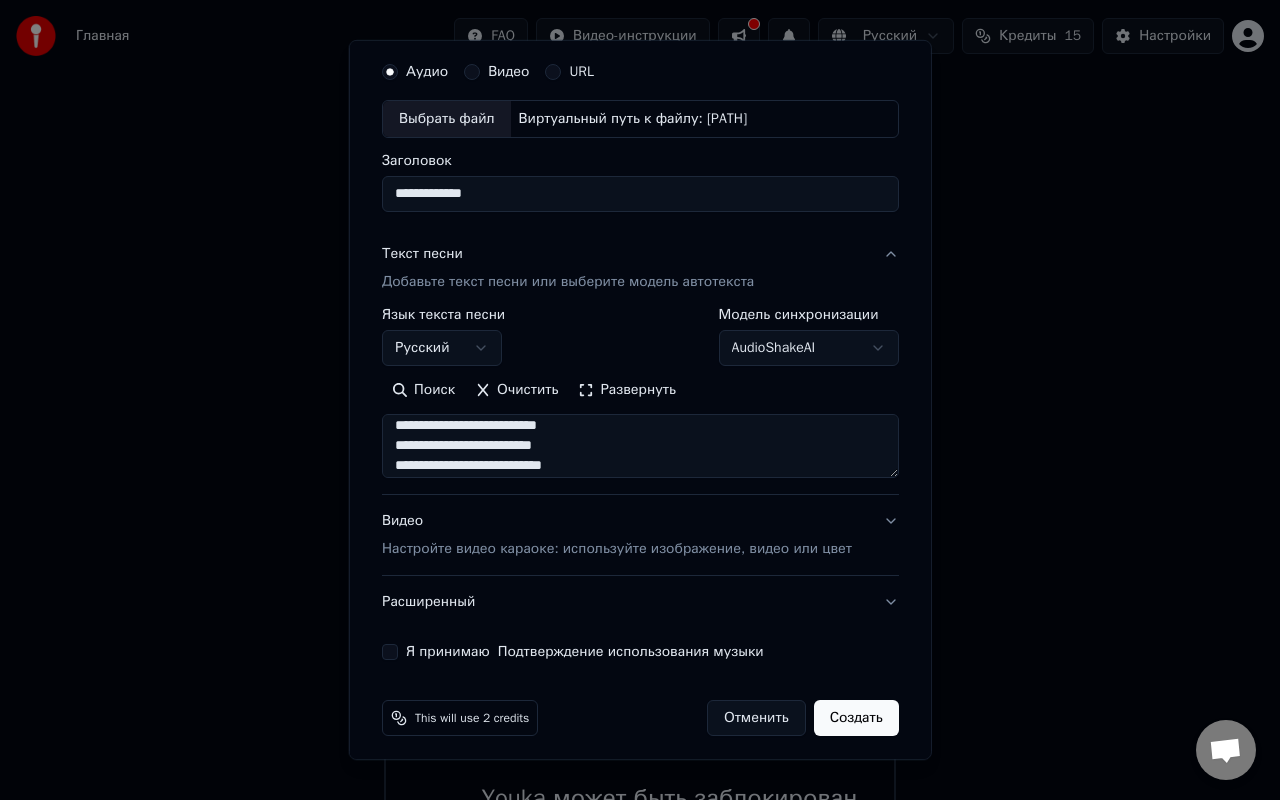 scroll, scrollTop: 72, scrollLeft: 0, axis: vertical 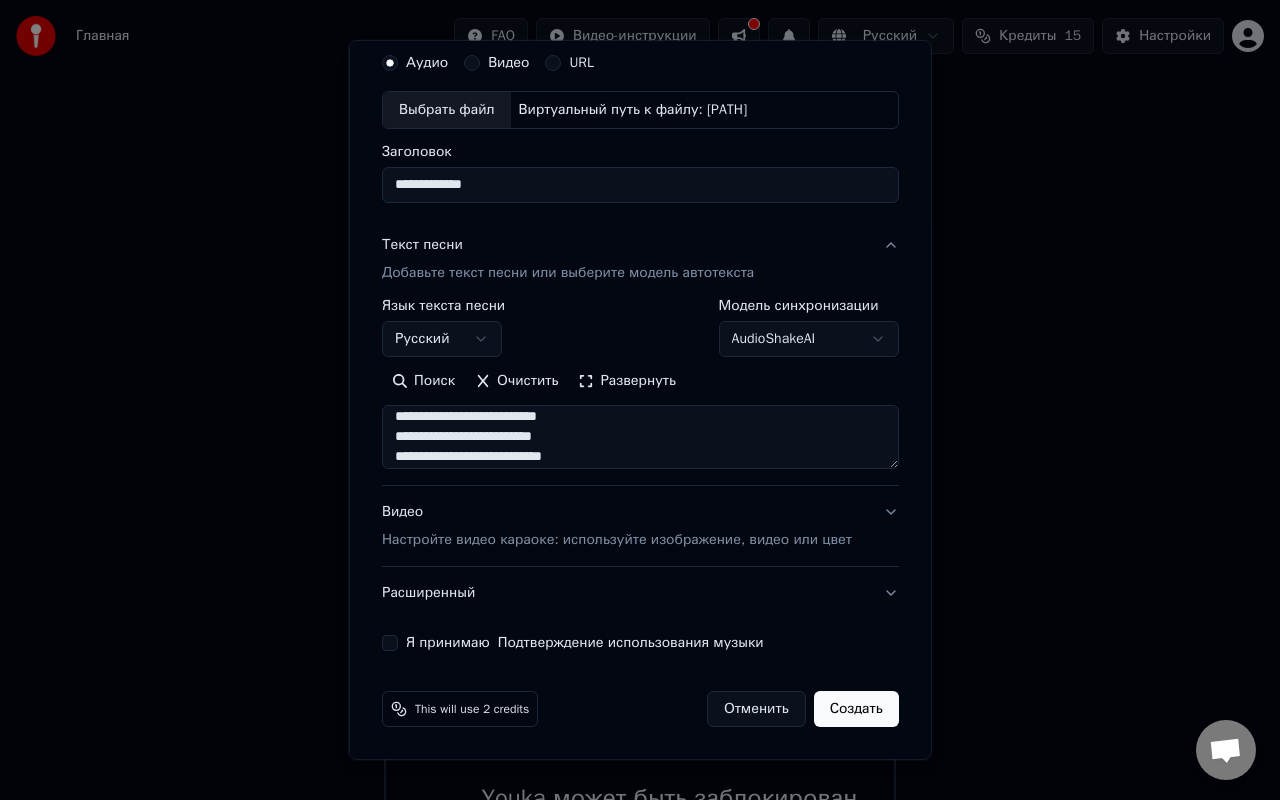 type on "**********" 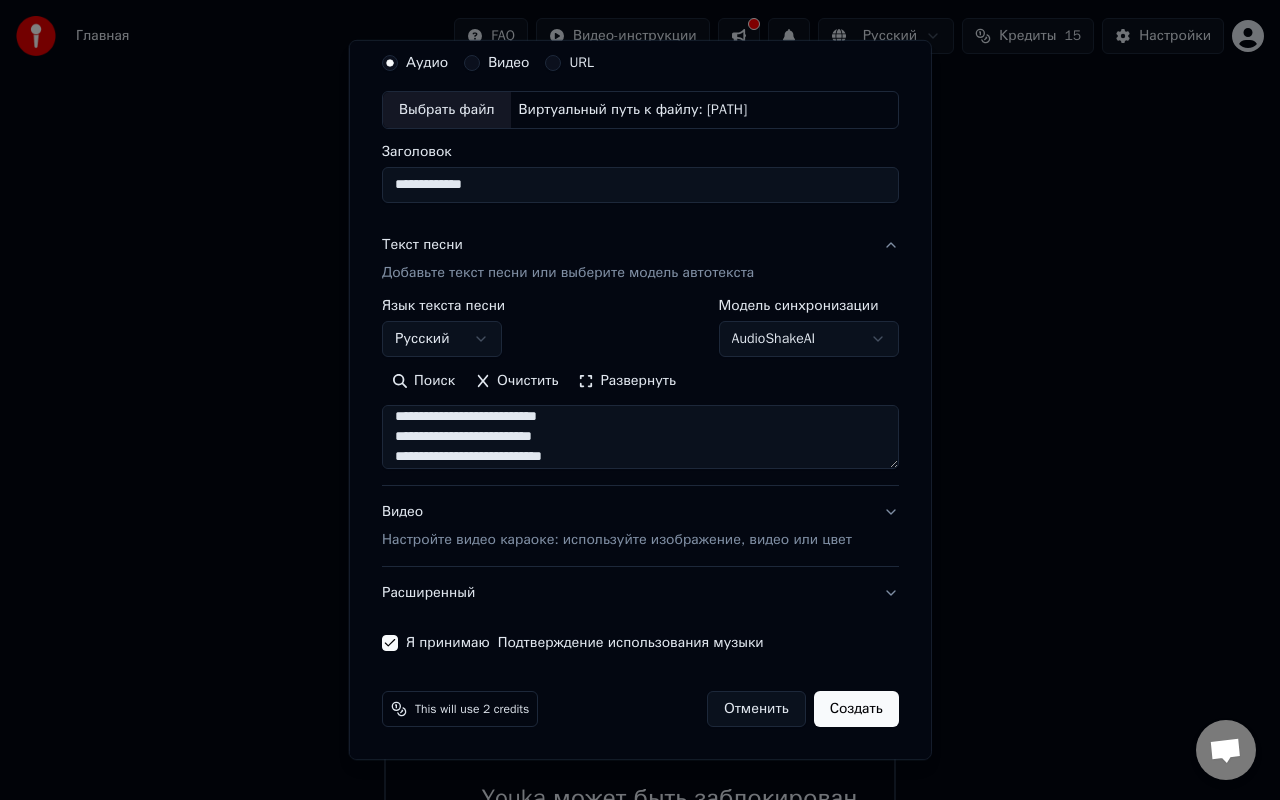 click on "Настройте видео караоке: используйте изображение, видео или цвет" at bounding box center (617, 540) 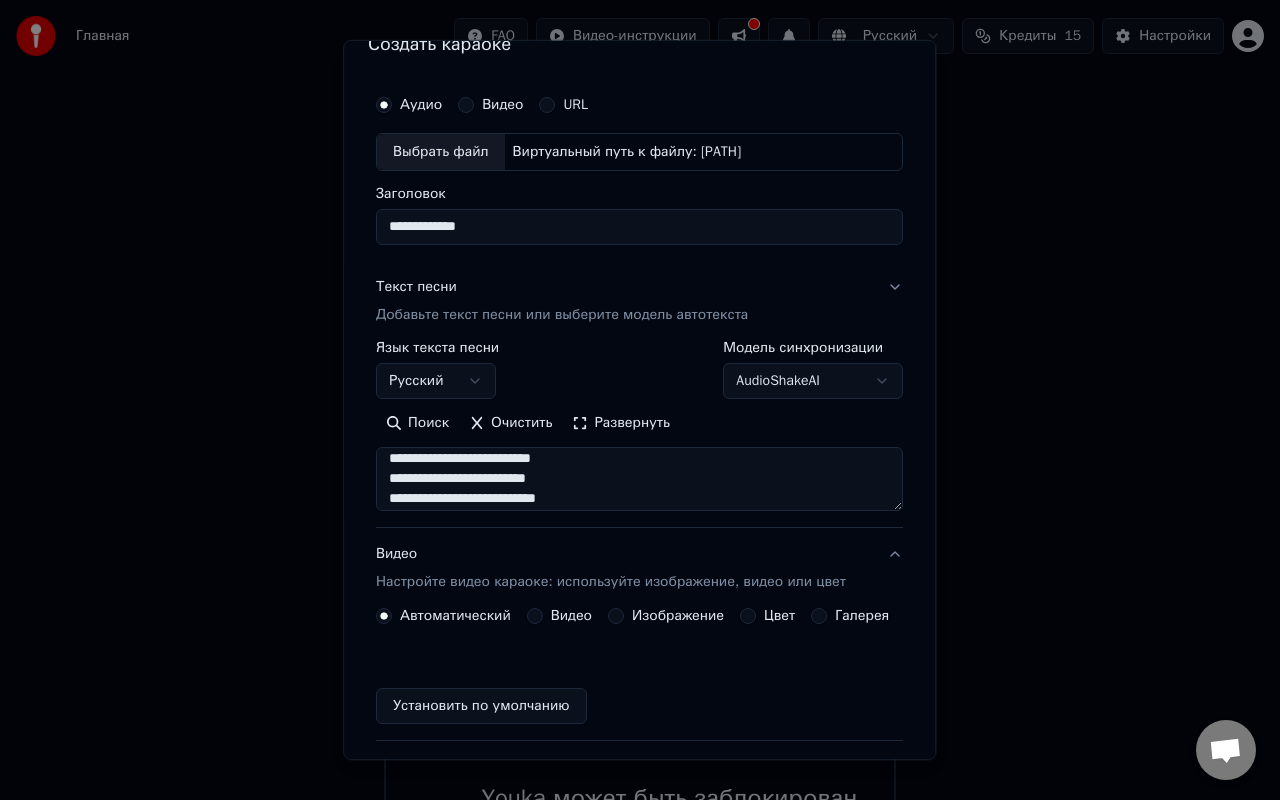 scroll, scrollTop: 18, scrollLeft: 0, axis: vertical 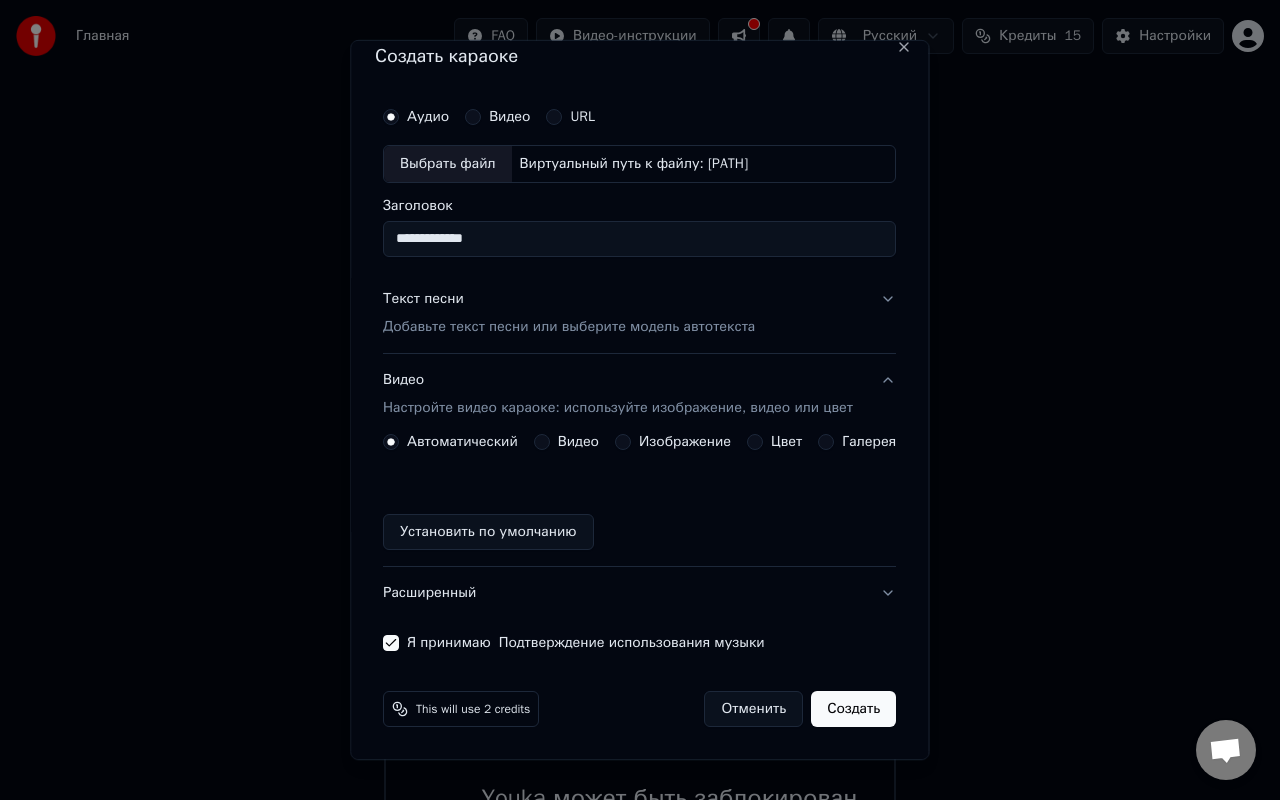 click on "Изображение" at bounding box center (623, 442) 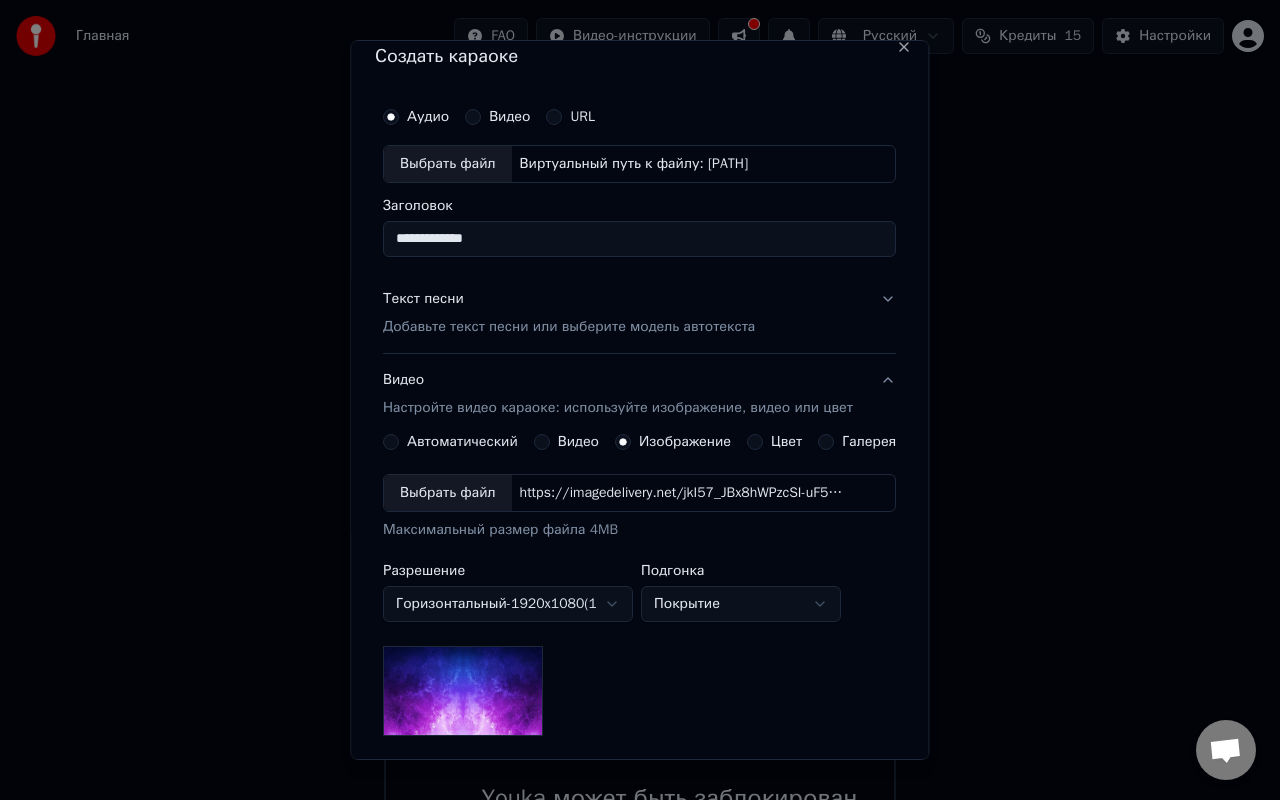 click on "https://imagedelivery.net/jkI57_JBx8hWPzcSI-uF5w/c7639807-3f76-4ea5-9112-66e75e03d200/16x9" at bounding box center [682, 493] 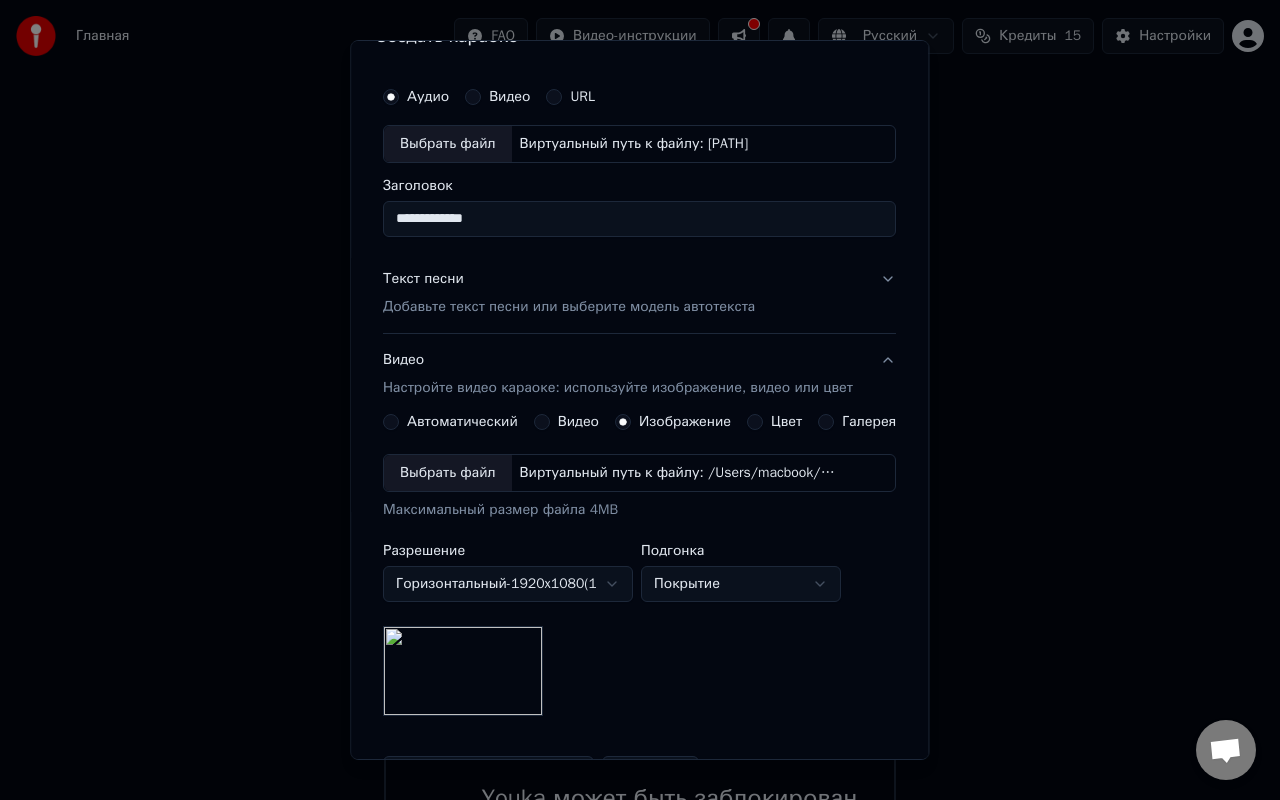 scroll, scrollTop: 0, scrollLeft: 0, axis: both 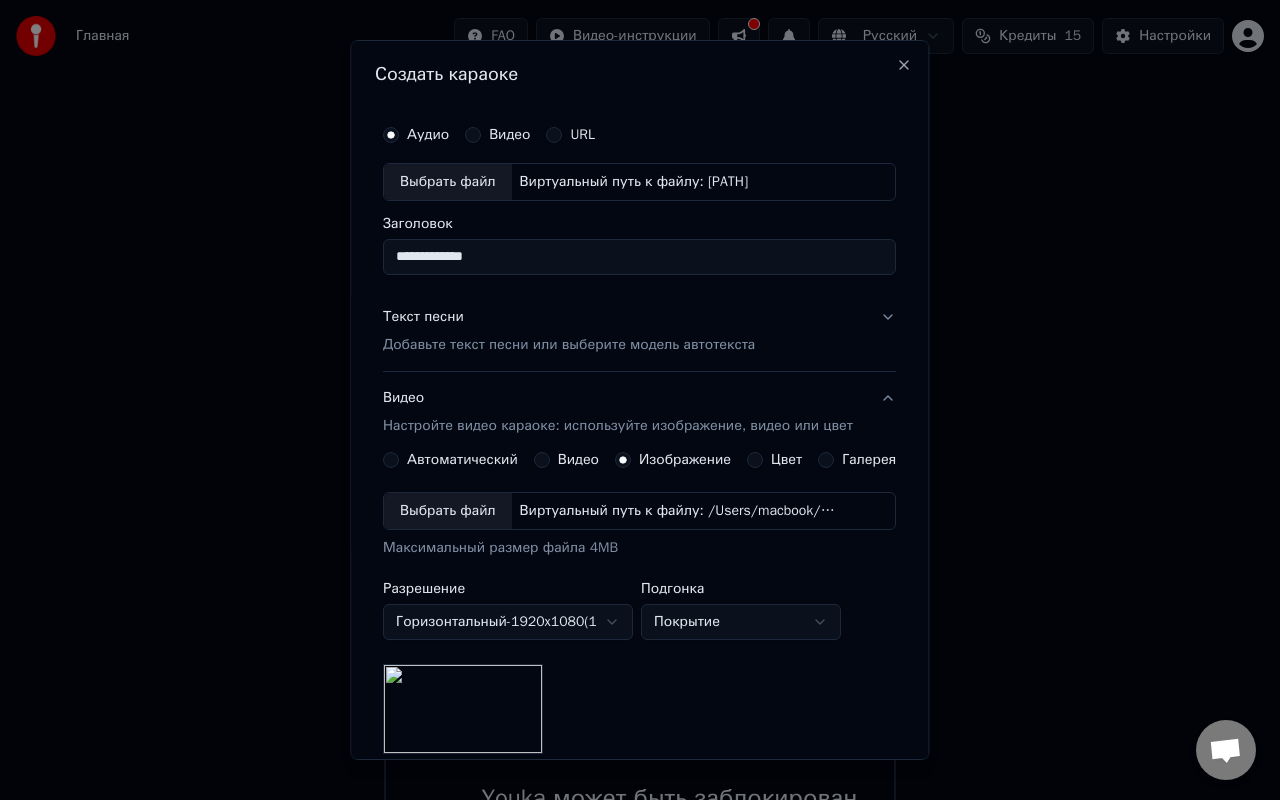 click on "Добавьте текст песни или выберите модель автотекста" at bounding box center (569, 345) 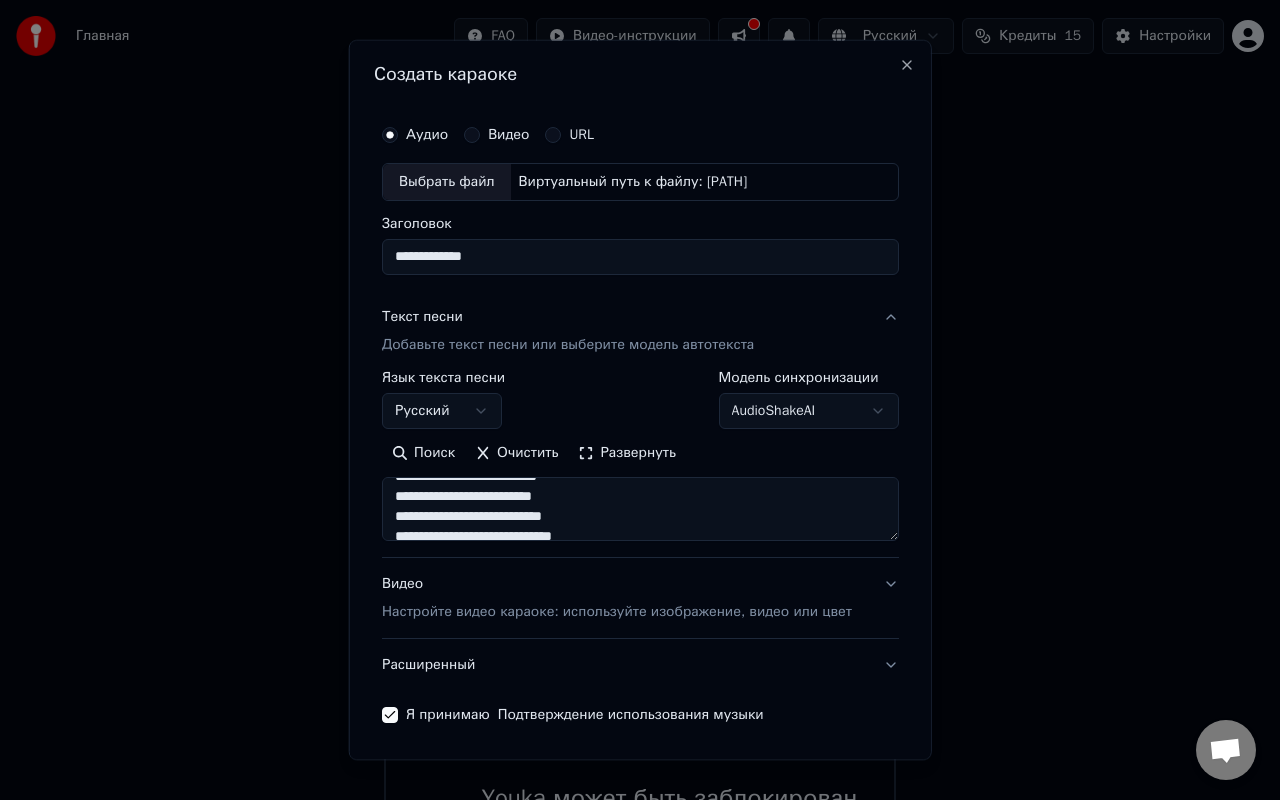 scroll, scrollTop: 114, scrollLeft: 0, axis: vertical 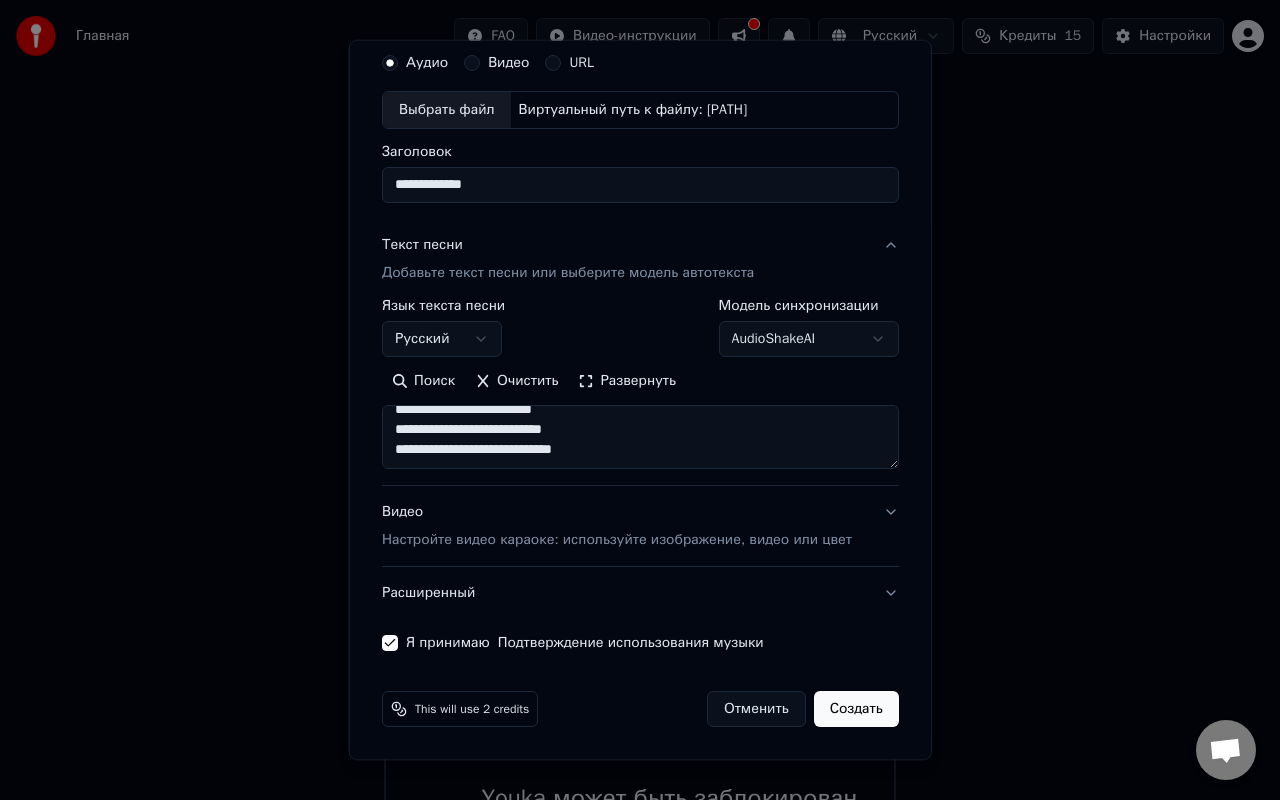 click on "Создать" at bounding box center (855, 709) 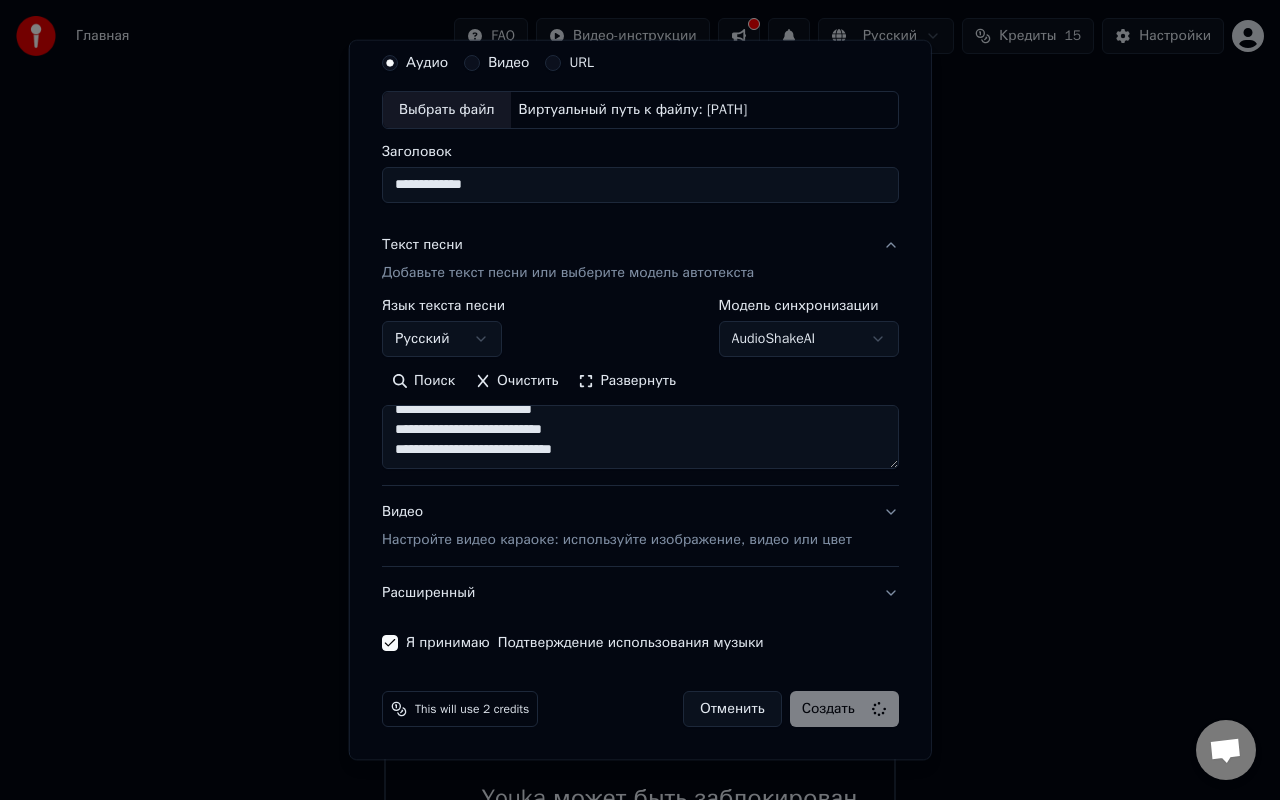 scroll, scrollTop: 0, scrollLeft: 0, axis: both 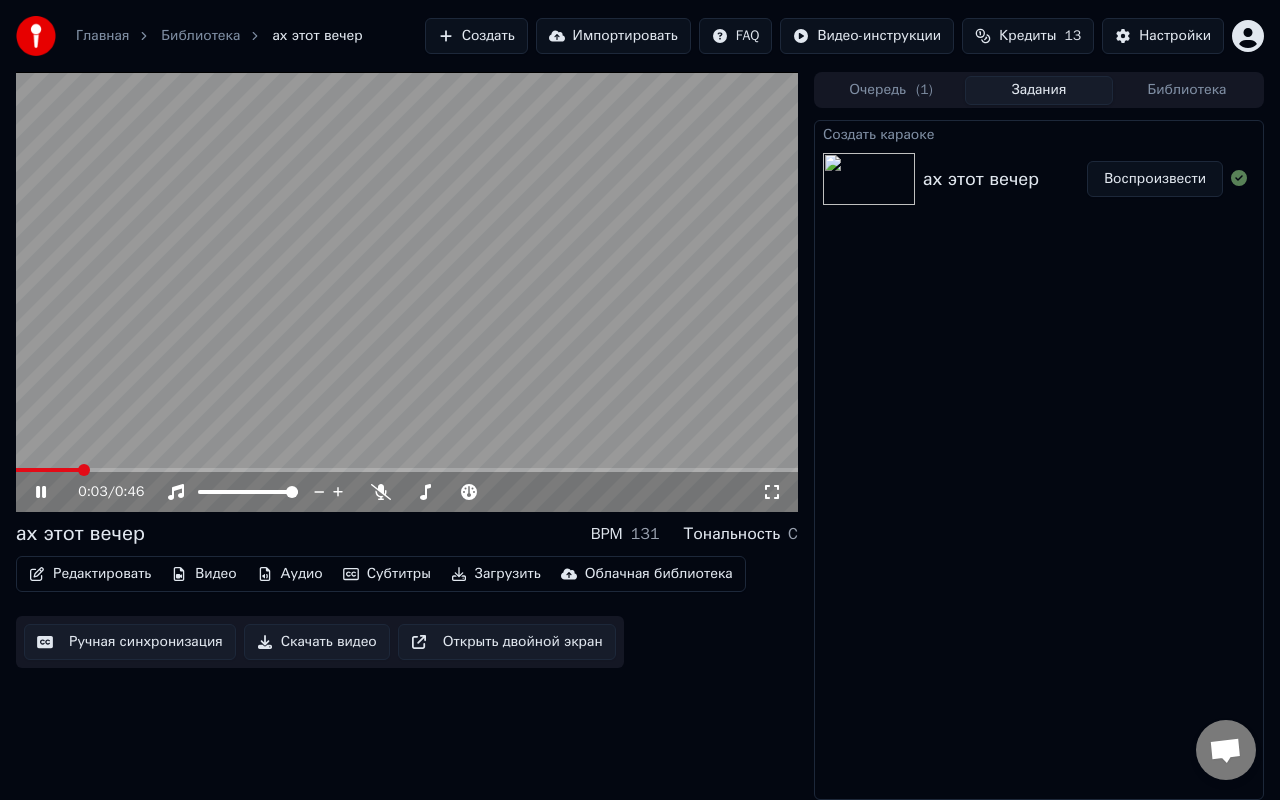 click 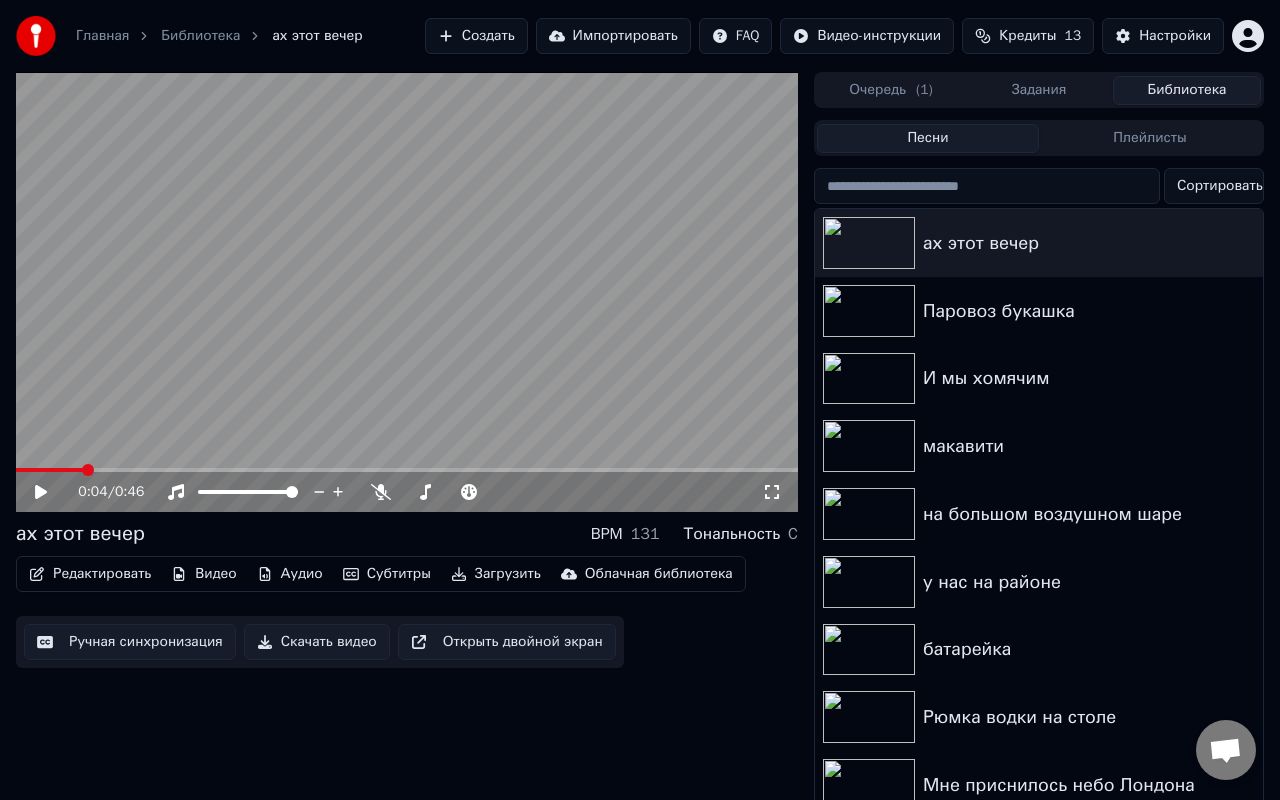 click on "Библиотека" at bounding box center [1187, 90] 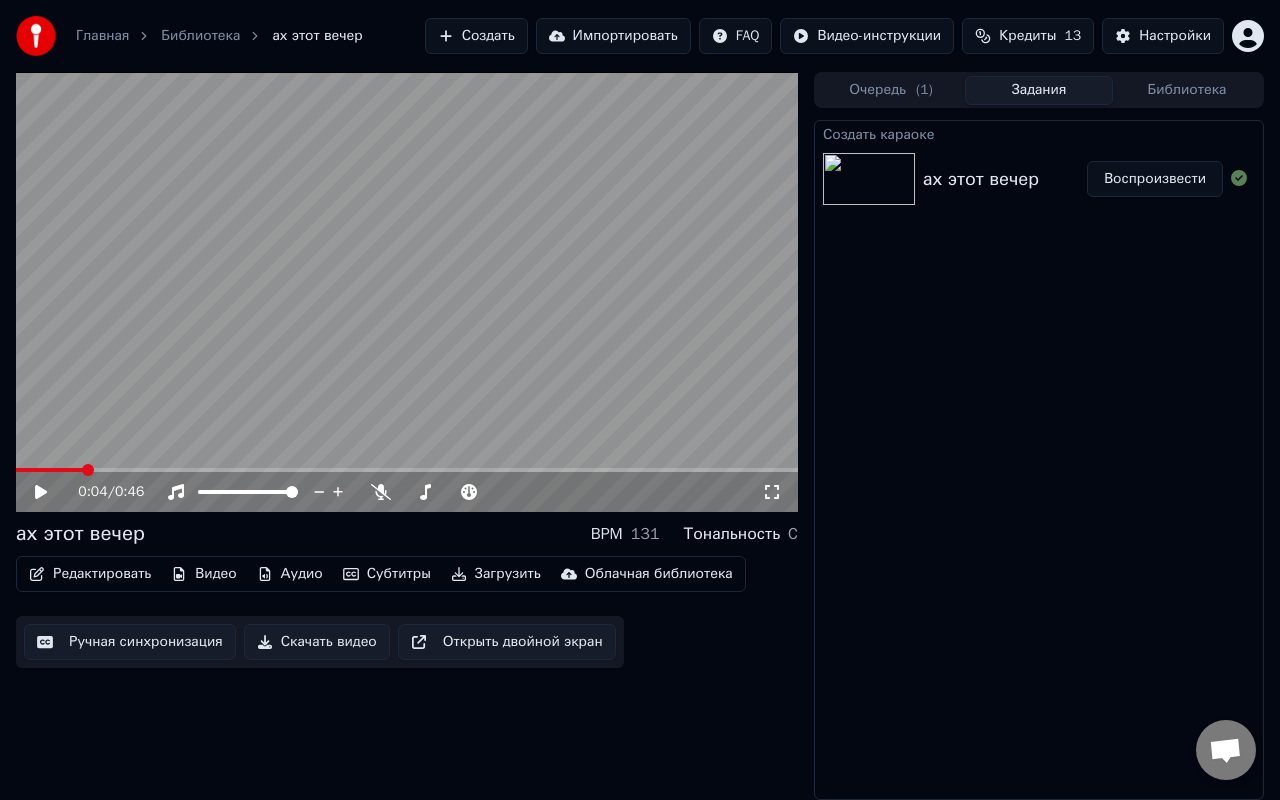 click on "Воспроизвести" at bounding box center (1155, 179) 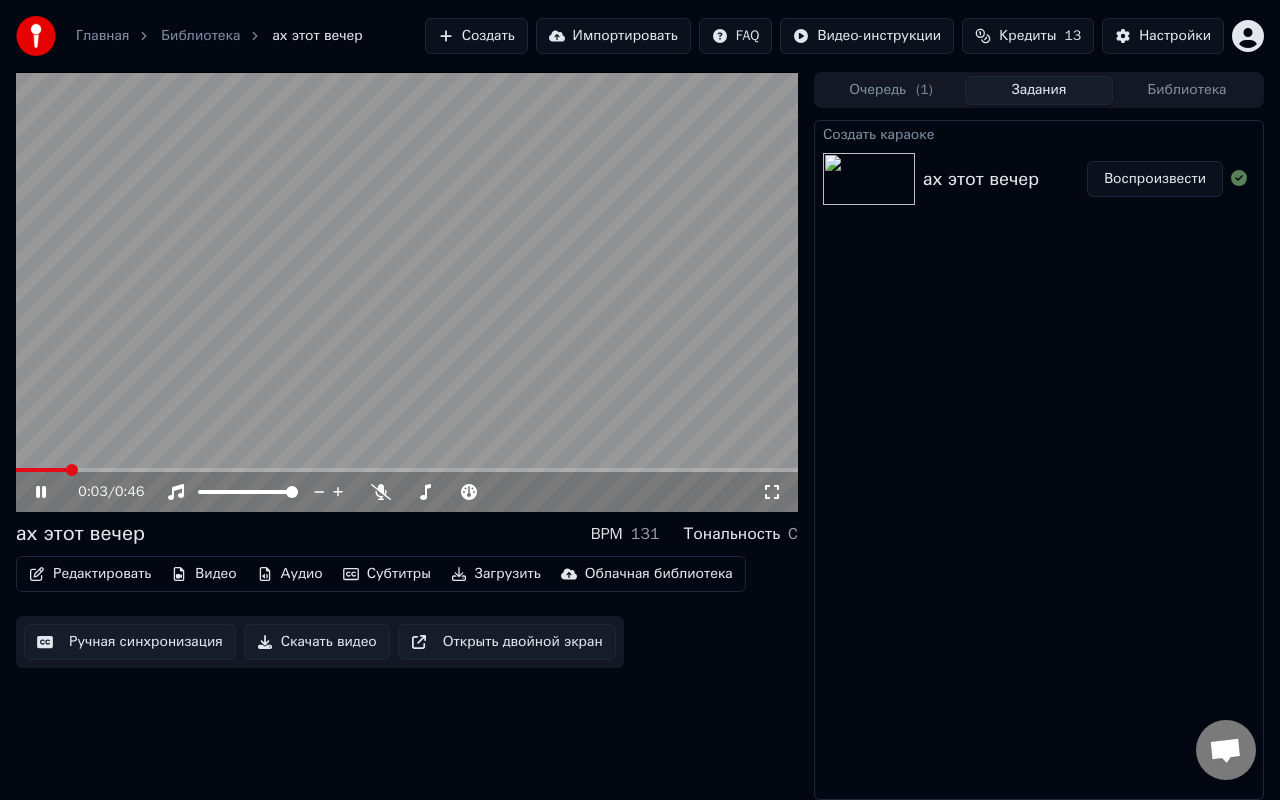 click at bounding box center [407, 470] 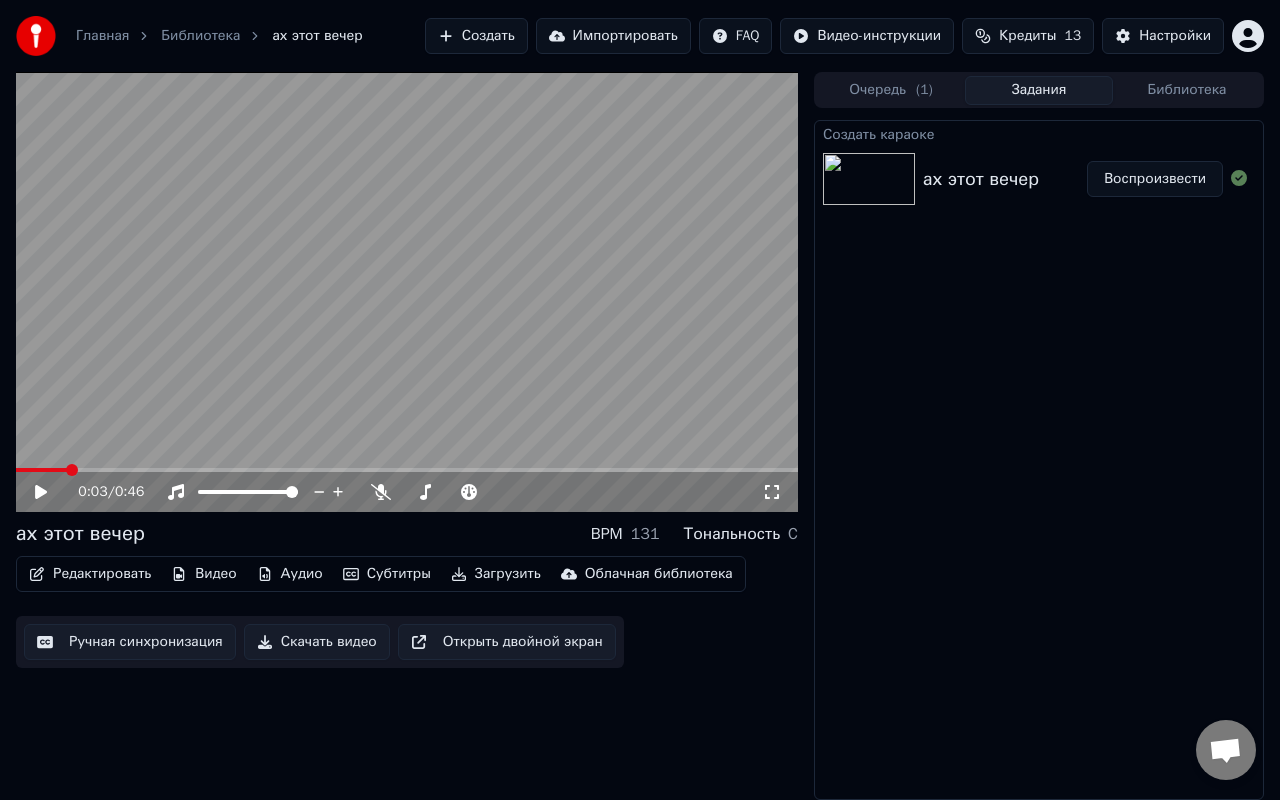 click at bounding box center (407, 470) 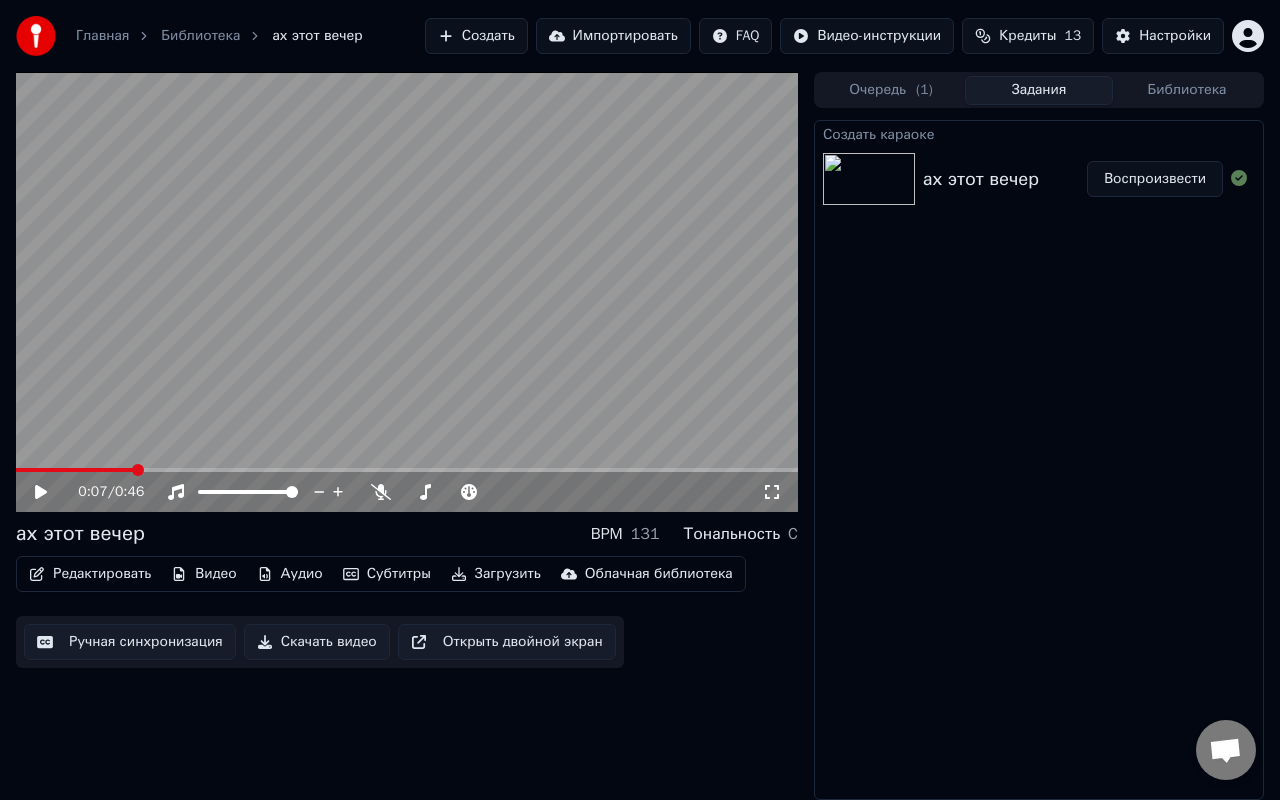 click 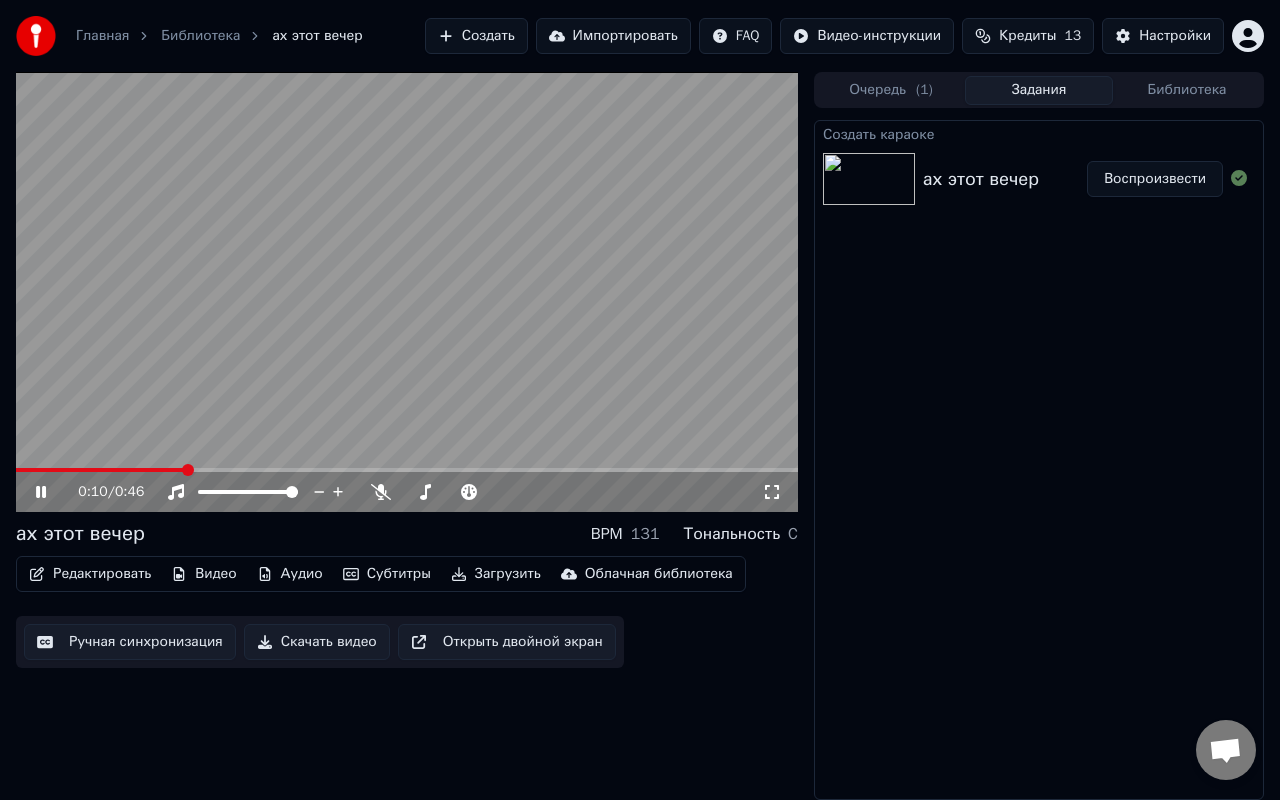 click at bounding box center [407, 470] 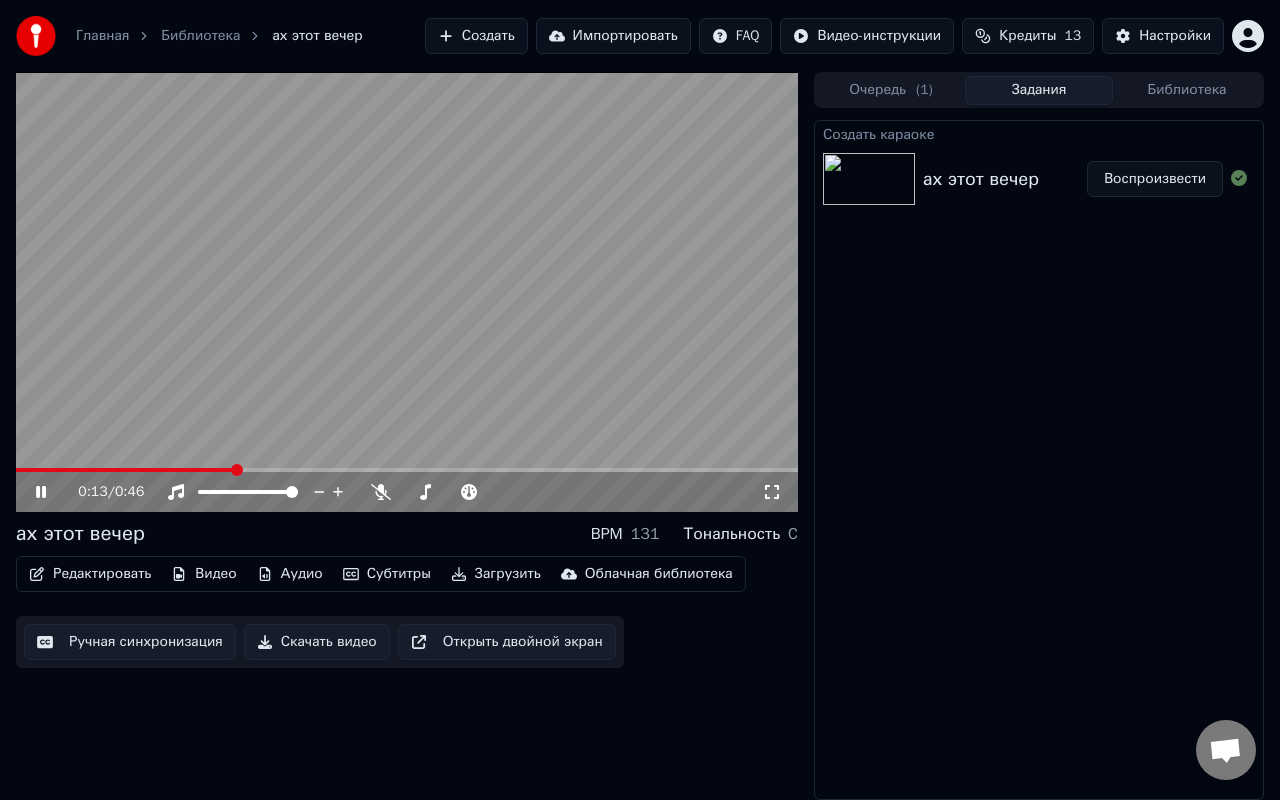 click at bounding box center (407, 470) 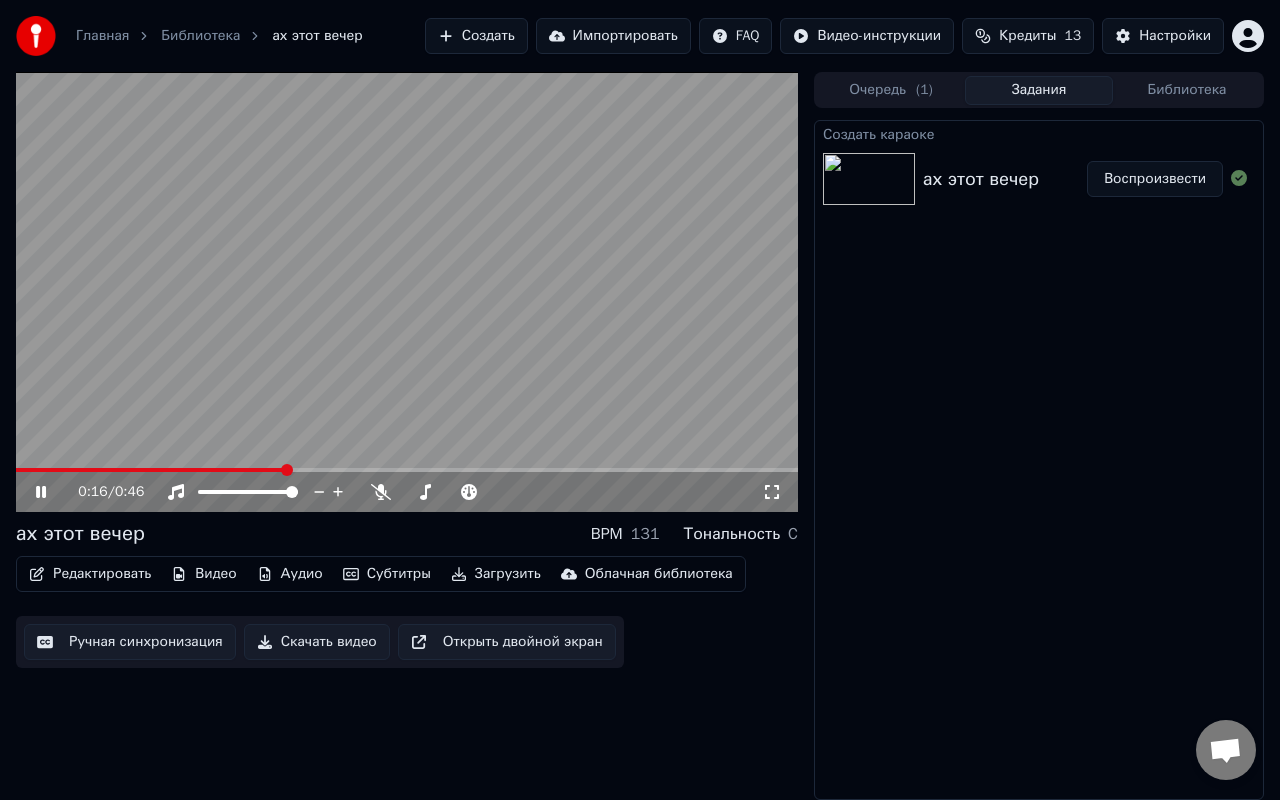 click at bounding box center [407, 470] 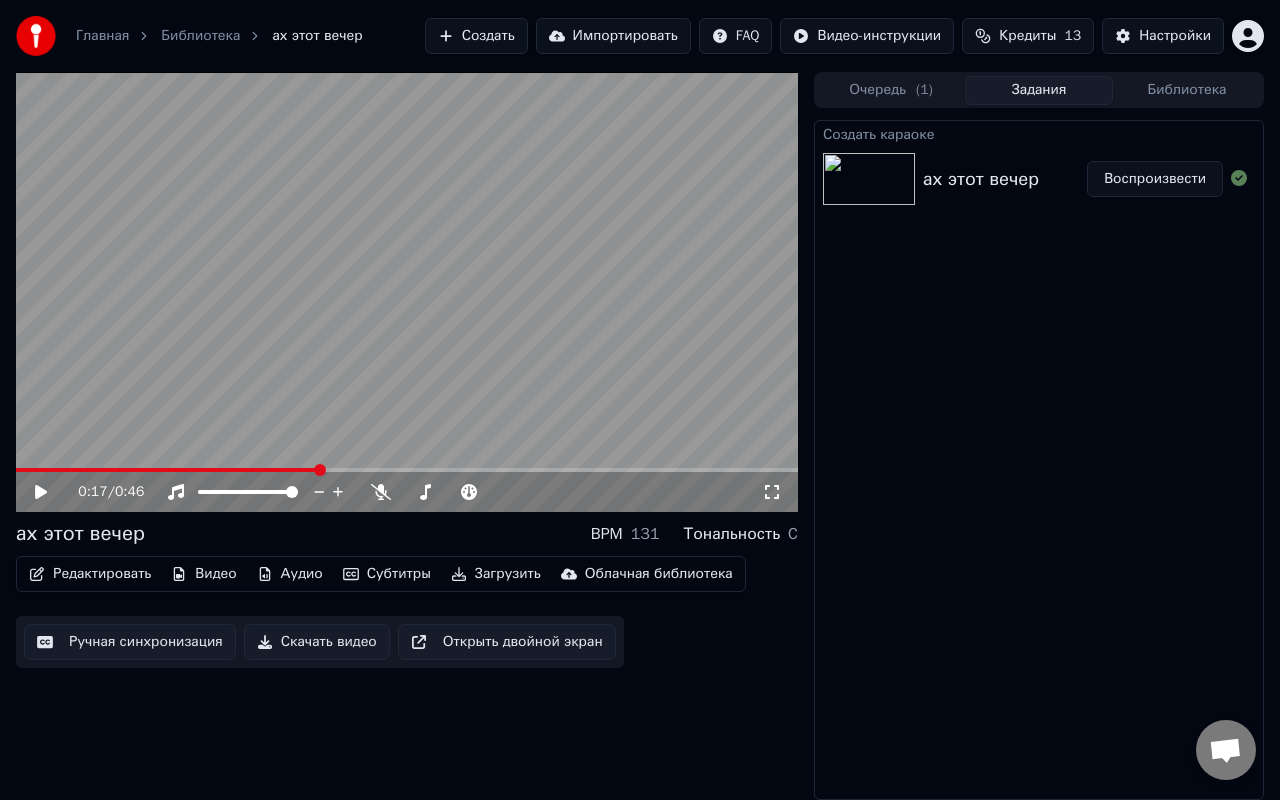 click on "Редактировать" at bounding box center (90, 574) 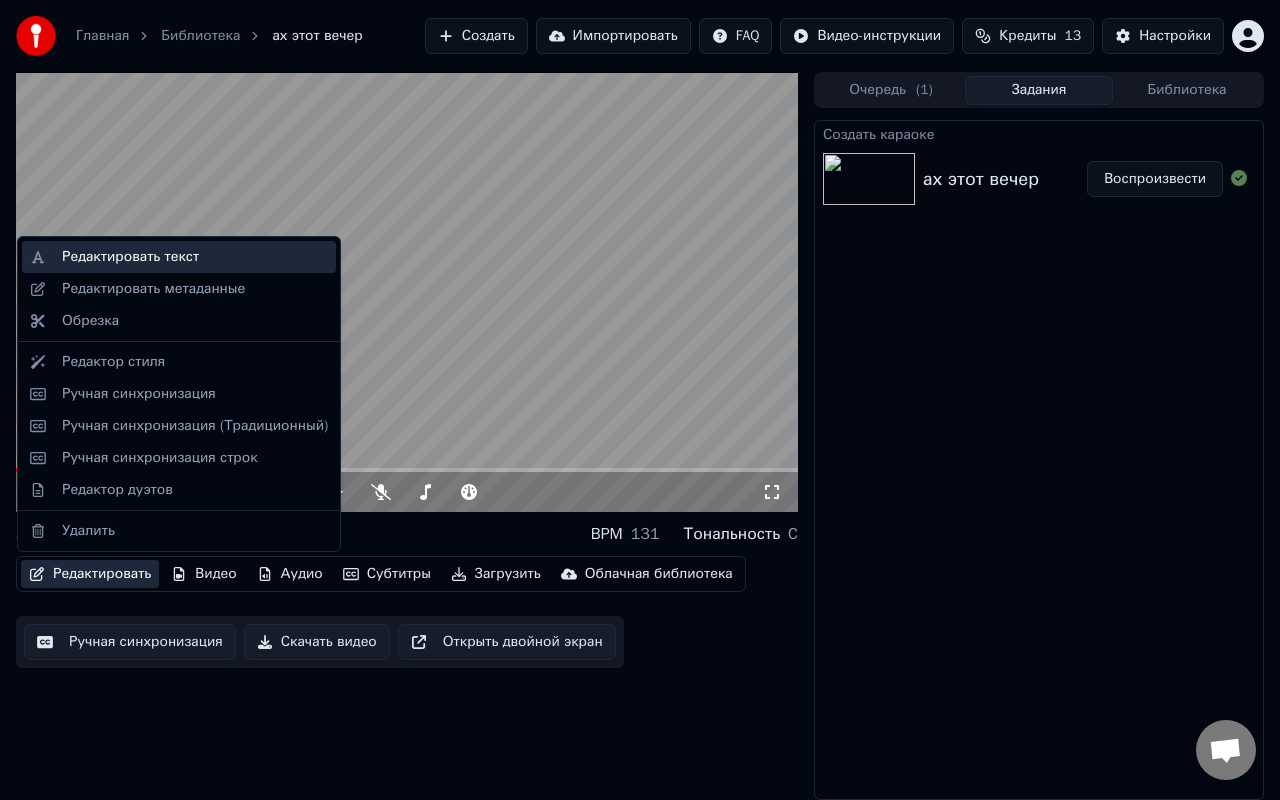 click on "Редактировать текст" at bounding box center [195, 257] 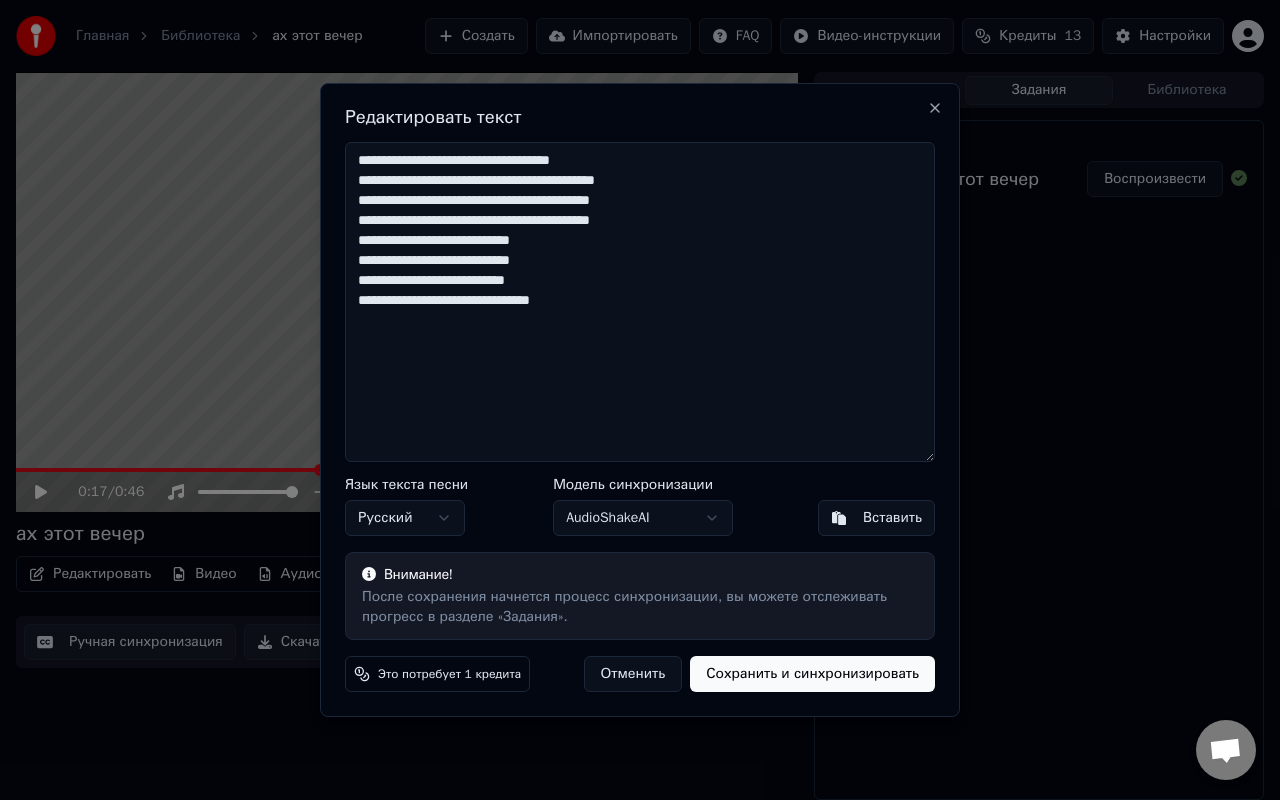 click on "**********" at bounding box center (640, 302) 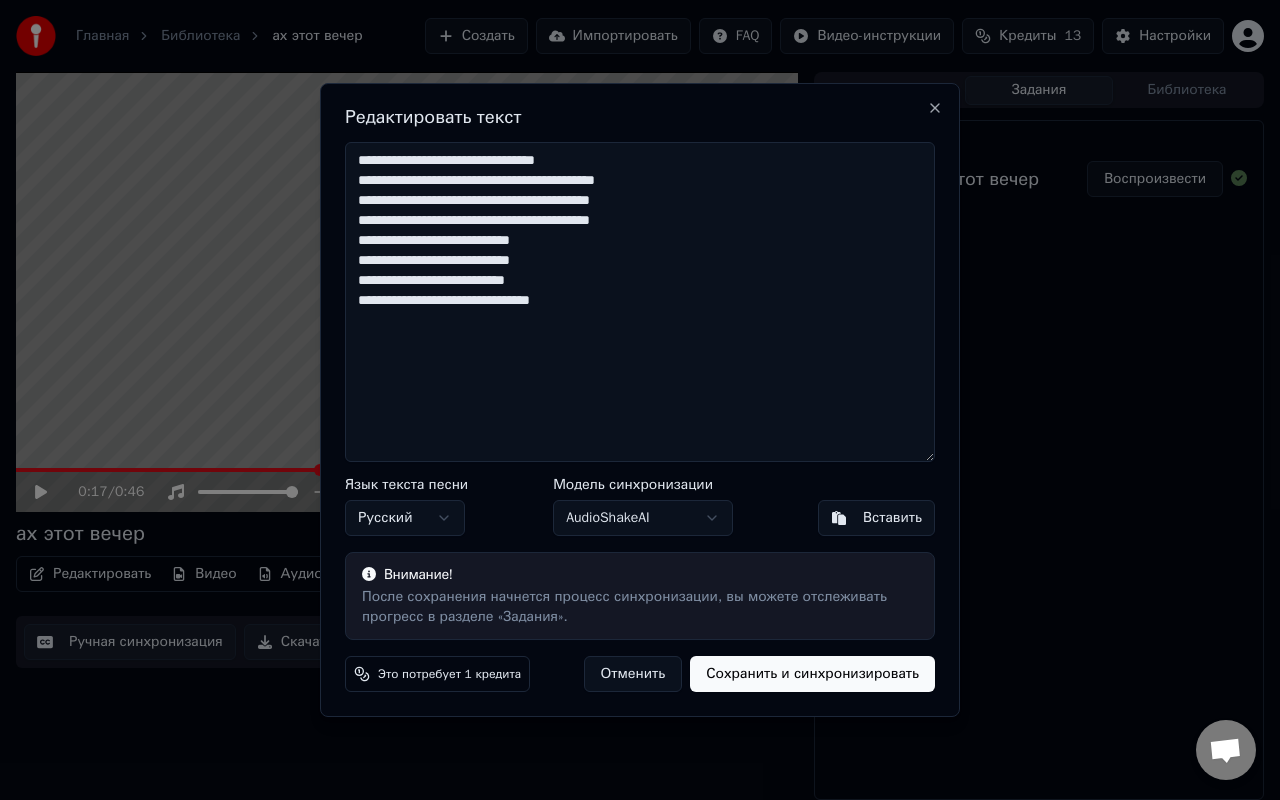 click on "**********" at bounding box center [640, 302] 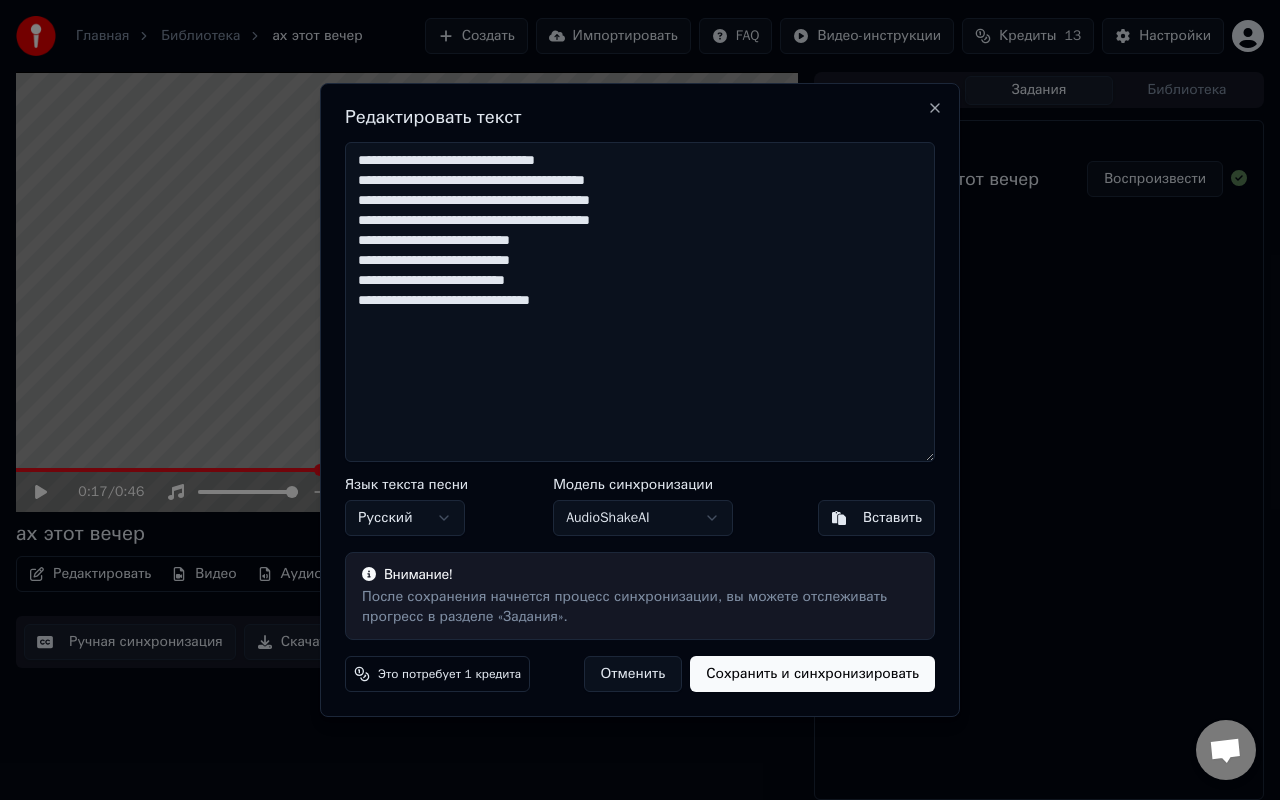 click on "**********" at bounding box center (640, 302) 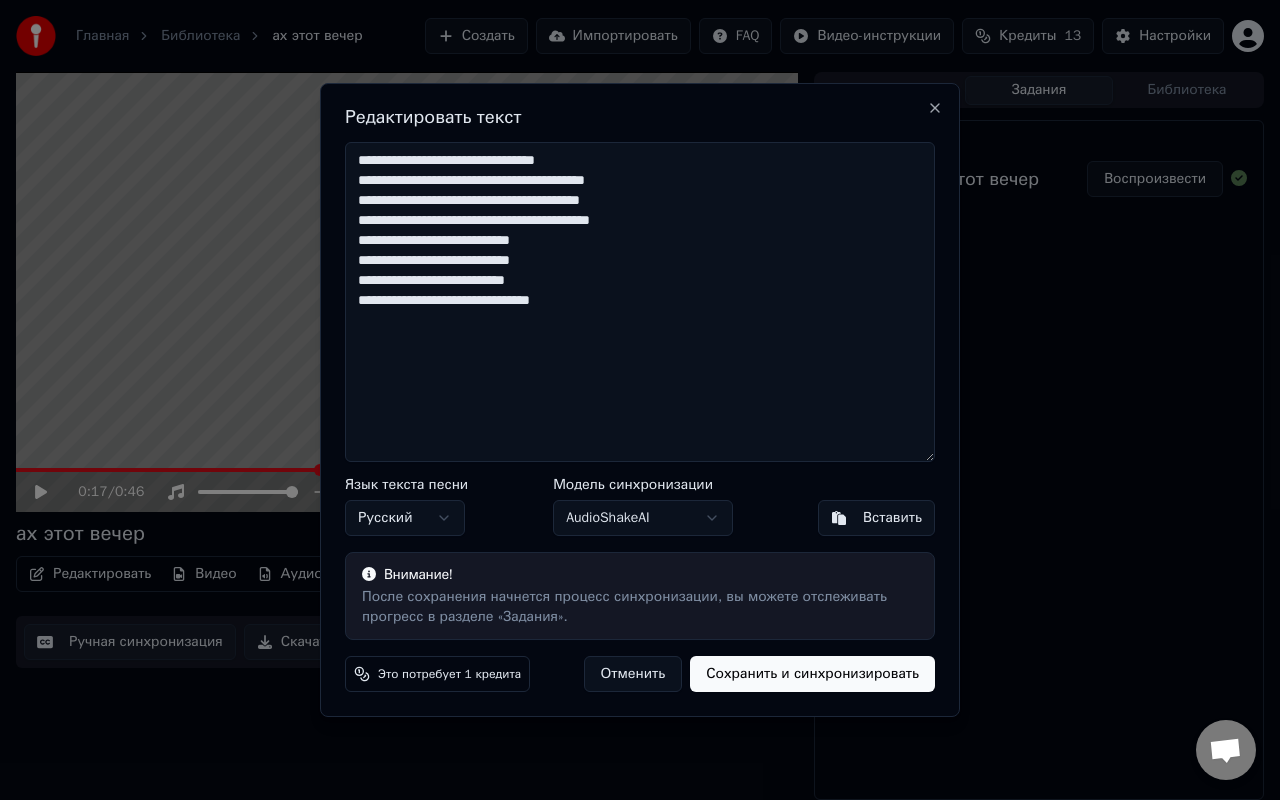 click on "**********" at bounding box center [640, 302] 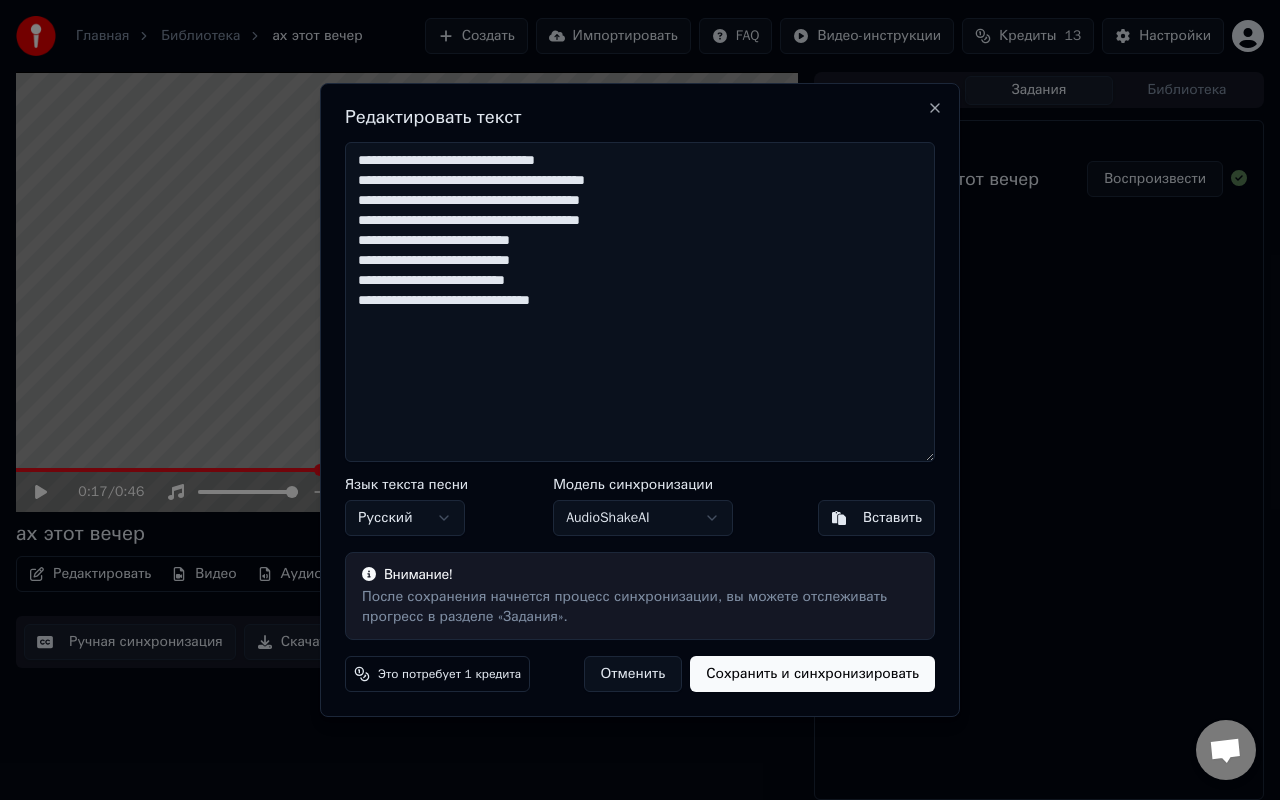 click on "**********" at bounding box center [640, 302] 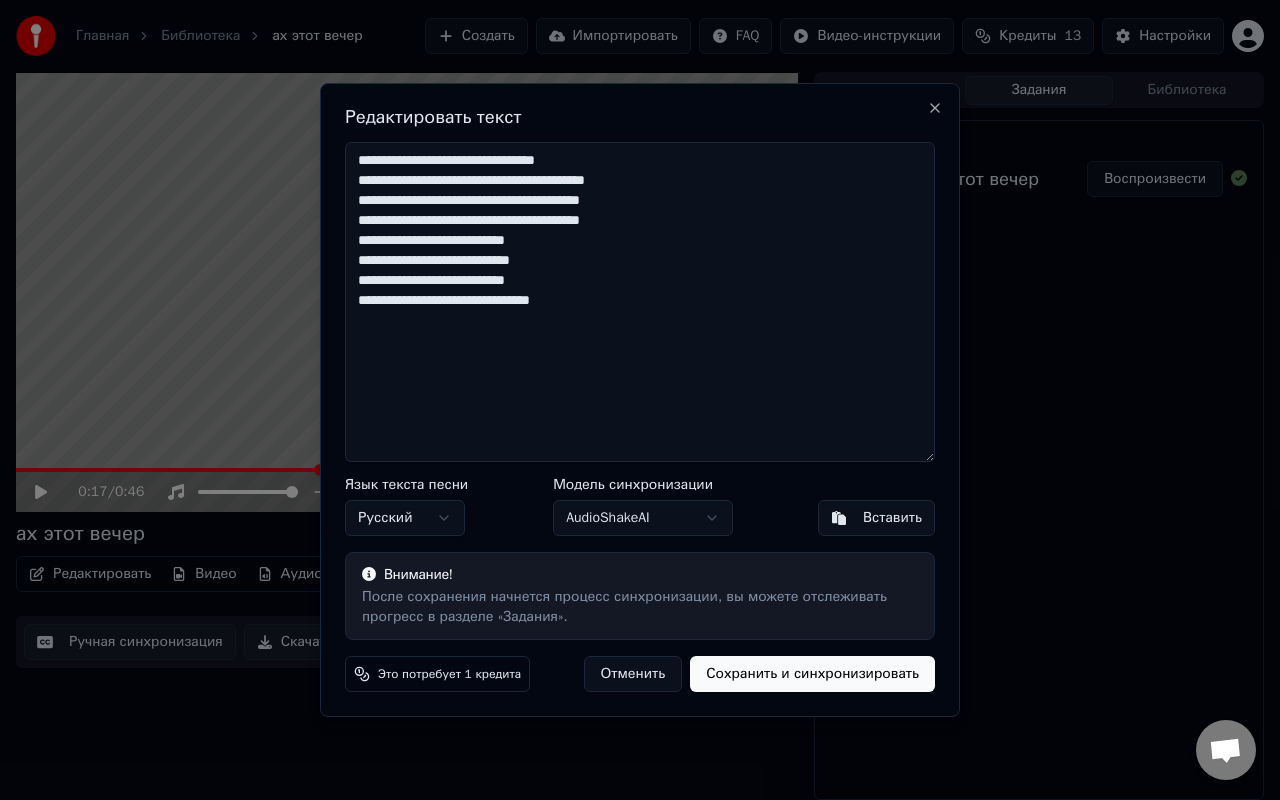 click on "**********" at bounding box center [640, 302] 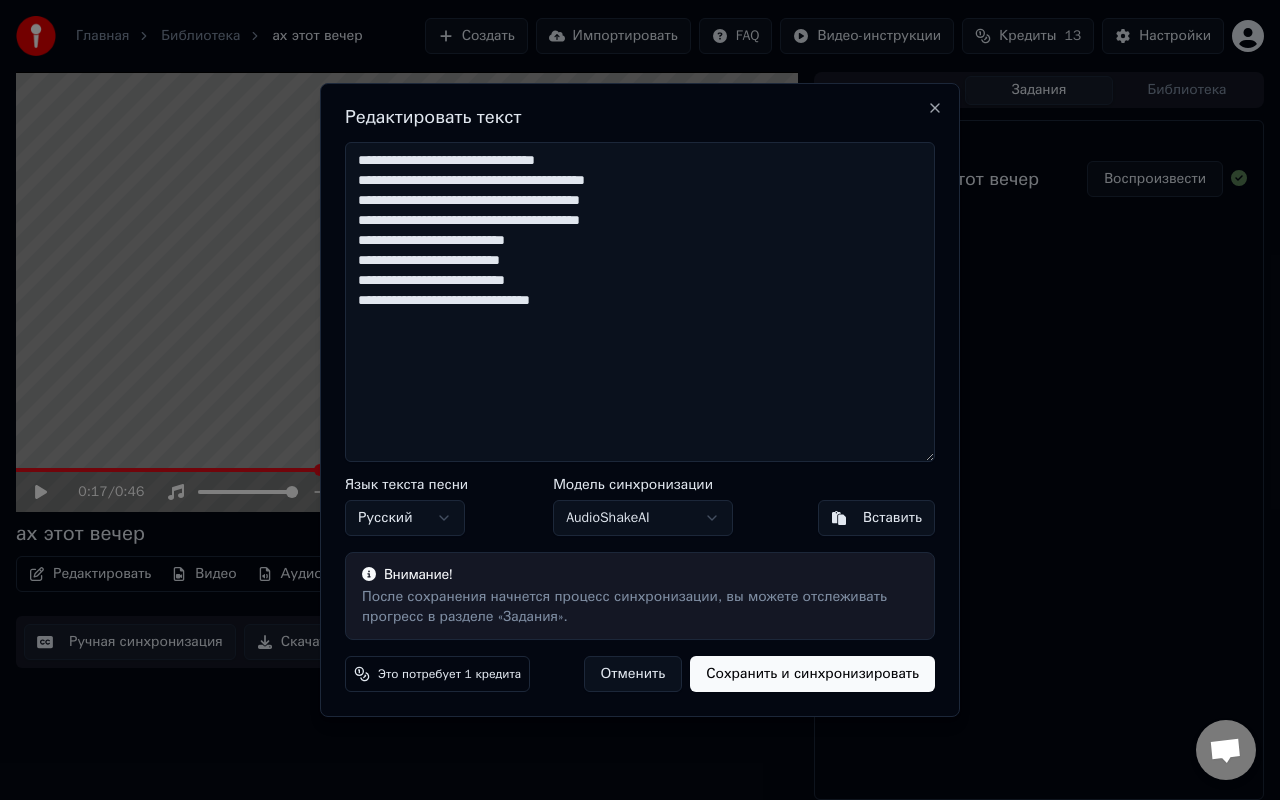 click on "**********" at bounding box center [640, 302] 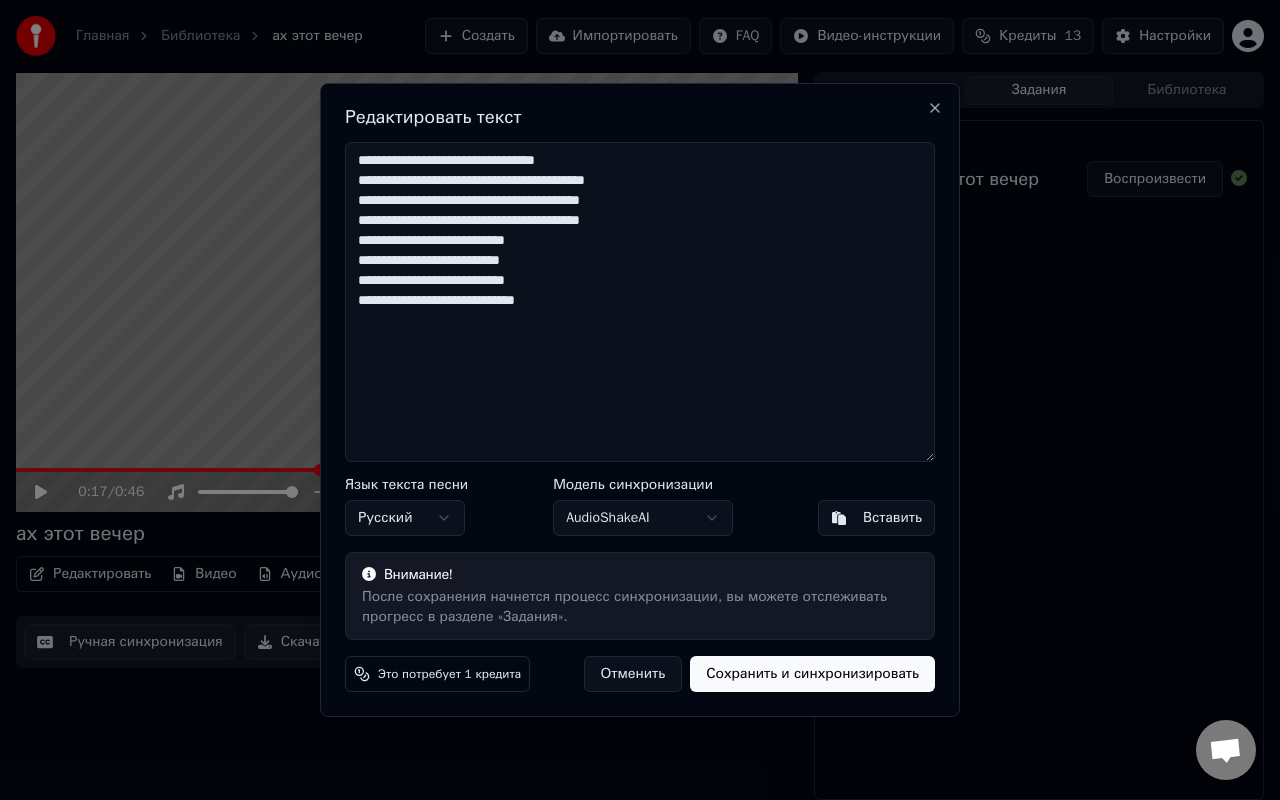 type on "**********" 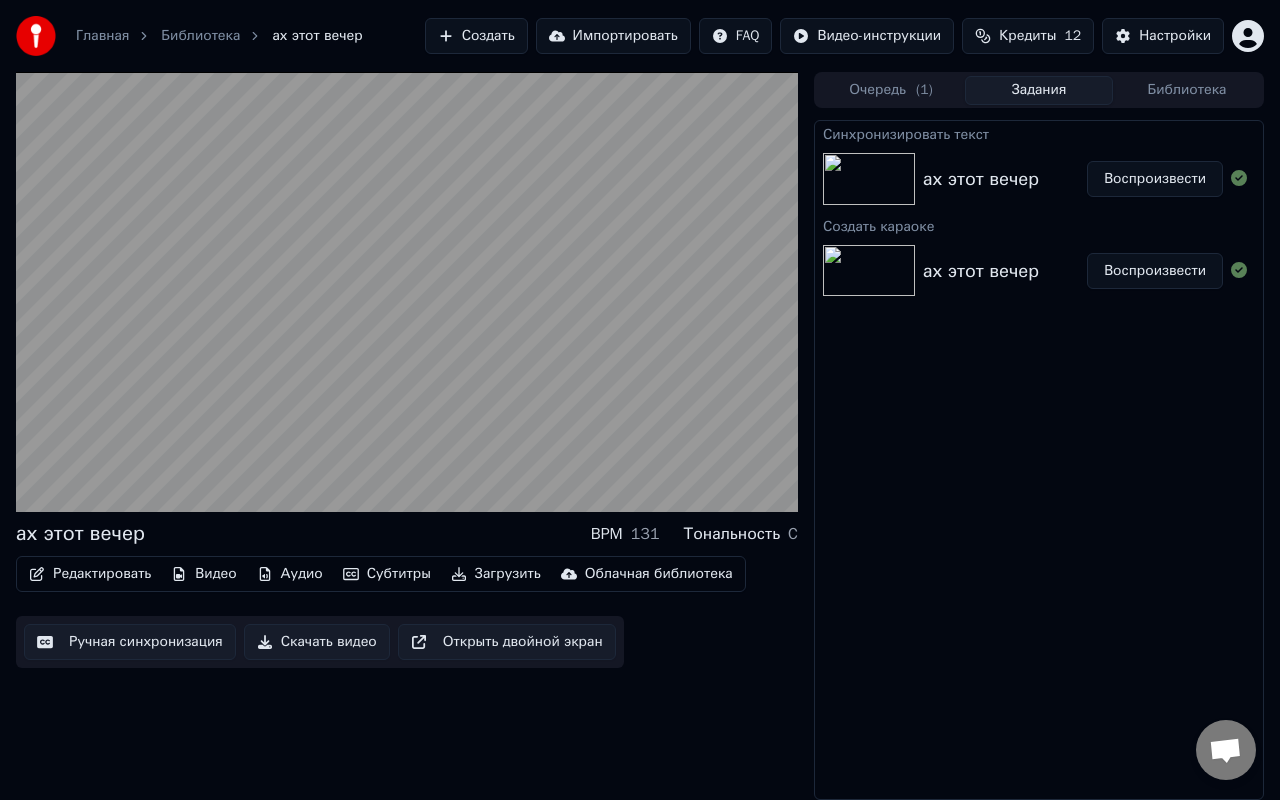 click on "Воспроизвести" at bounding box center [1155, 179] 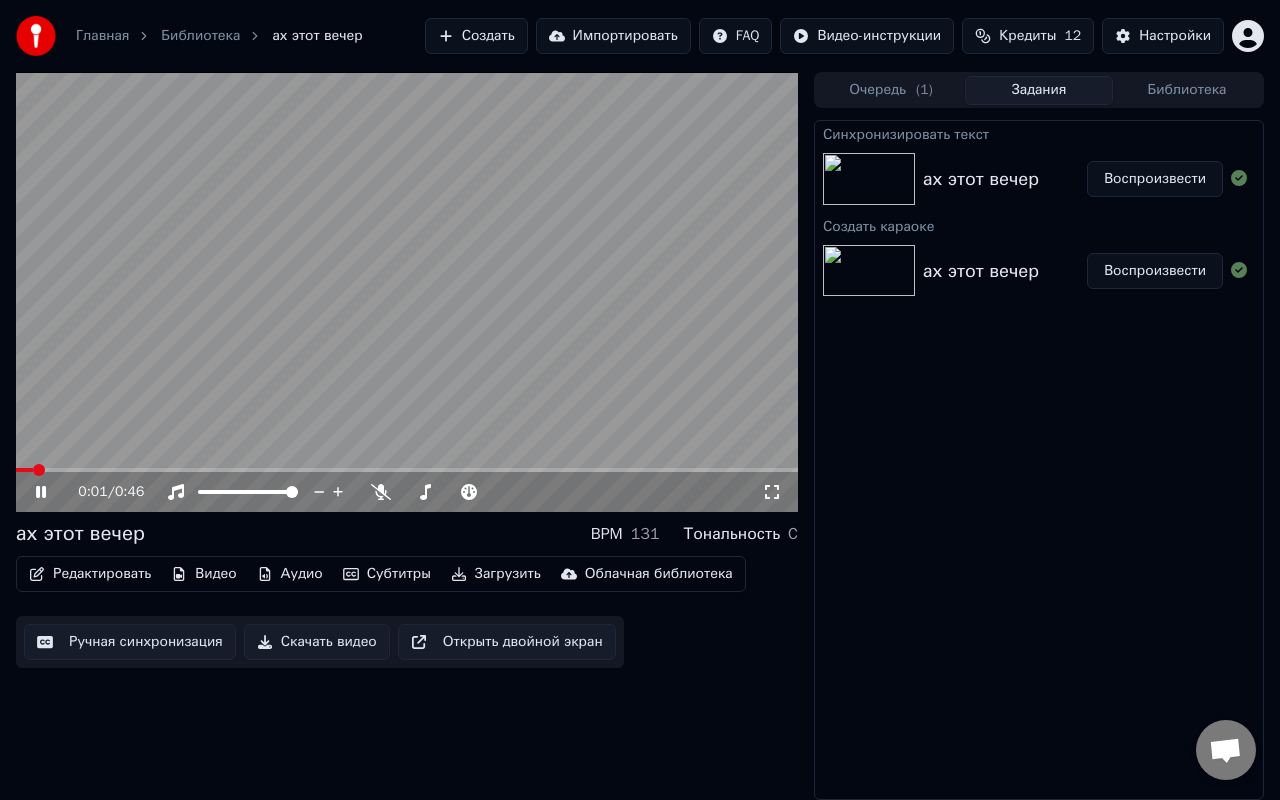 click at bounding box center (407, 470) 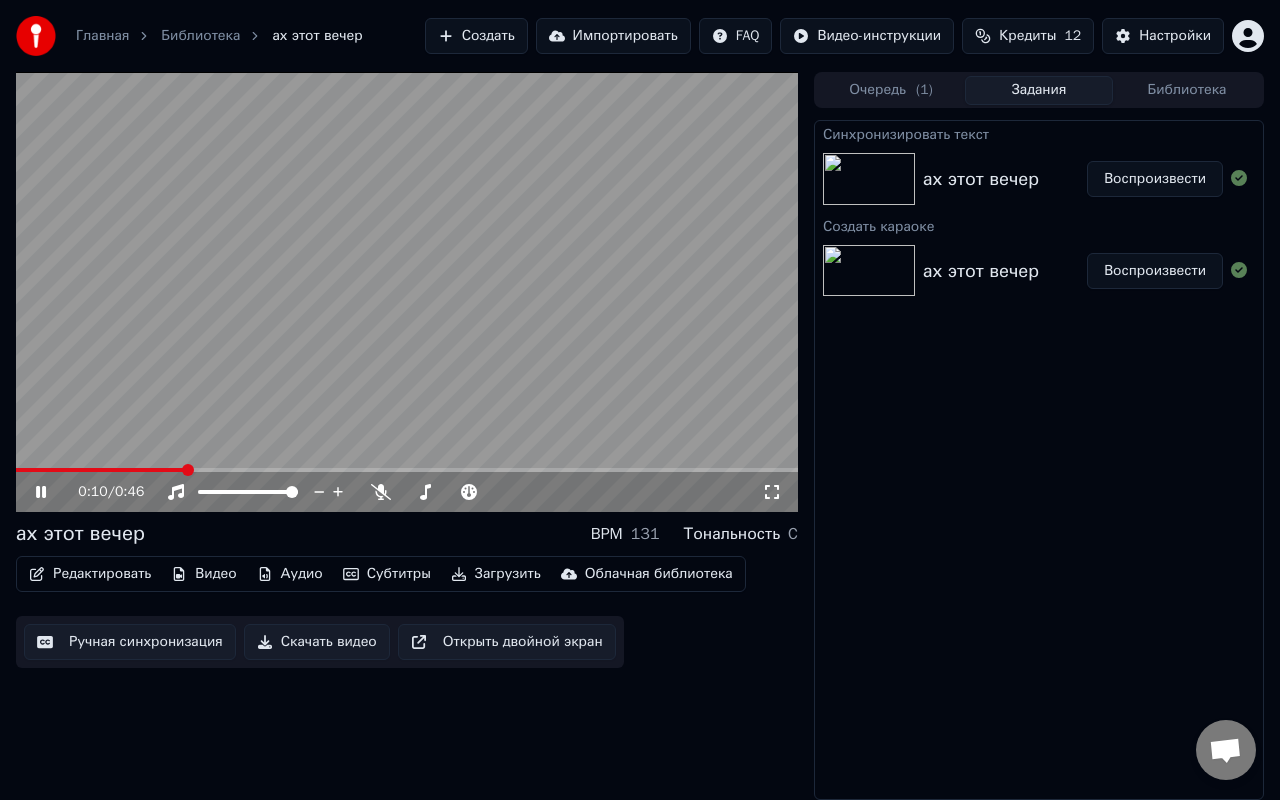 click at bounding box center (407, 470) 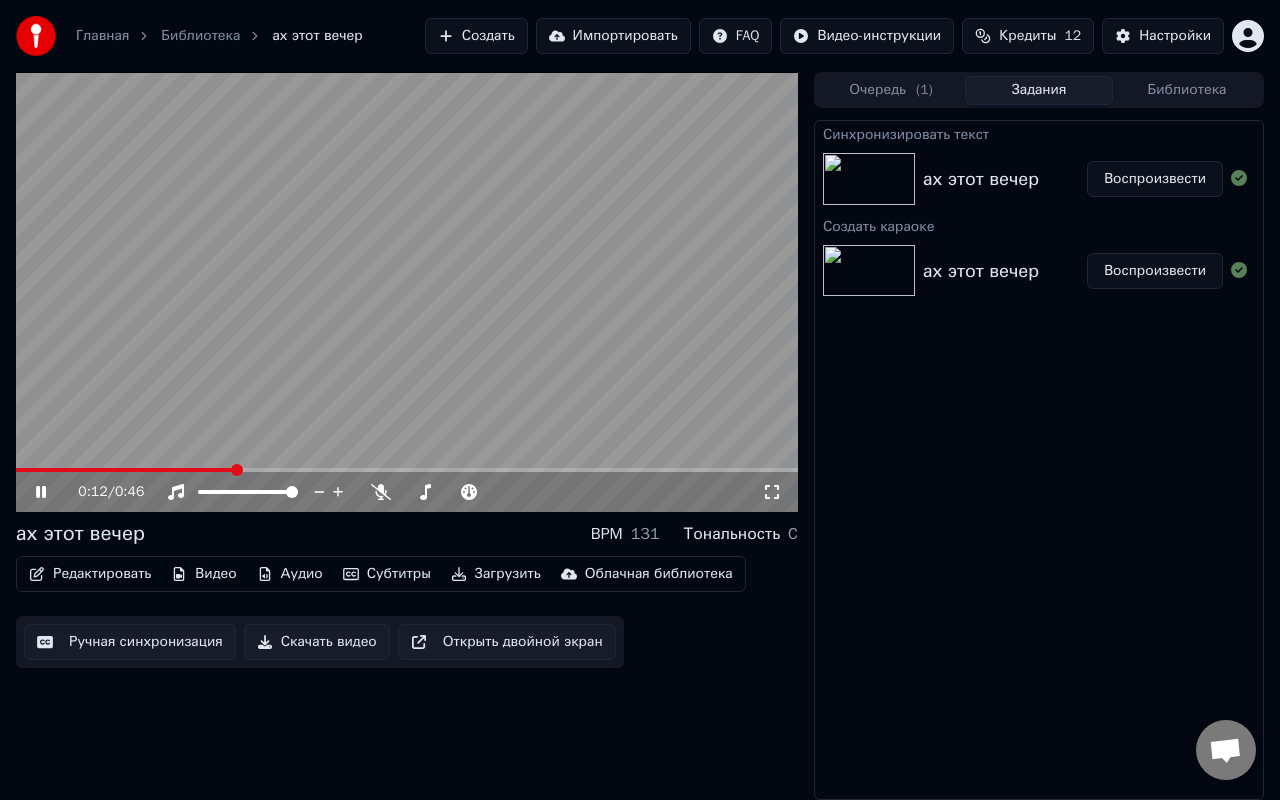 click at bounding box center [407, 470] 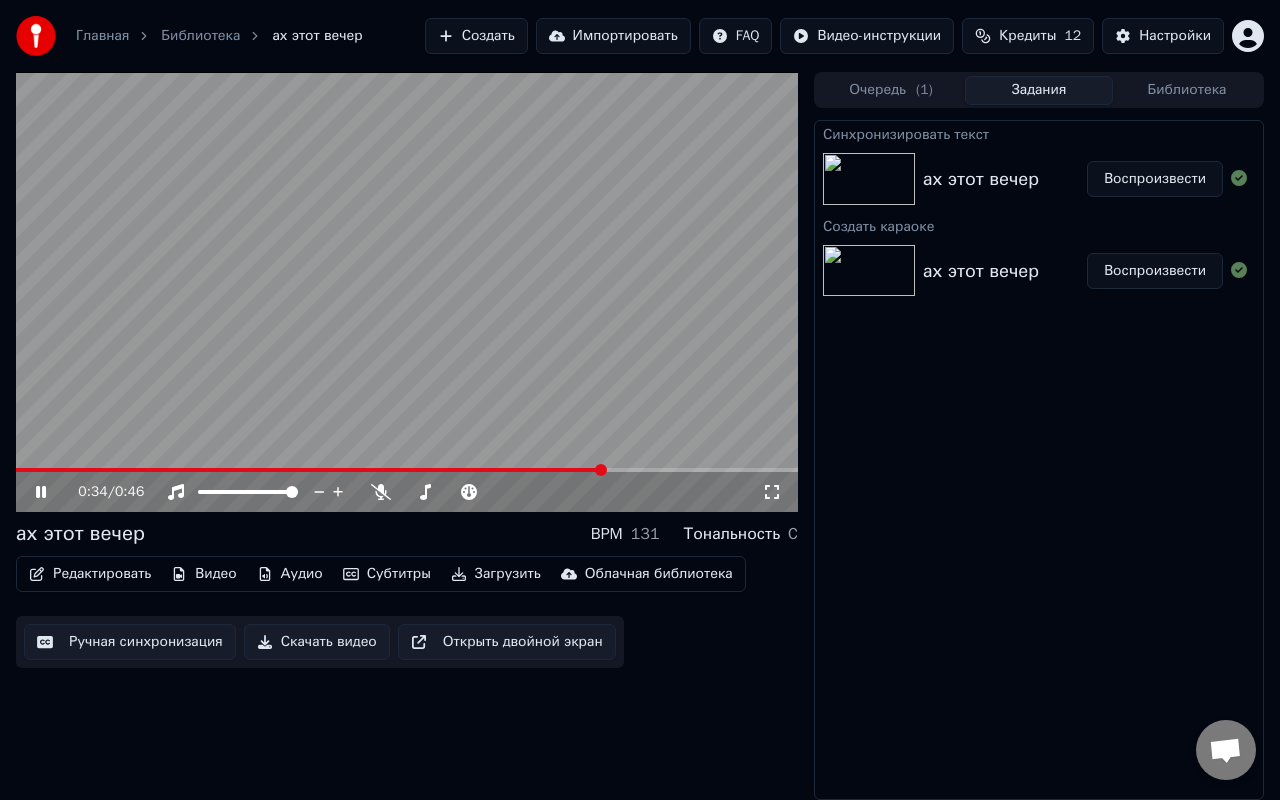 click 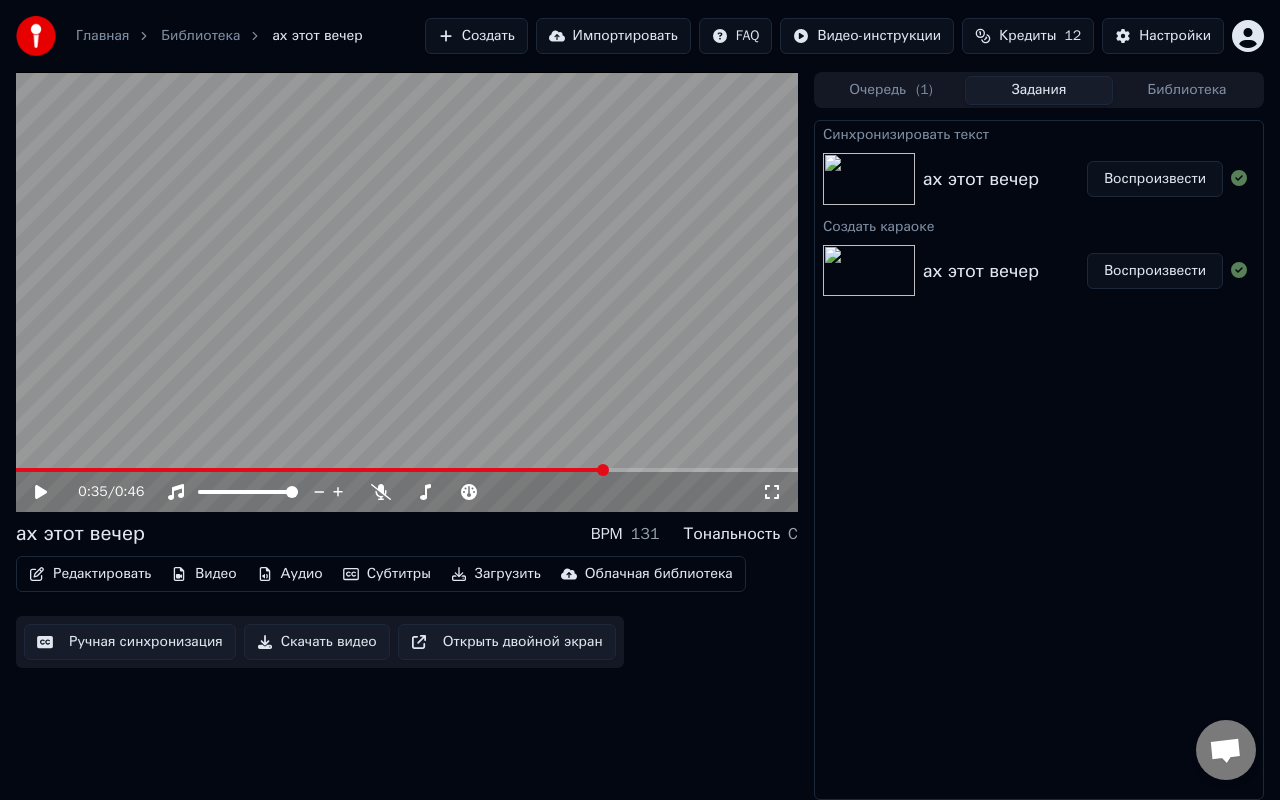 click on "Редактировать" at bounding box center [90, 574] 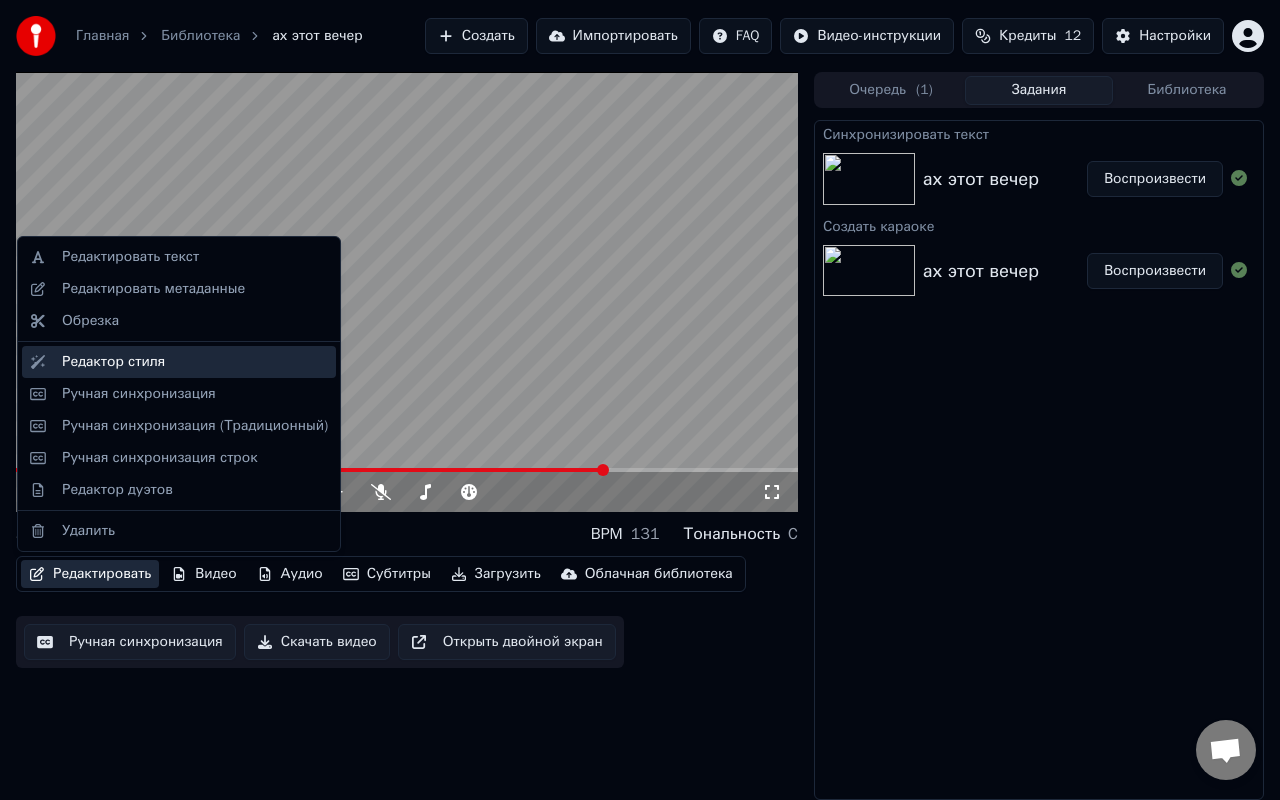 click on "Редактор стиля" at bounding box center [113, 362] 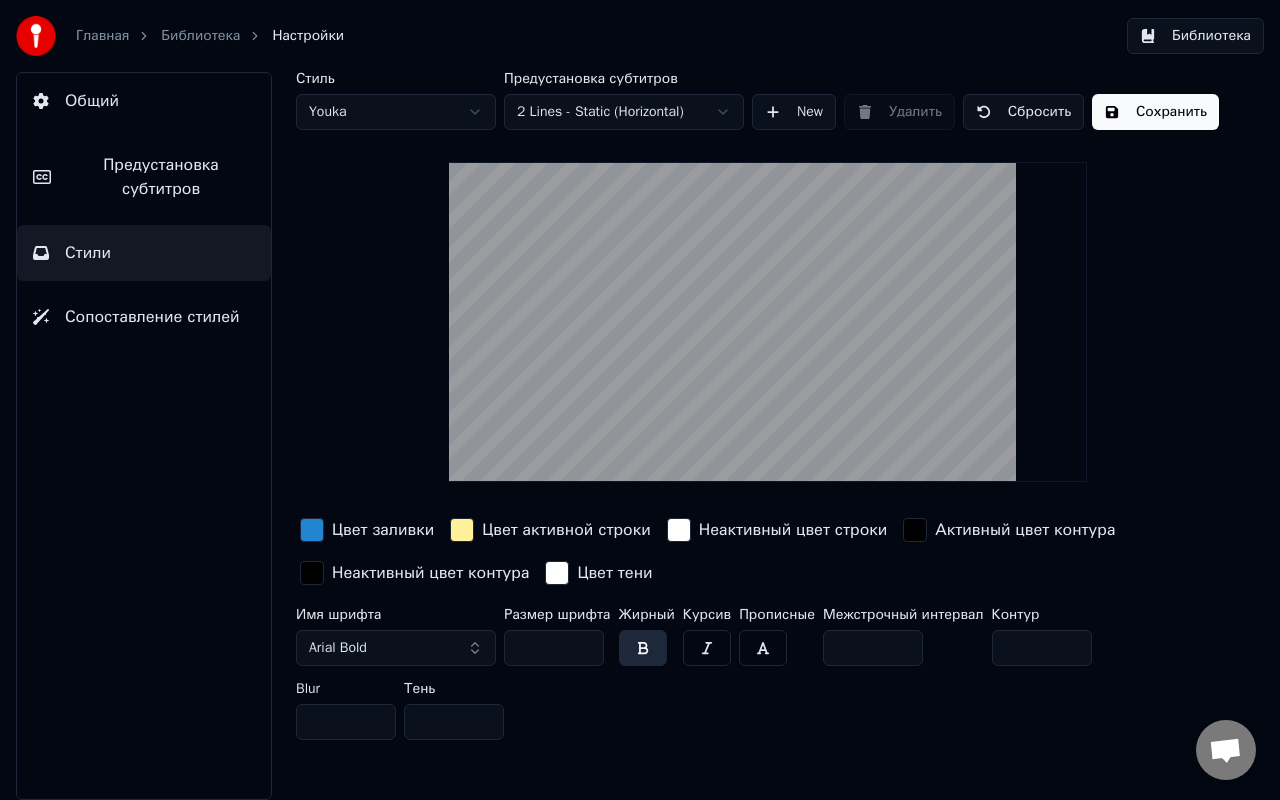 click on "Библиотека" at bounding box center [200, 36] 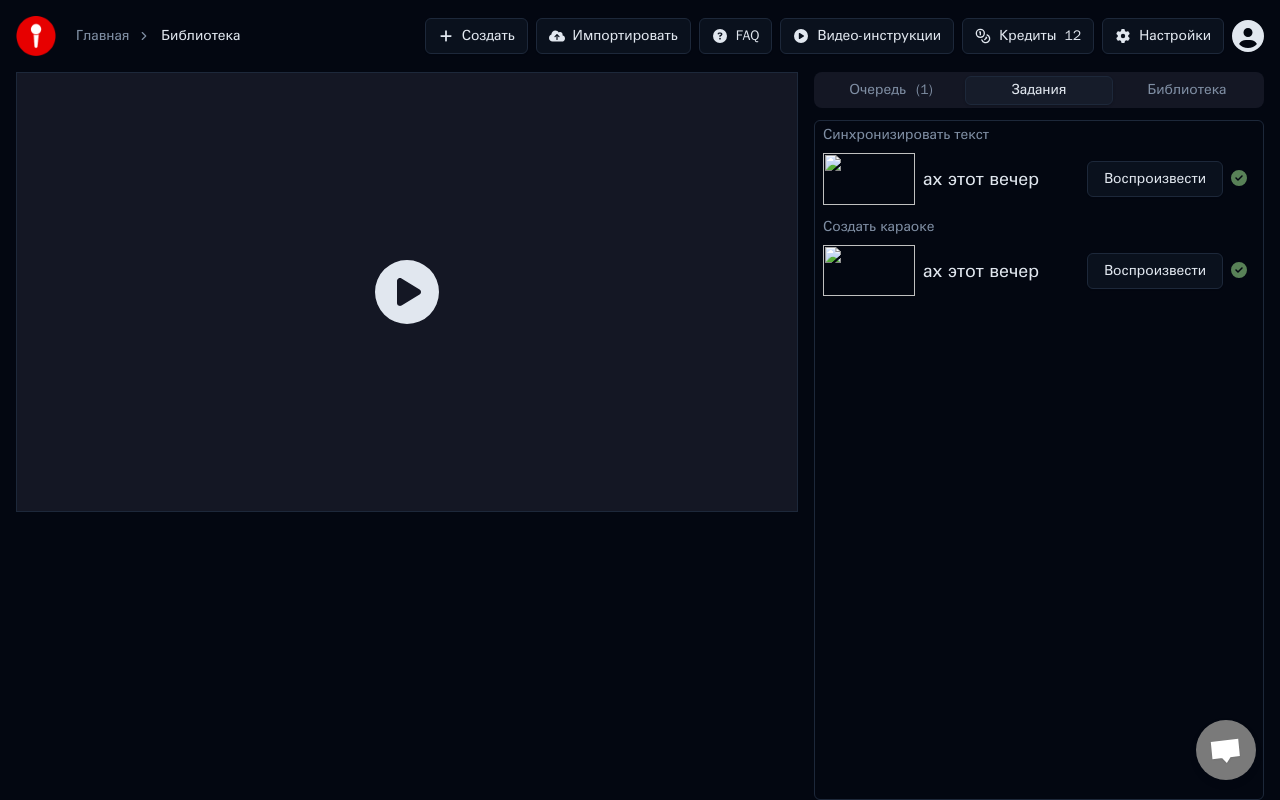 click on "Воспроизвести" at bounding box center [1155, 179] 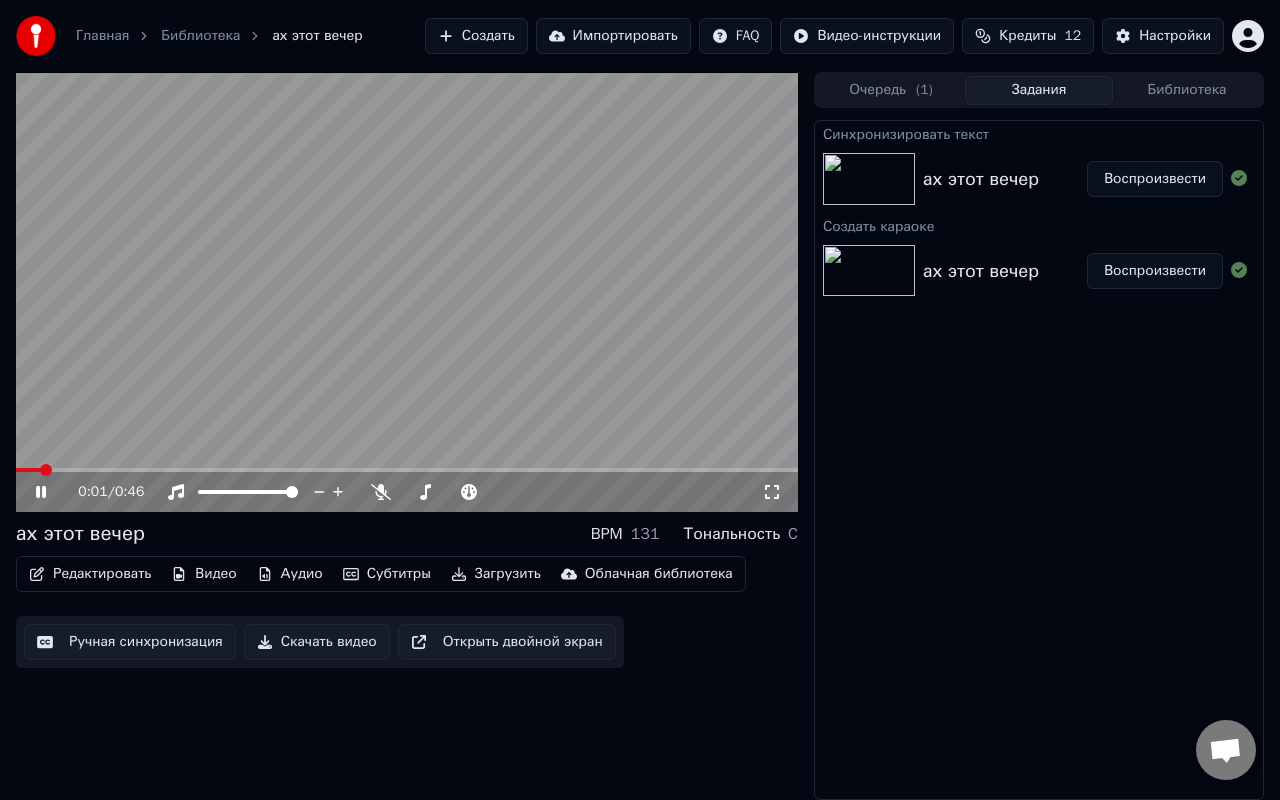 click 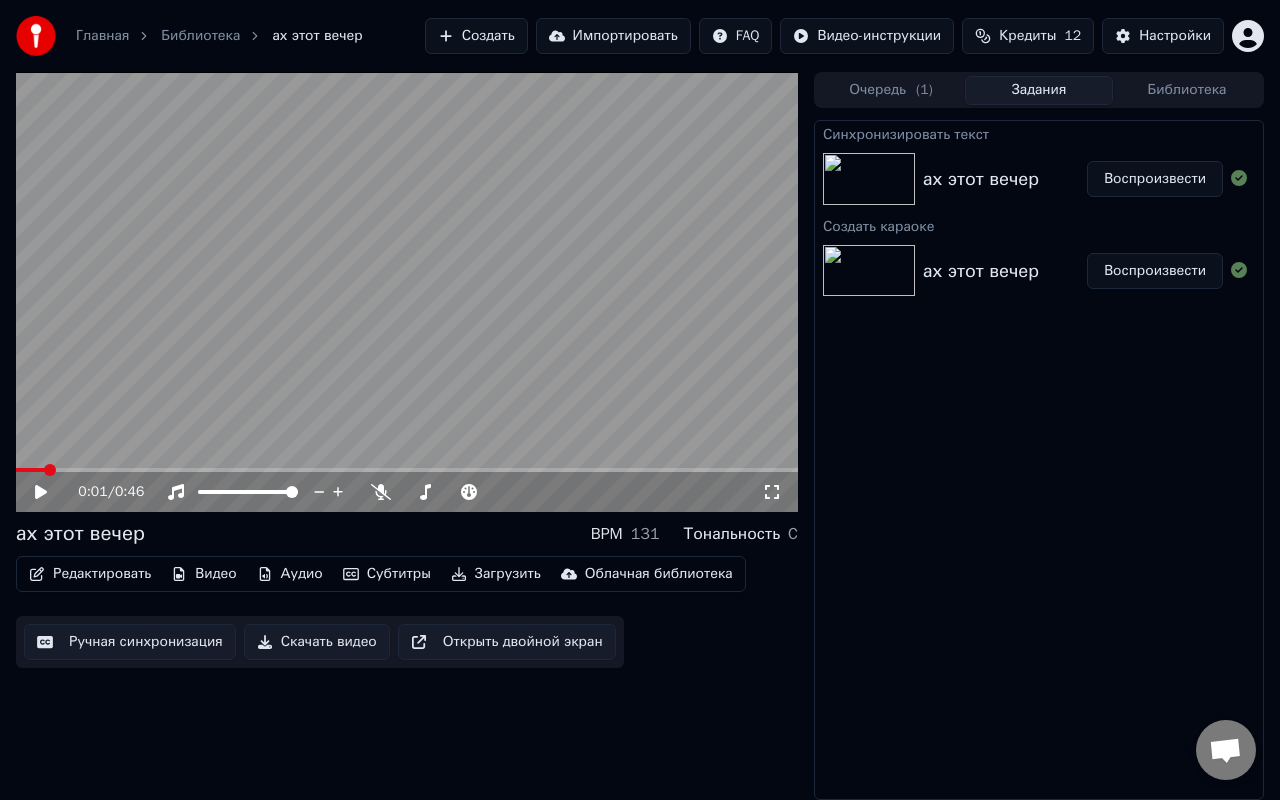 click on "Редактировать" at bounding box center (90, 574) 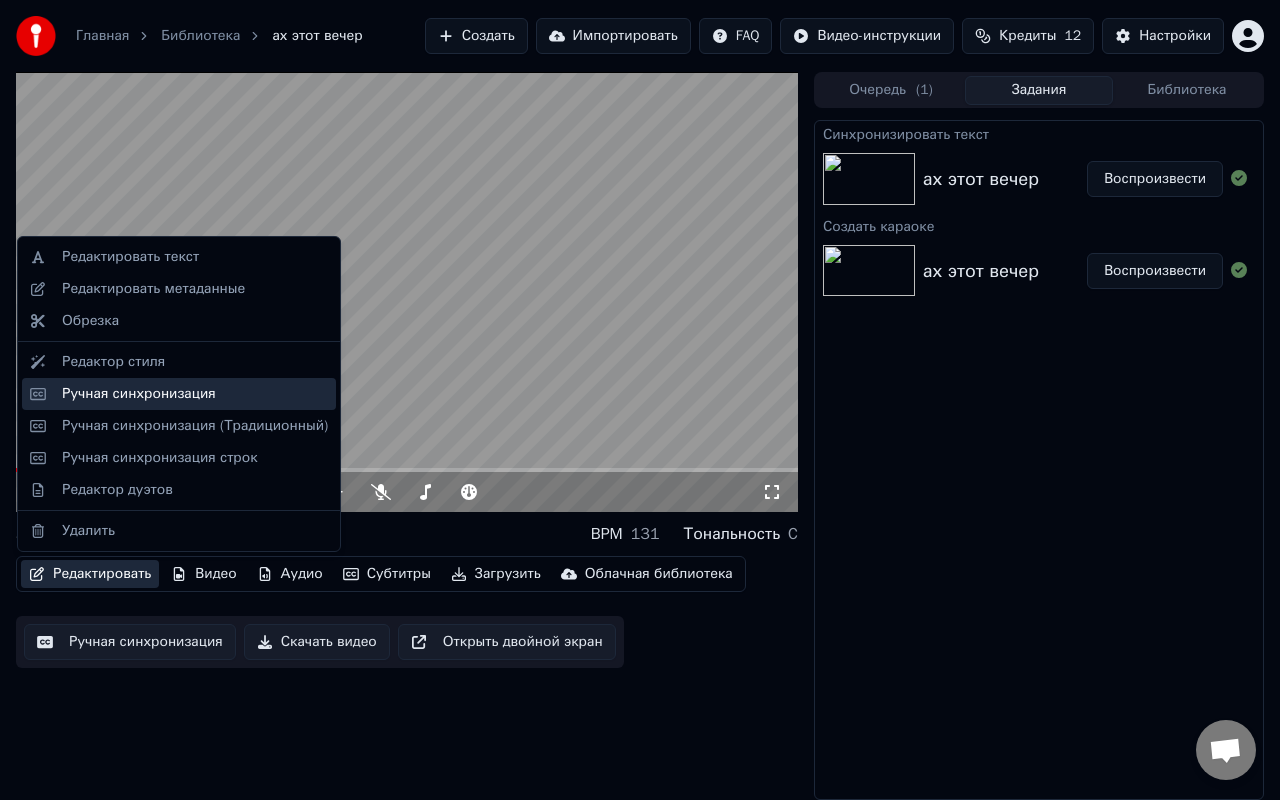 click on "Ручная синхронизация" at bounding box center (179, 394) 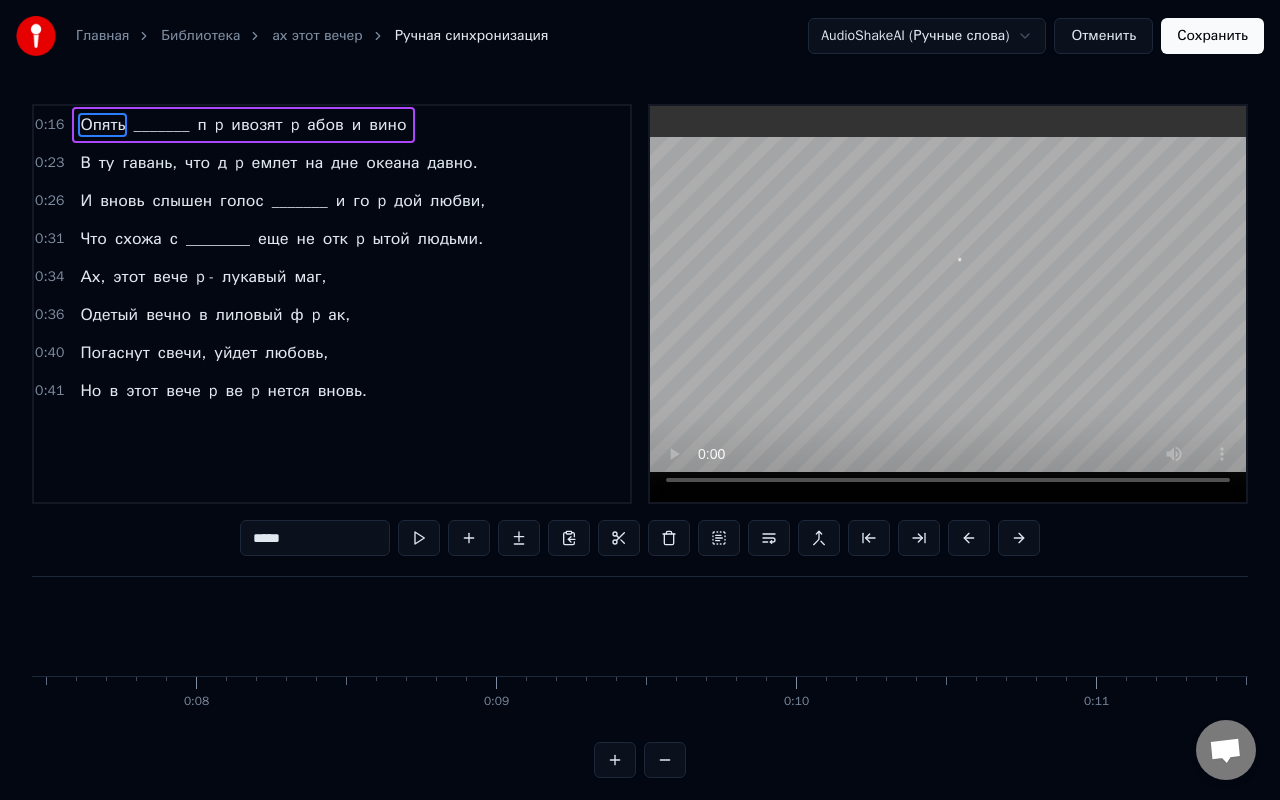 scroll, scrollTop: 0, scrollLeft: 4873, axis: horizontal 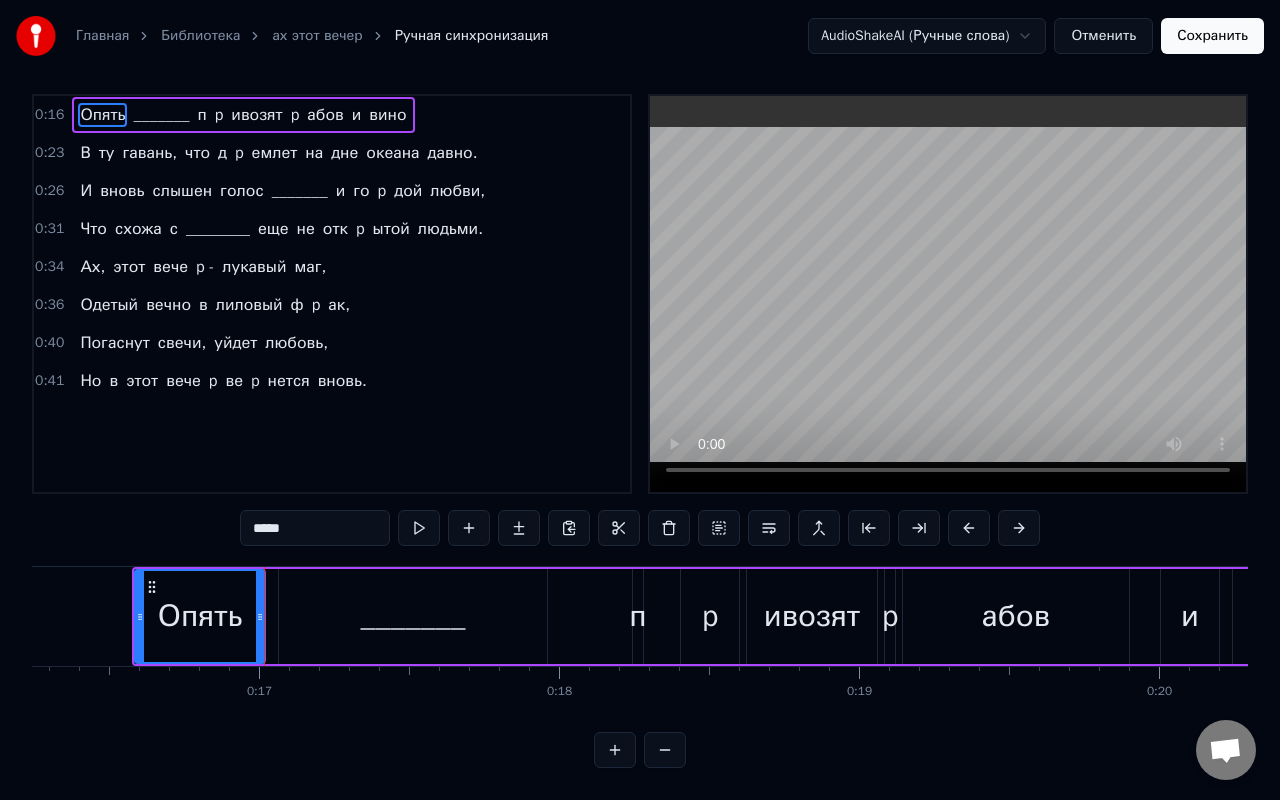 click on "_______" at bounding box center [413, 616] 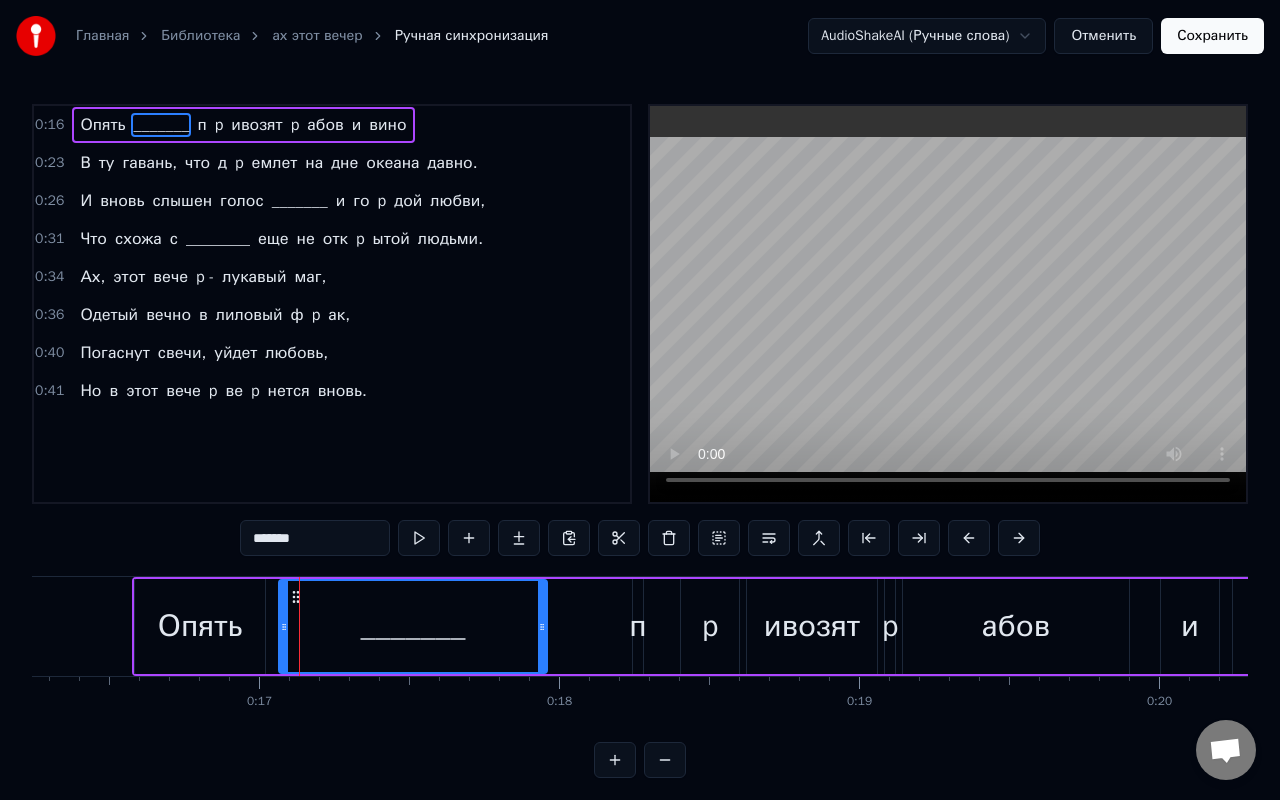 scroll, scrollTop: 10, scrollLeft: 0, axis: vertical 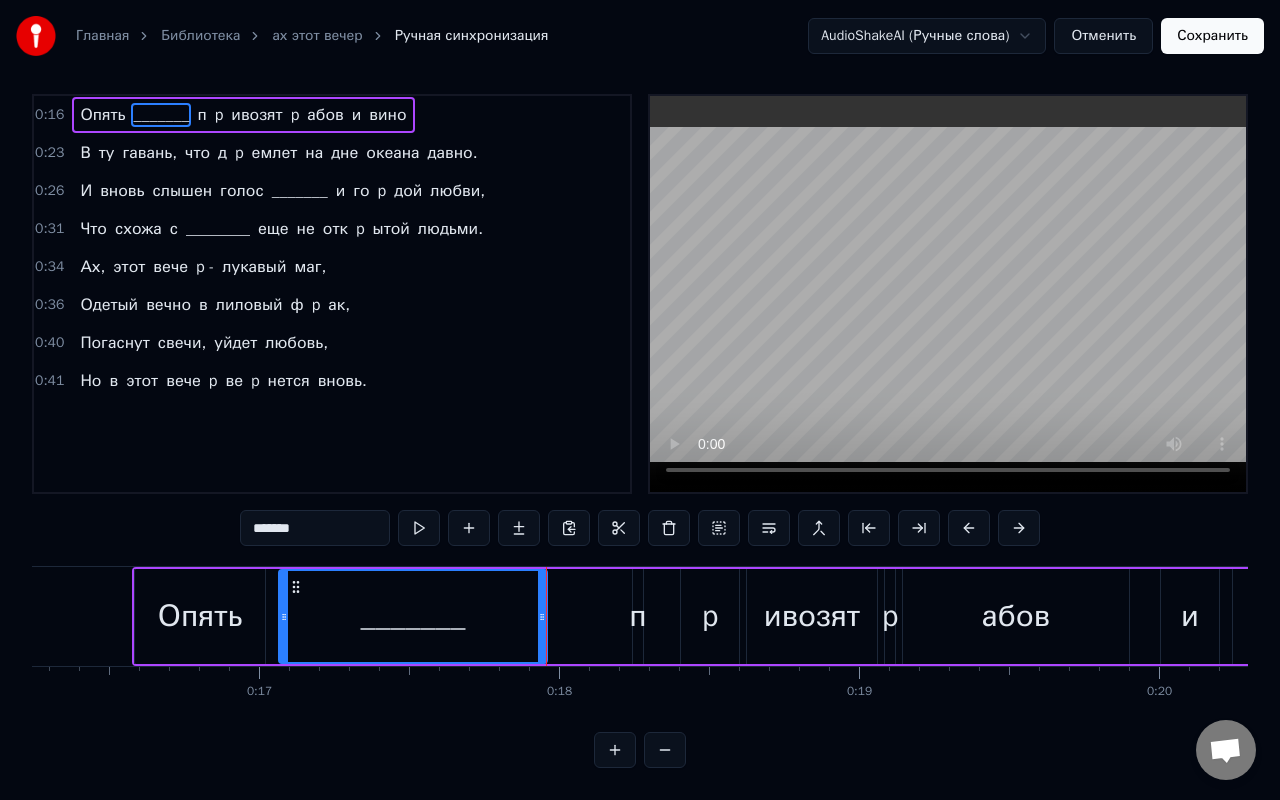 click on "Опять _______ п p ивозят p абов и вино" at bounding box center [1028, 616] 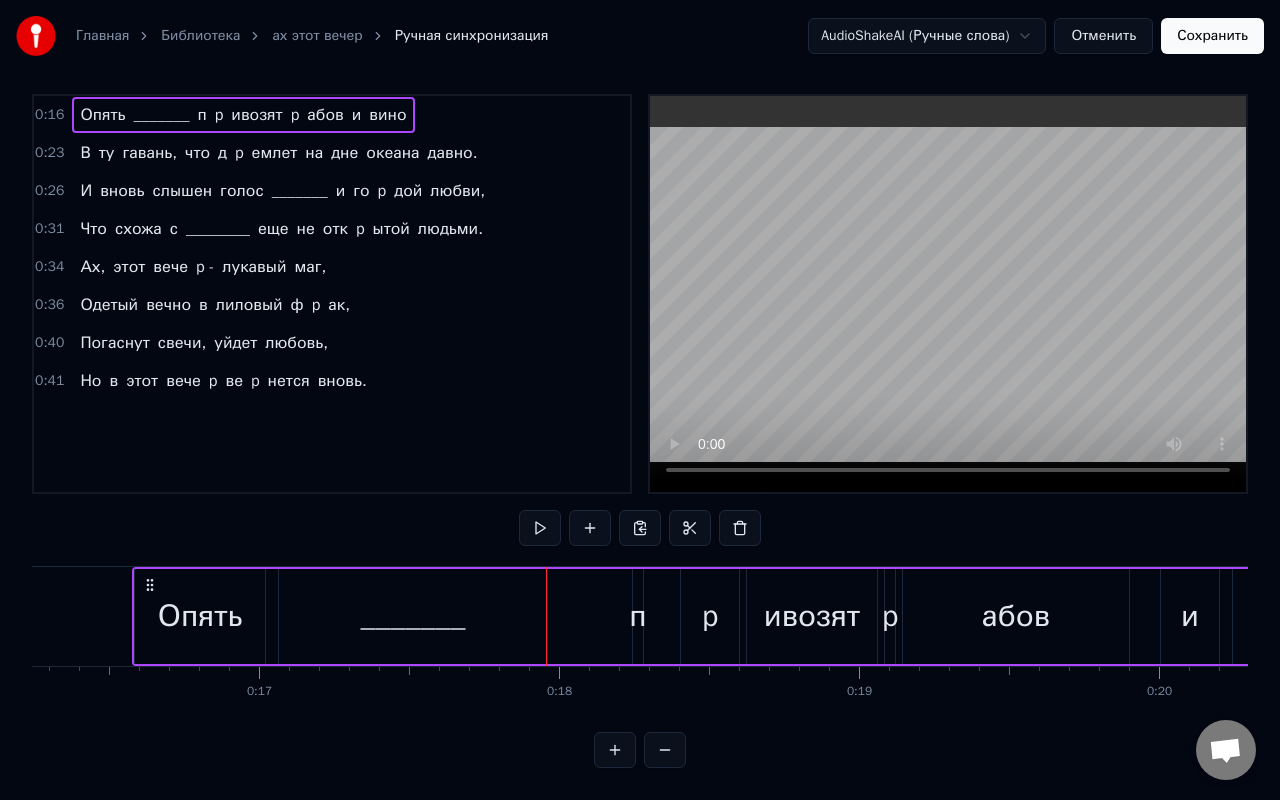 click on "Опять _______ п p ивозят p абов и вино" at bounding box center [1028, 616] 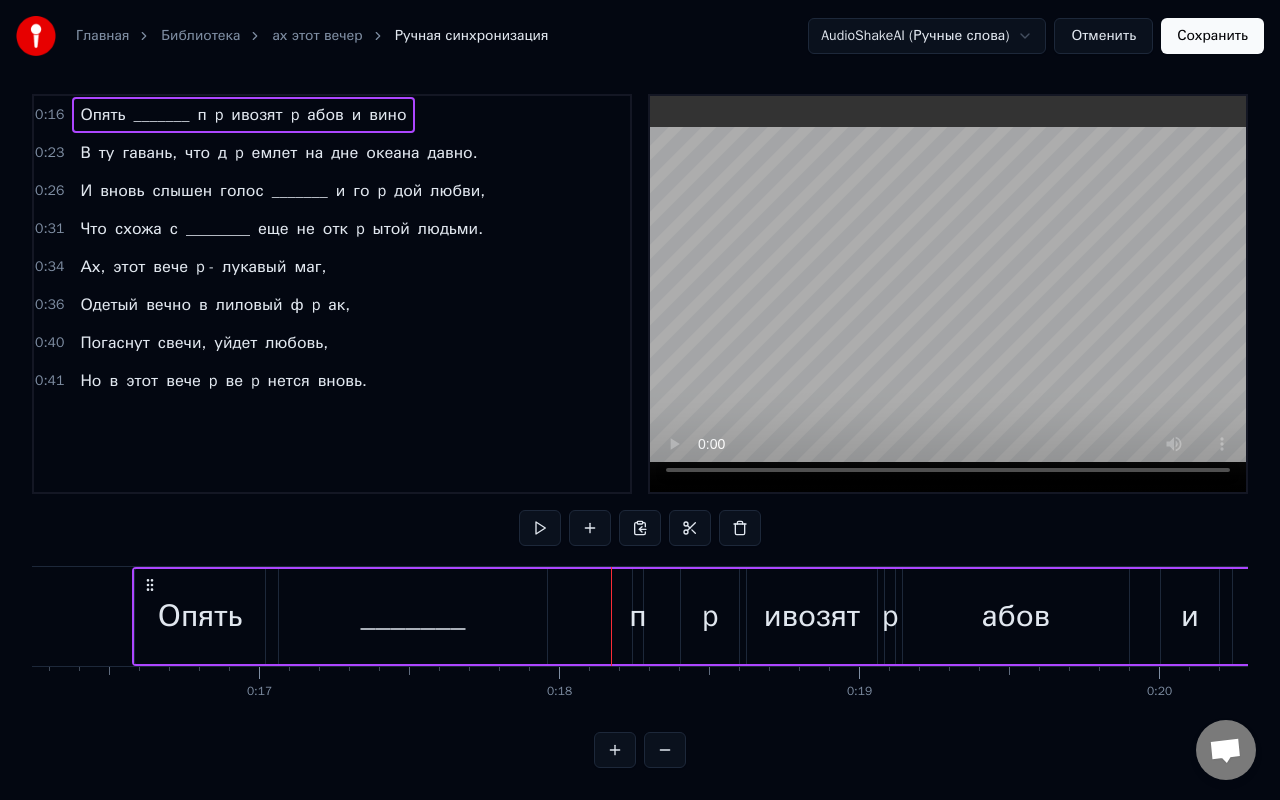 click on "p" at bounding box center (219, 115) 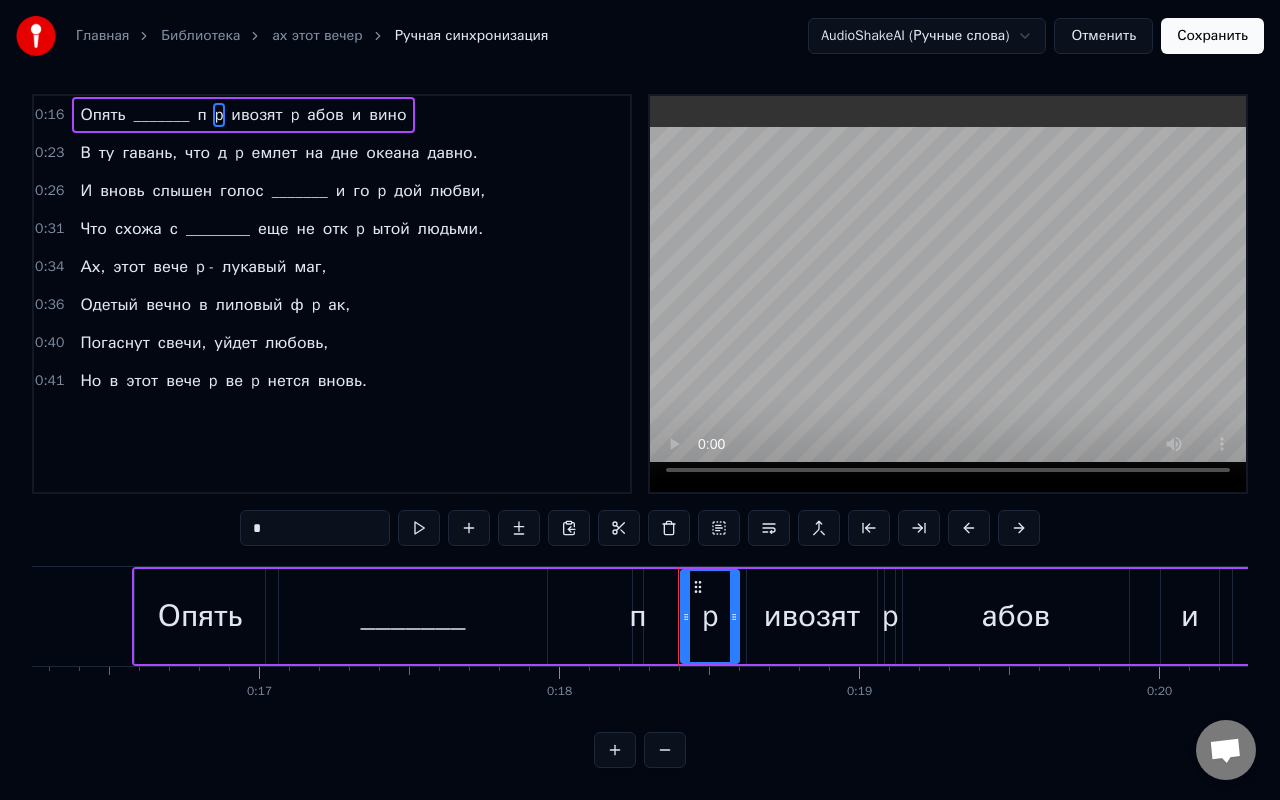 scroll, scrollTop: 0, scrollLeft: 0, axis: both 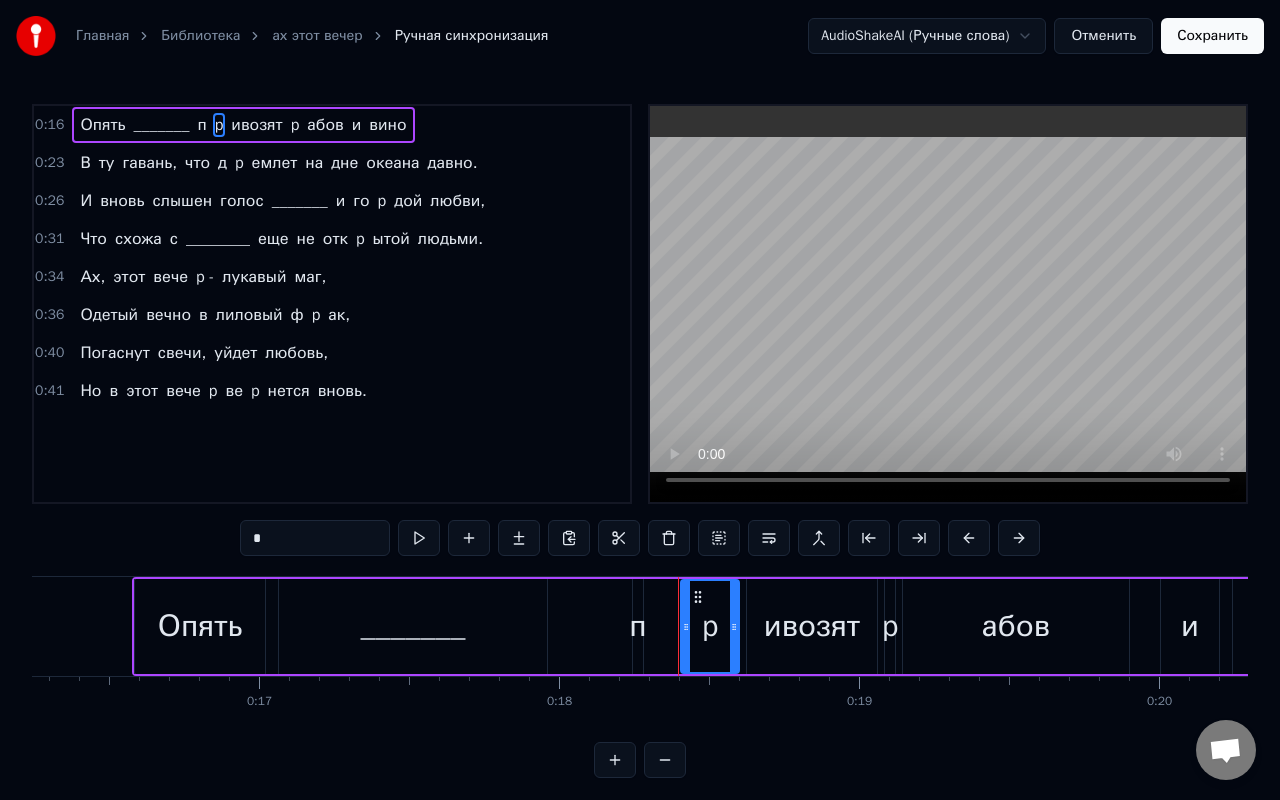 click on "п" at bounding box center [201, 125] 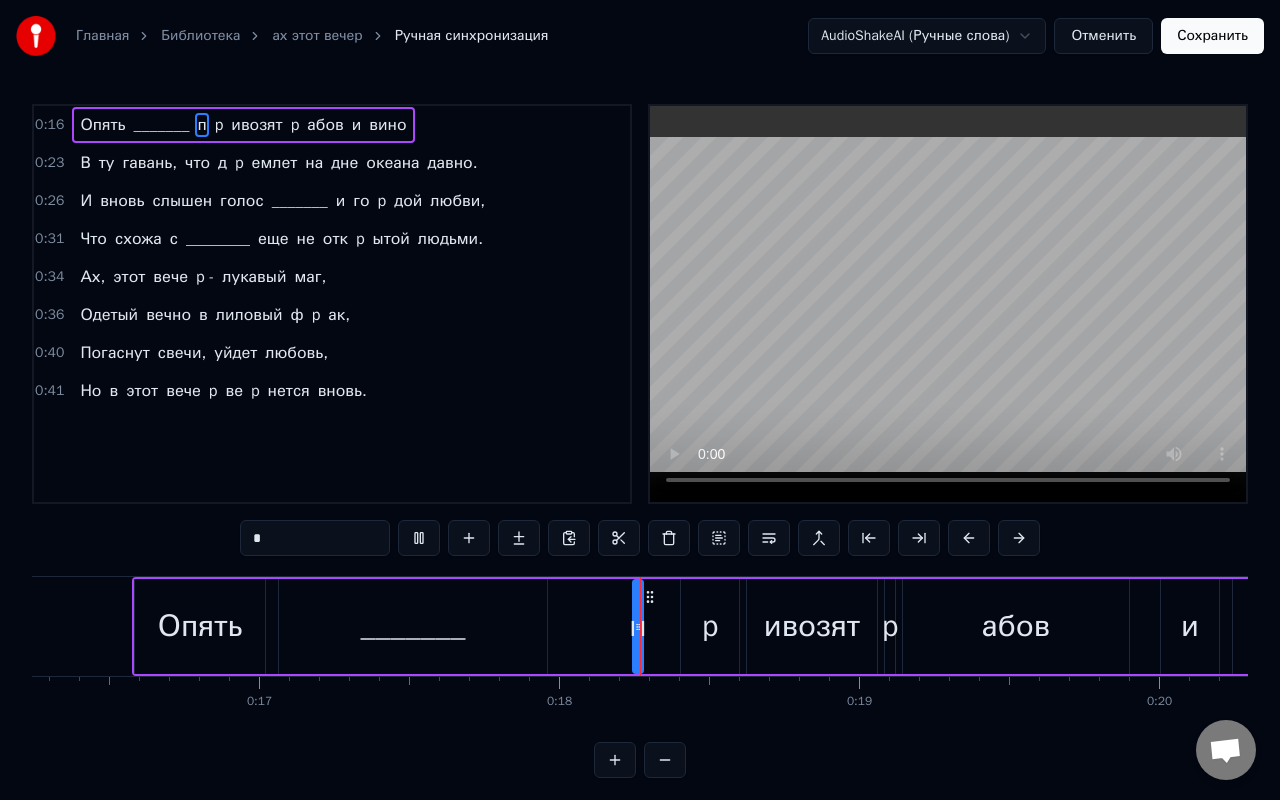 scroll, scrollTop: 10, scrollLeft: 0, axis: vertical 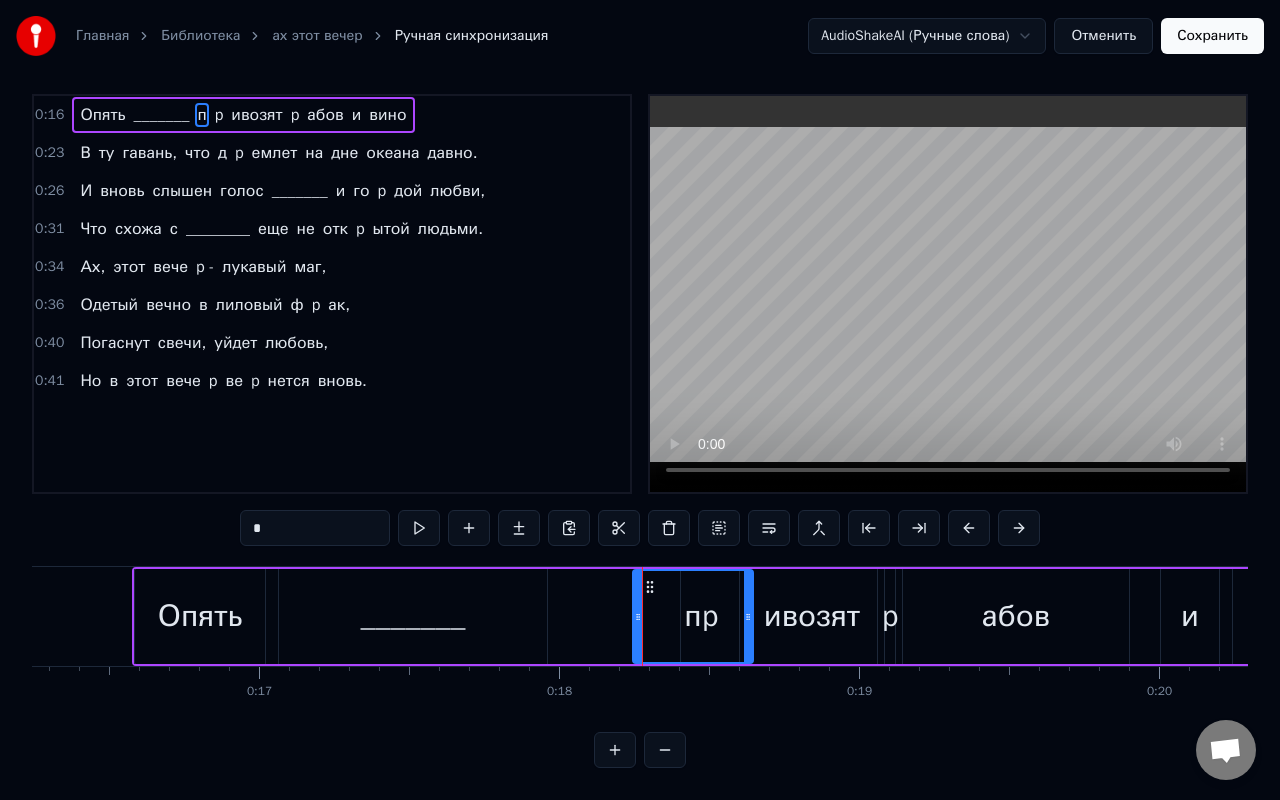 drag, startPoint x: 641, startPoint y: 620, endPoint x: 751, endPoint y: 620, distance: 110 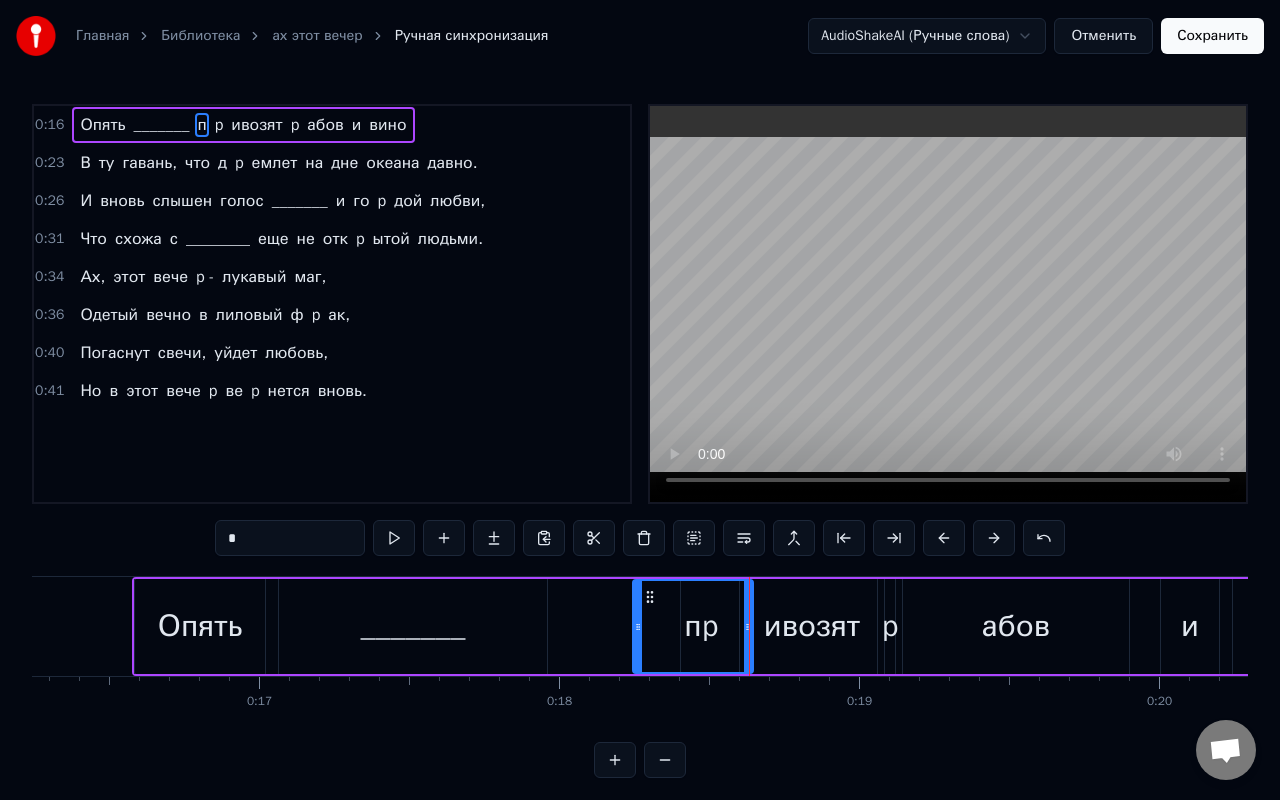 scroll, scrollTop: 10, scrollLeft: 0, axis: vertical 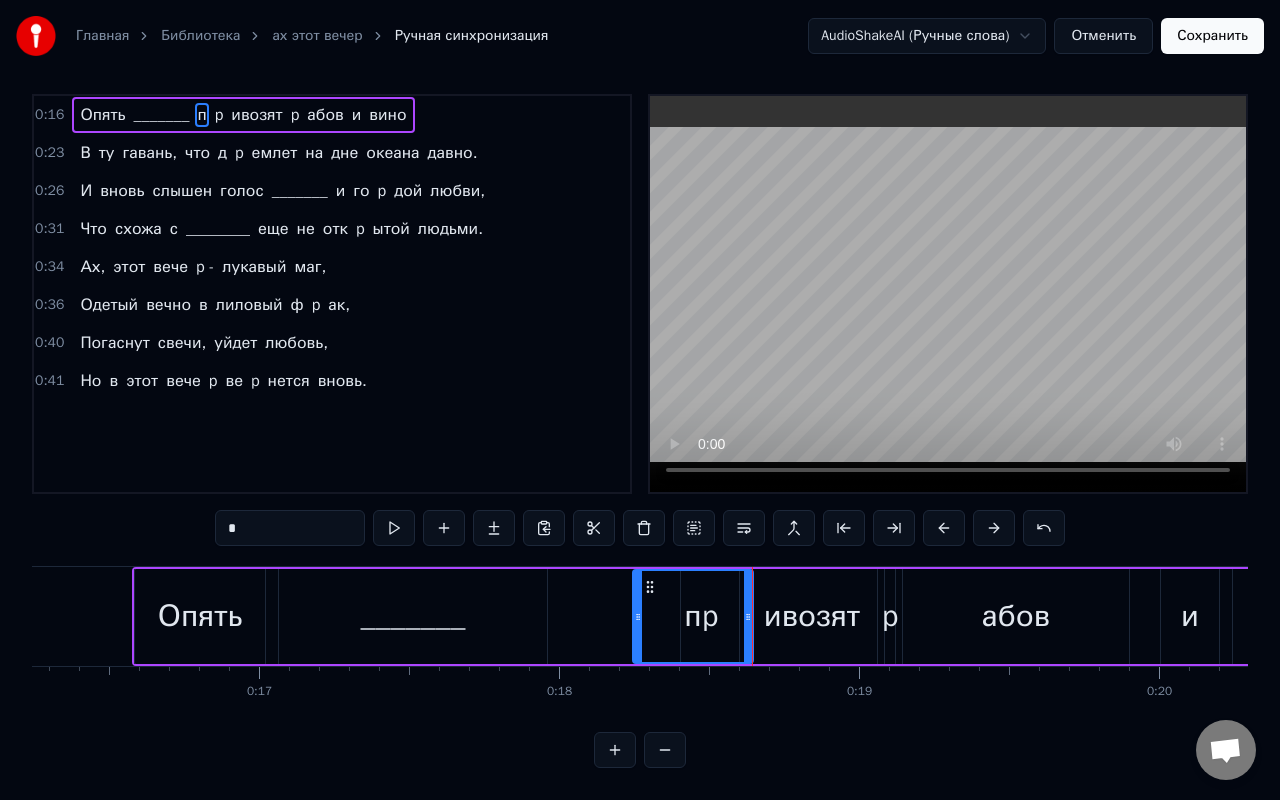 click at bounding box center [748, 616] 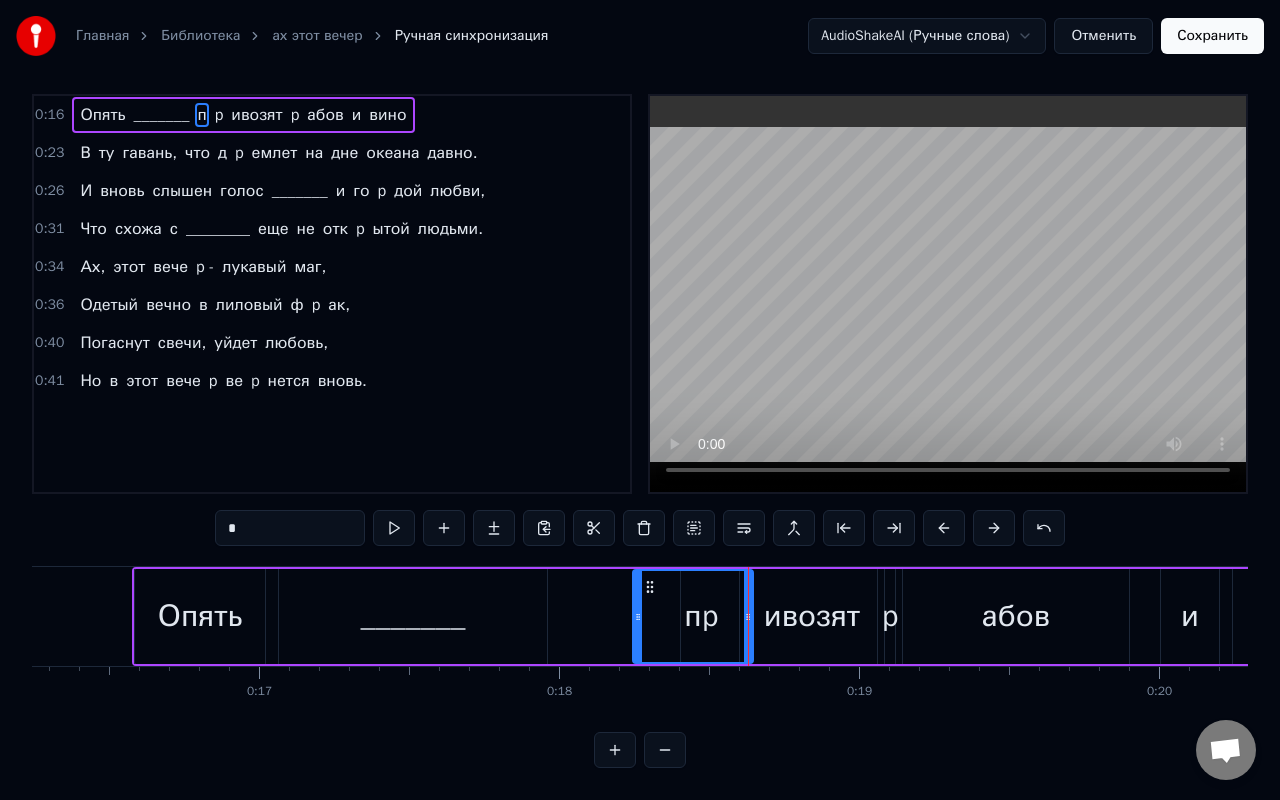 scroll, scrollTop: 0, scrollLeft: 0, axis: both 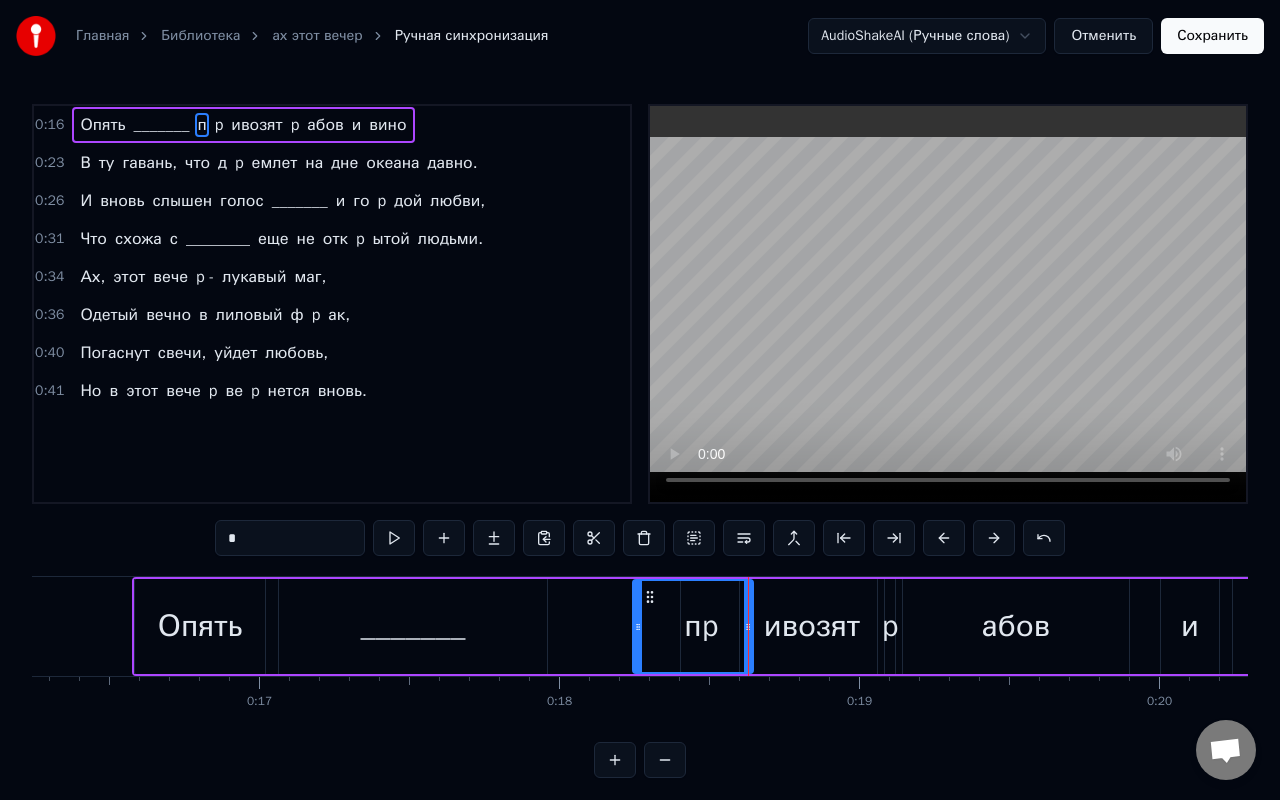 click on "ивозят" at bounding box center (812, 626) 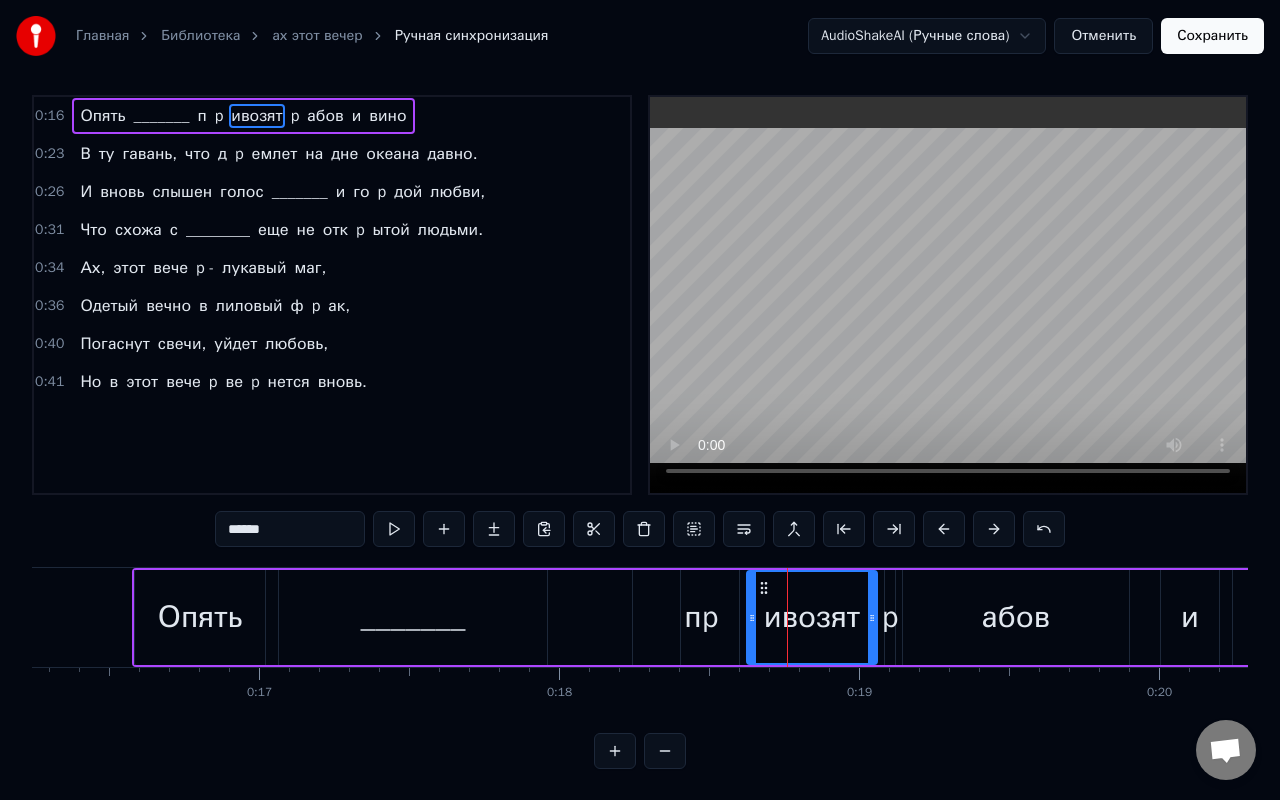 scroll, scrollTop: 10, scrollLeft: 0, axis: vertical 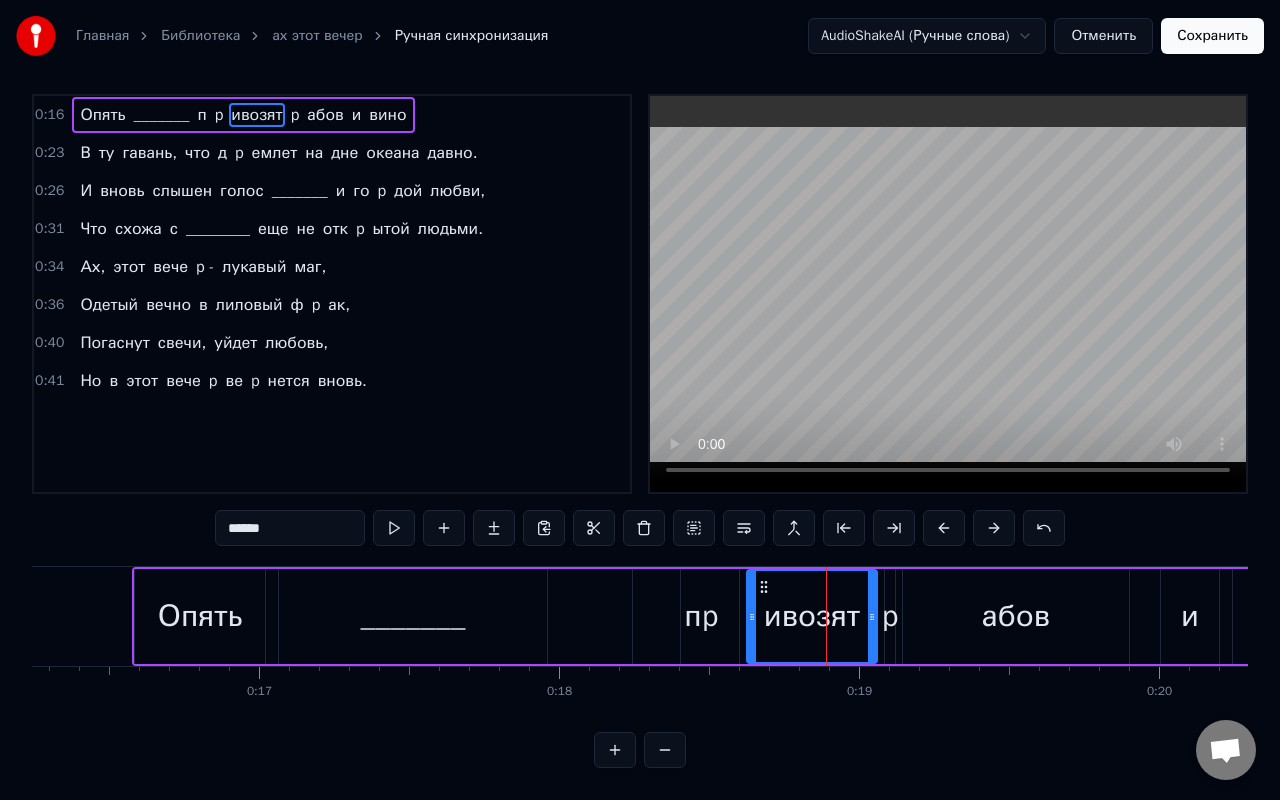 click on "p" at bounding box center [219, 115] 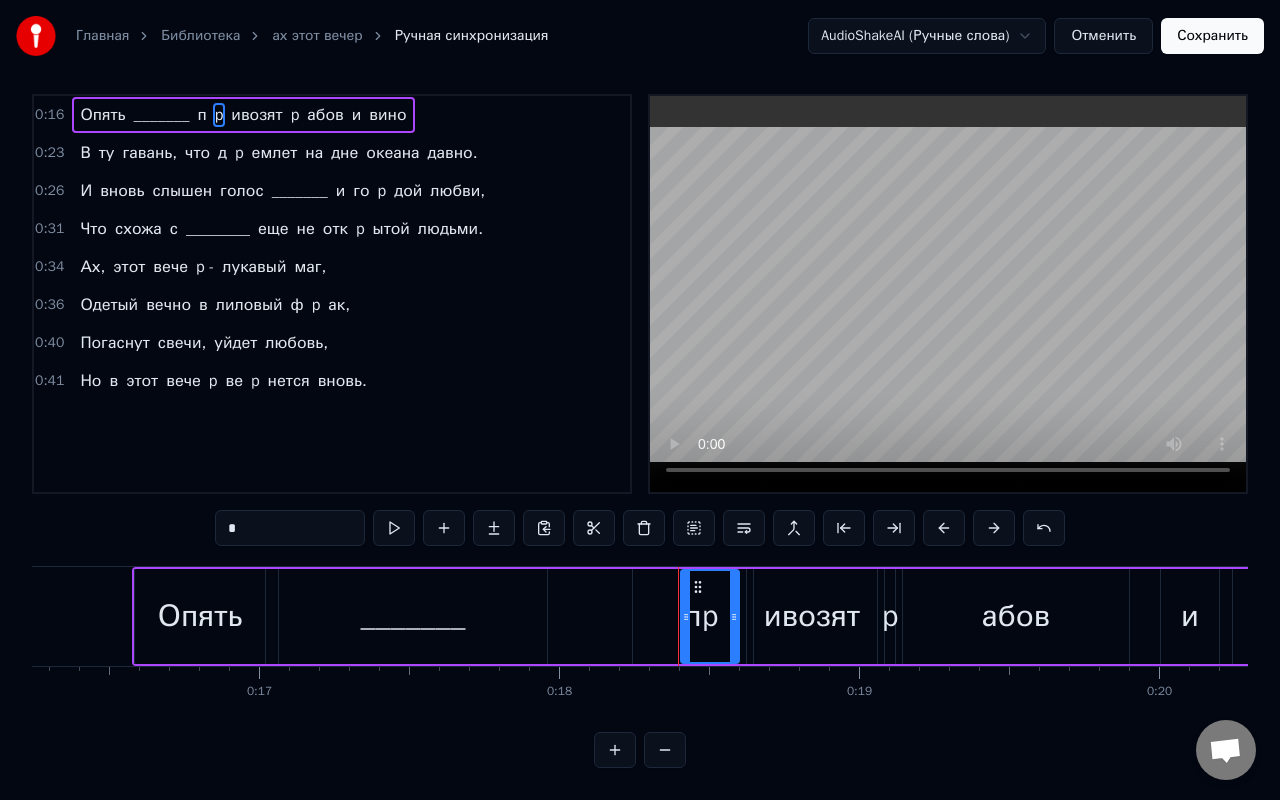 scroll, scrollTop: 0, scrollLeft: 0, axis: both 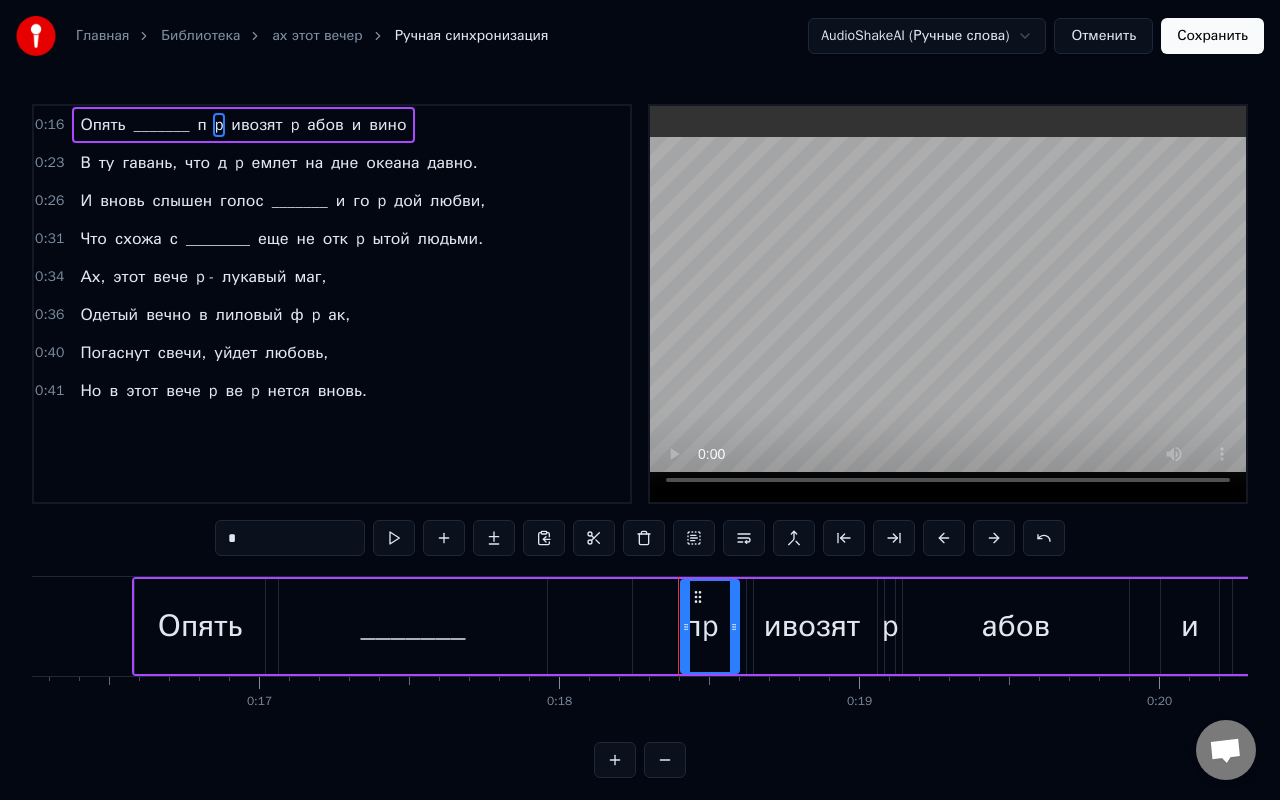 drag, startPoint x: 236, startPoint y: 125, endPoint x: 215, endPoint y: 128, distance: 21.213203 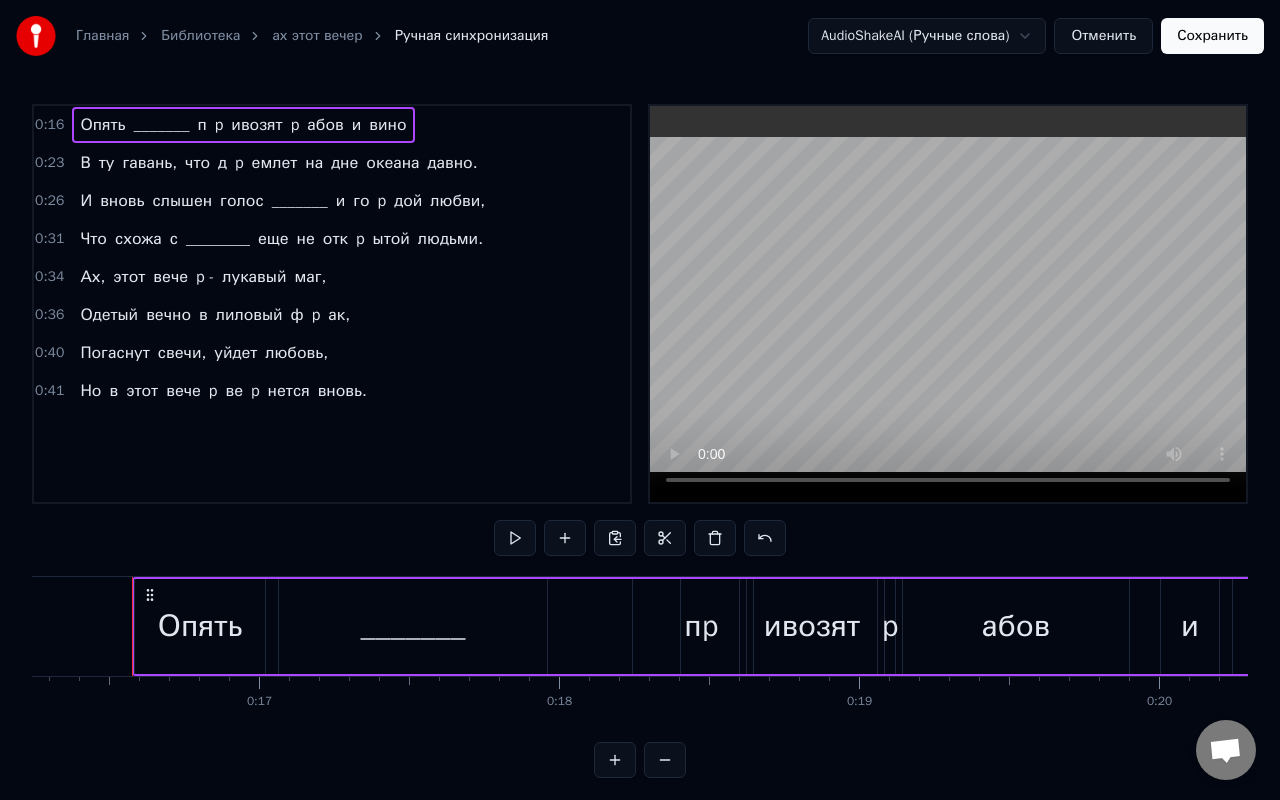 drag, startPoint x: 201, startPoint y: 124, endPoint x: 271, endPoint y: 124, distance: 70 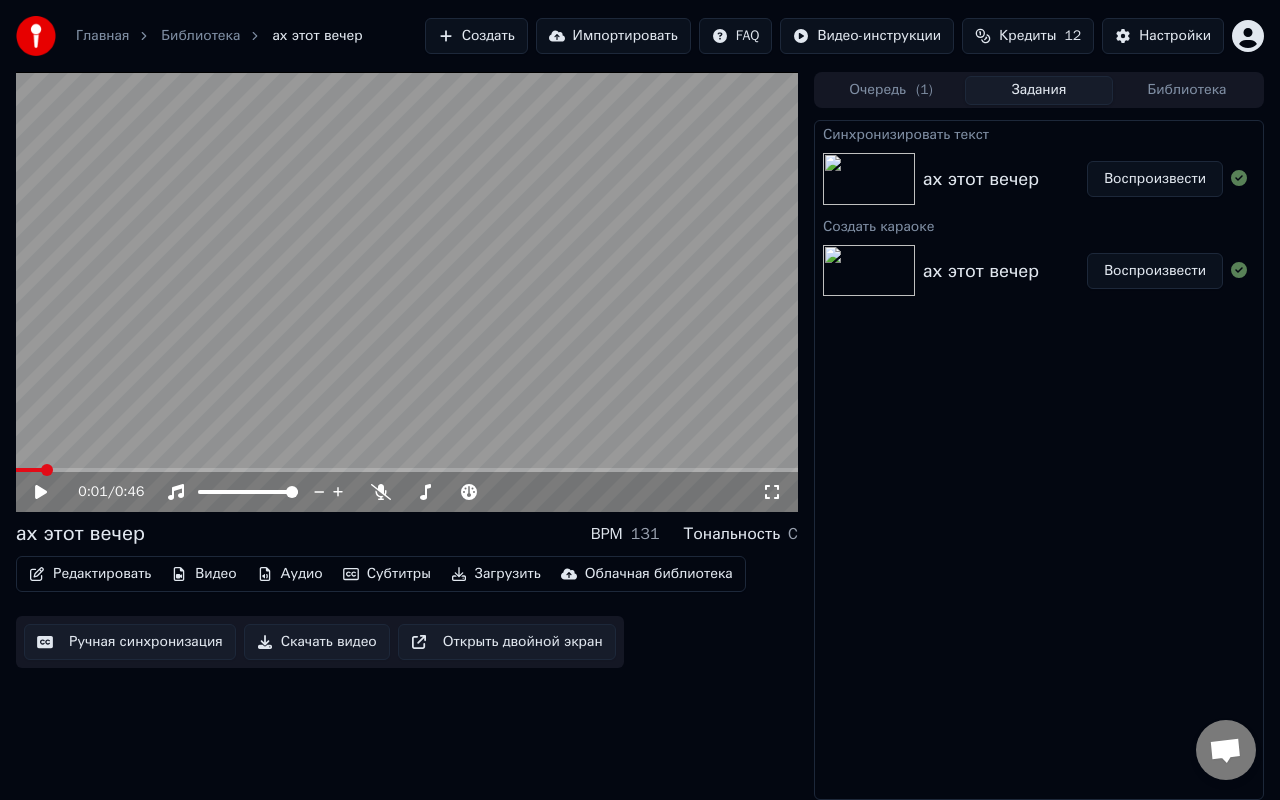 click on "Создать" at bounding box center (476, 36) 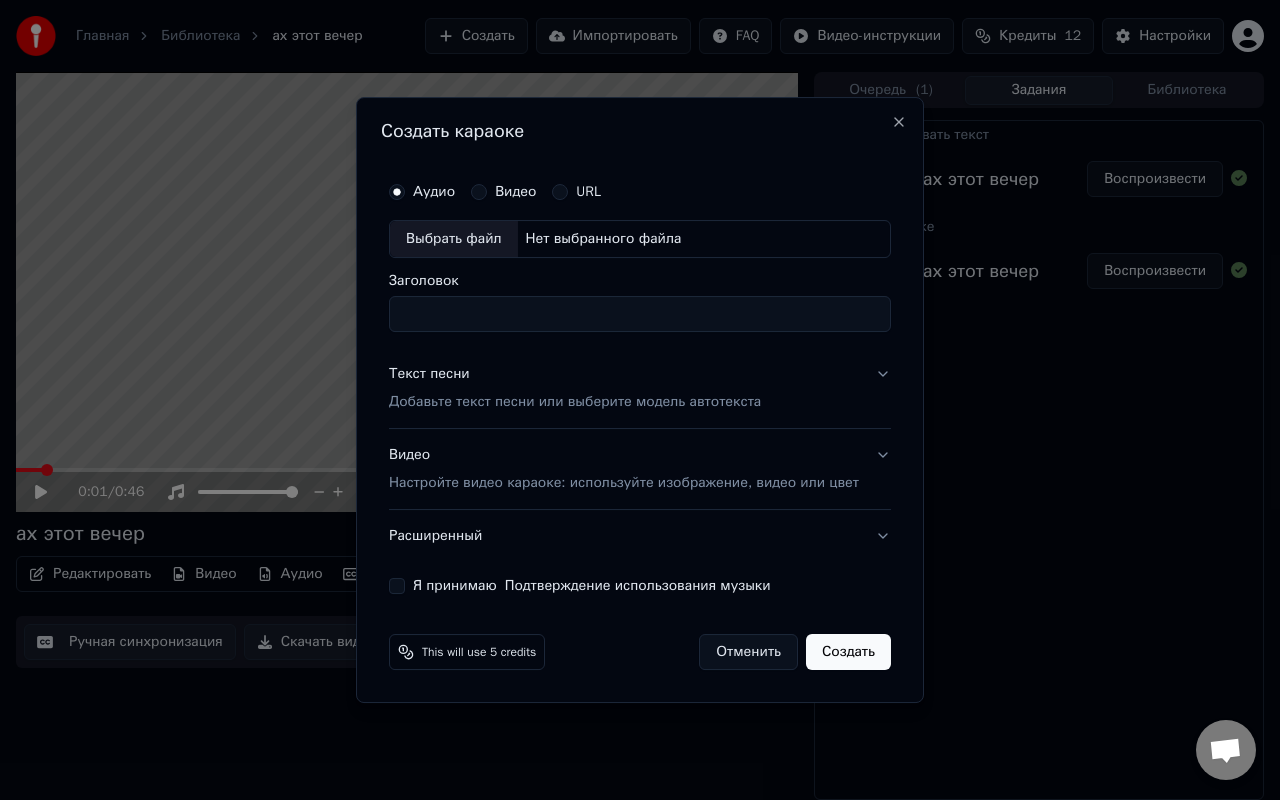 click on "Нет выбранного файла" at bounding box center (604, 239) 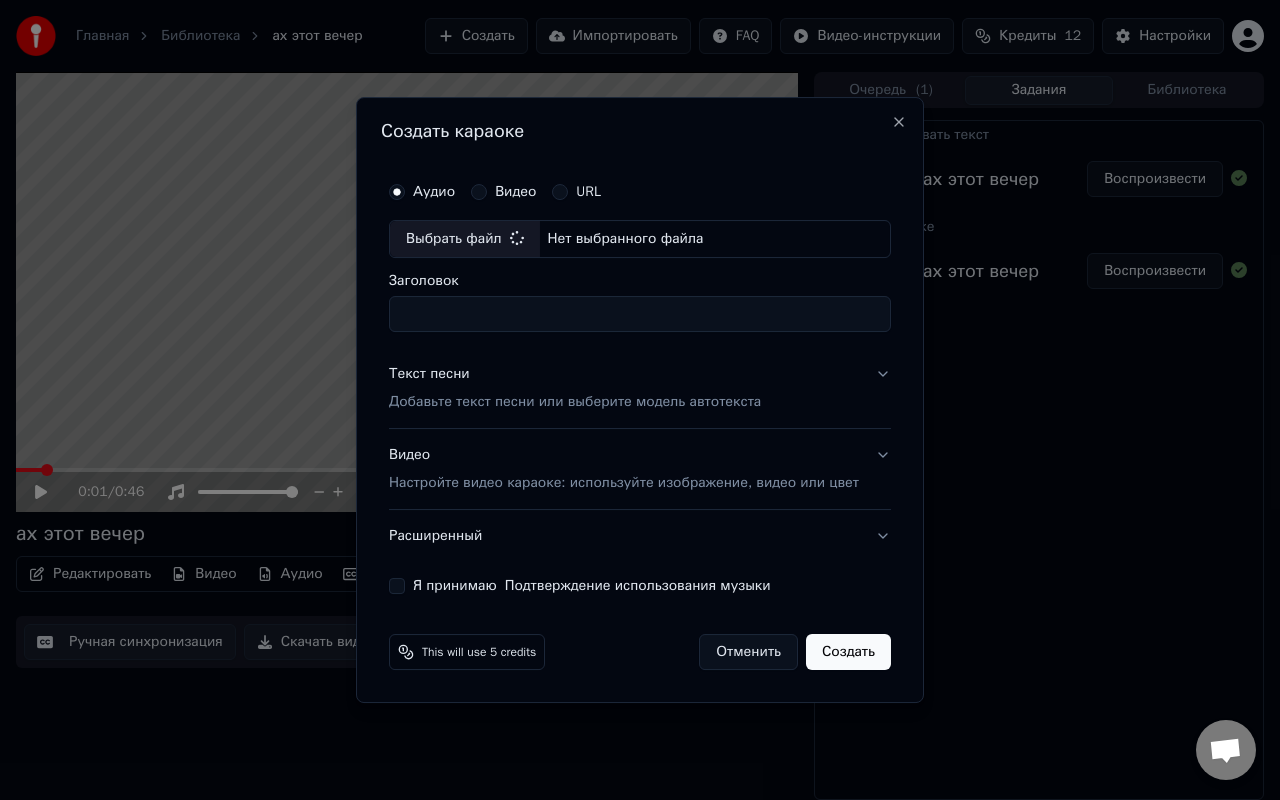 type on "**********" 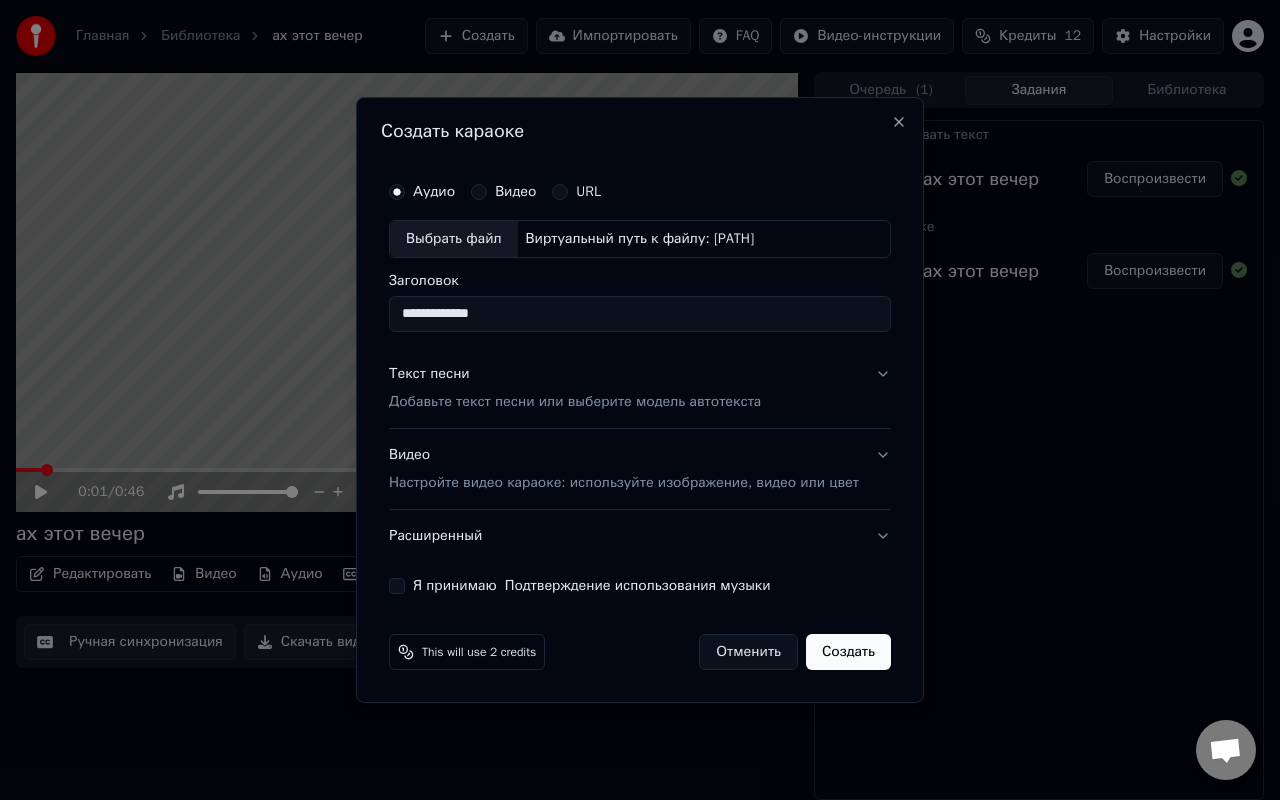 click on "Настройте видео караоке: используйте изображение, видео или цвет" at bounding box center [624, 483] 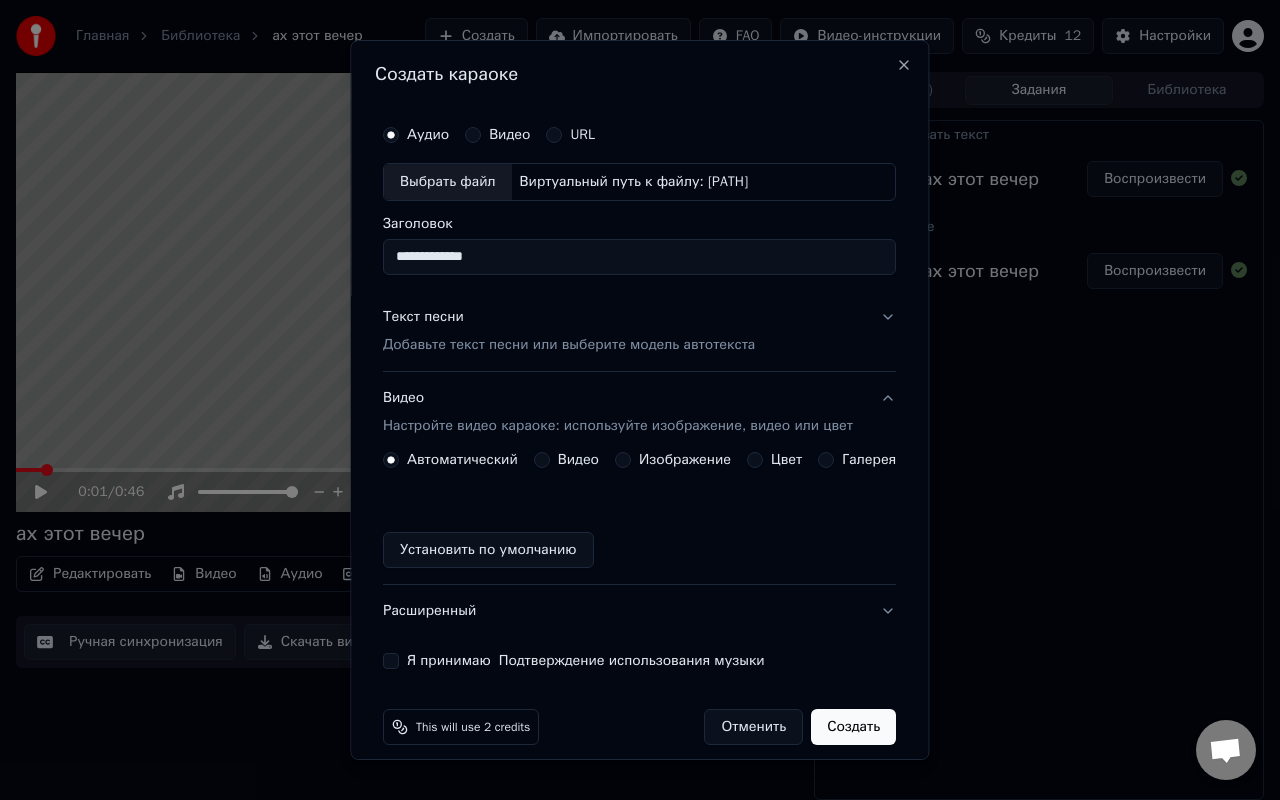 click on "Изображение" at bounding box center [623, 460] 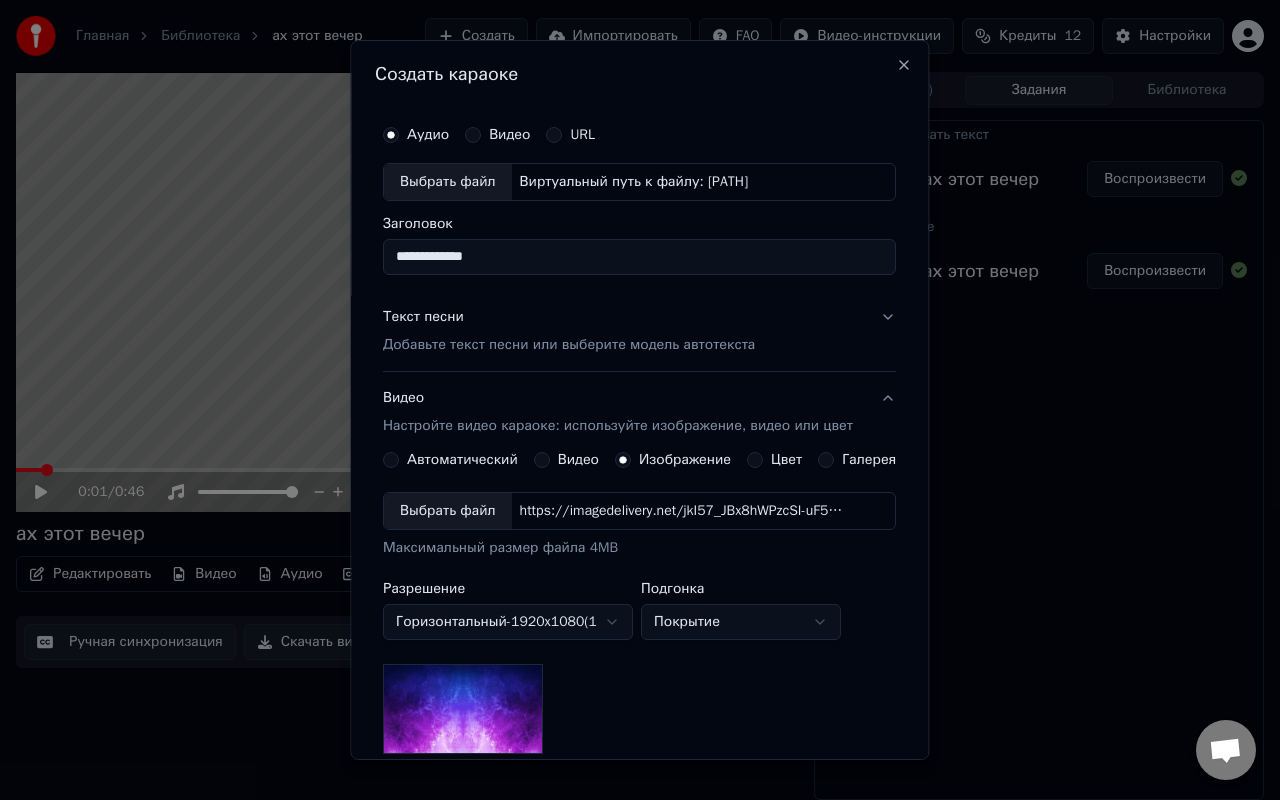 click on "https://imagedelivery.net/jkI57_JBx8hWPzcSI-uF5w/c7639807-3f76-4ea5-9112-66e75e03d200/16x9" at bounding box center (682, 511) 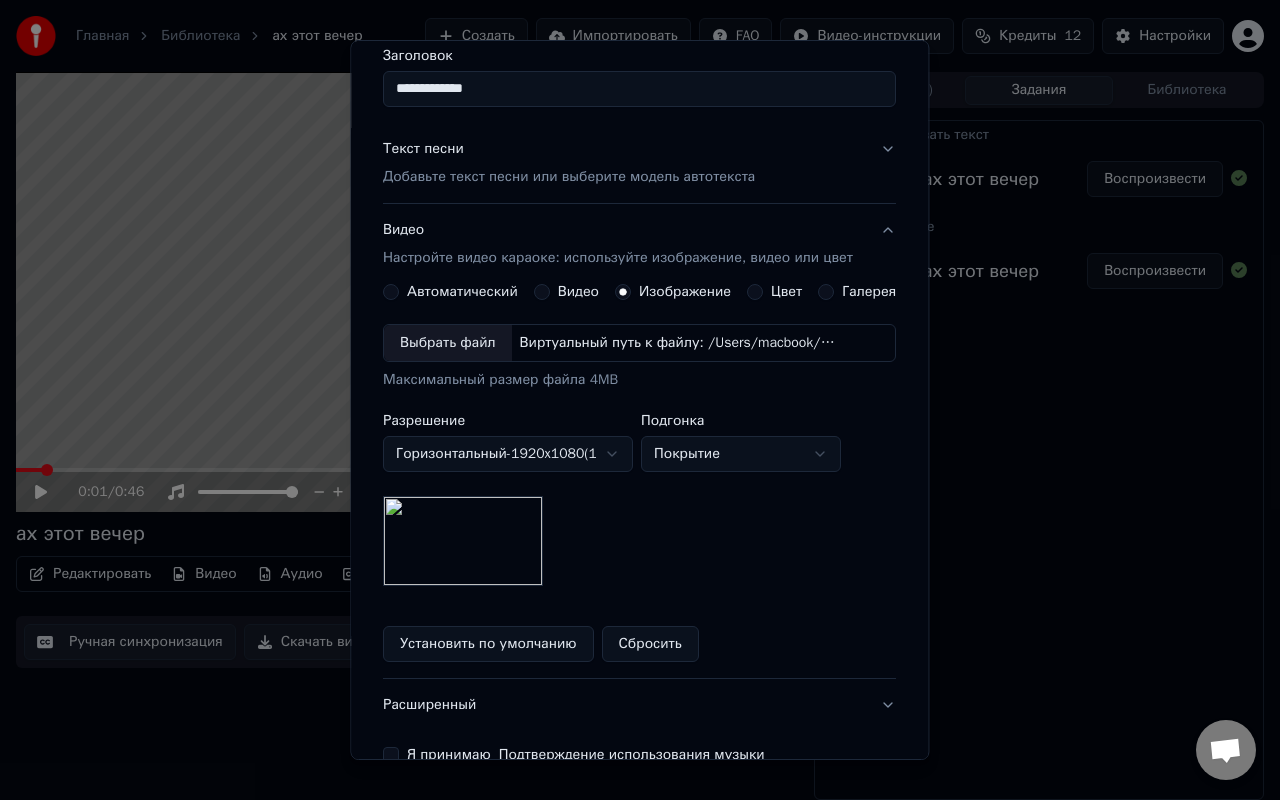 scroll, scrollTop: 280, scrollLeft: 0, axis: vertical 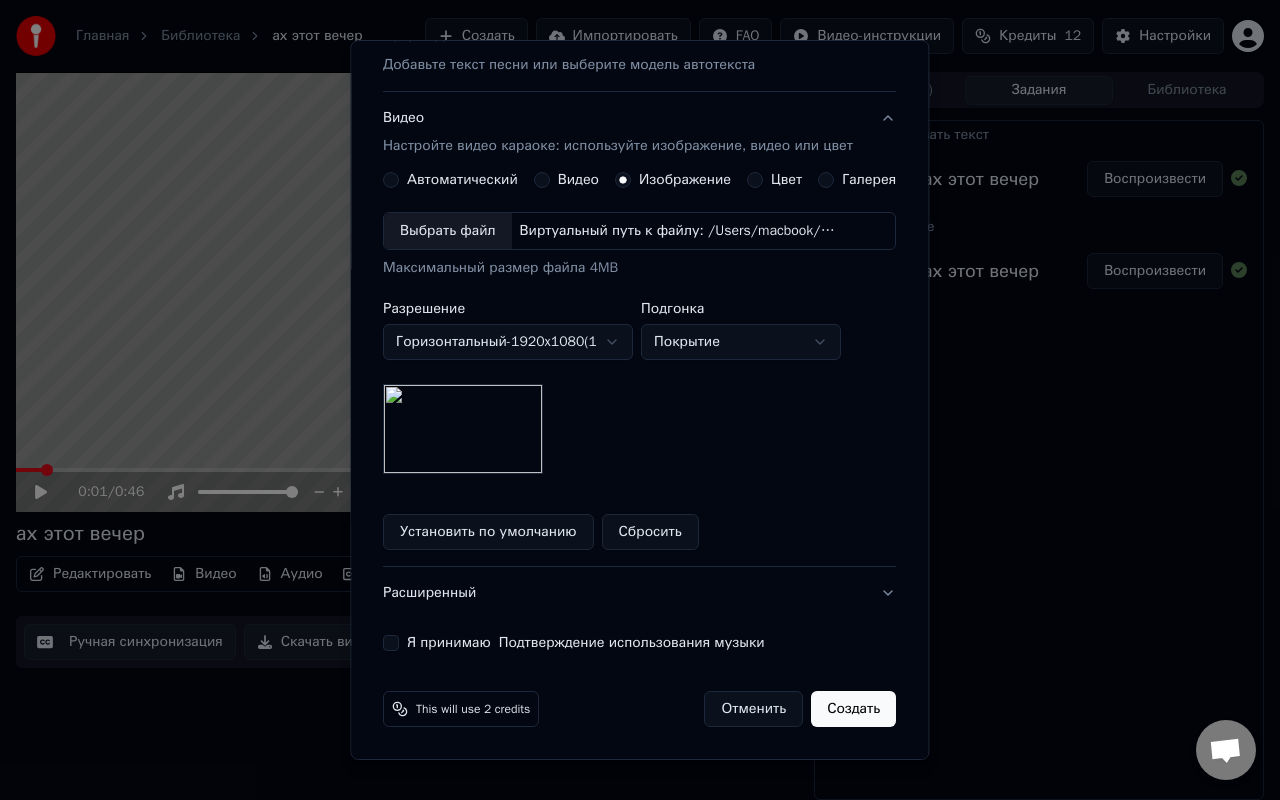click on "Я принимаю   Подтверждение использования музыки" at bounding box center [391, 643] 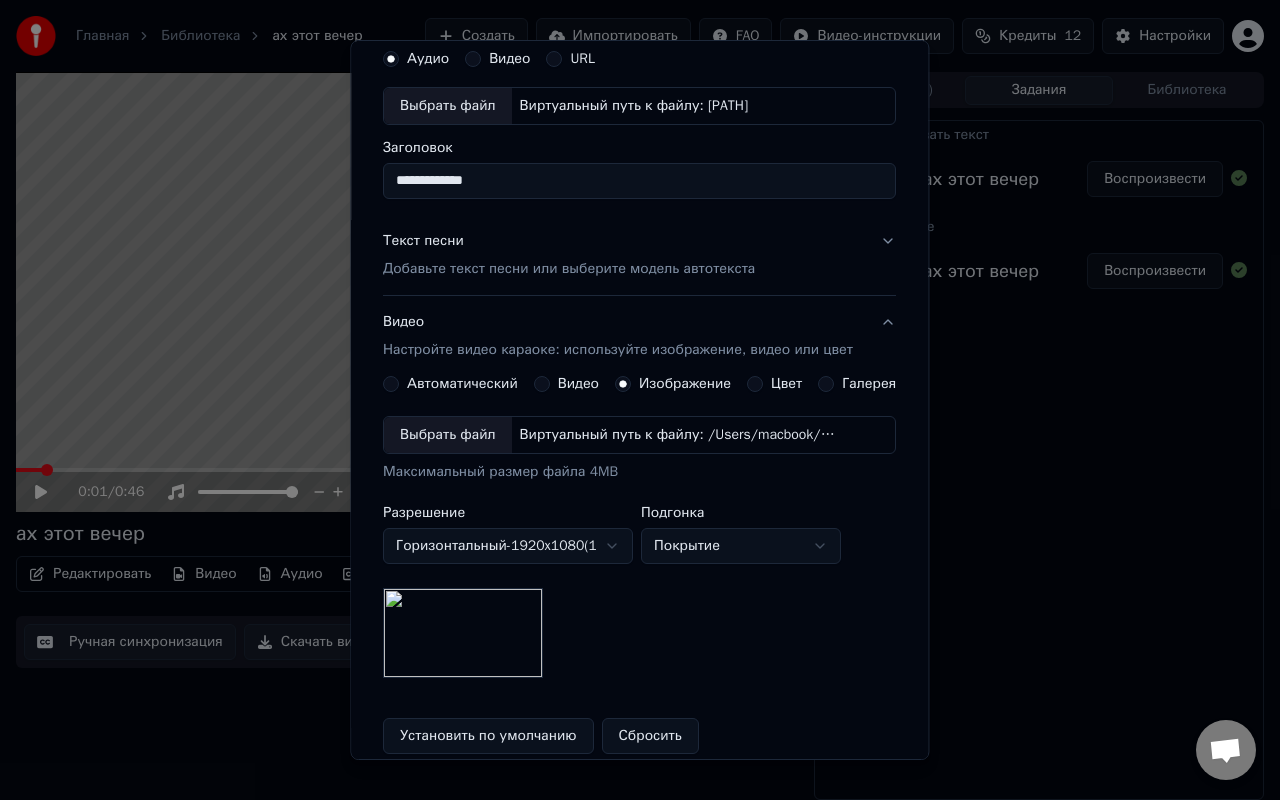 click on "Добавьте текст песни или выберите модель автотекста" at bounding box center (569, 269) 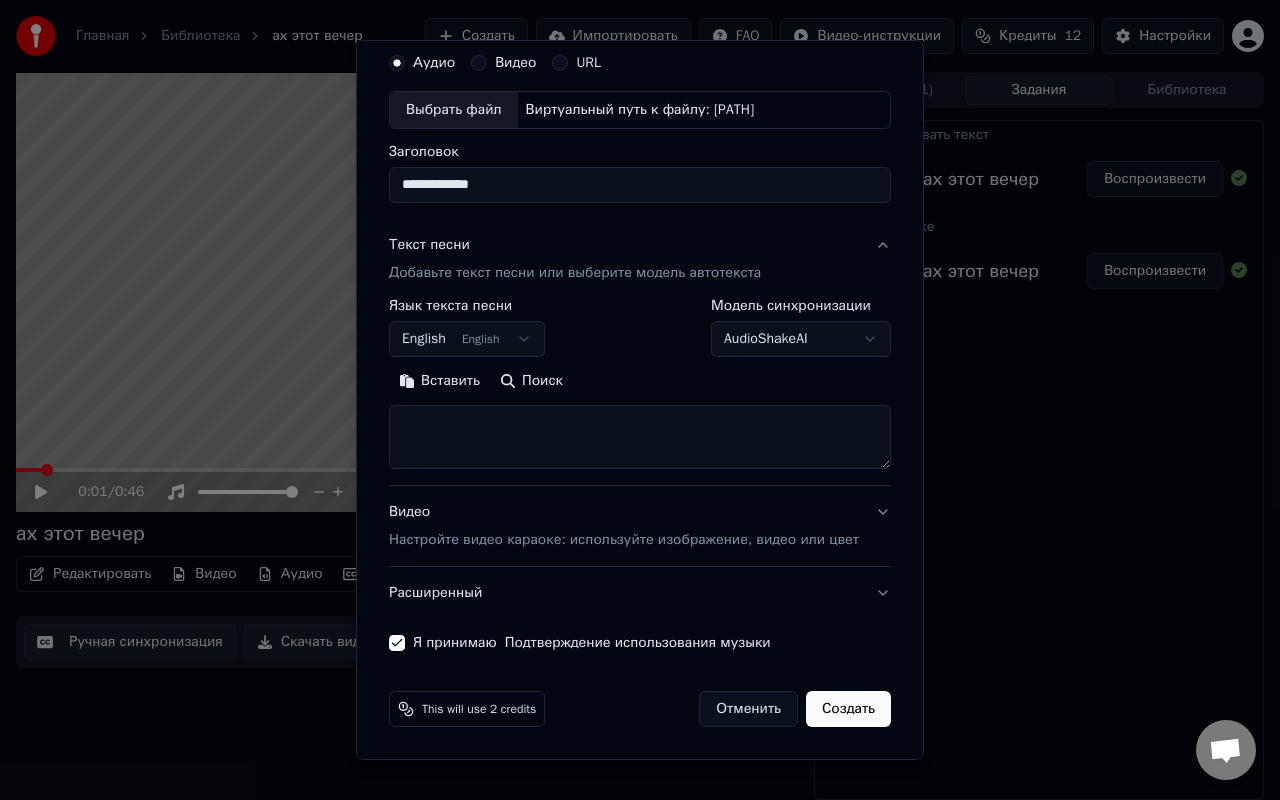 scroll, scrollTop: 72, scrollLeft: 0, axis: vertical 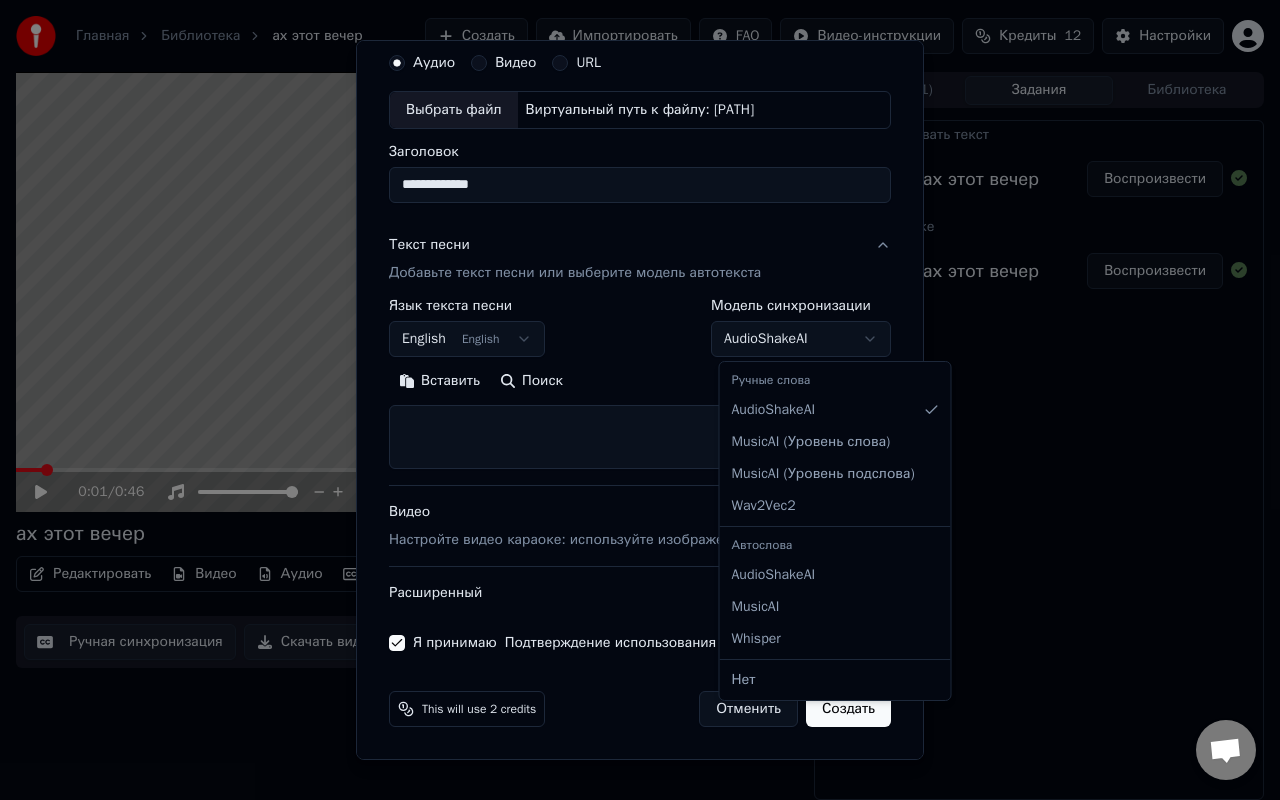 select on "**********" 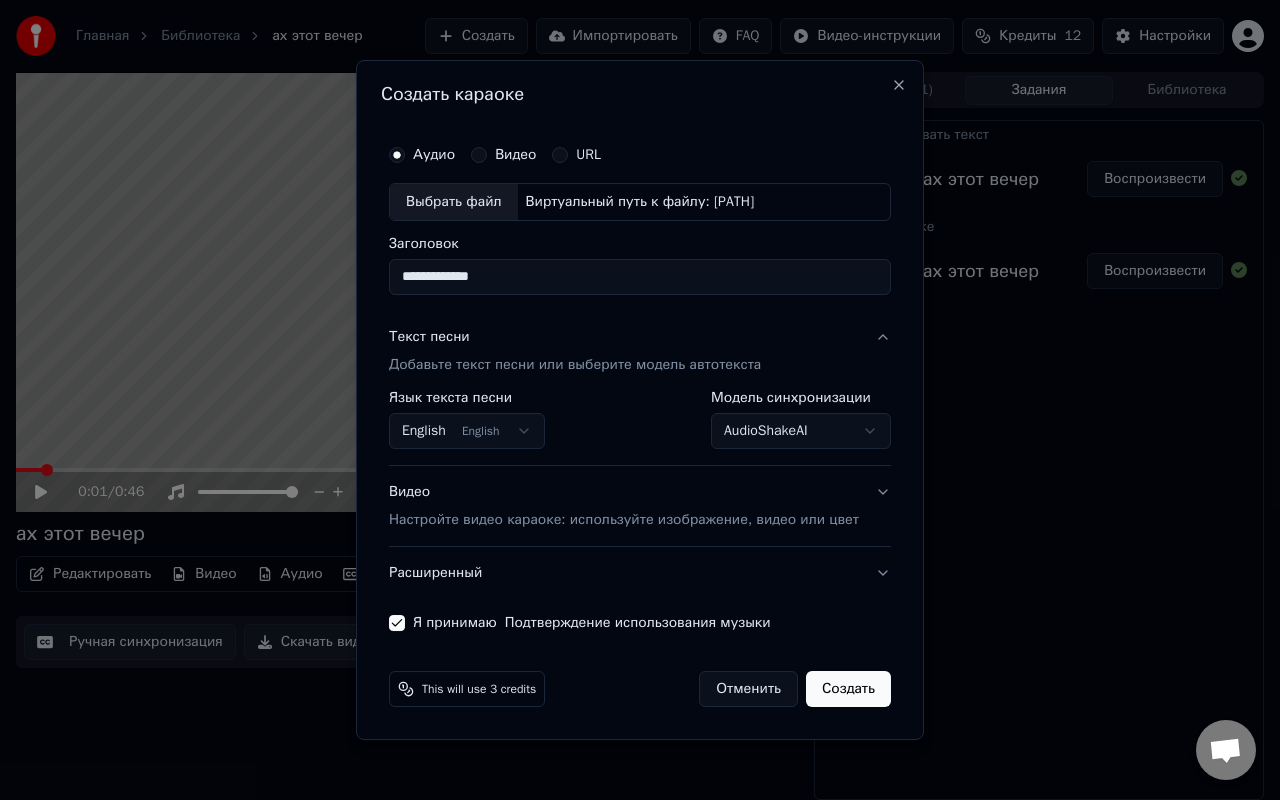 click on "**********" at bounding box center (640, 400) 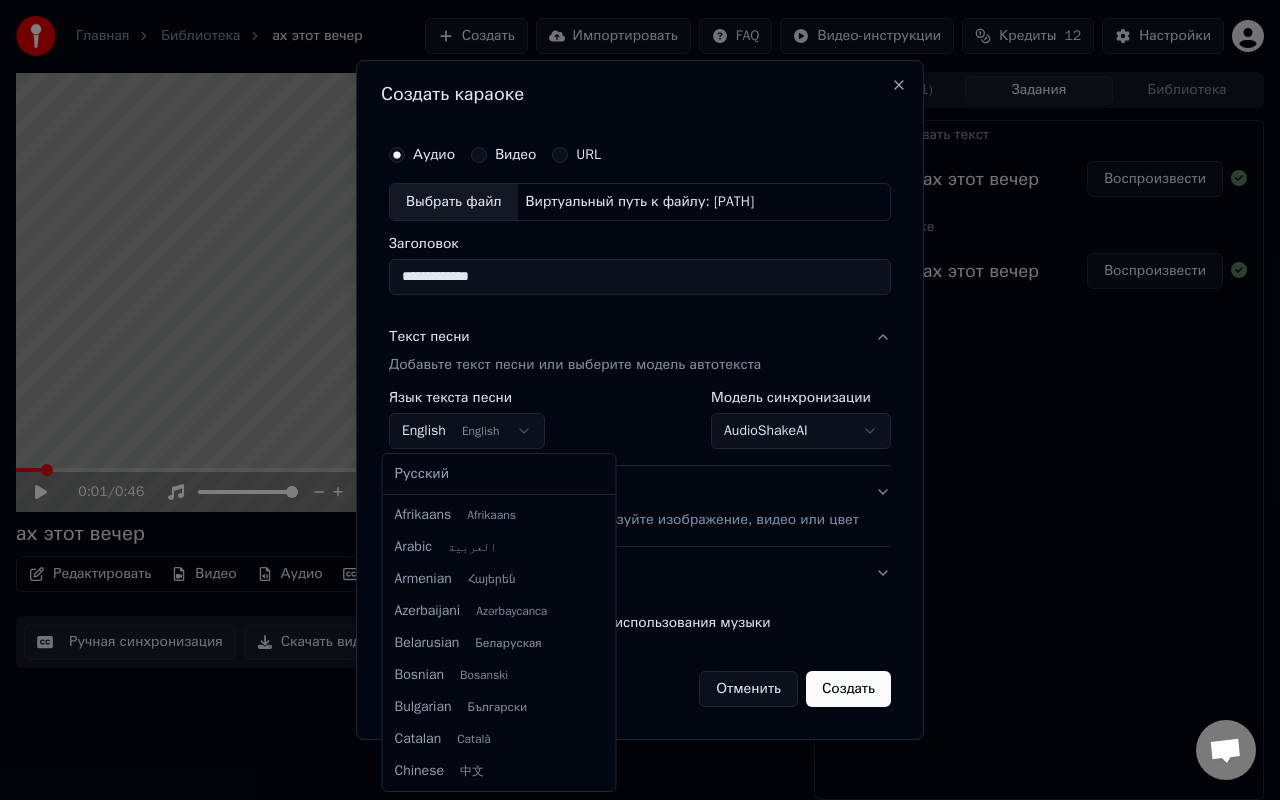 scroll, scrollTop: 160, scrollLeft: 0, axis: vertical 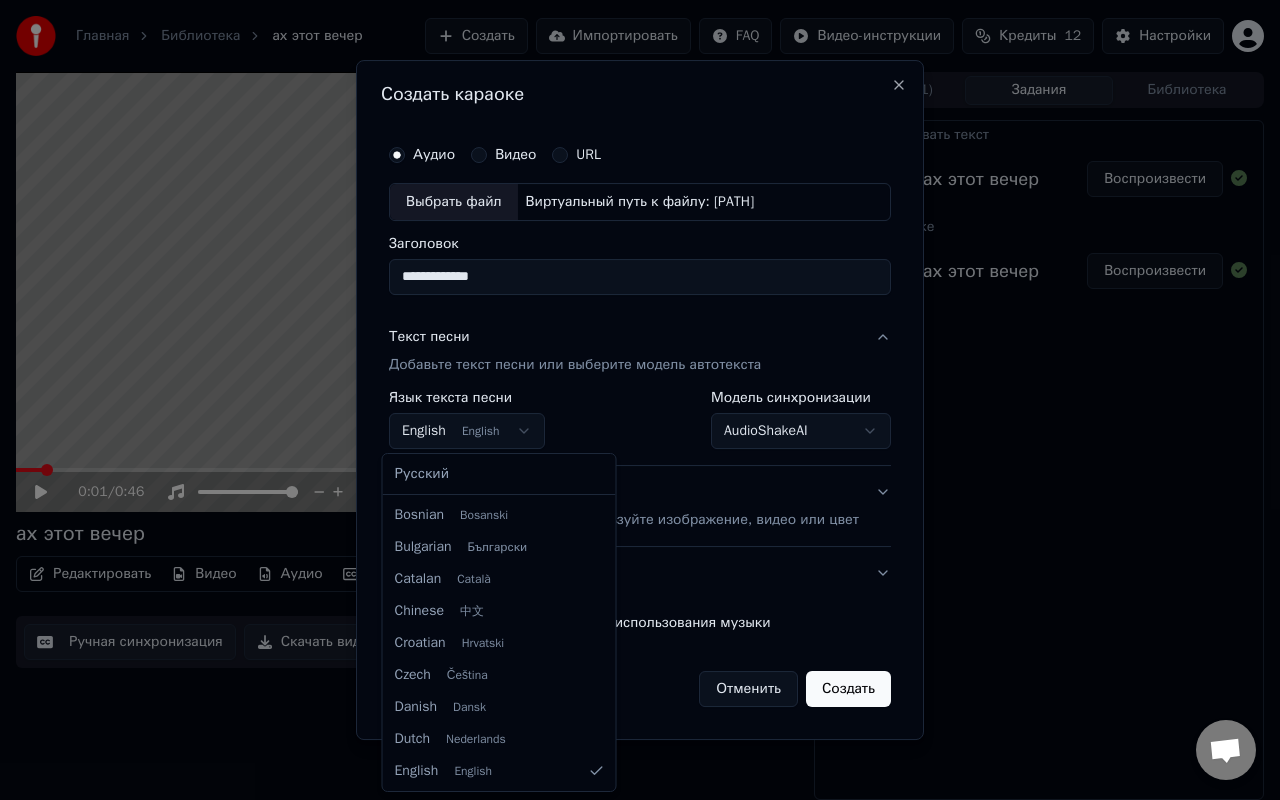 select on "**" 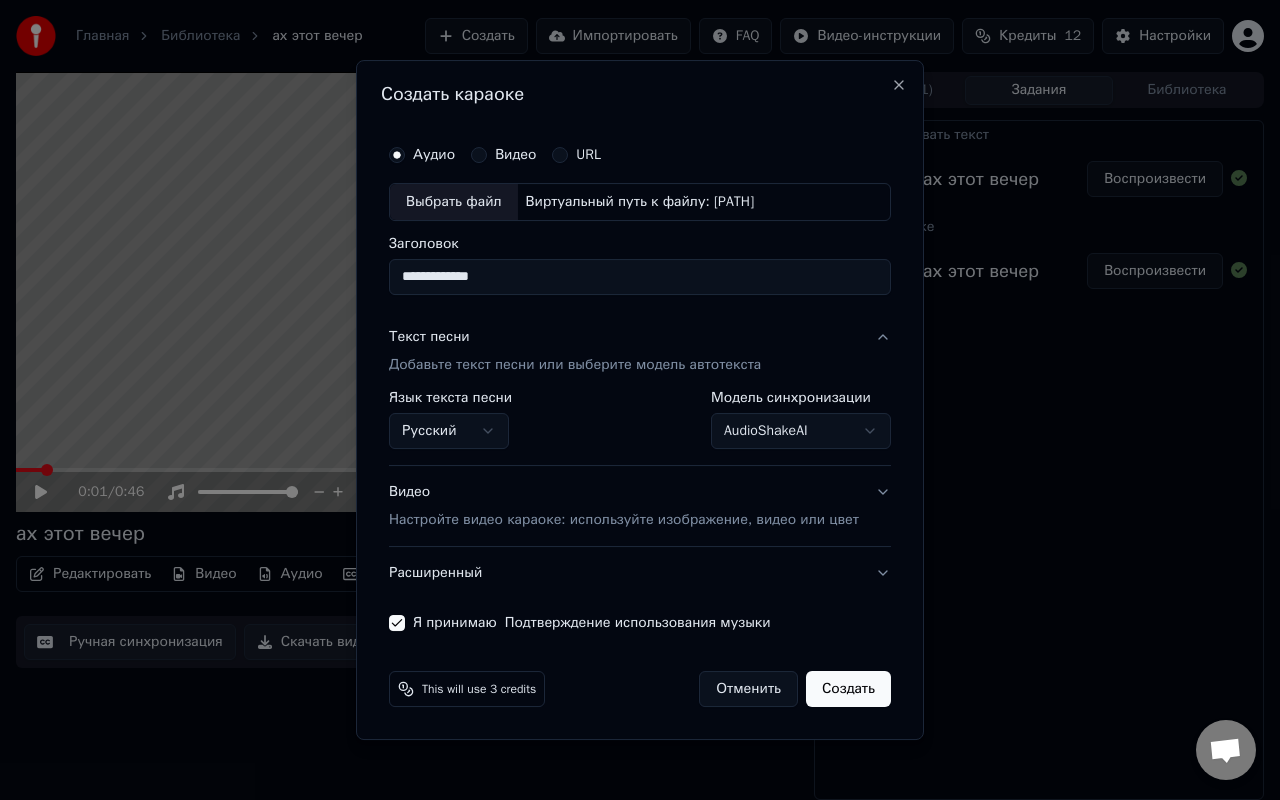 click on "Создать" at bounding box center (848, 689) 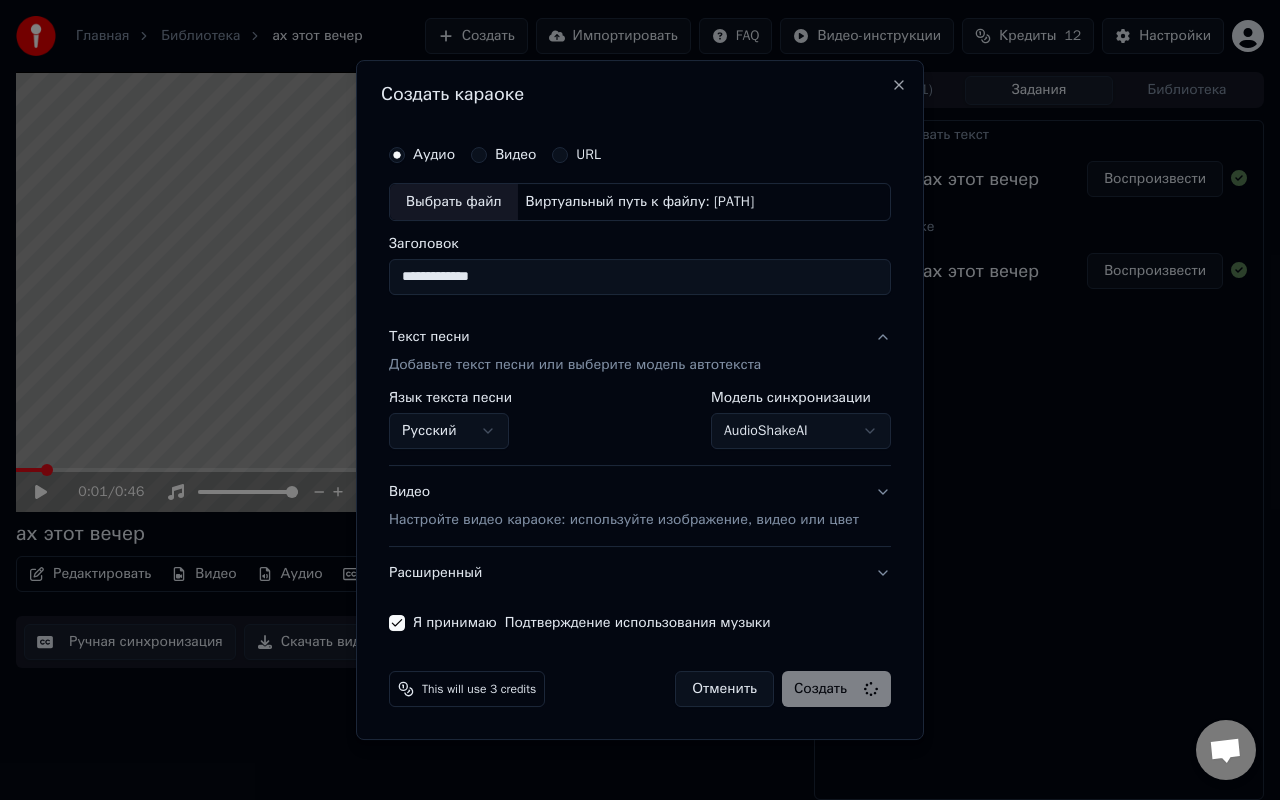 select on "**********" 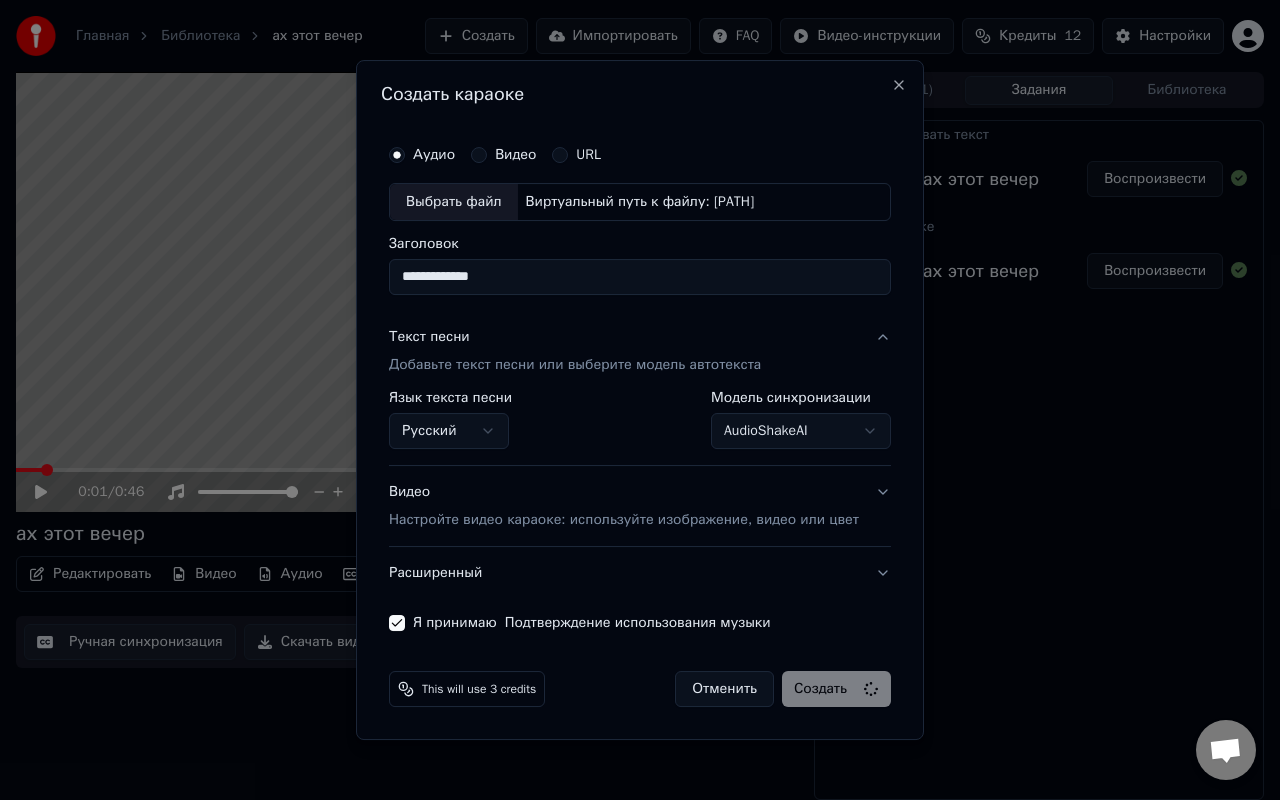 select 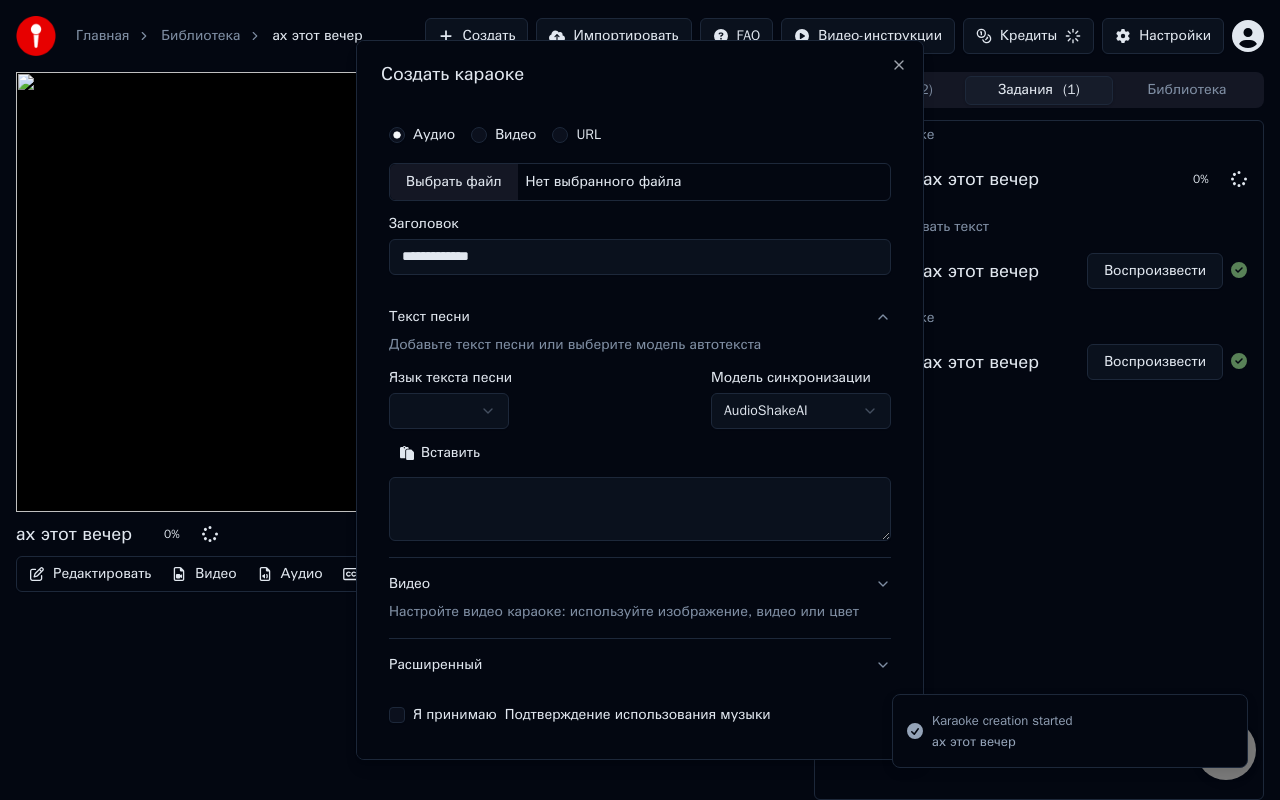 type 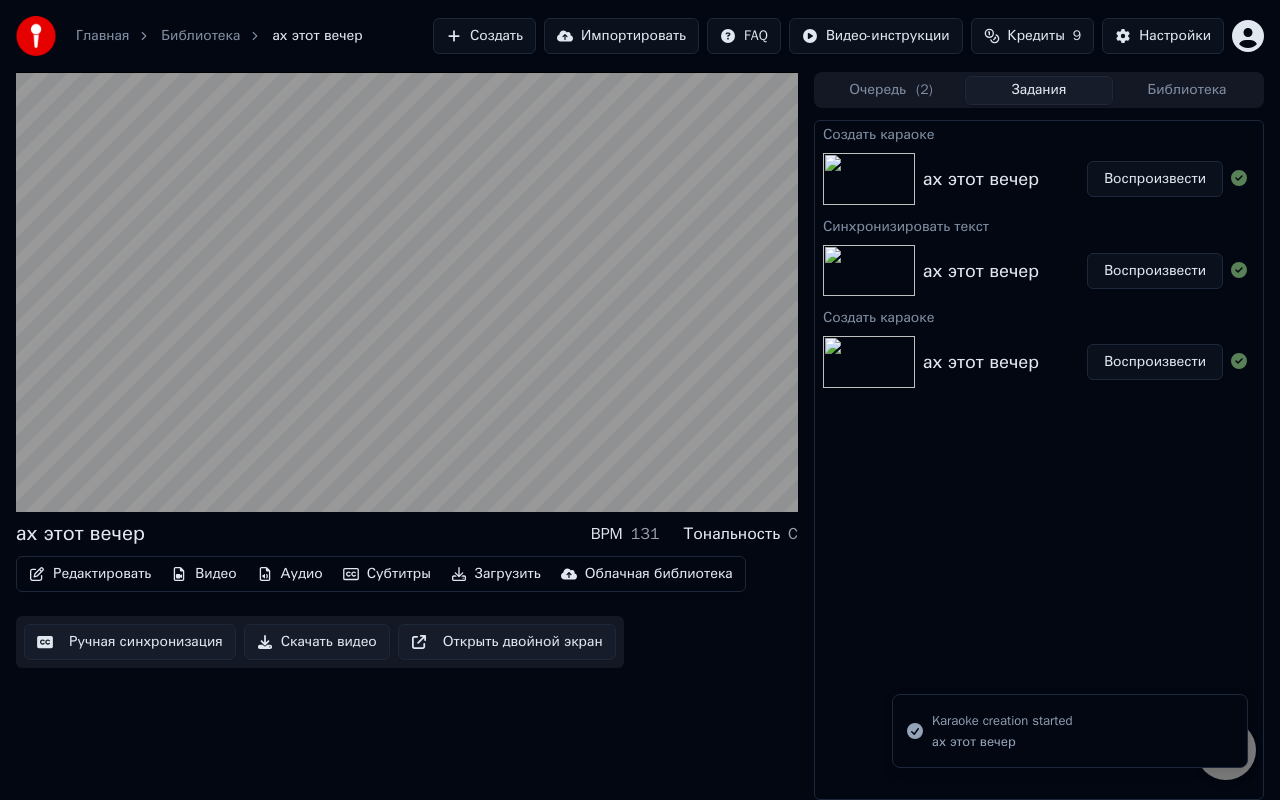 click on "Воспроизвести" at bounding box center (1155, 179) 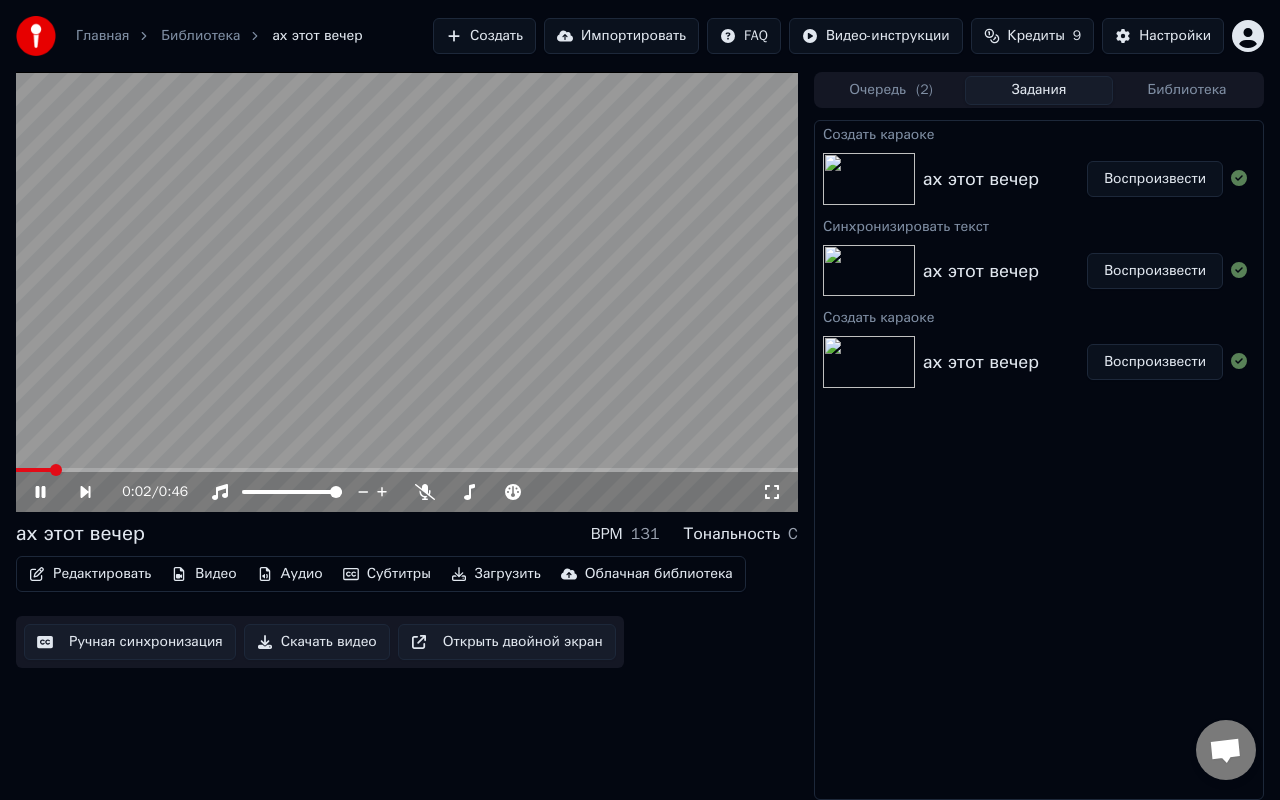 click at bounding box center (407, 292) 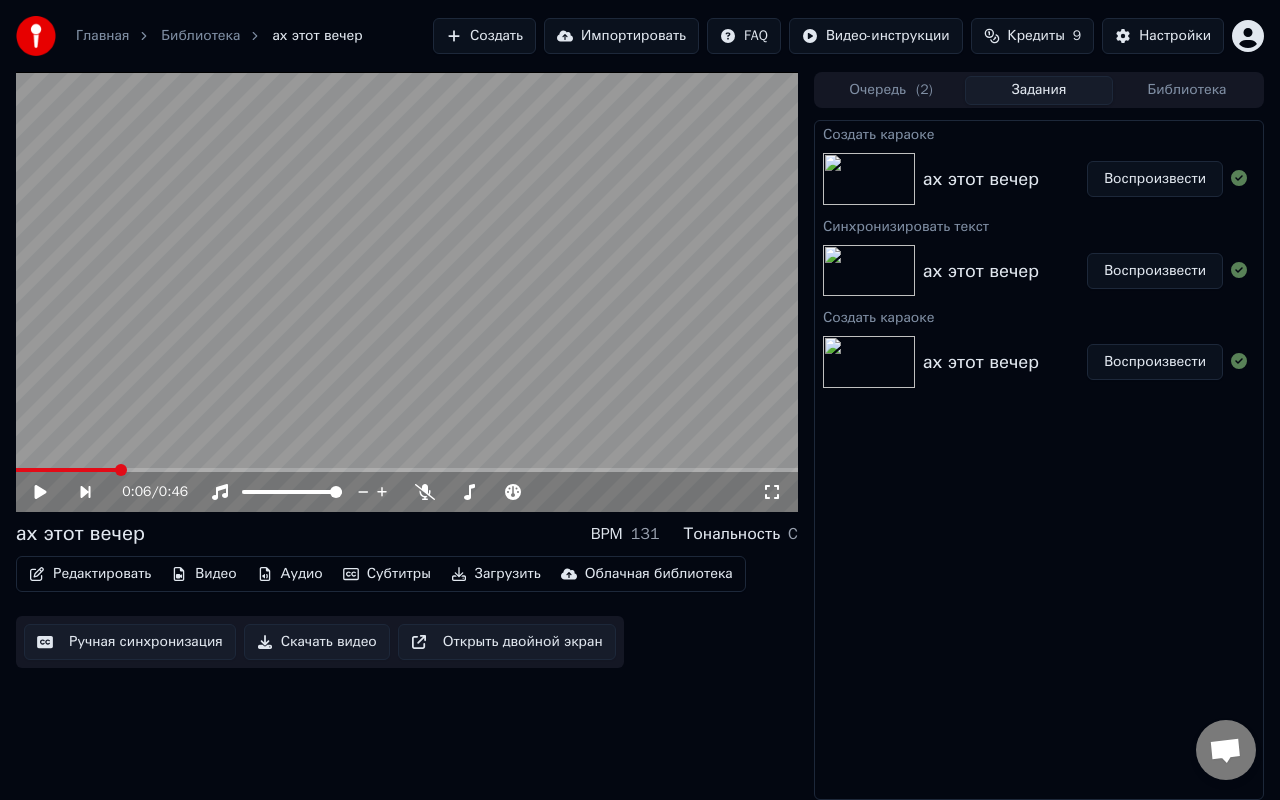 click at bounding box center (407, 470) 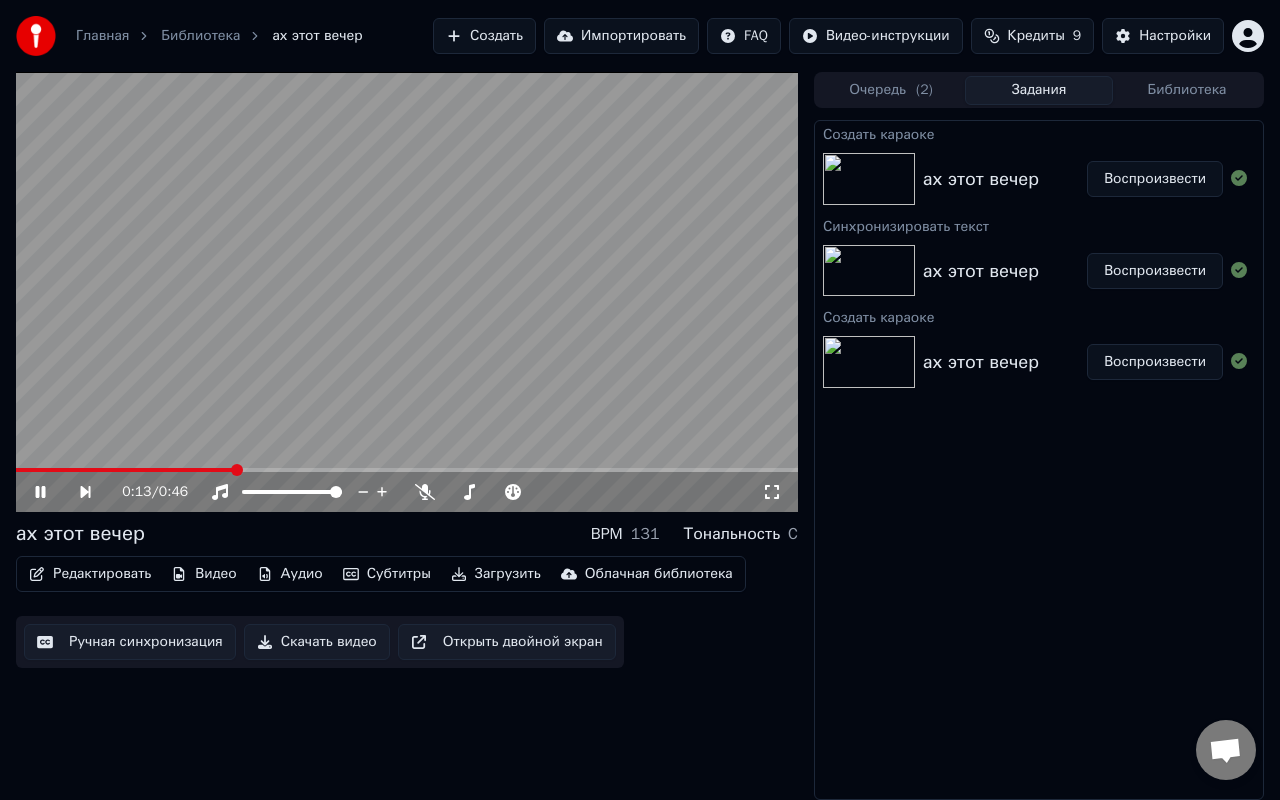 click at bounding box center [407, 470] 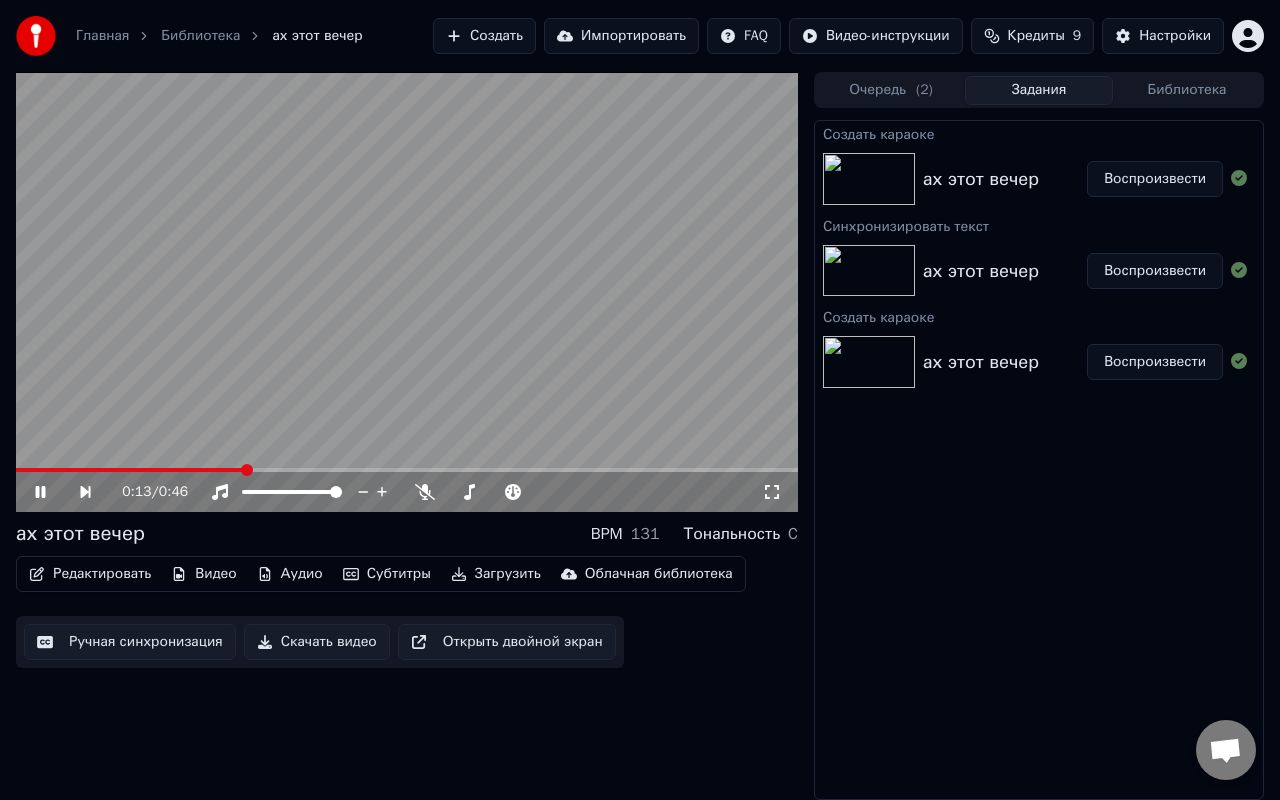 click at bounding box center (407, 292) 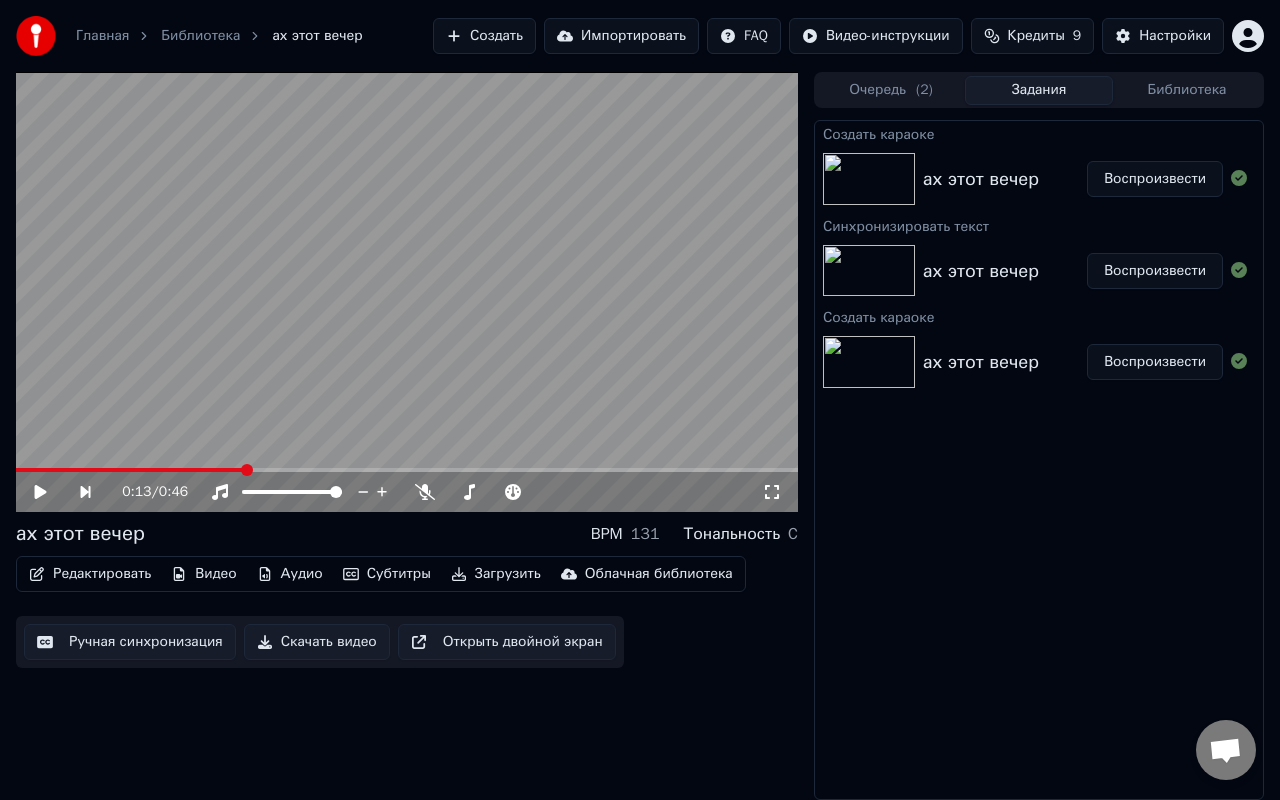click at bounding box center (407, 292) 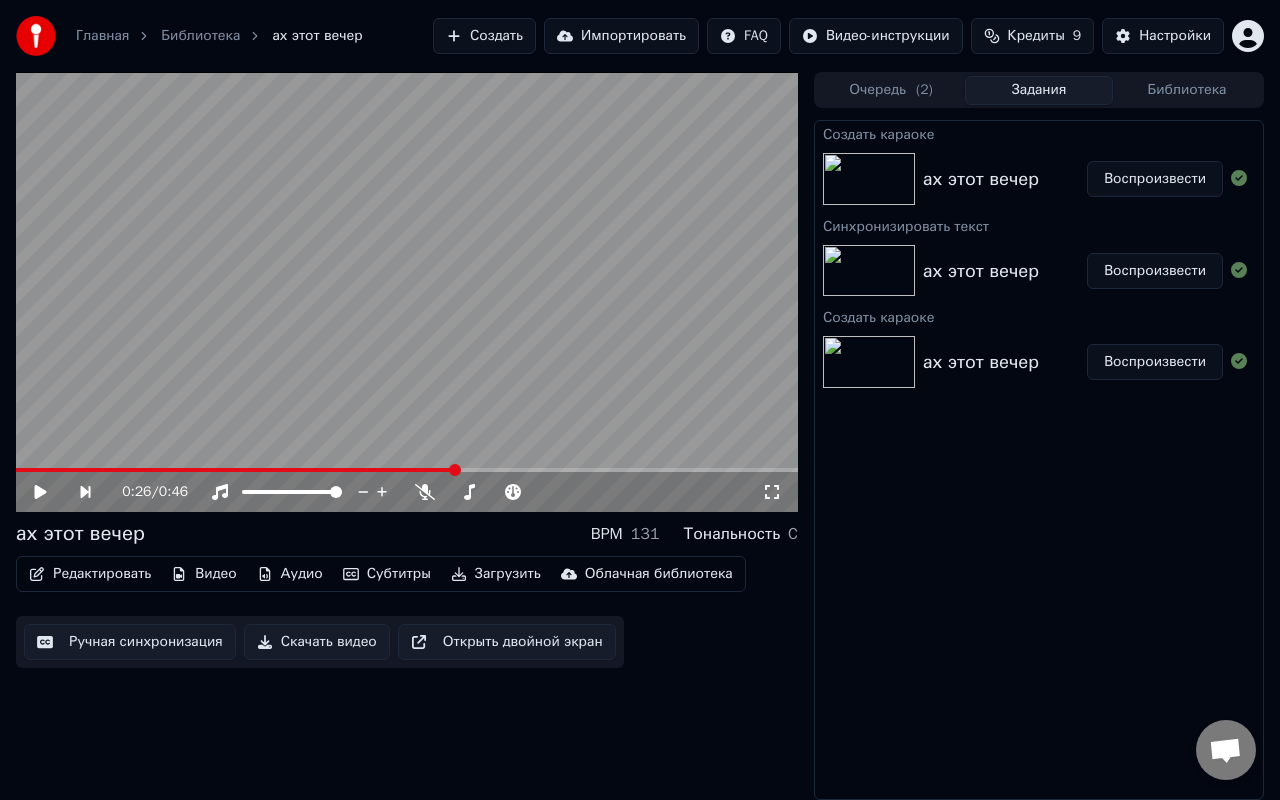 click on "Библиотека" at bounding box center (1187, 90) 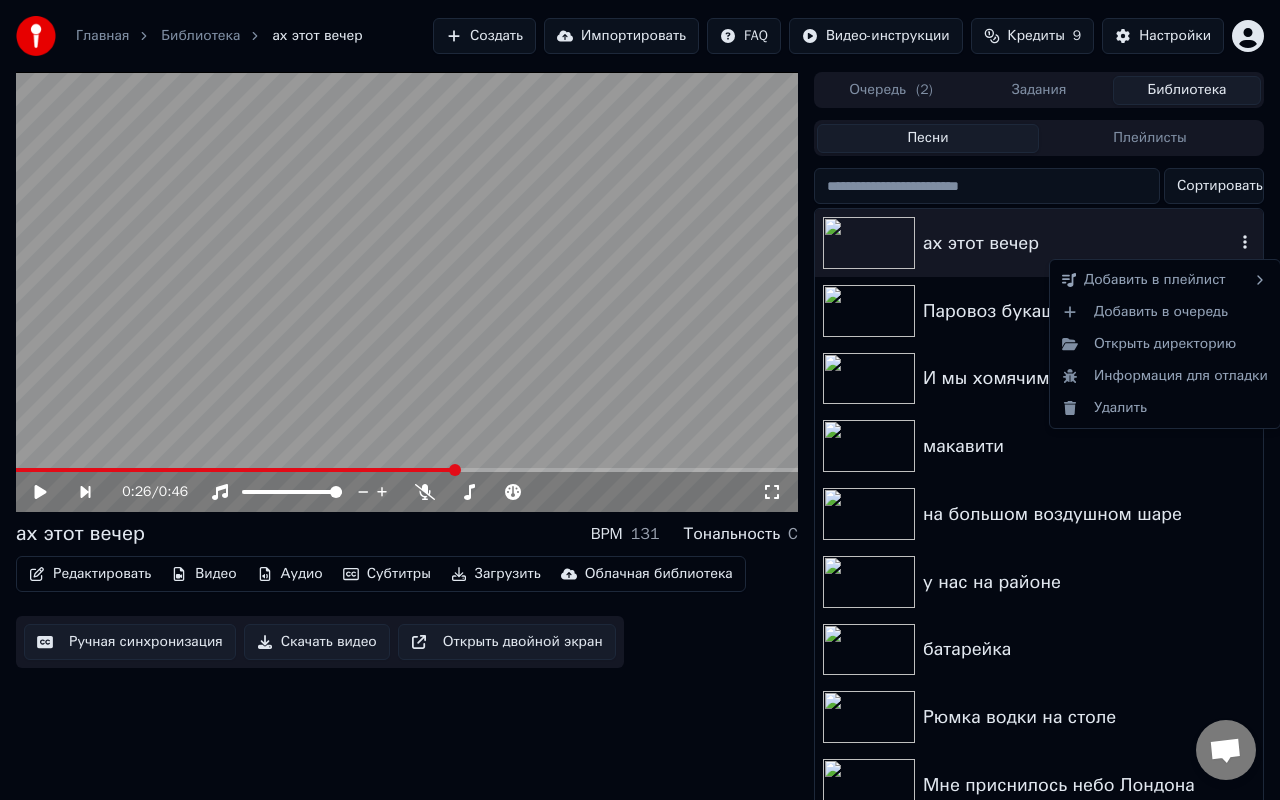 click 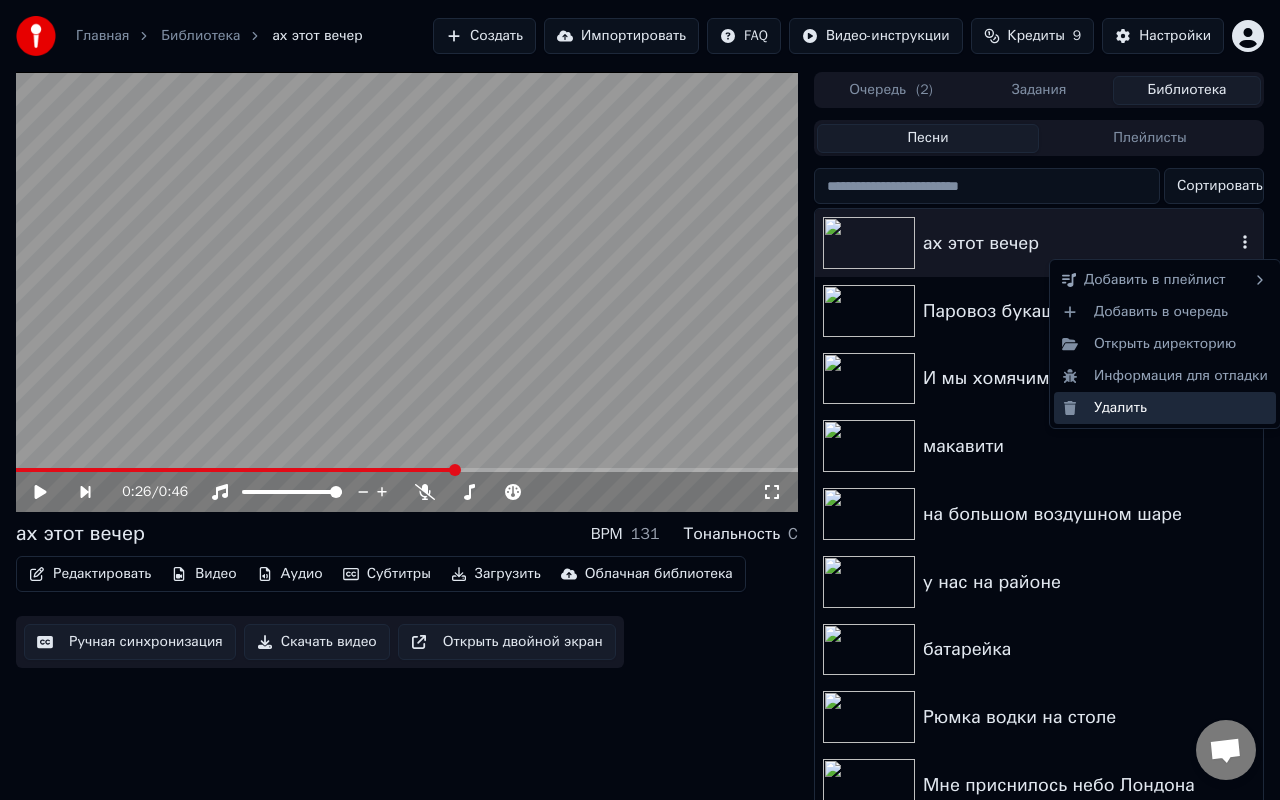 click on "Удалить" at bounding box center [1165, 408] 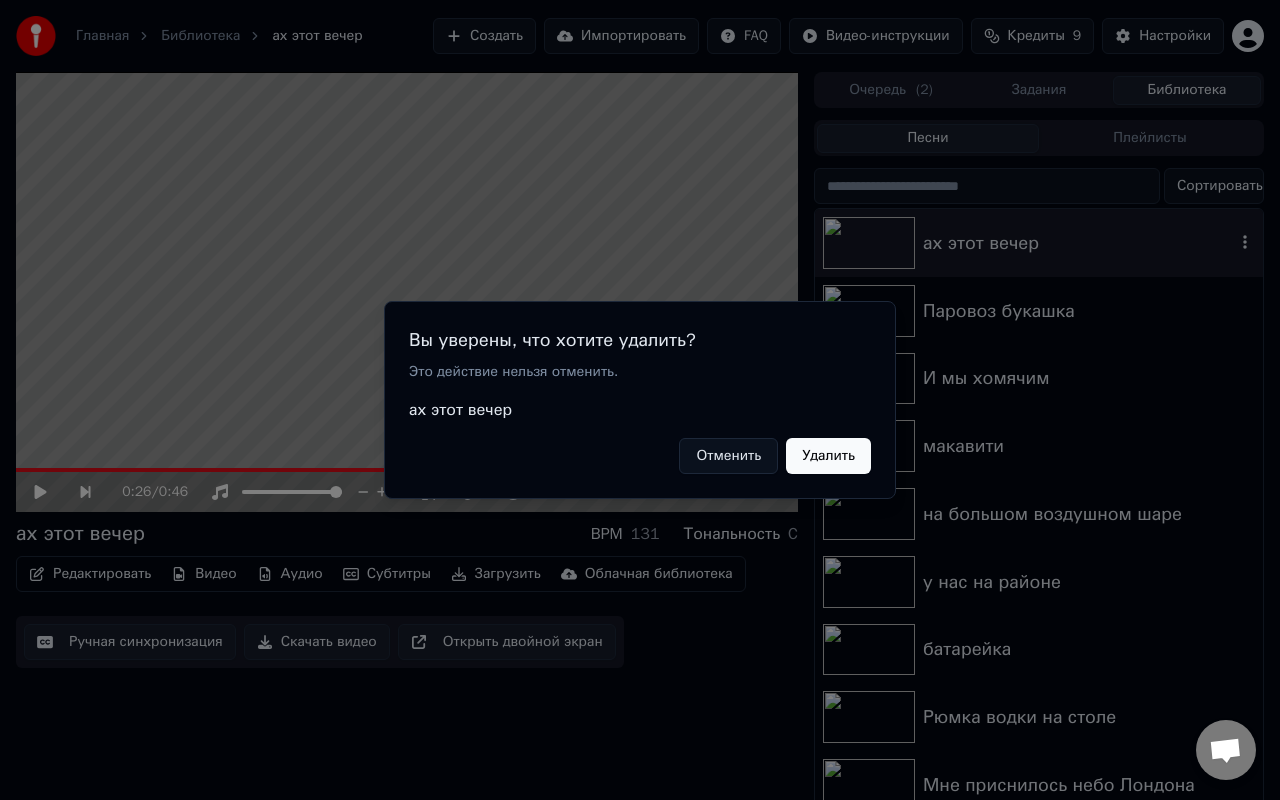 click on "Удалить" at bounding box center [828, 456] 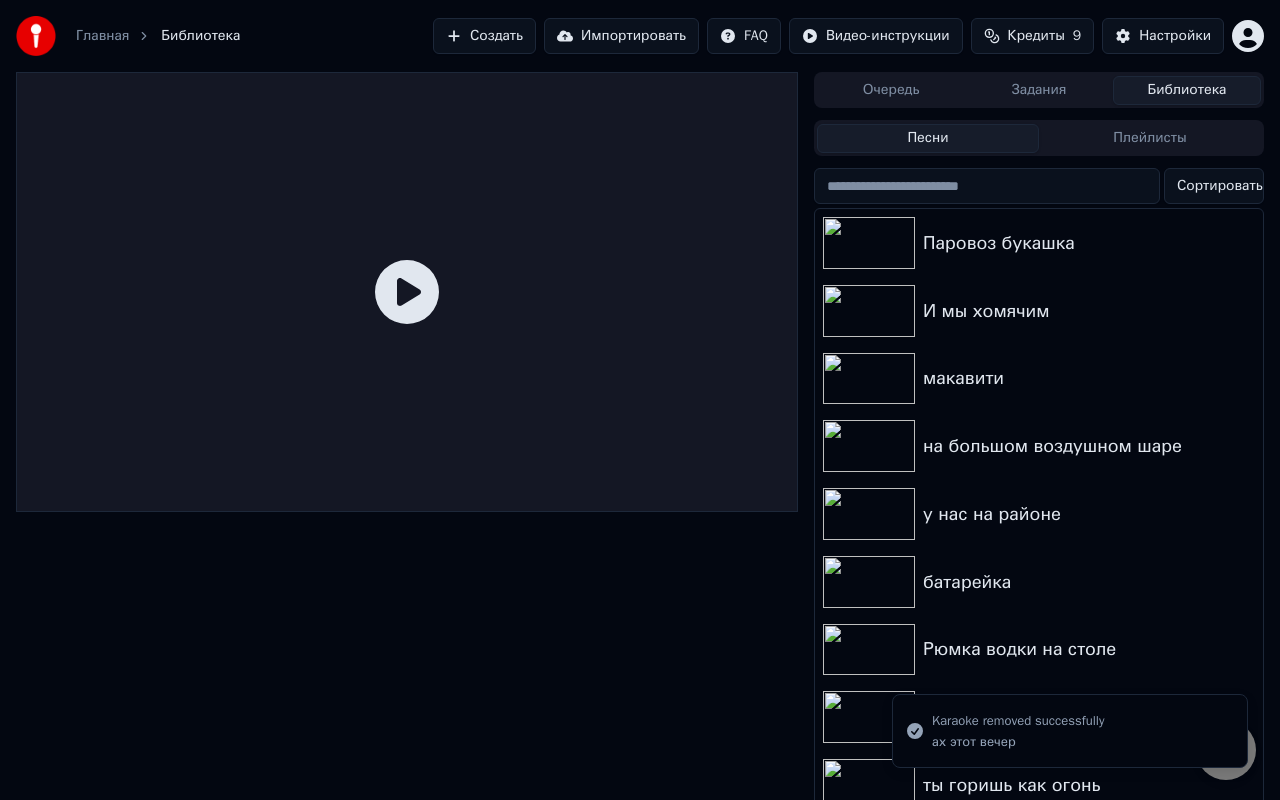 click on "Задания" at bounding box center [1039, 90] 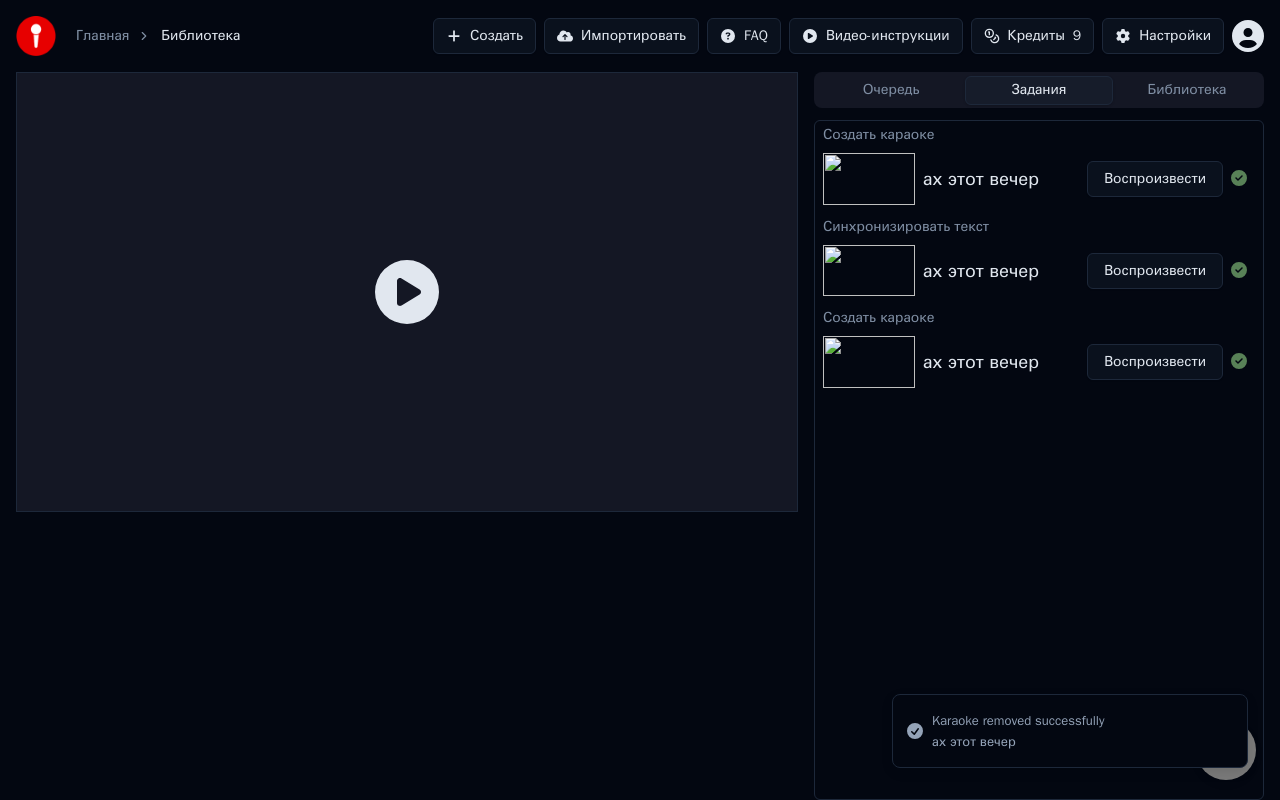 click on "Воспроизвести" at bounding box center (1155, 179) 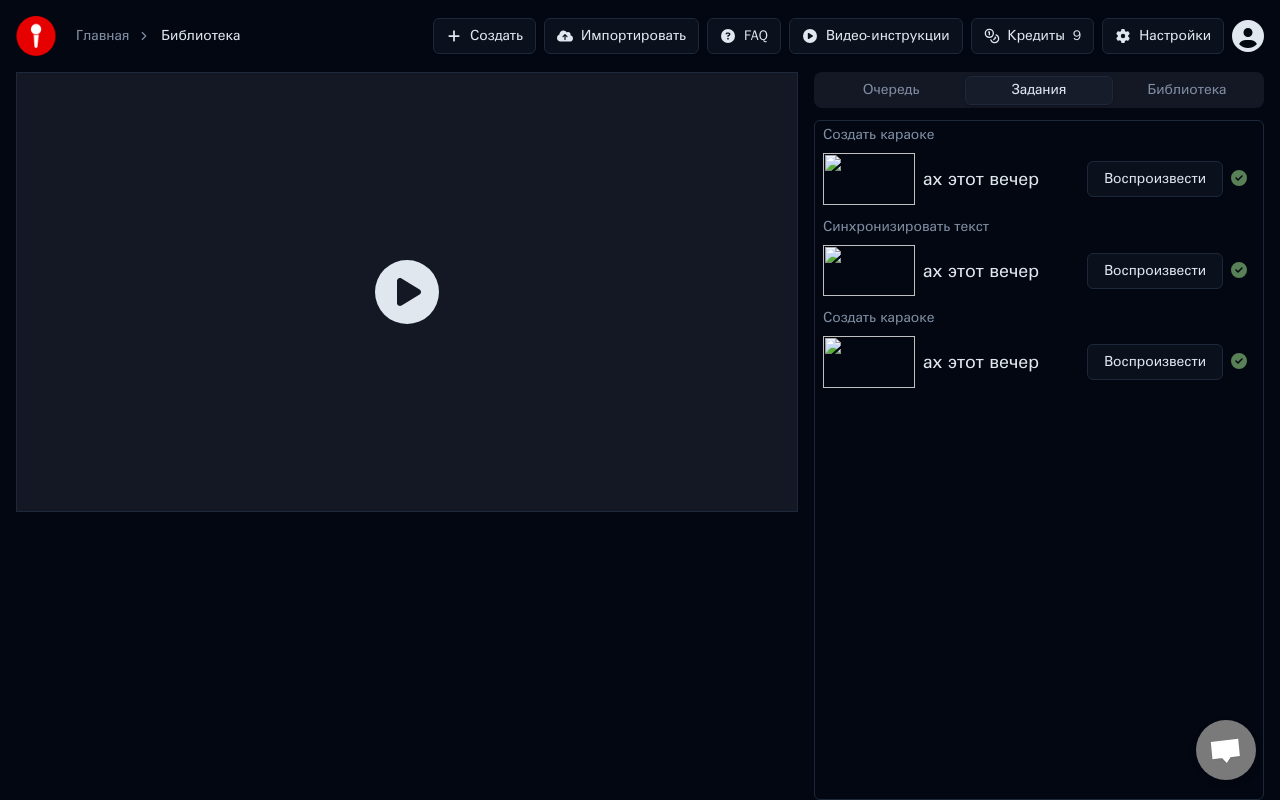 click on "Воспроизвести" at bounding box center [1155, 179] 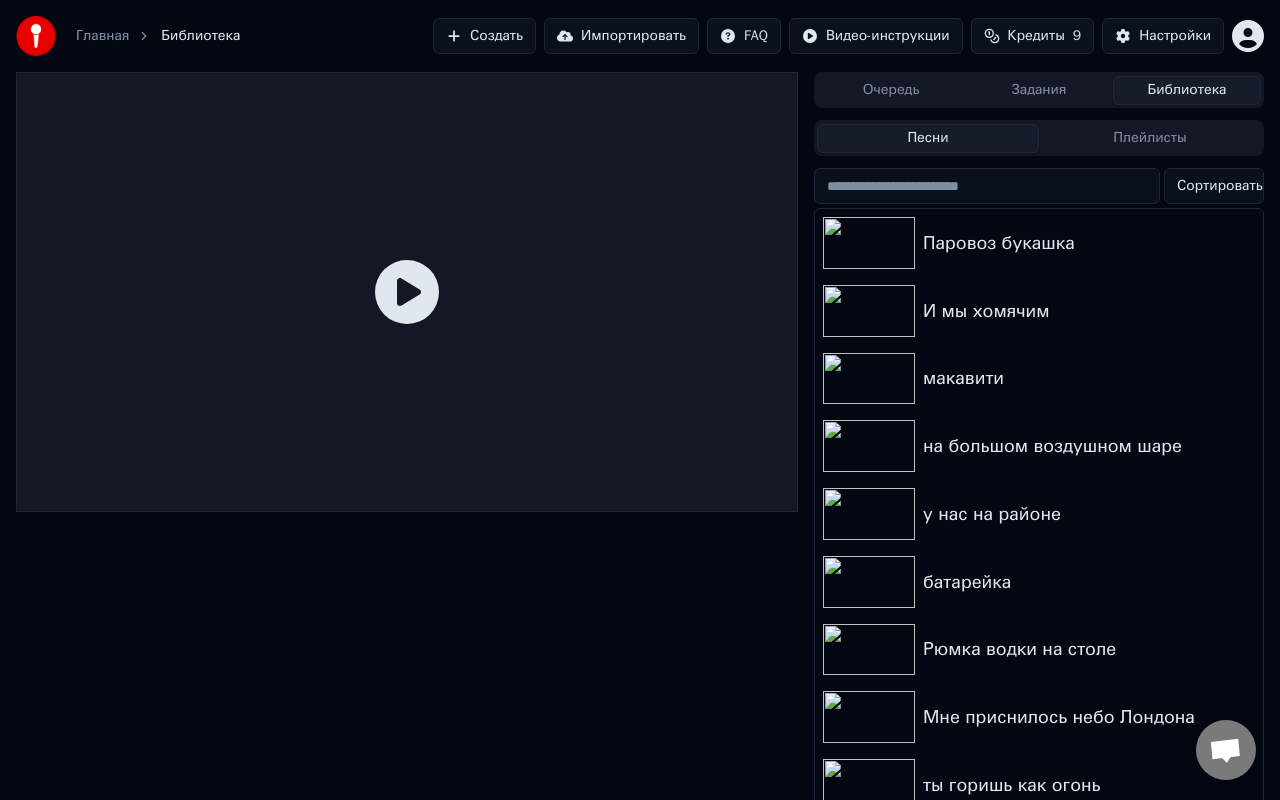 click on "Задания" at bounding box center [1039, 90] 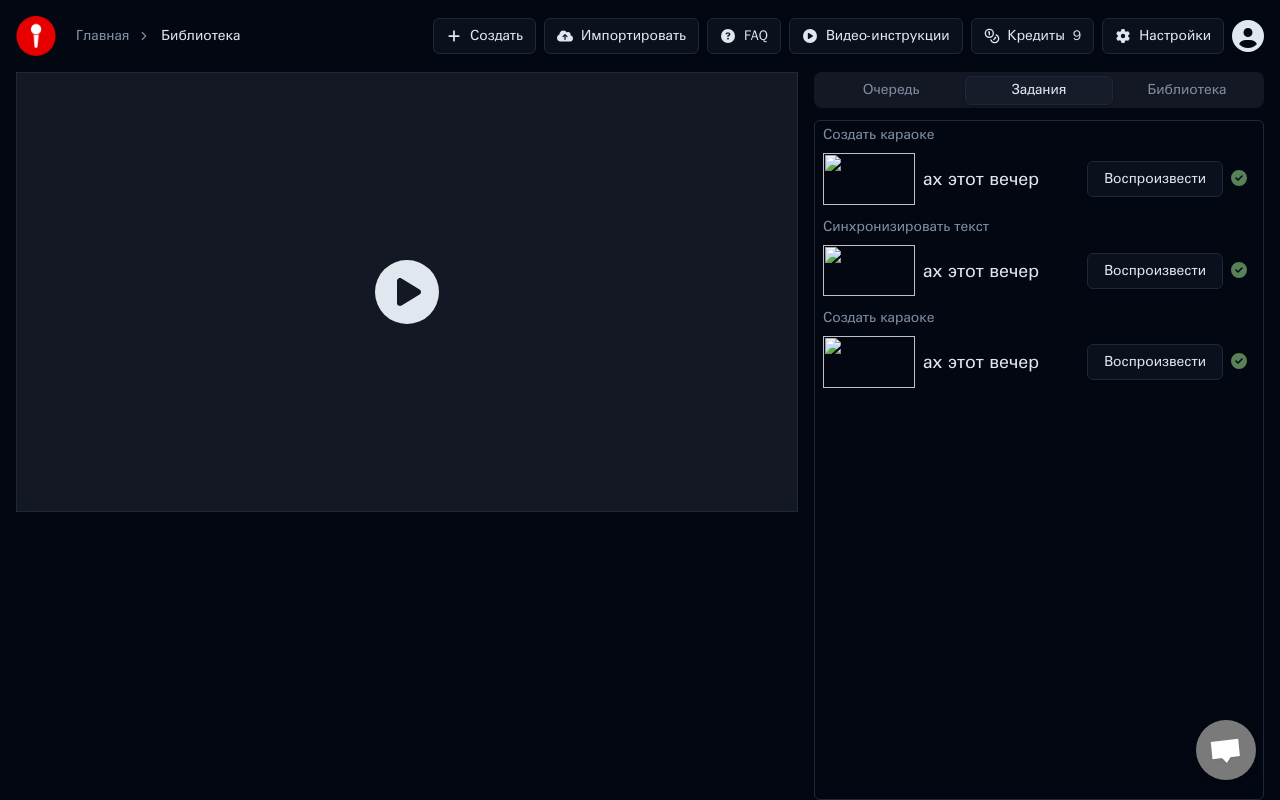 click on "Очередь" at bounding box center (891, 90) 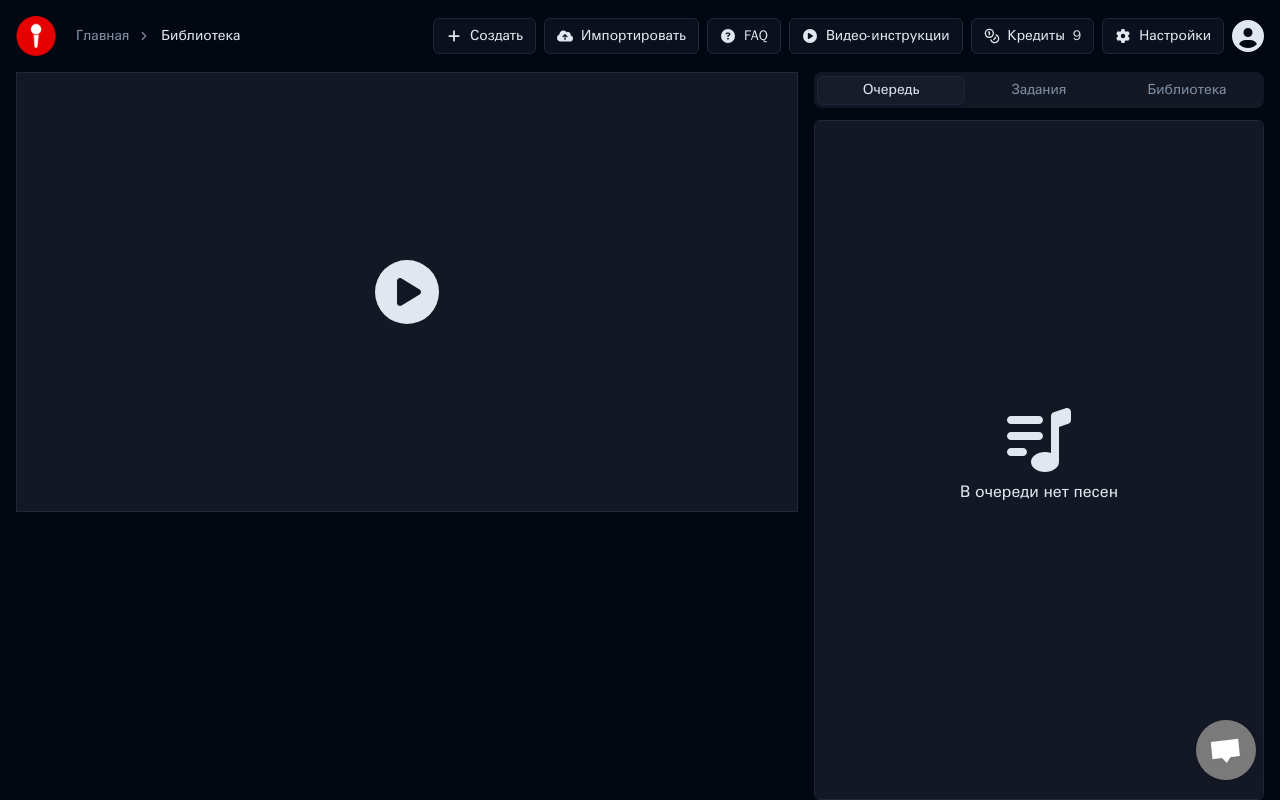click on "Задания" at bounding box center [1039, 90] 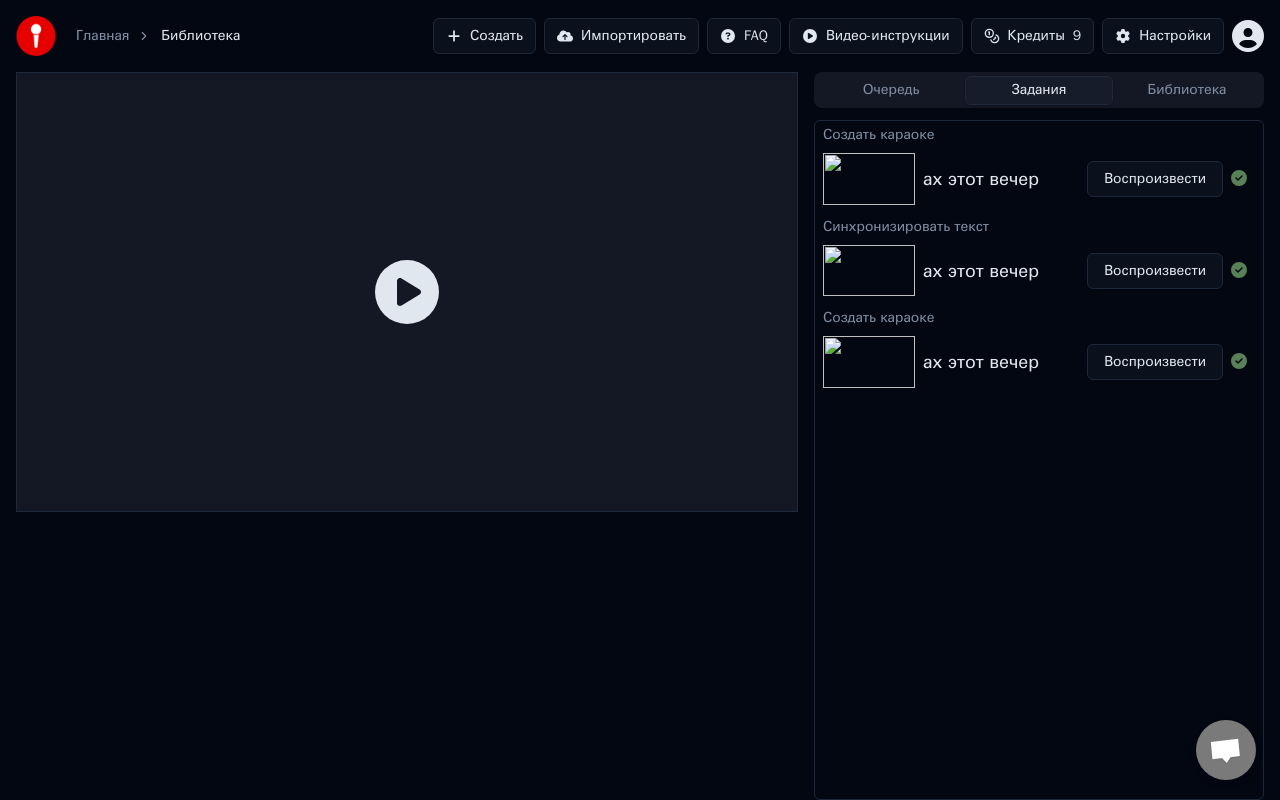 click on "Создать" at bounding box center [484, 36] 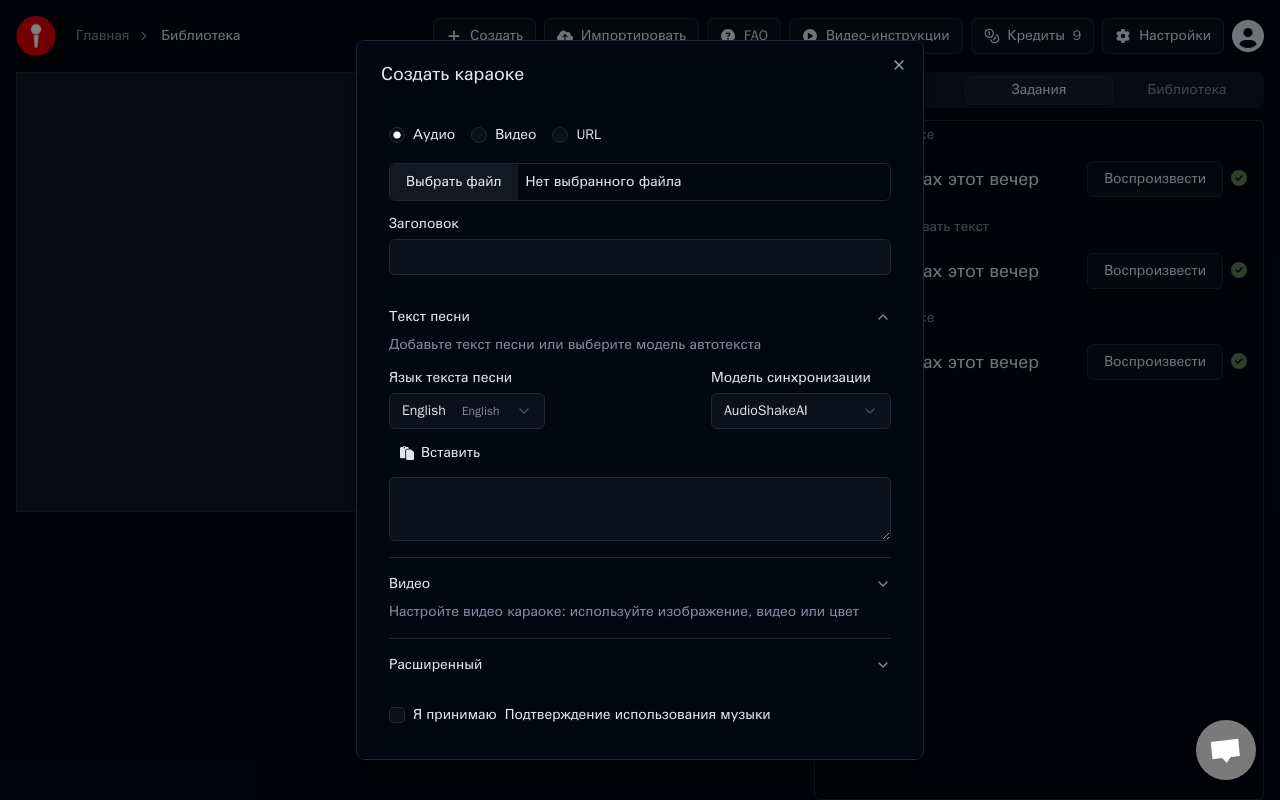 click on "Нет выбранного файла" at bounding box center (604, 182) 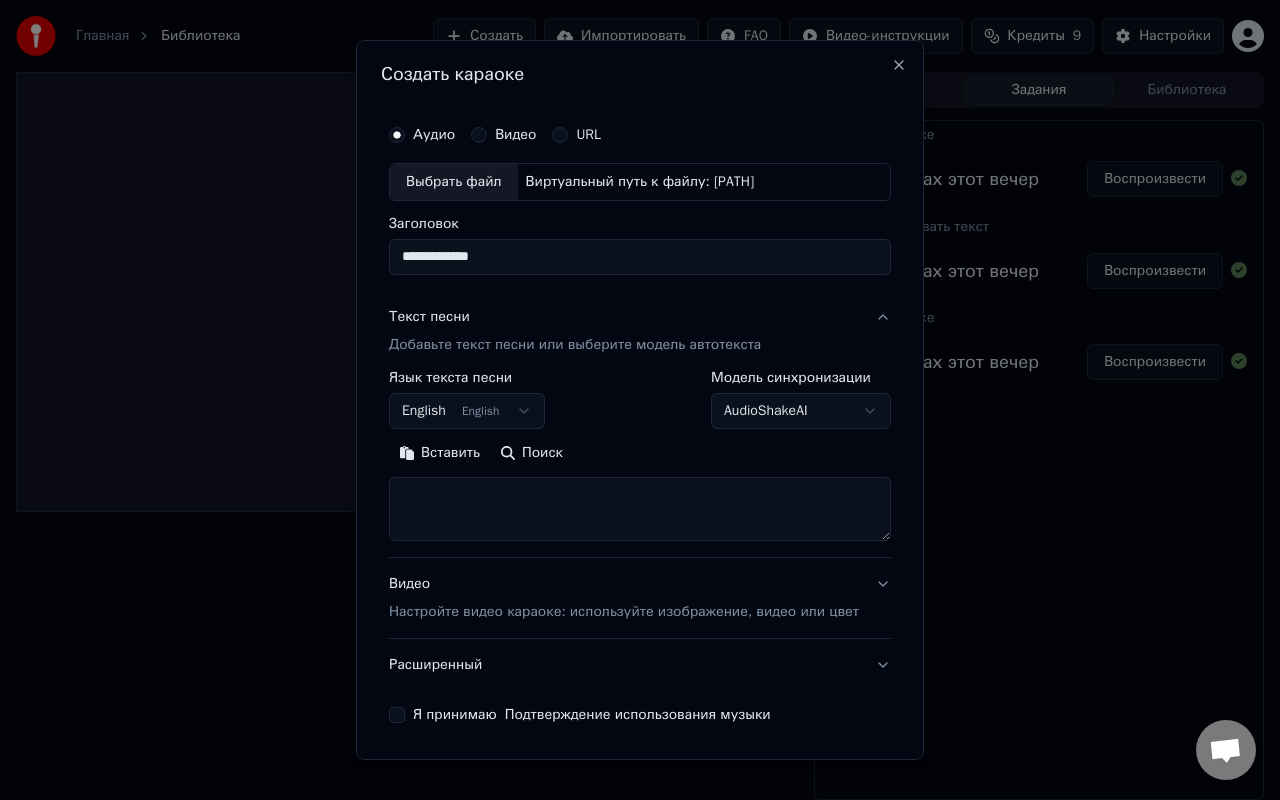 click on "English English" at bounding box center [467, 411] 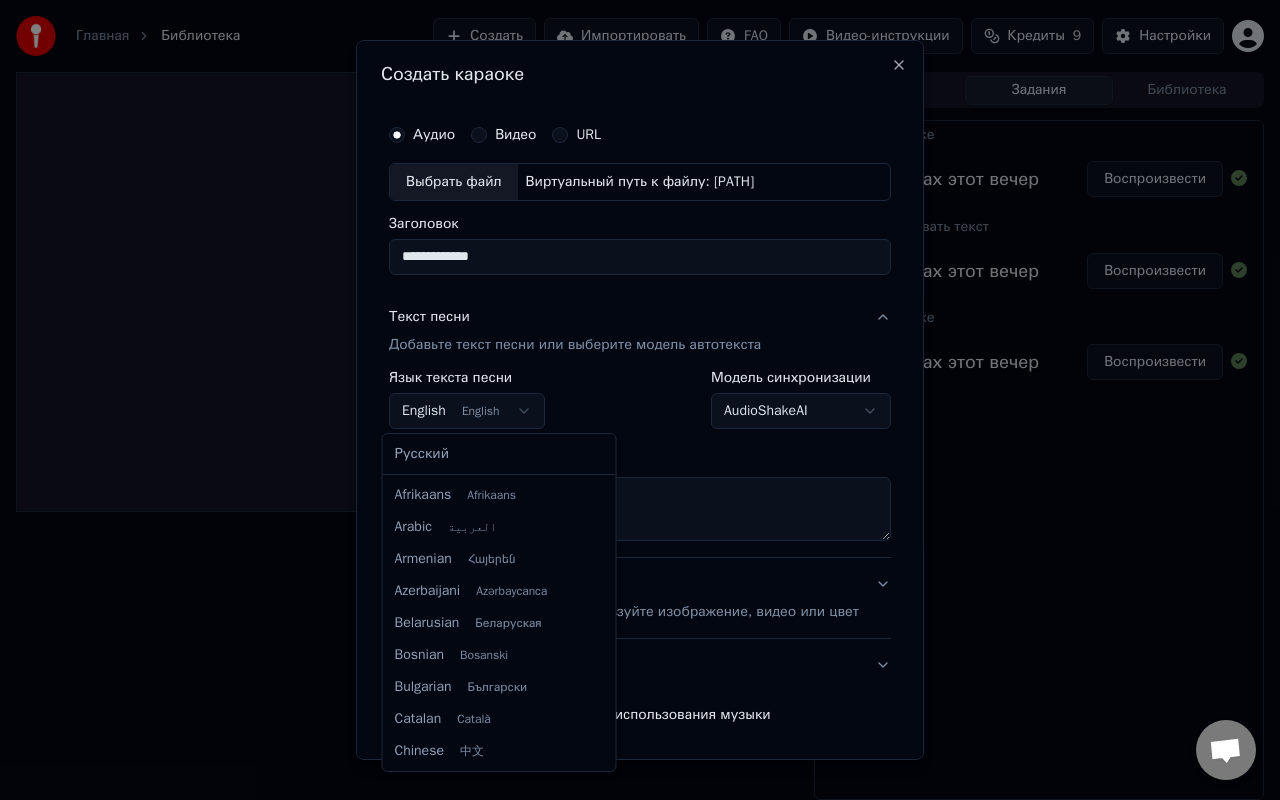 scroll, scrollTop: 160, scrollLeft: 0, axis: vertical 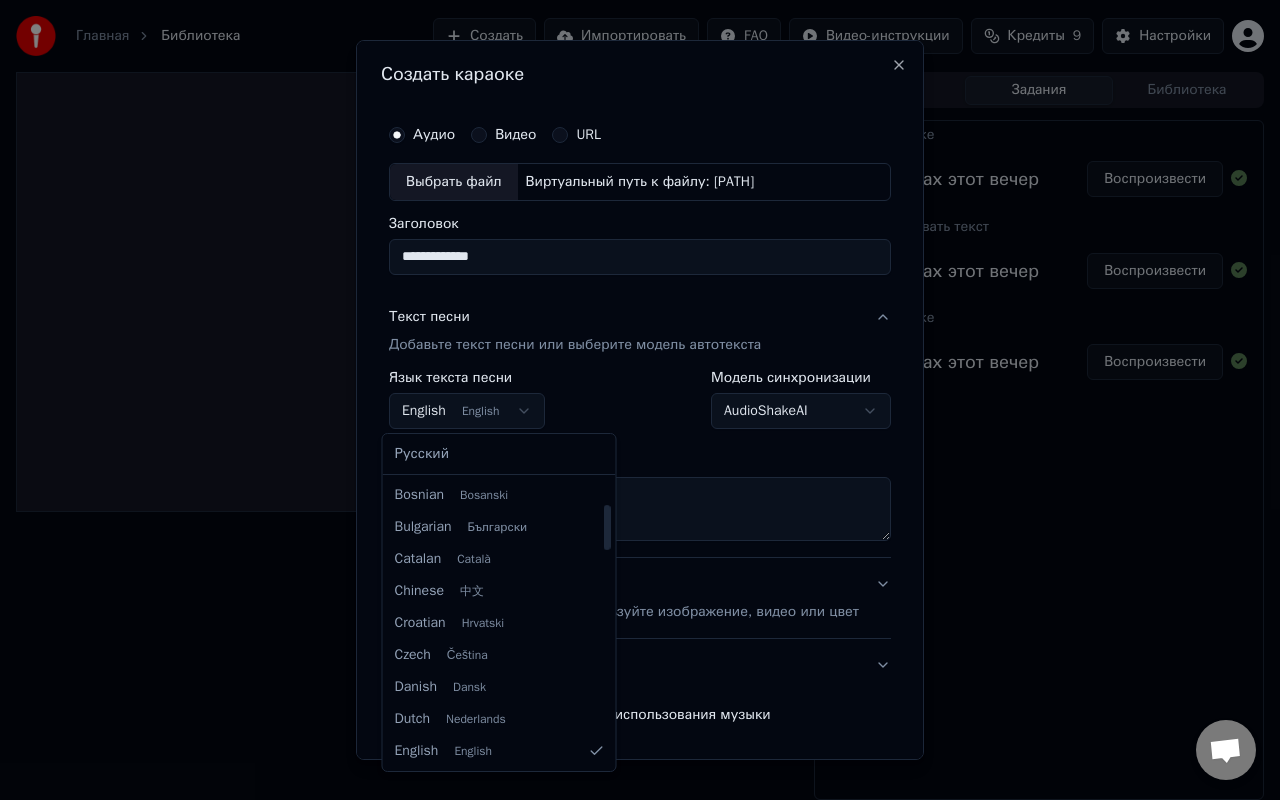select on "**" 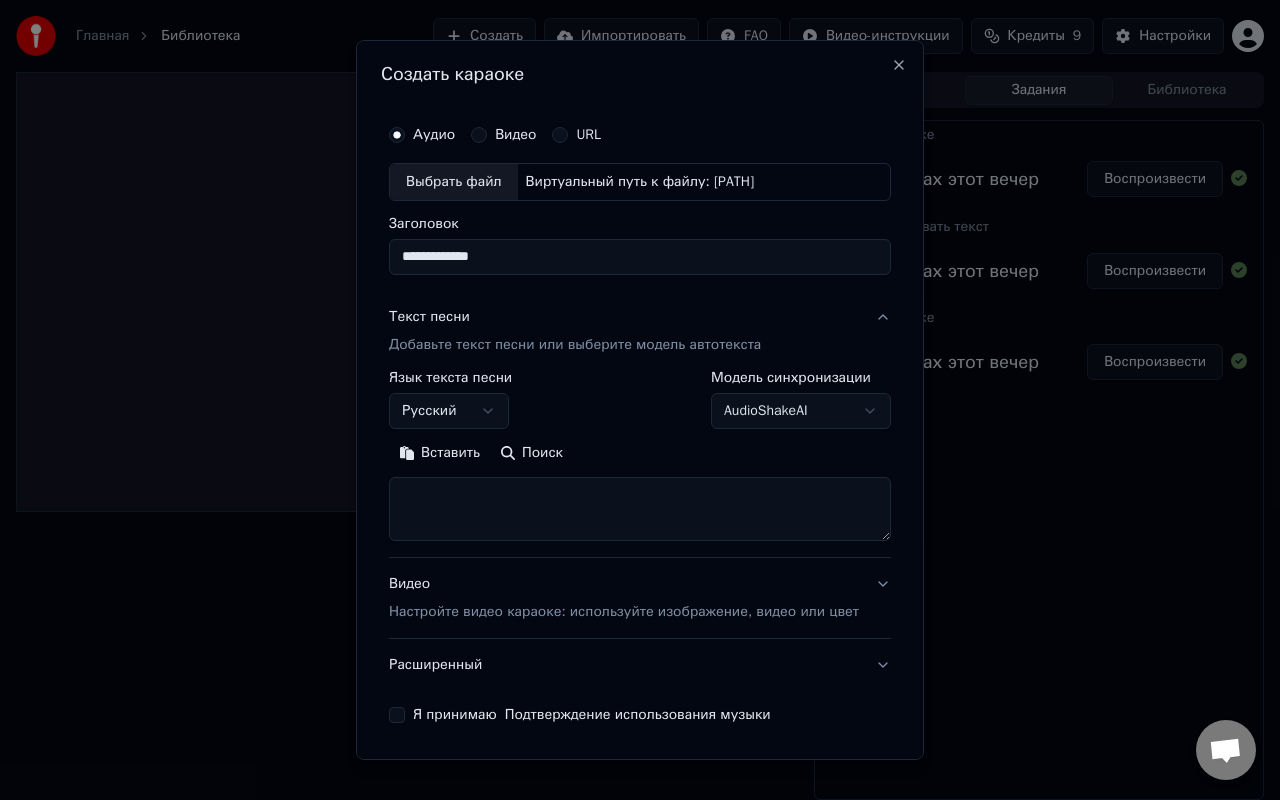 click on "**********" at bounding box center [640, 400] 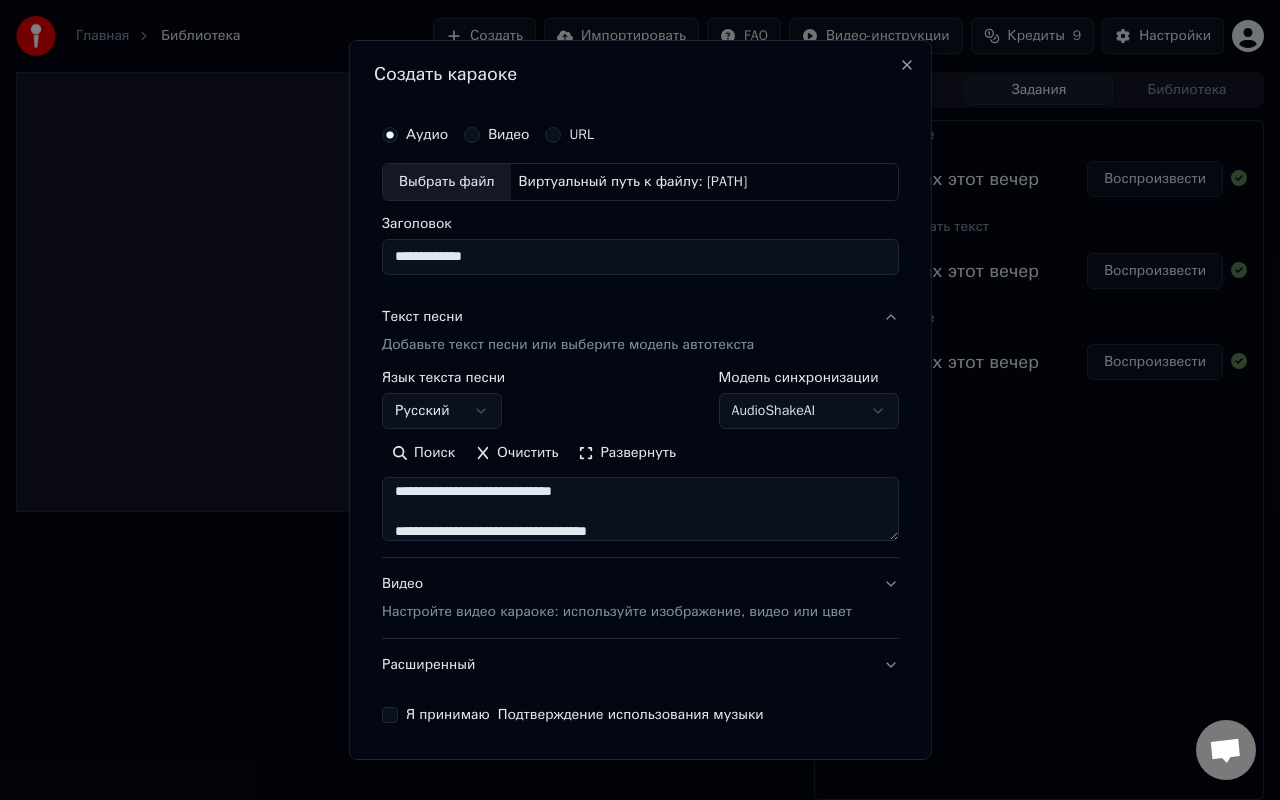 scroll, scrollTop: 74, scrollLeft: 0, axis: vertical 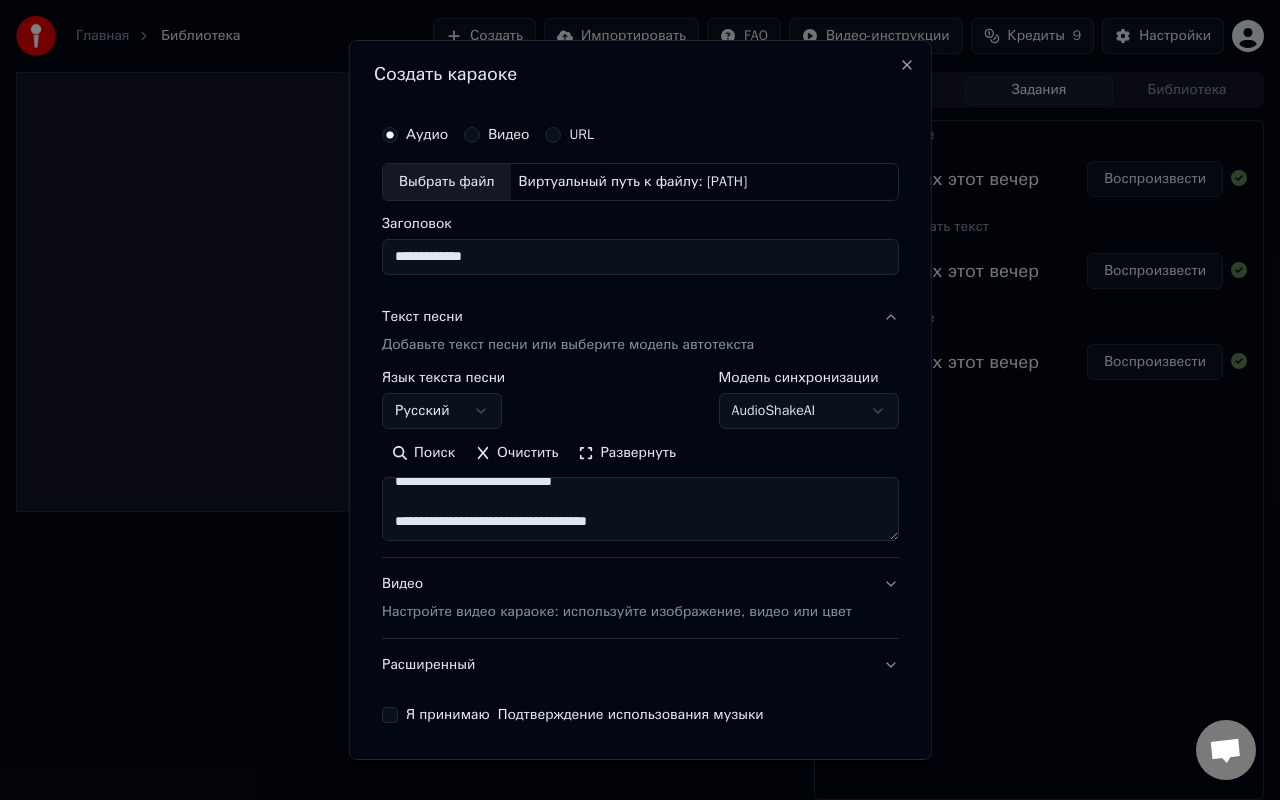 drag, startPoint x: 657, startPoint y: 530, endPoint x: 388, endPoint y: 502, distance: 270.4533 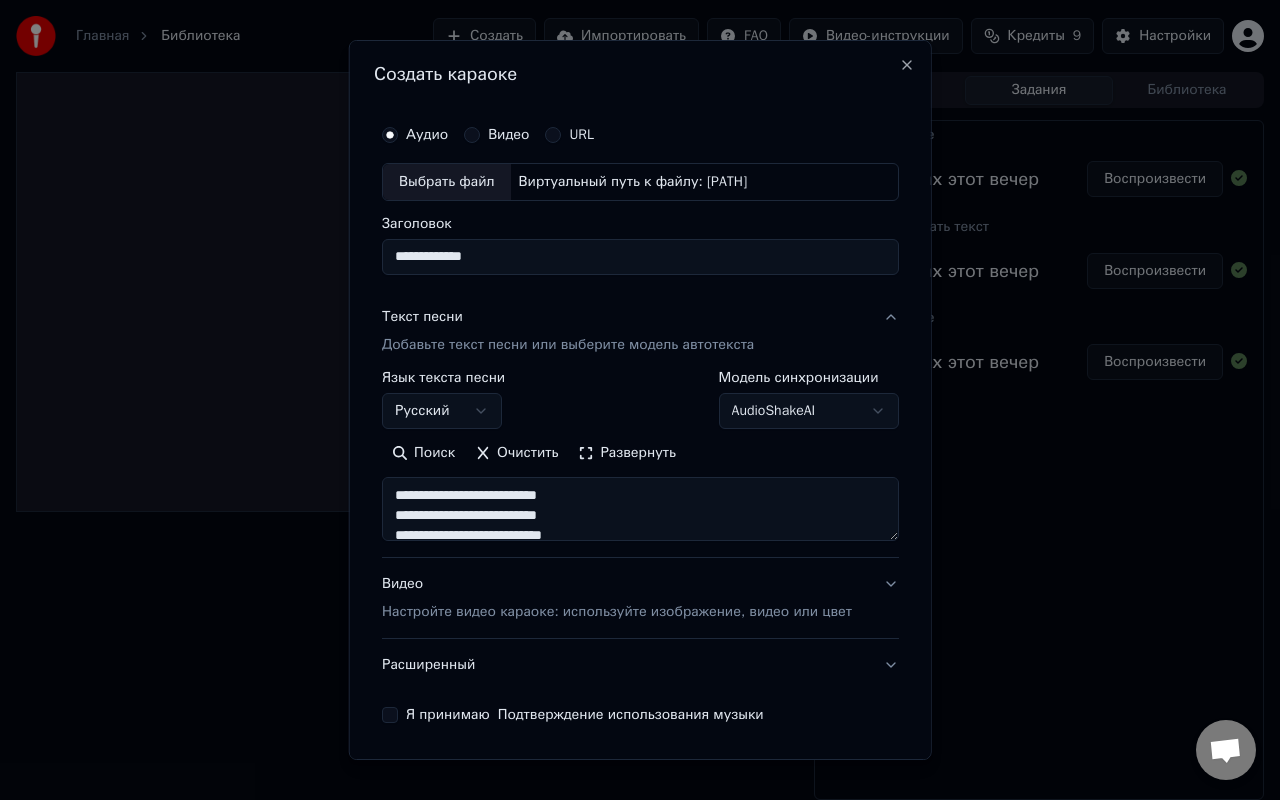 scroll, scrollTop: 1, scrollLeft: 0, axis: vertical 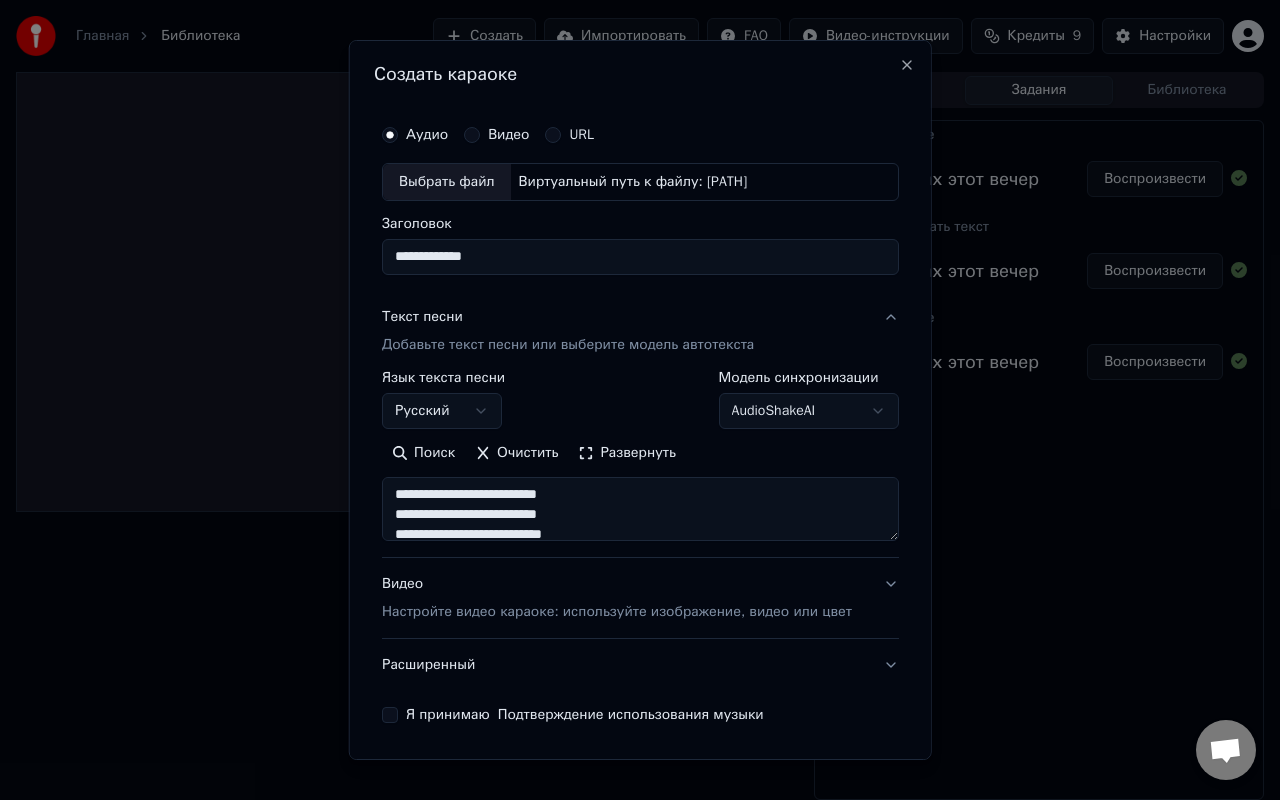 click on "**********" at bounding box center [640, 464] 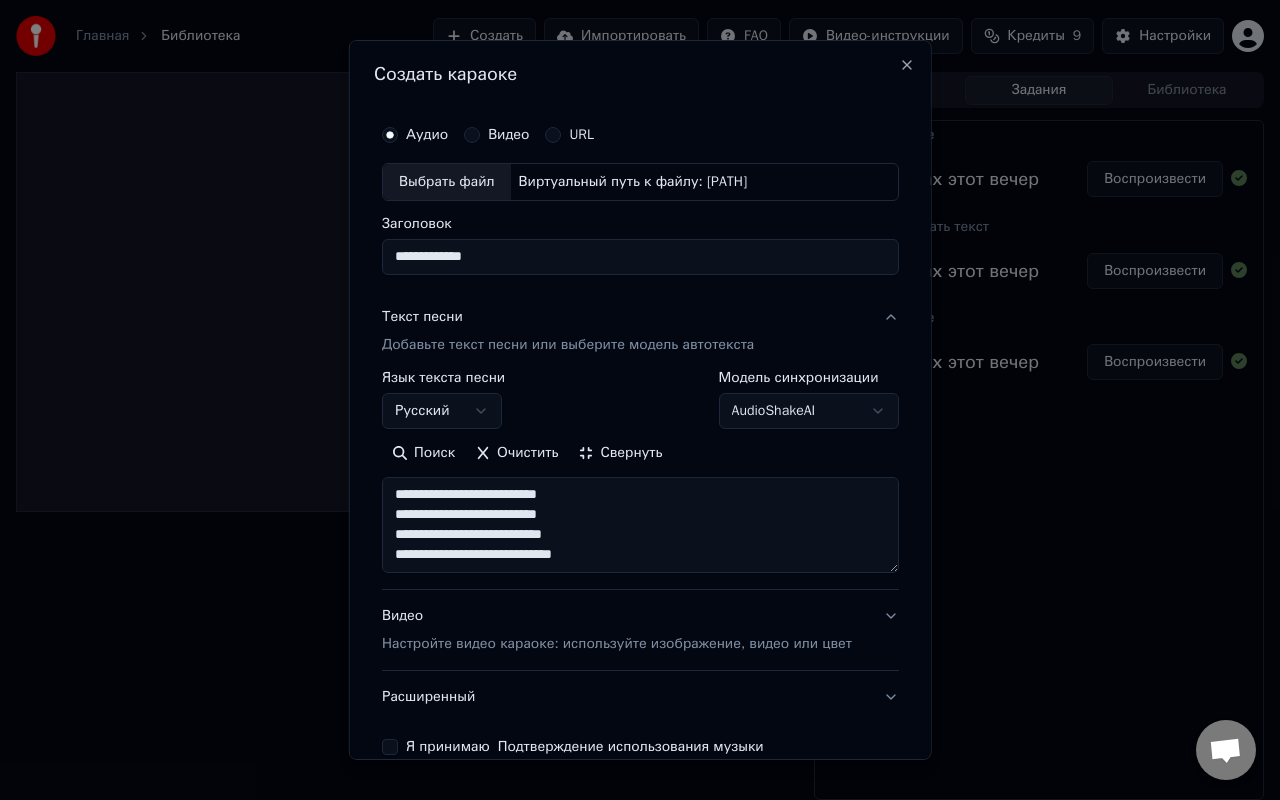 scroll, scrollTop: 0, scrollLeft: 0, axis: both 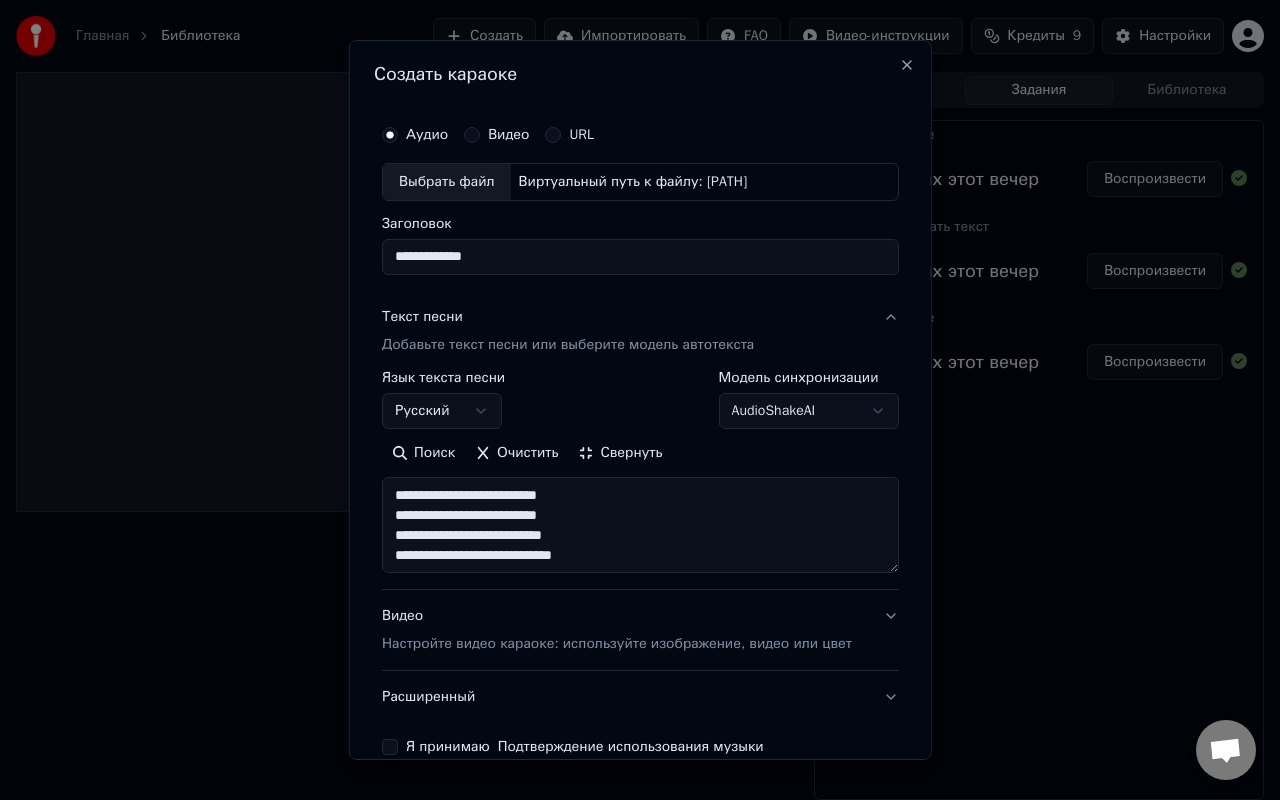 drag, startPoint x: 630, startPoint y: 562, endPoint x: 353, endPoint y: 464, distance: 293.82477 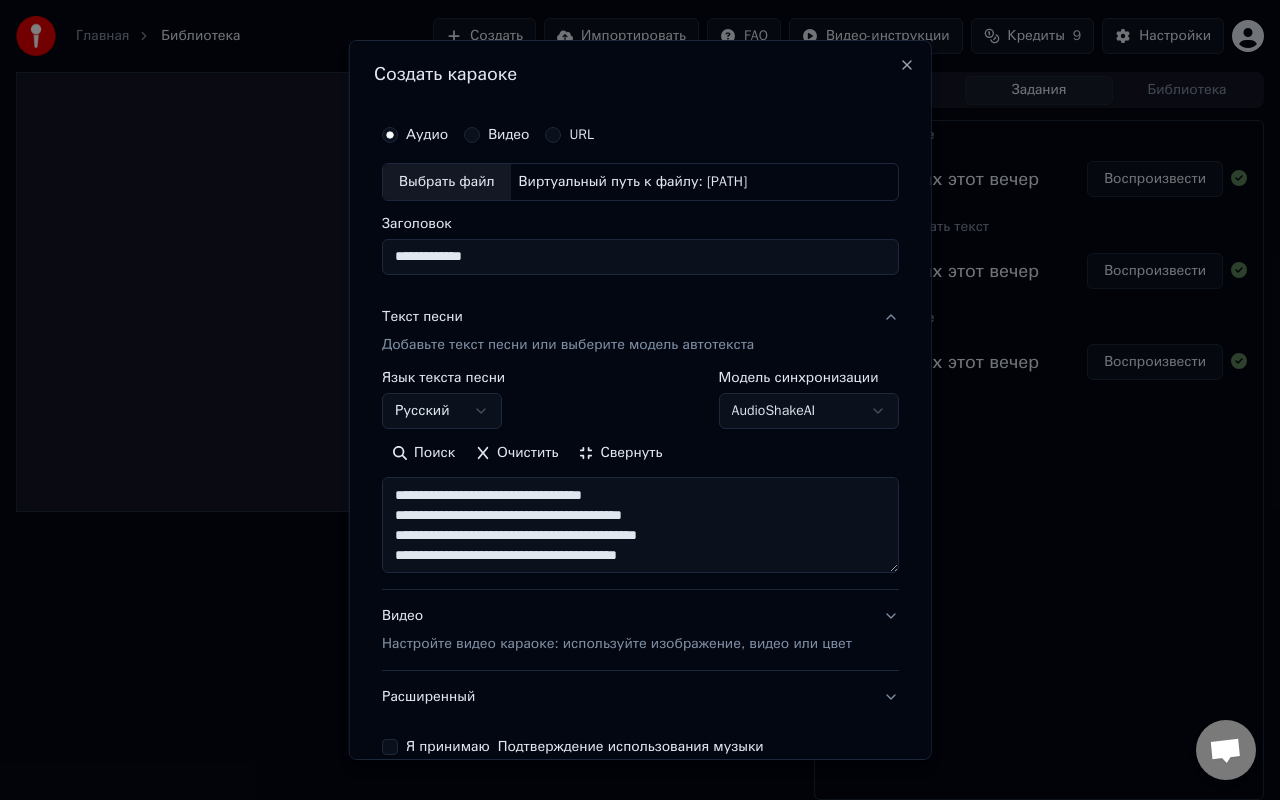 scroll, scrollTop: 132, scrollLeft: 0, axis: vertical 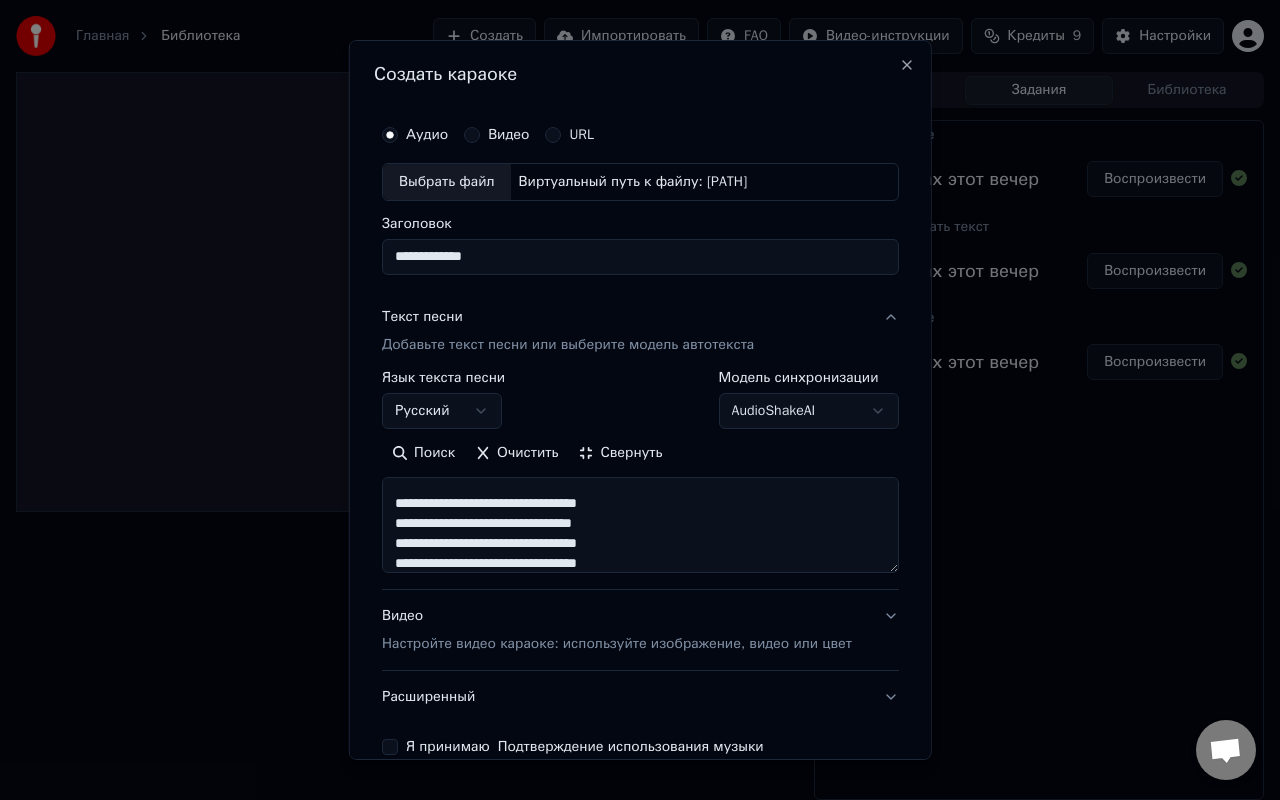 click on "**********" at bounding box center (640, 525) 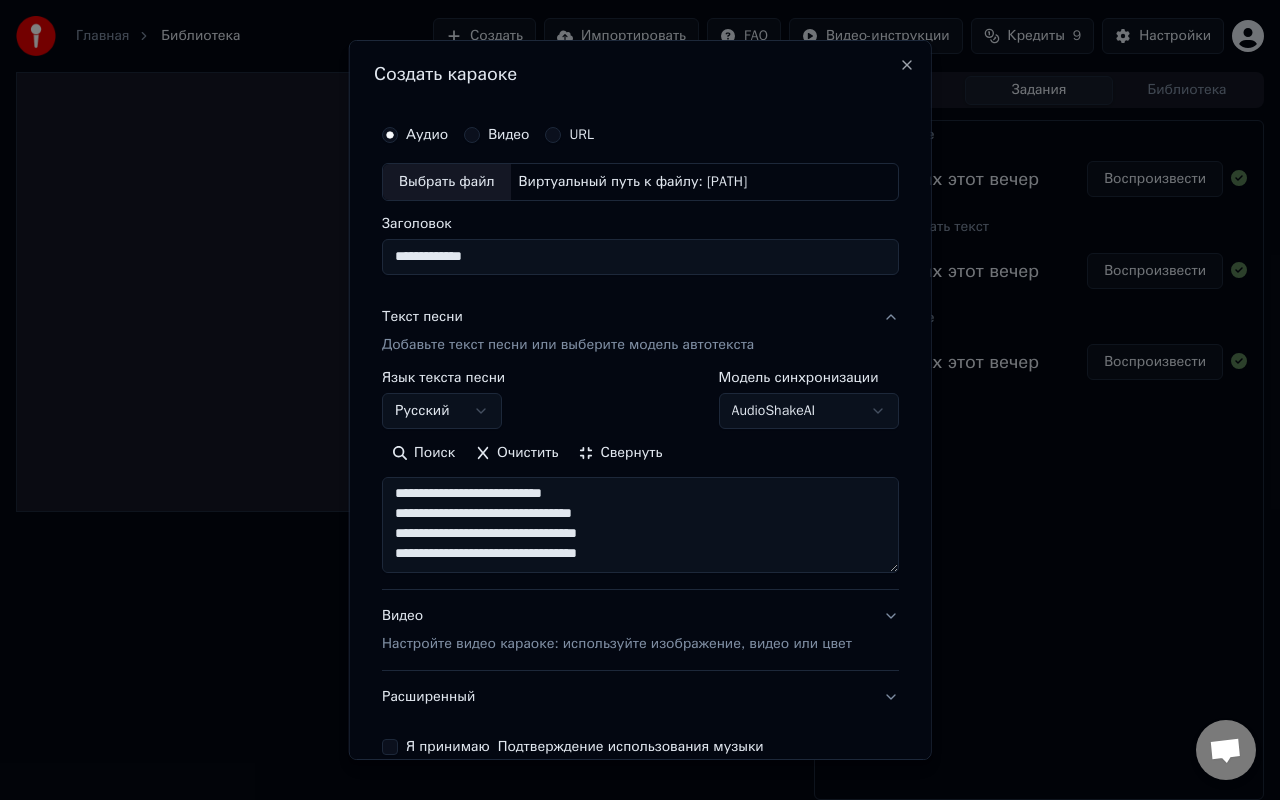 scroll, scrollTop: 122, scrollLeft: 0, axis: vertical 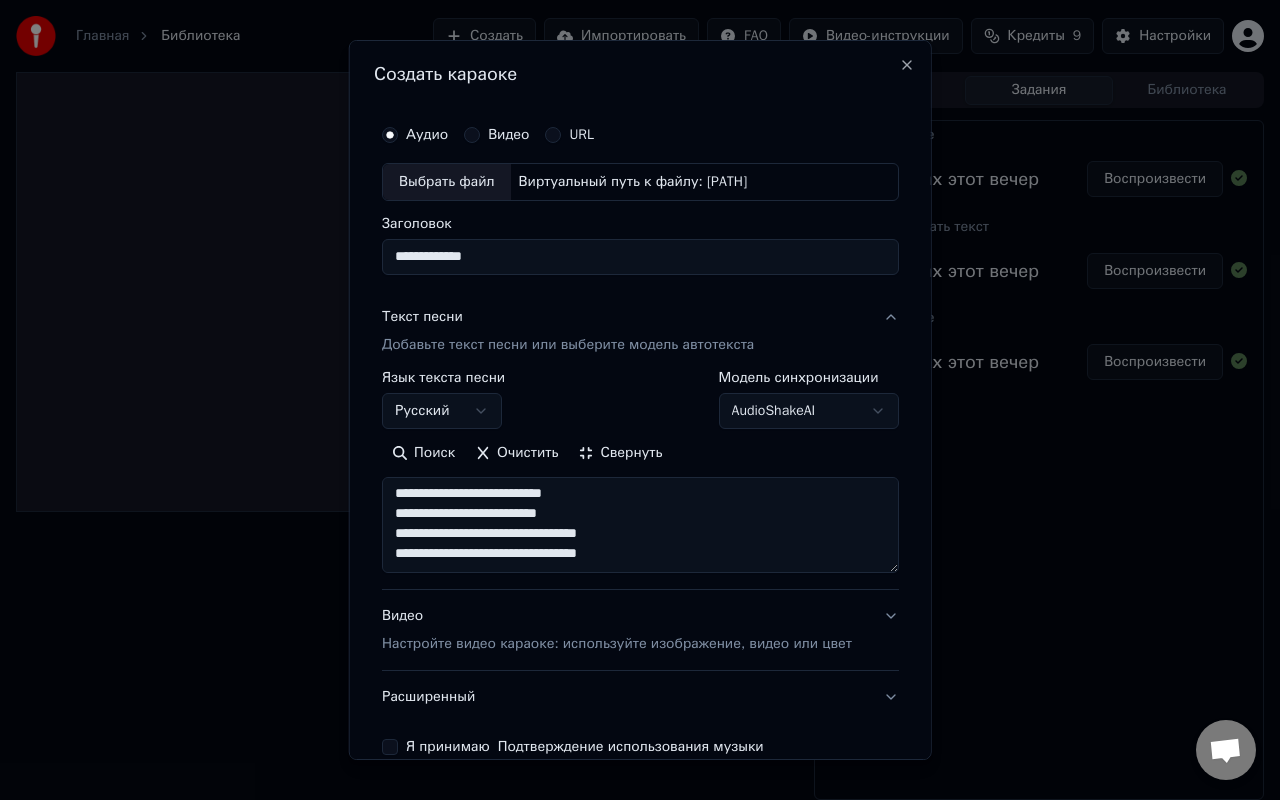 drag, startPoint x: 421, startPoint y: 534, endPoint x: 338, endPoint y: 545, distance: 83.725746 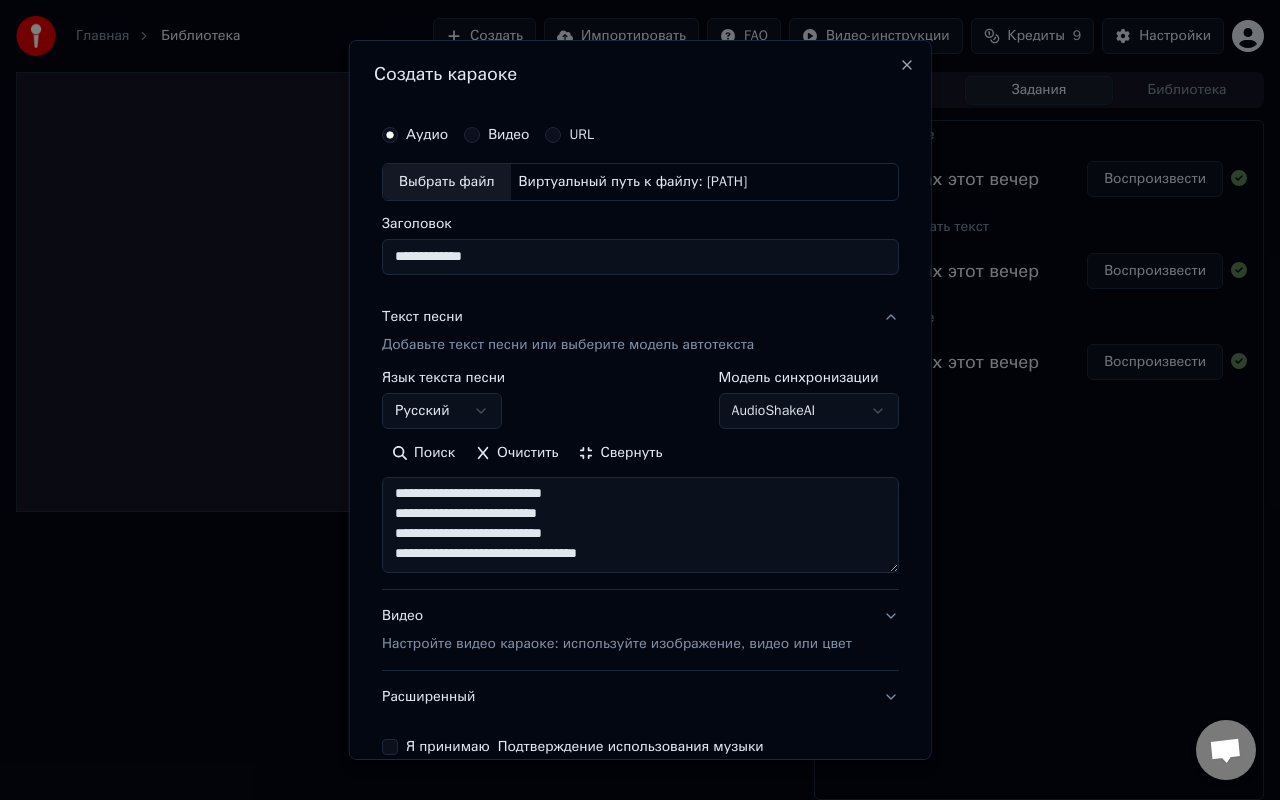 drag, startPoint x: 419, startPoint y: 555, endPoint x: 358, endPoint y: 559, distance: 61.13101 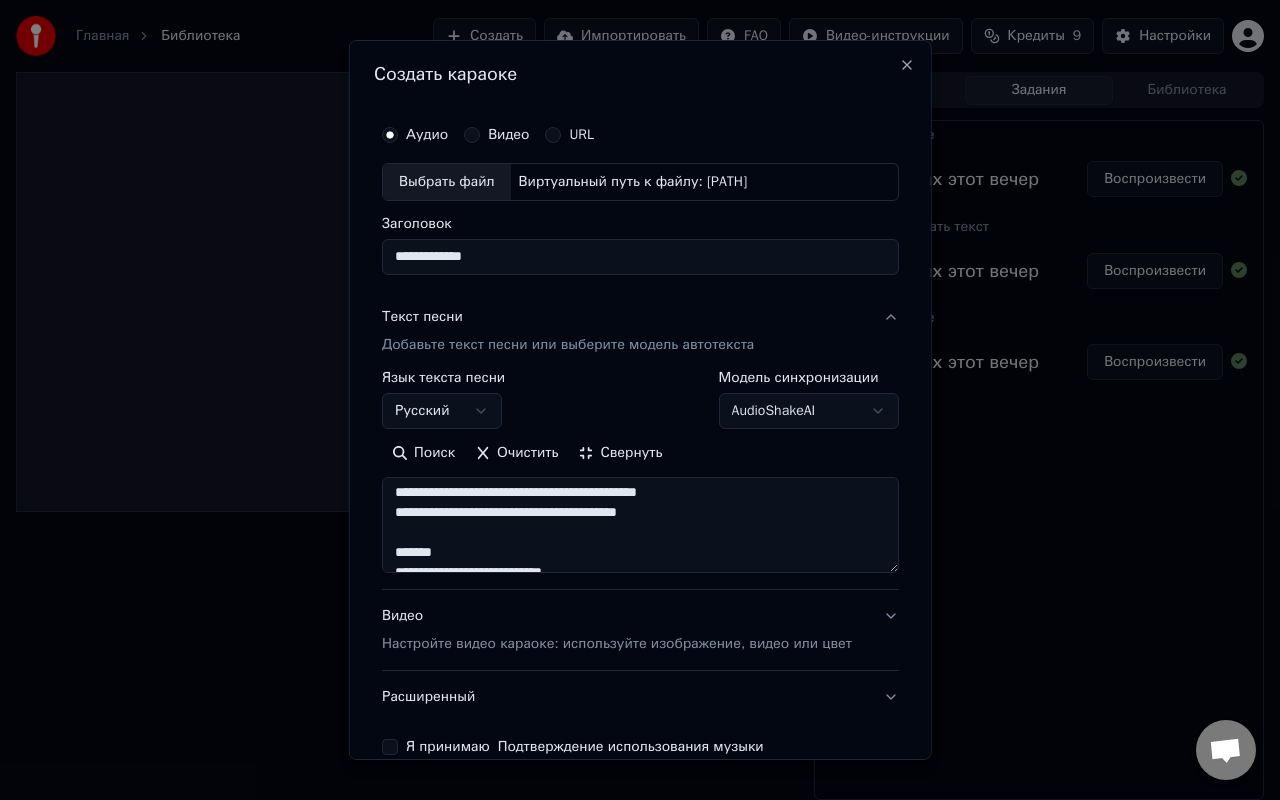 scroll, scrollTop: 50, scrollLeft: 0, axis: vertical 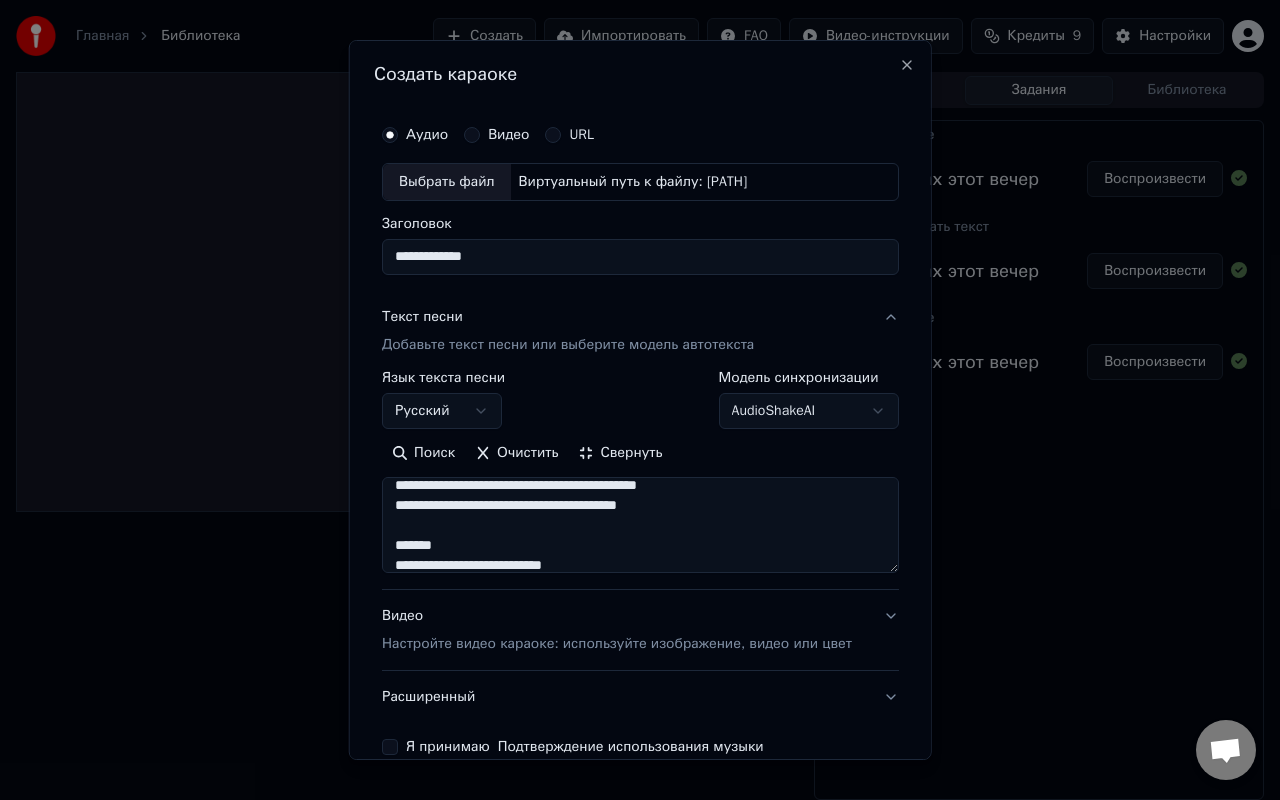drag, startPoint x: 470, startPoint y: 551, endPoint x: 386, endPoint y: 529, distance: 86.833176 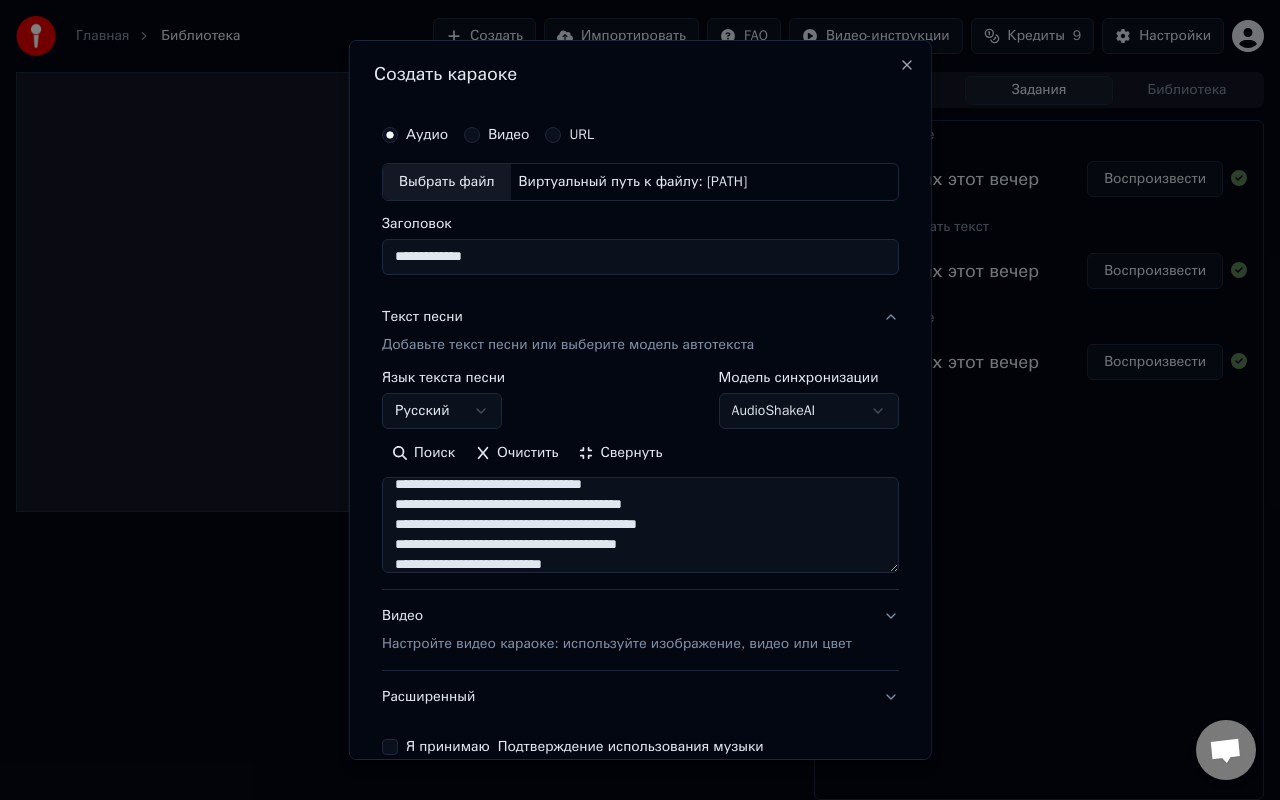 scroll, scrollTop: 0, scrollLeft: 0, axis: both 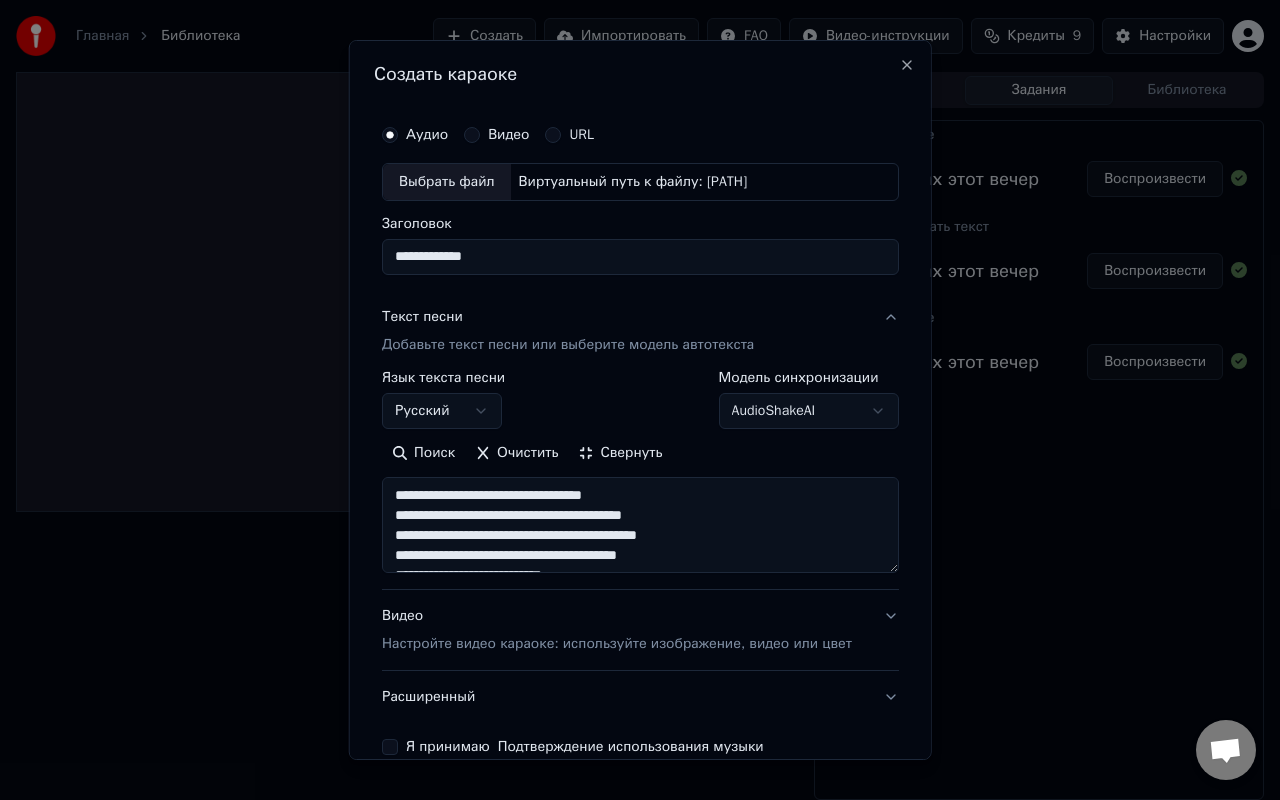 click on "**********" at bounding box center [640, 525] 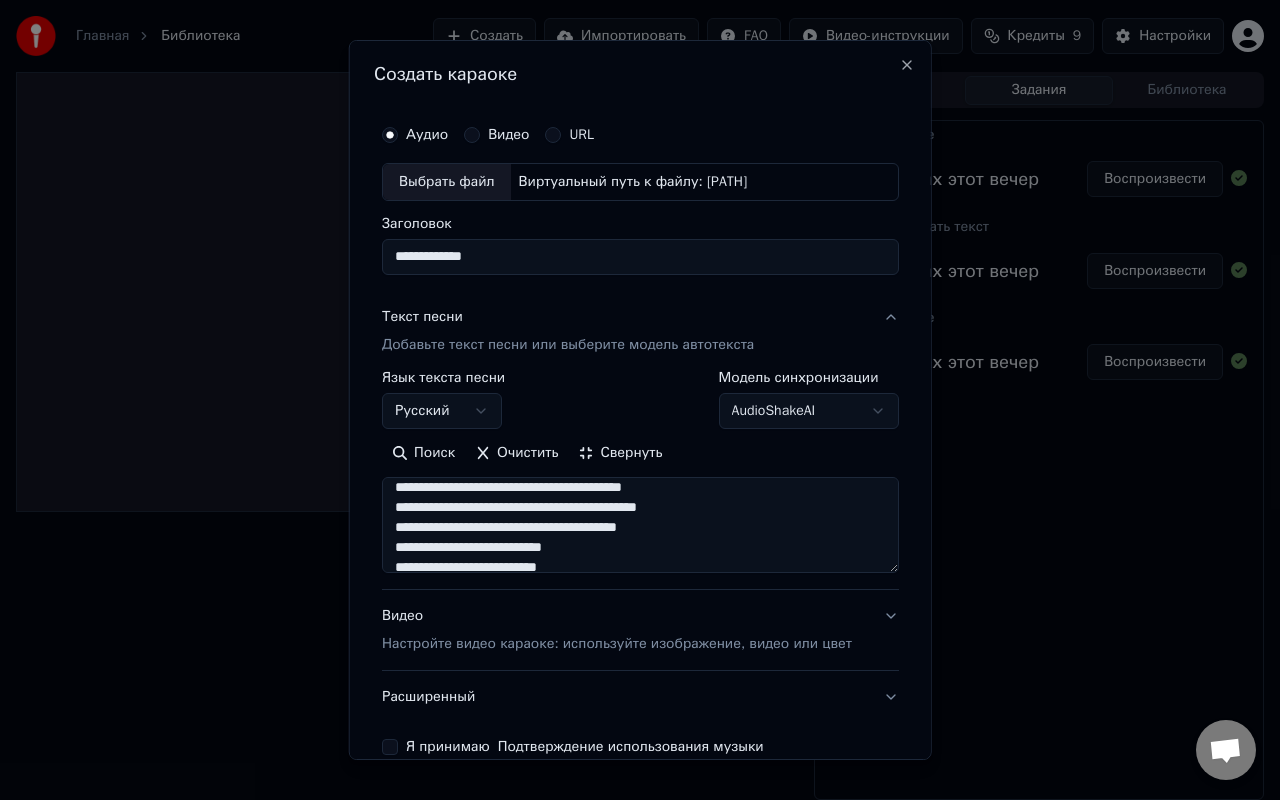 scroll, scrollTop: 31, scrollLeft: 0, axis: vertical 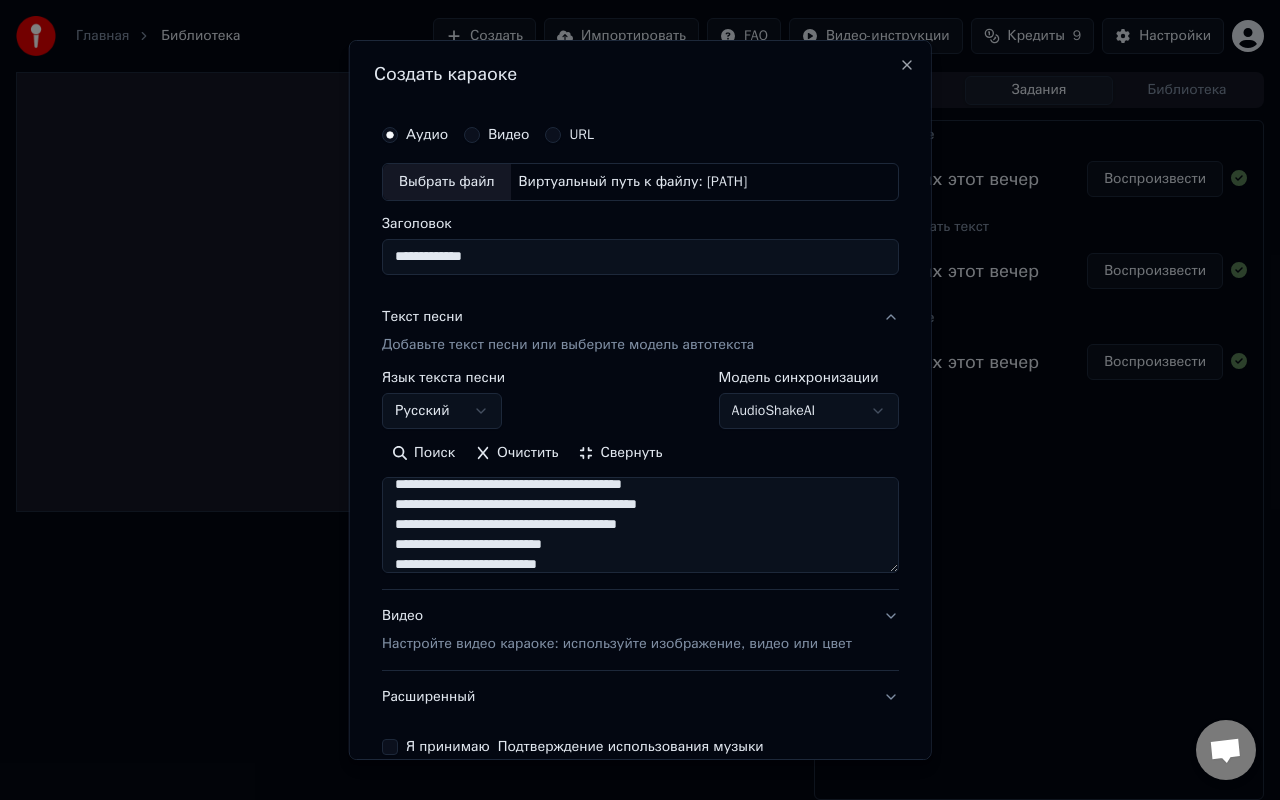 drag, startPoint x: 660, startPoint y: 528, endPoint x: 581, endPoint y: 530, distance: 79.025314 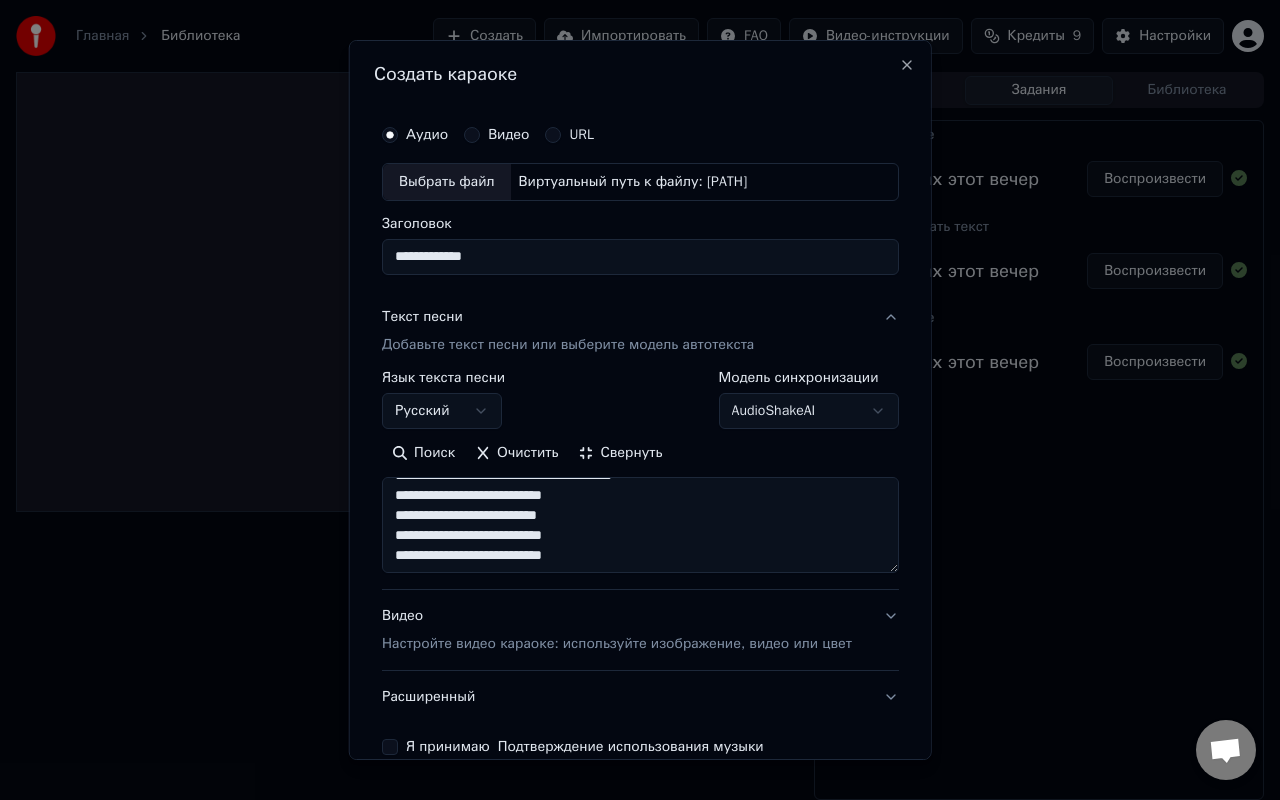 scroll, scrollTop: 82, scrollLeft: 0, axis: vertical 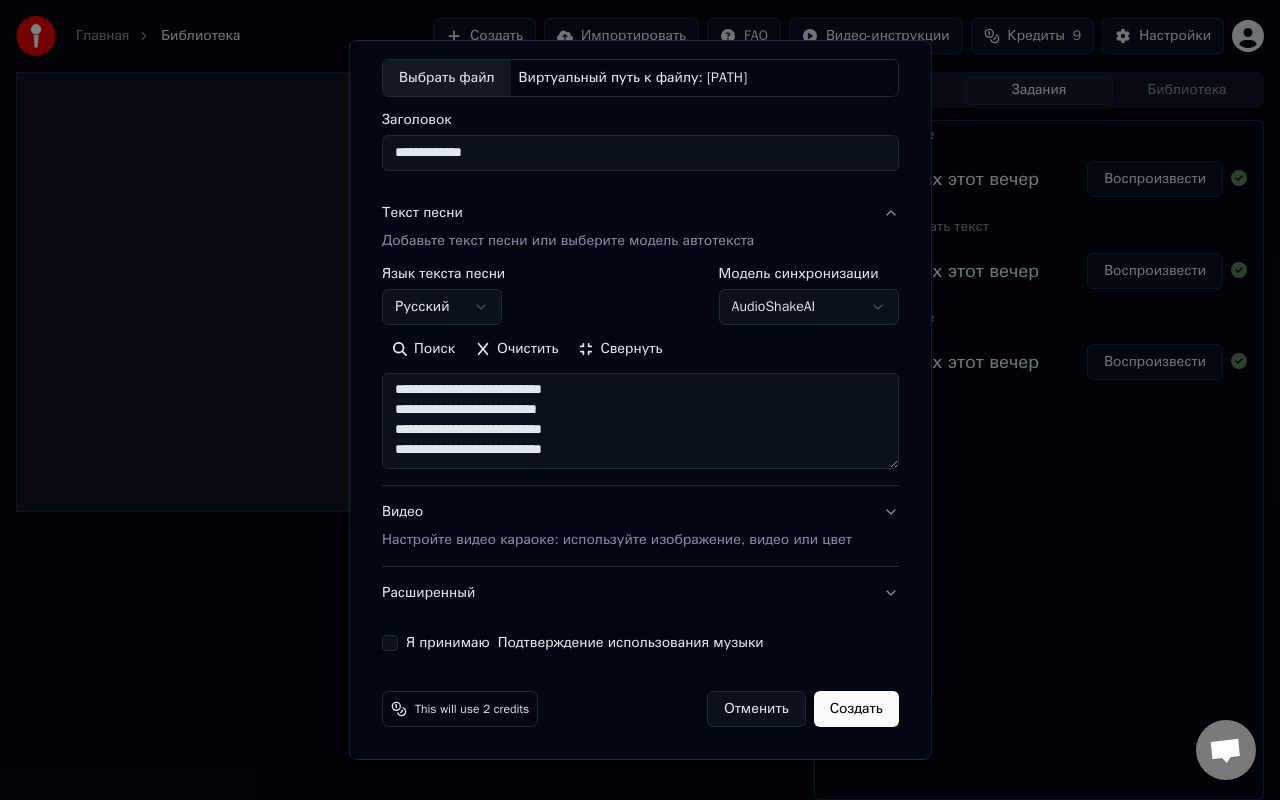 type on "**********" 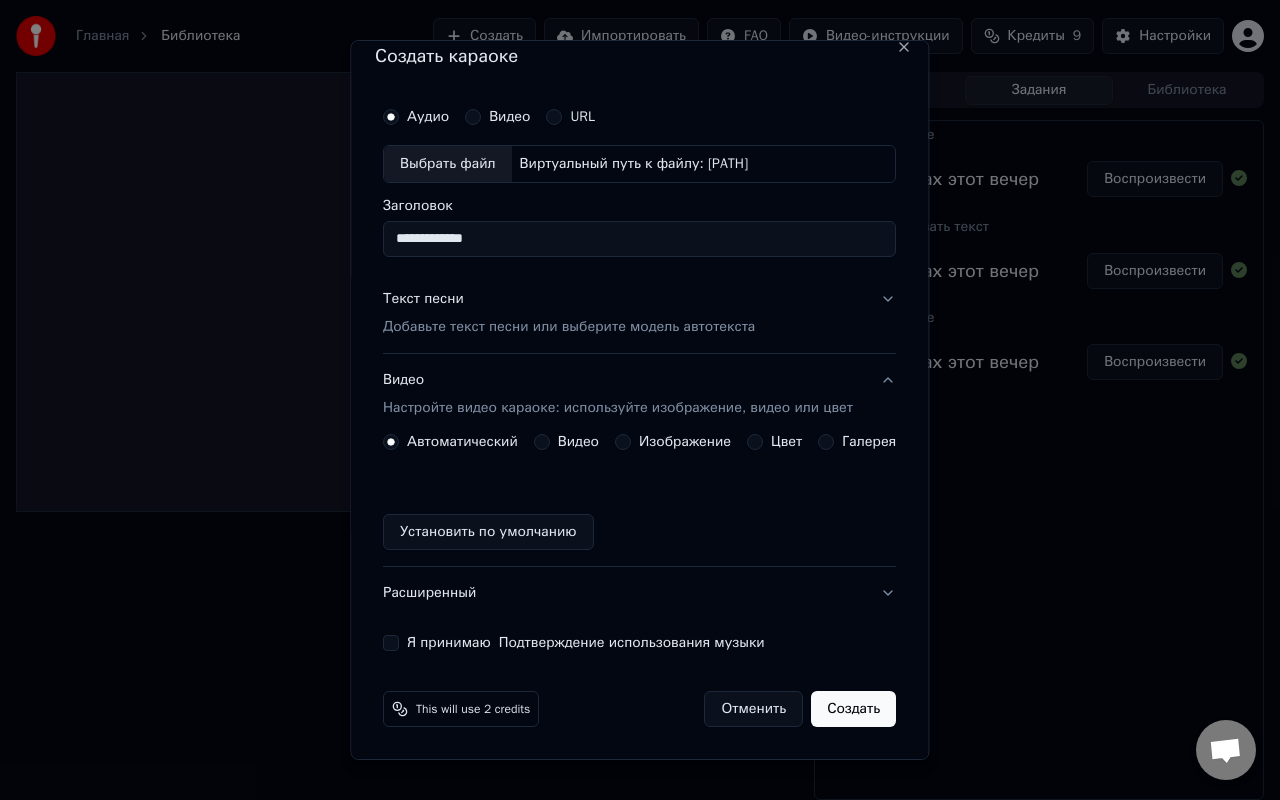 scroll, scrollTop: 18, scrollLeft: 0, axis: vertical 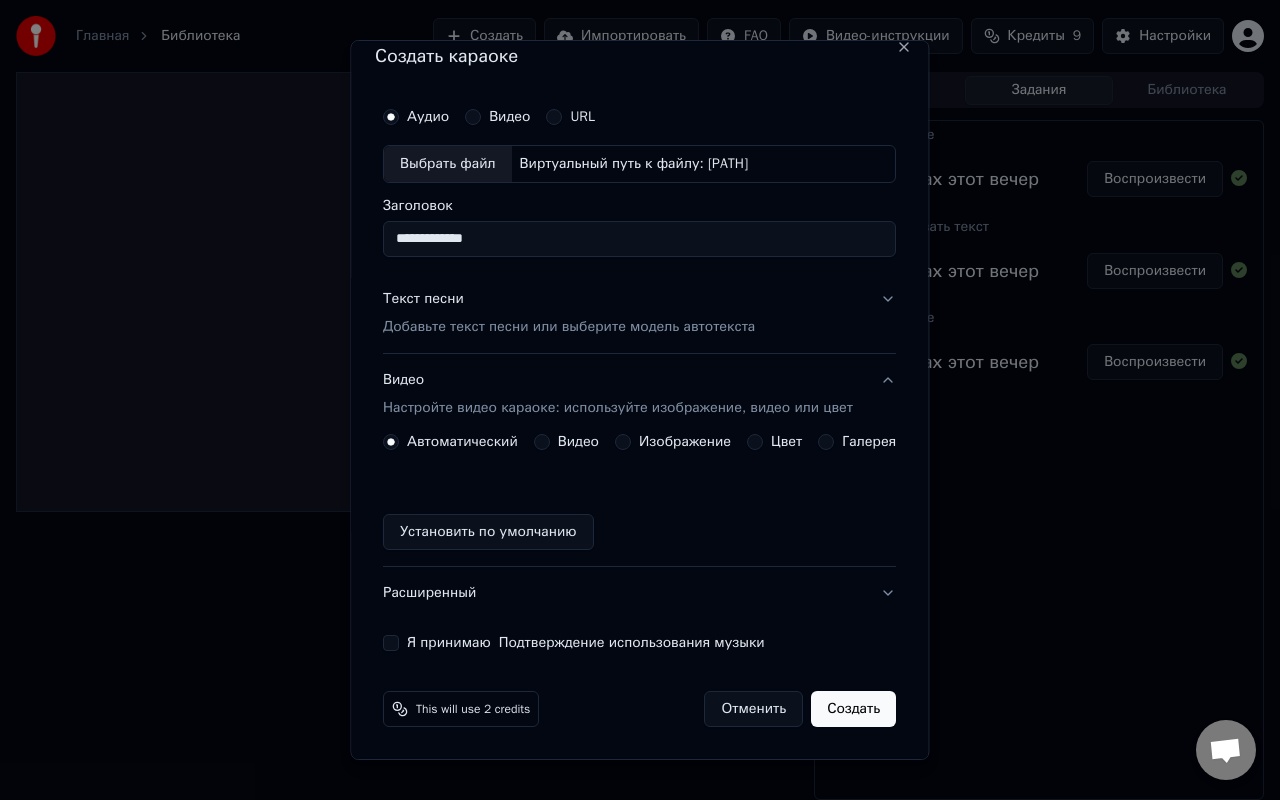 click on "Изображение" at bounding box center (623, 442) 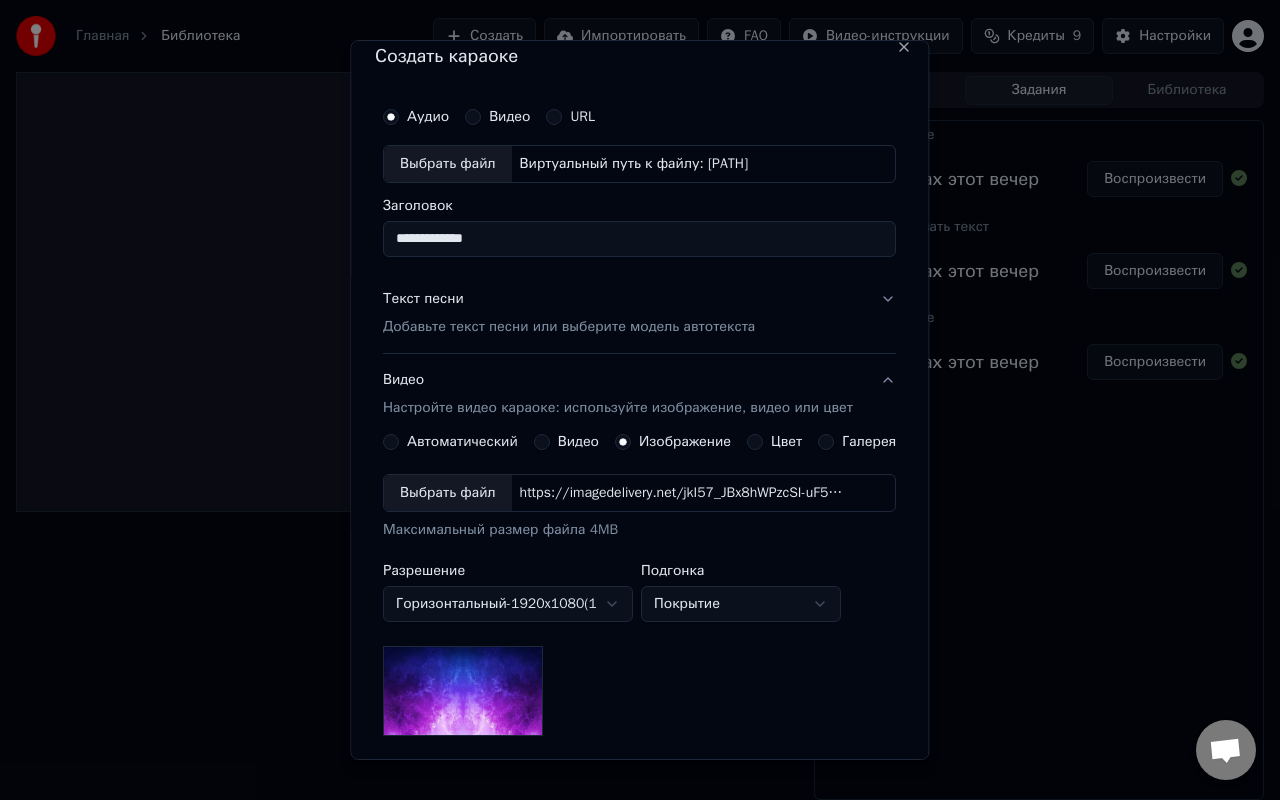 click on "https://imagedelivery.net/jkI57_JBx8hWPzcSI-uF5w/c7639807-3f76-4ea5-9112-66e75e03d200/16x9" at bounding box center [682, 493] 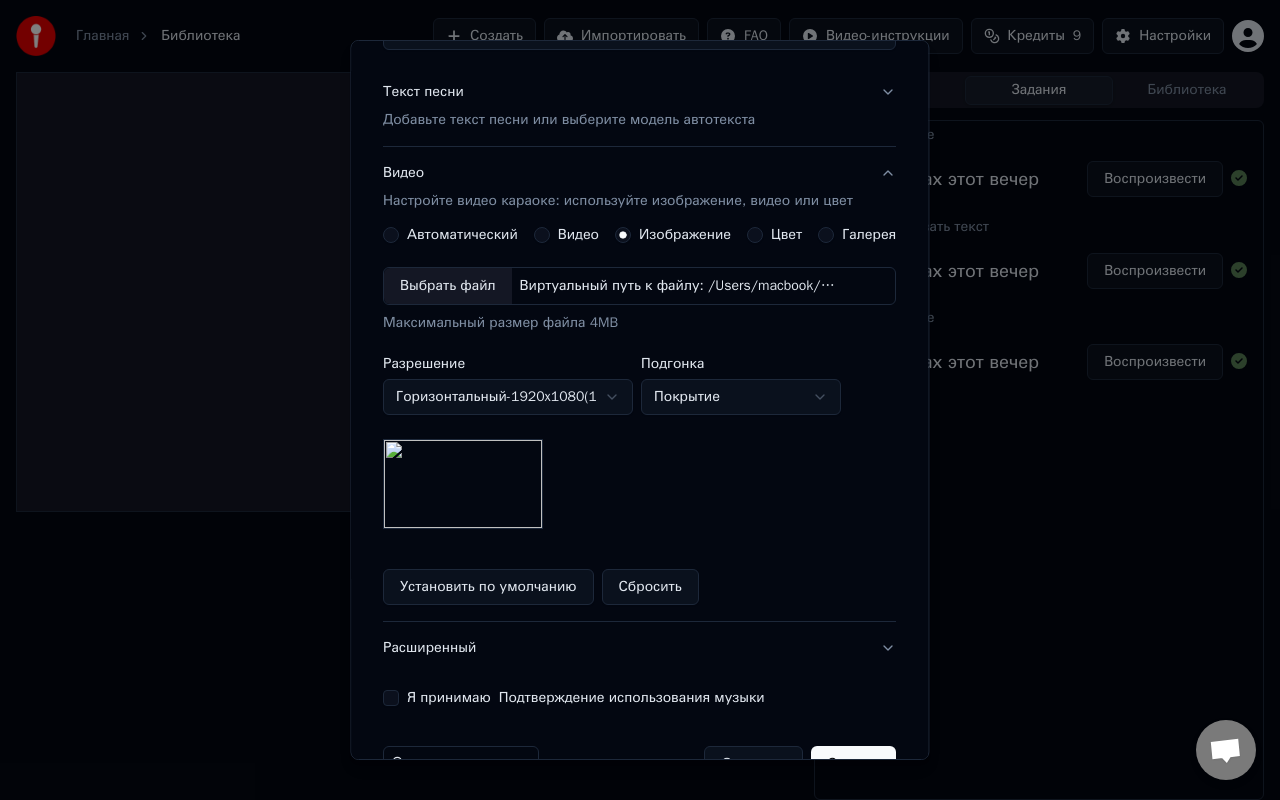 scroll, scrollTop: 280, scrollLeft: 0, axis: vertical 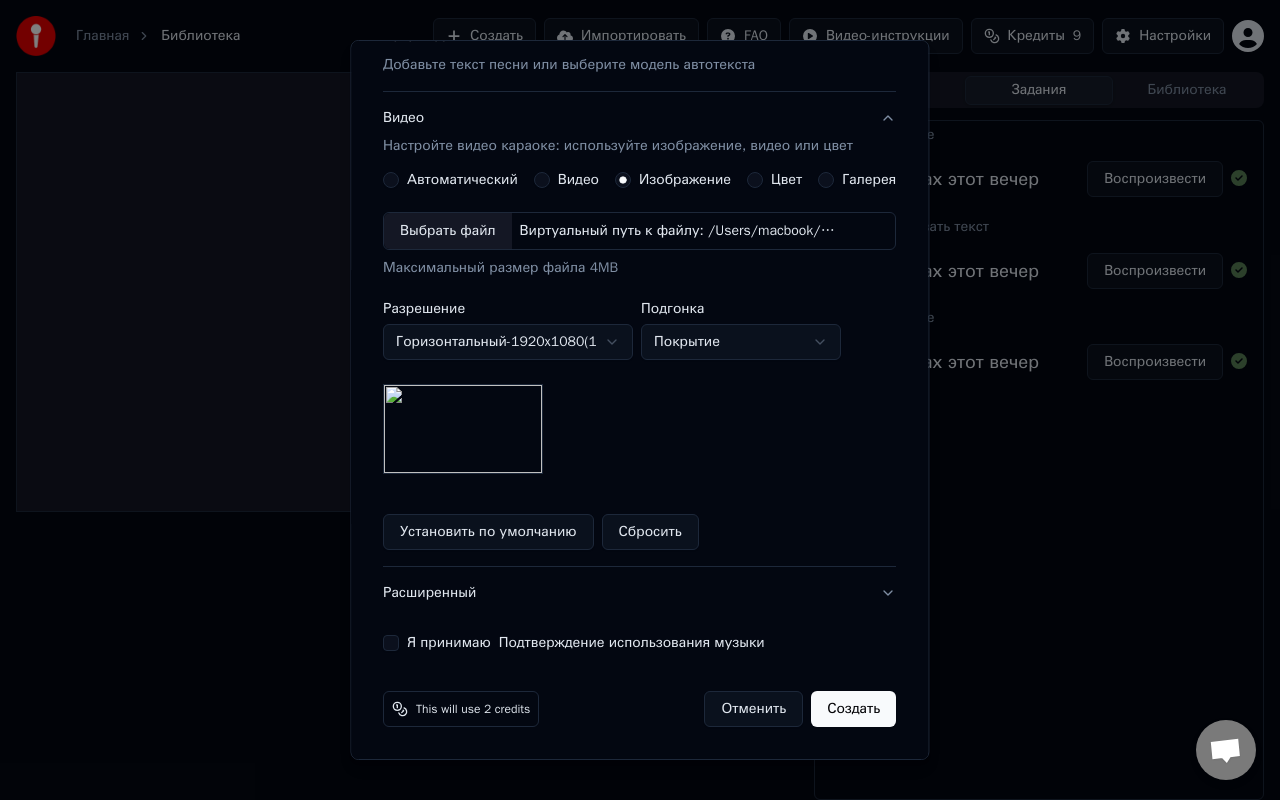 click on "Расширенный" at bounding box center (639, 593) 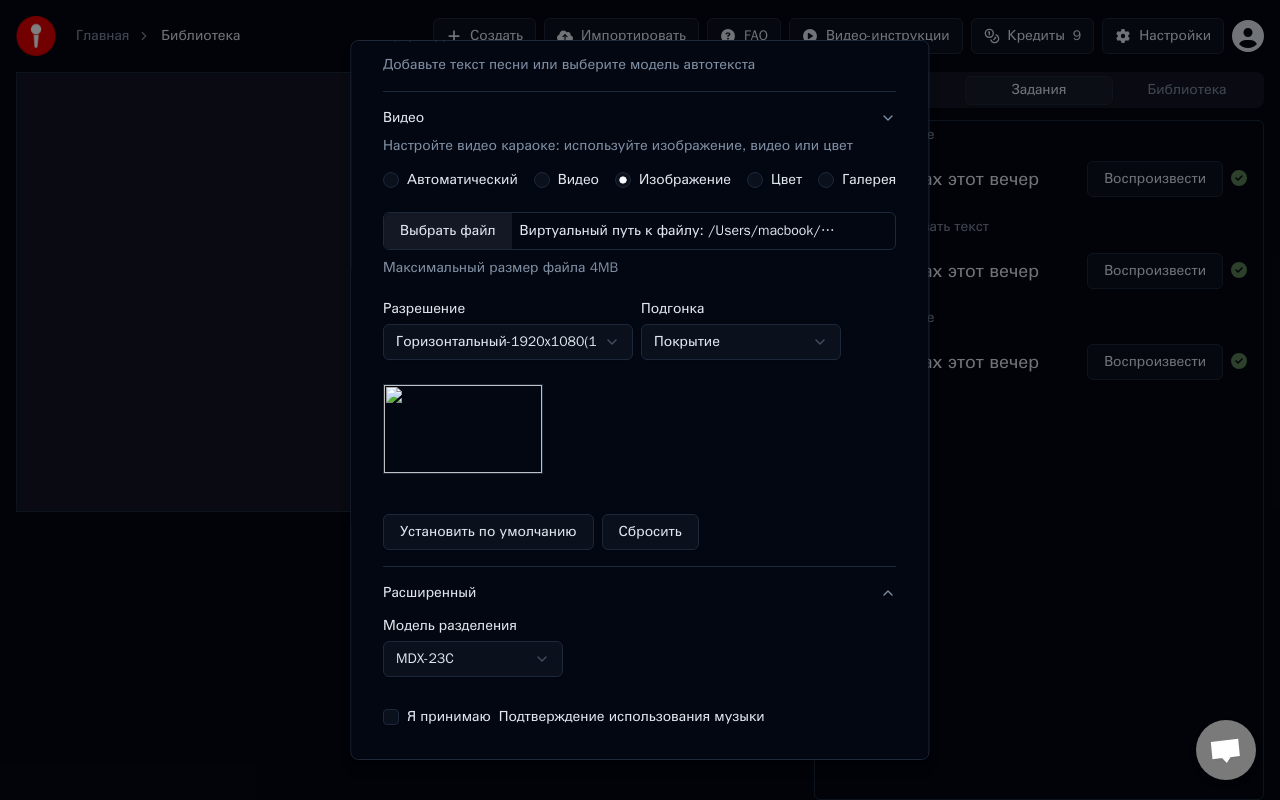 scroll, scrollTop: 0, scrollLeft: 0, axis: both 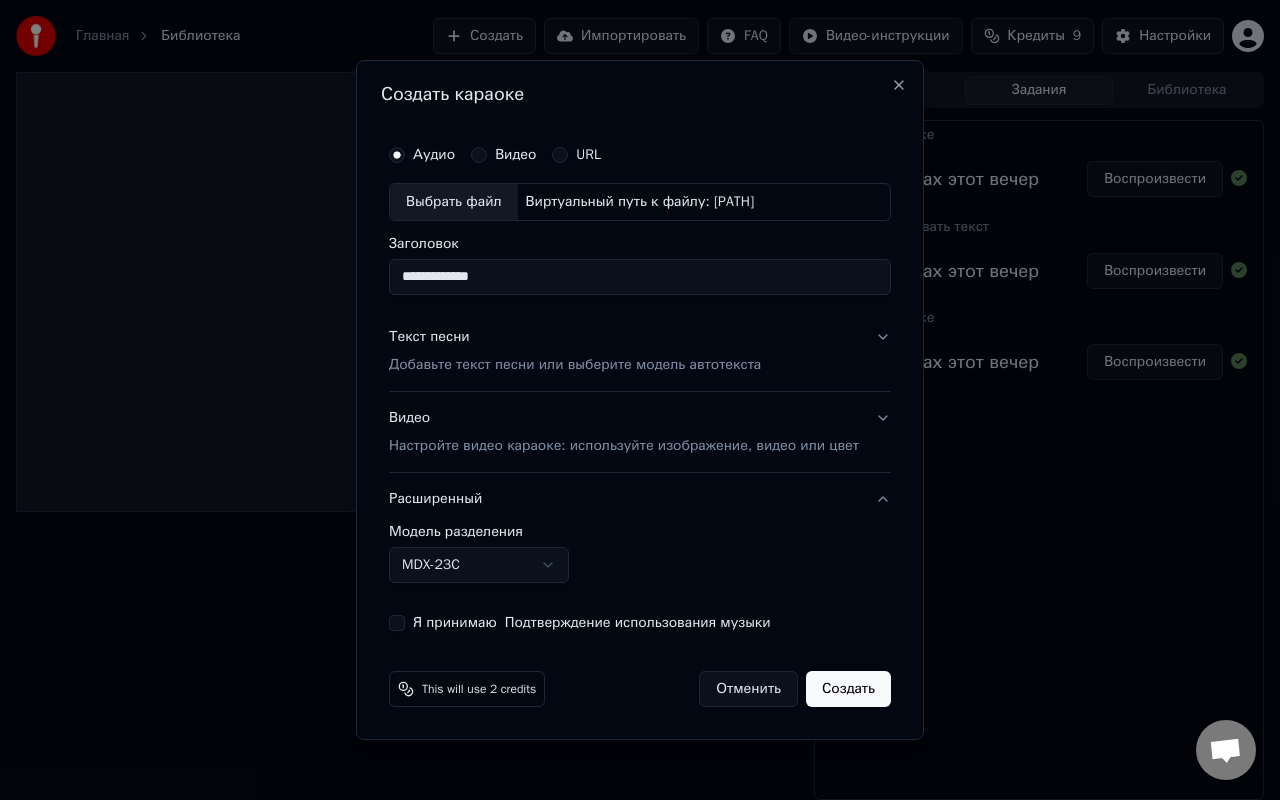 click on "**********" at bounding box center [640, 400] 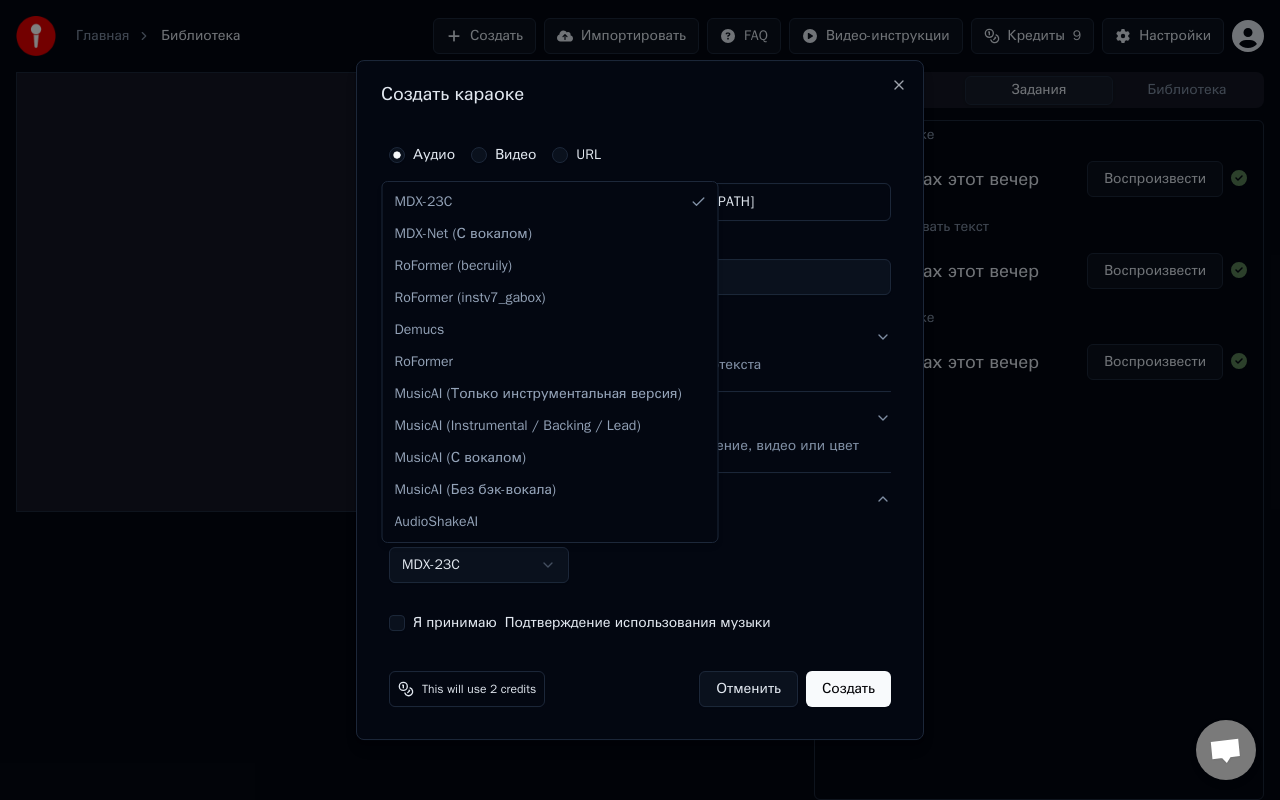 click on "**********" at bounding box center [640, 400] 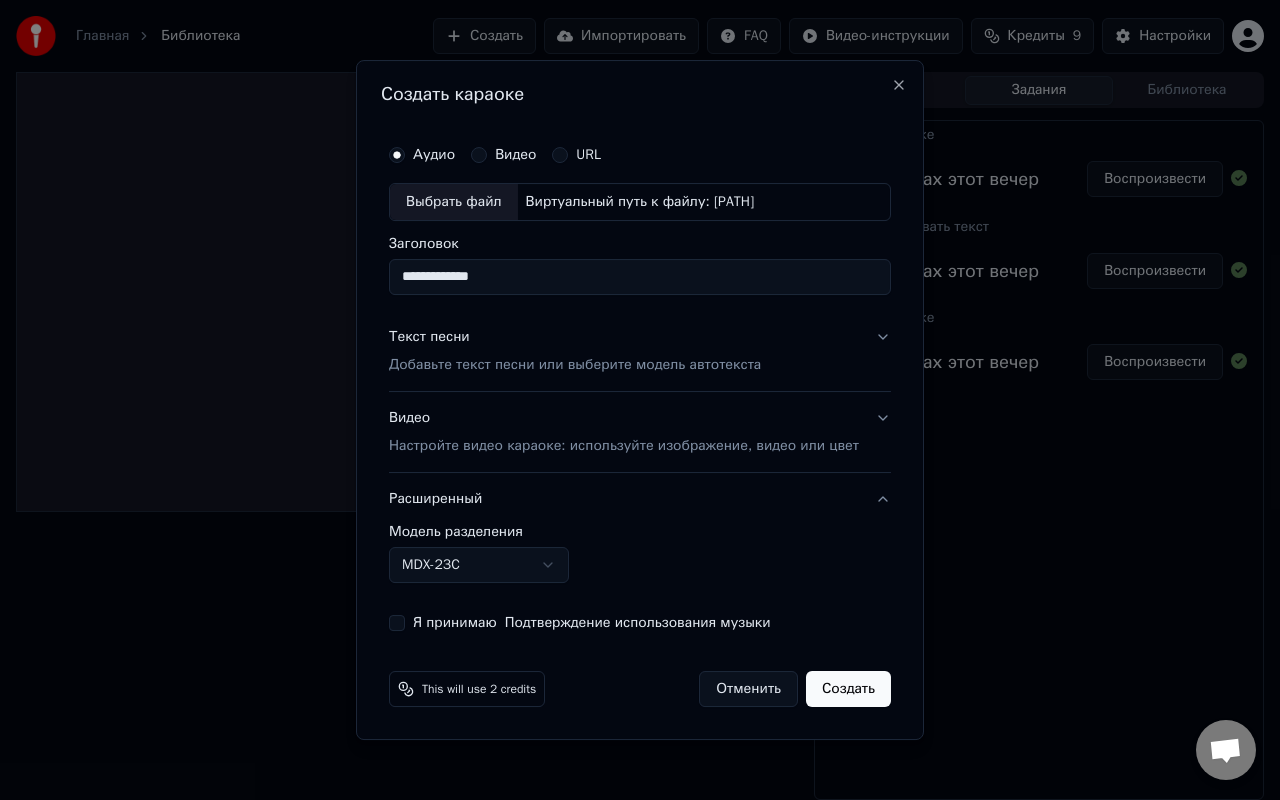 click on "**********" at bounding box center [640, 400] 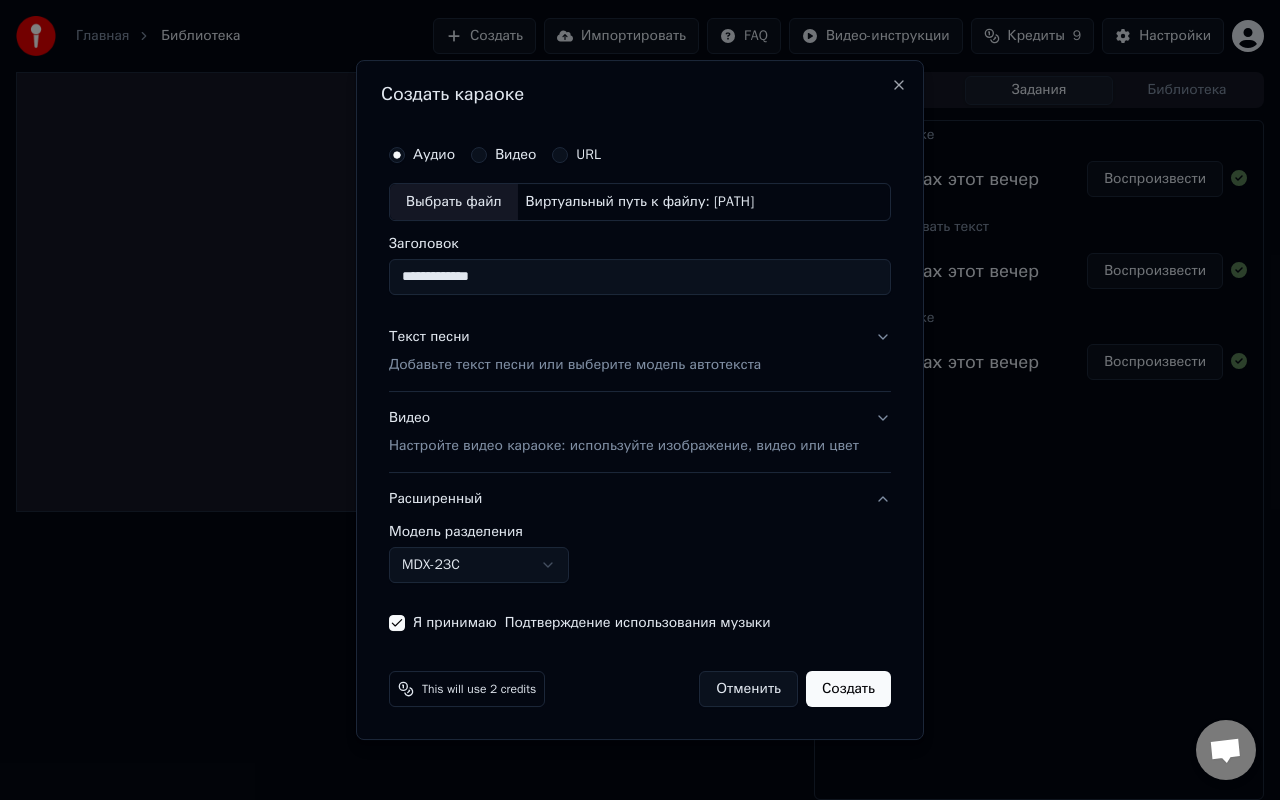 click on "Создать" at bounding box center (848, 689) 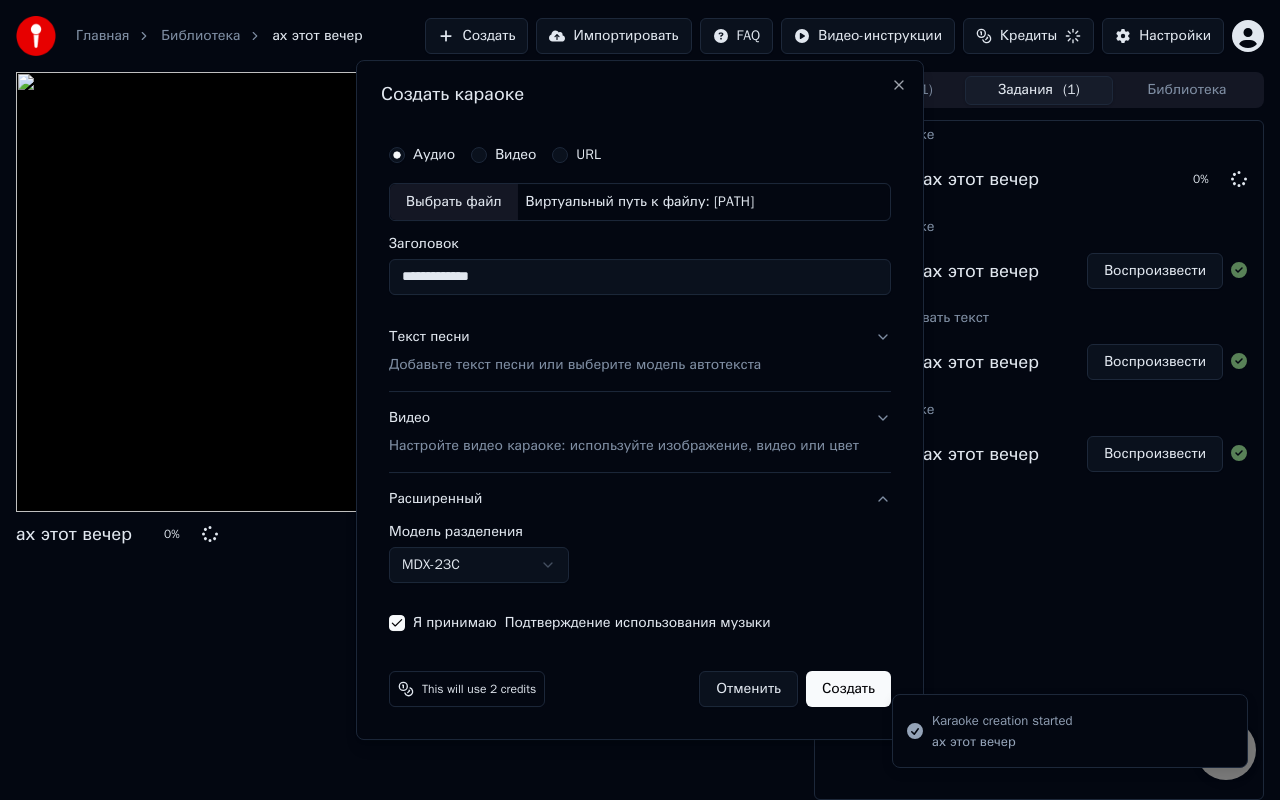 type 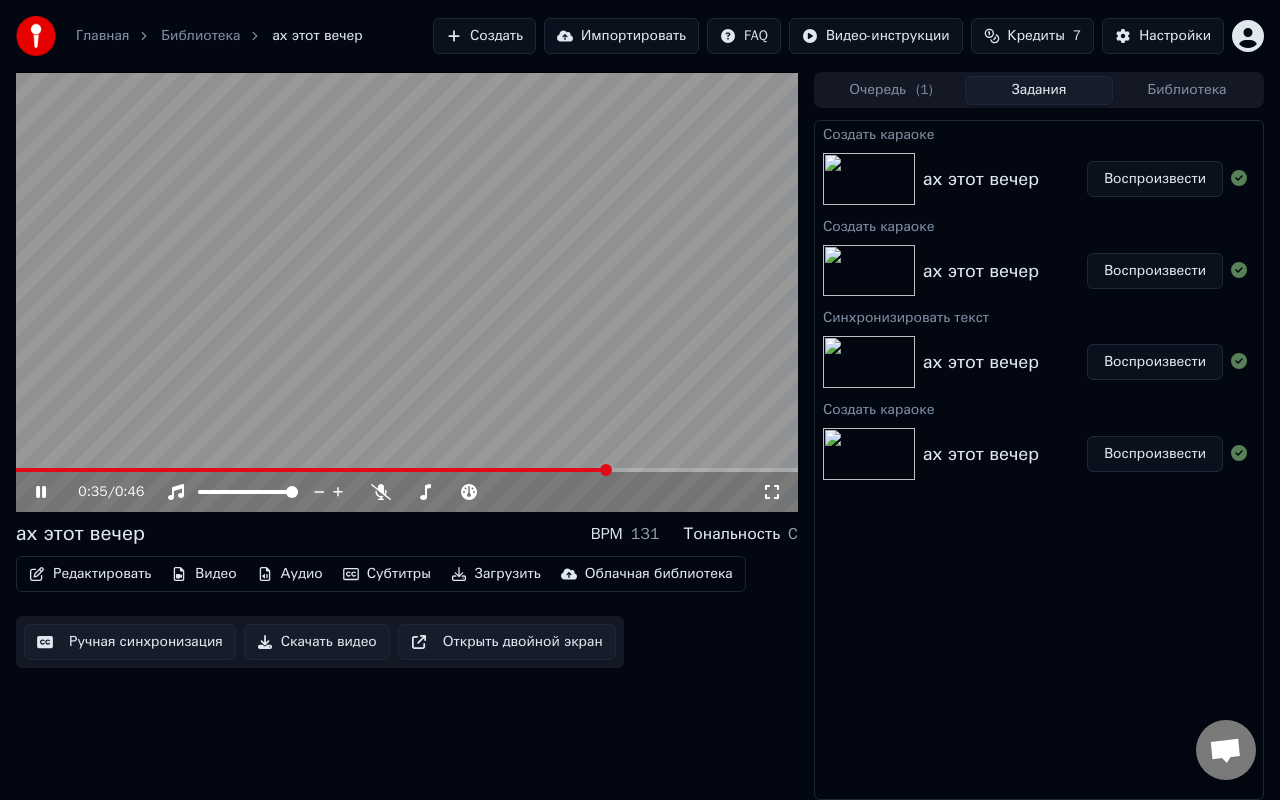 click at bounding box center (407, 470) 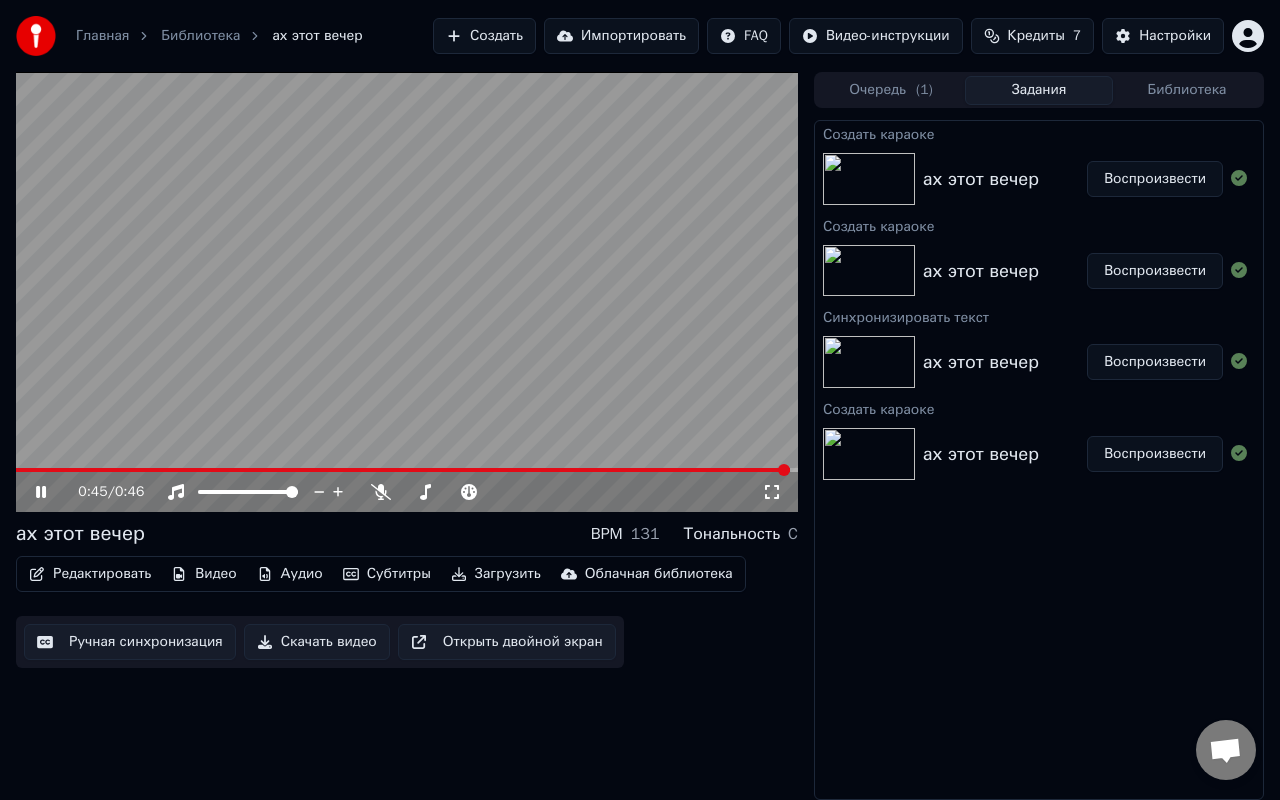 click 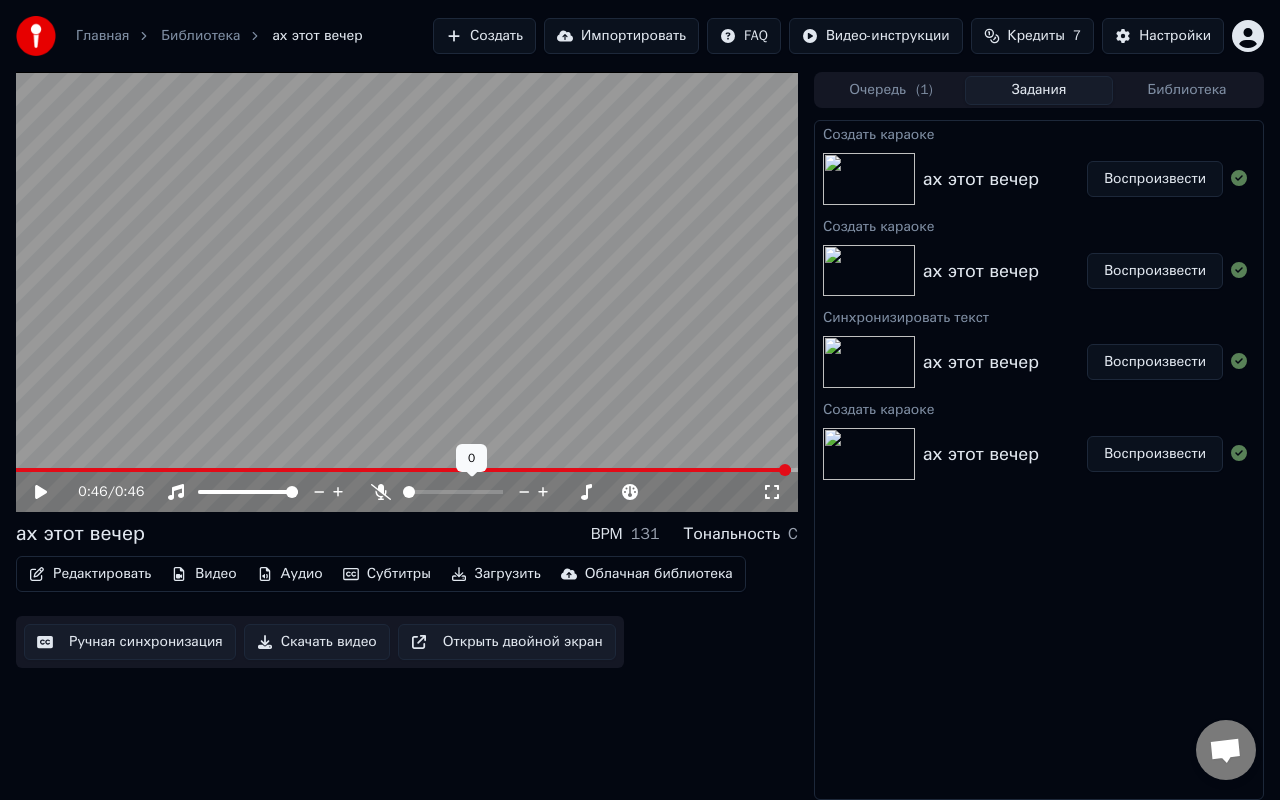 click at bounding box center (407, 292) 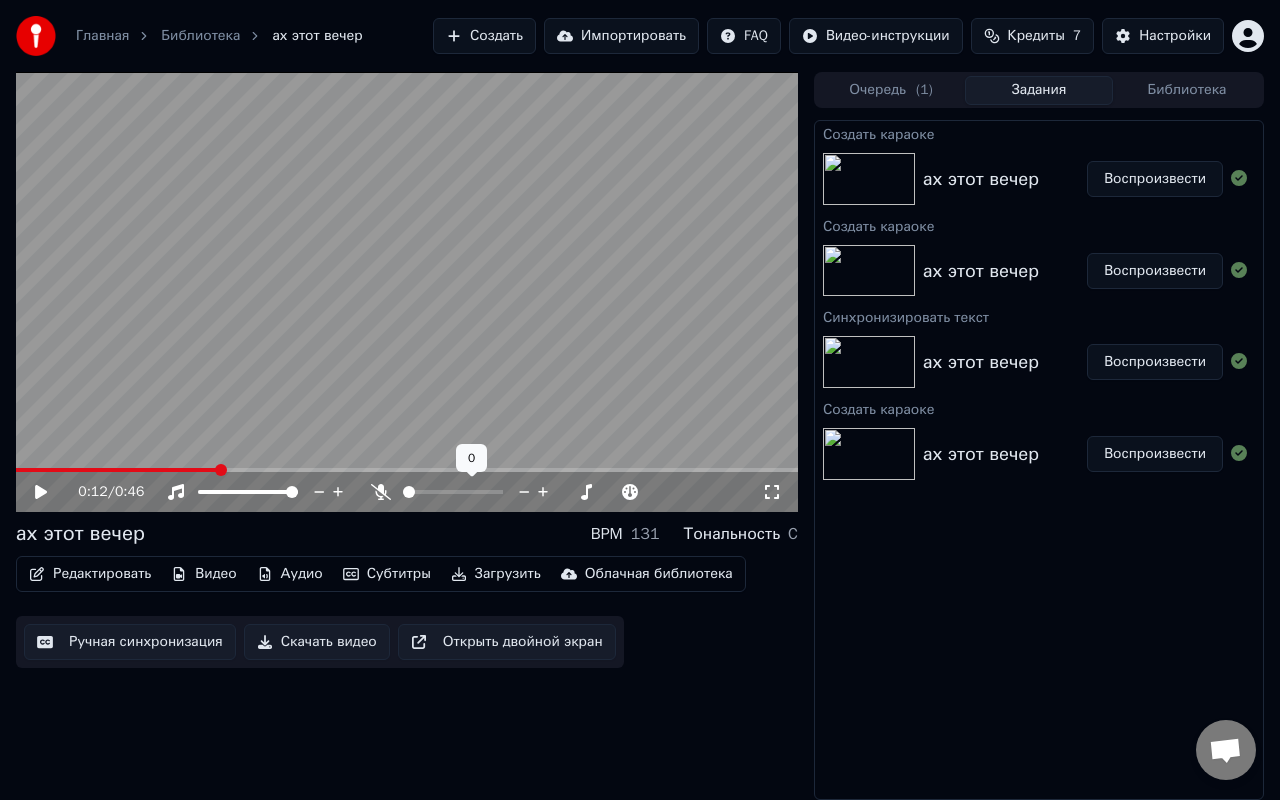 click at bounding box center [117, 470] 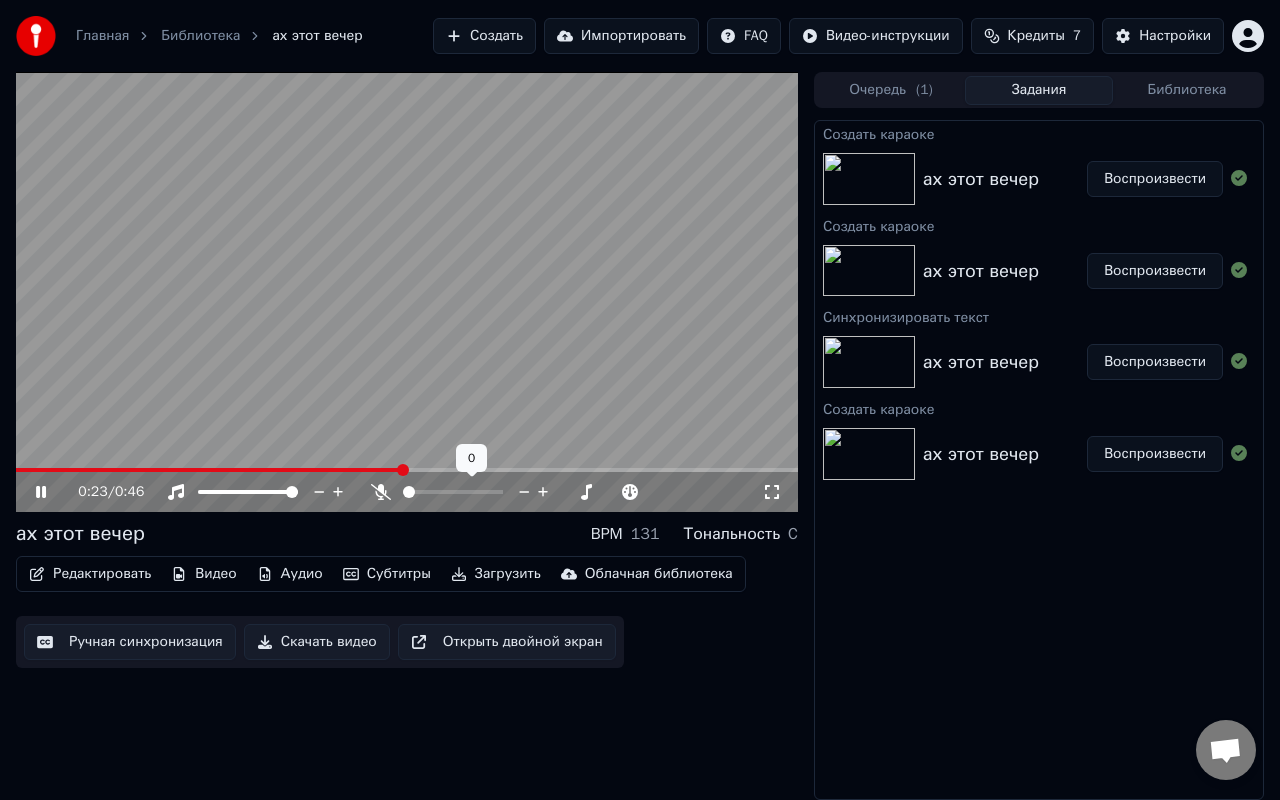 click at bounding box center (407, 470) 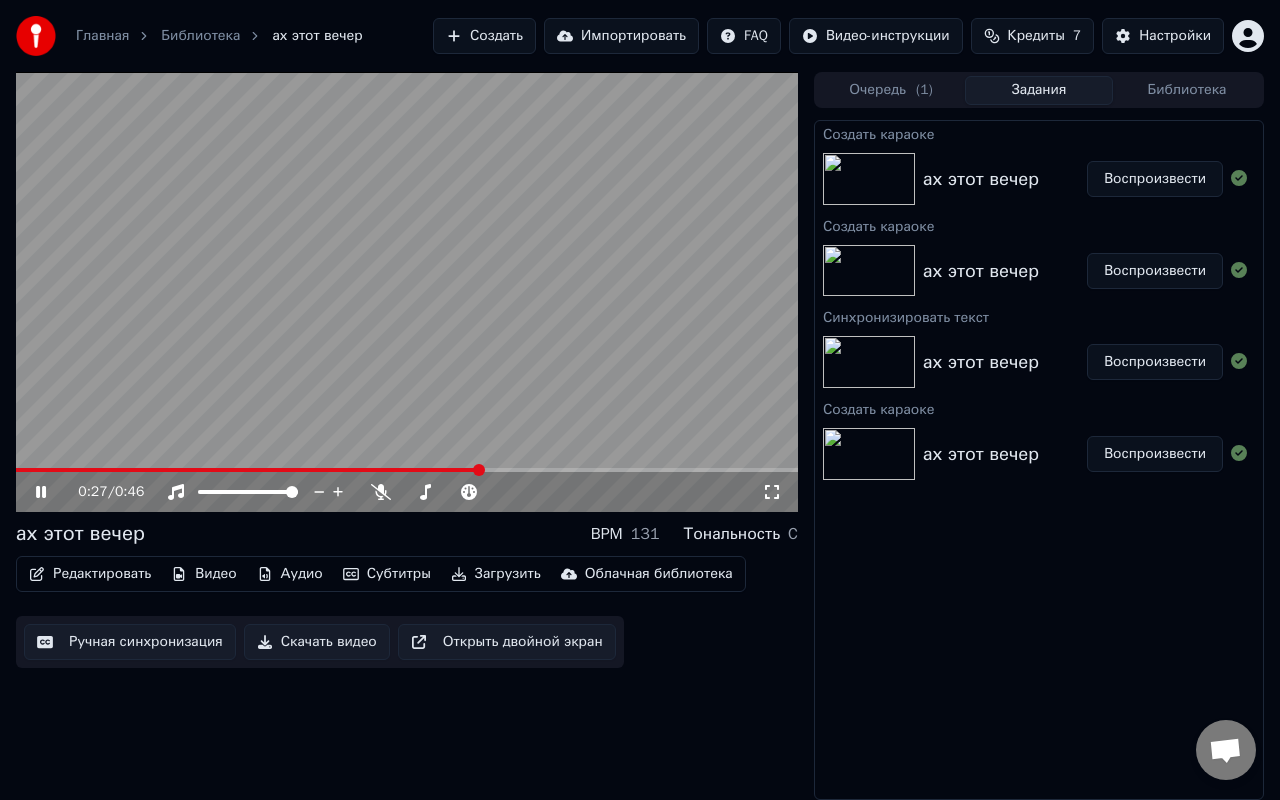 click at bounding box center [407, 470] 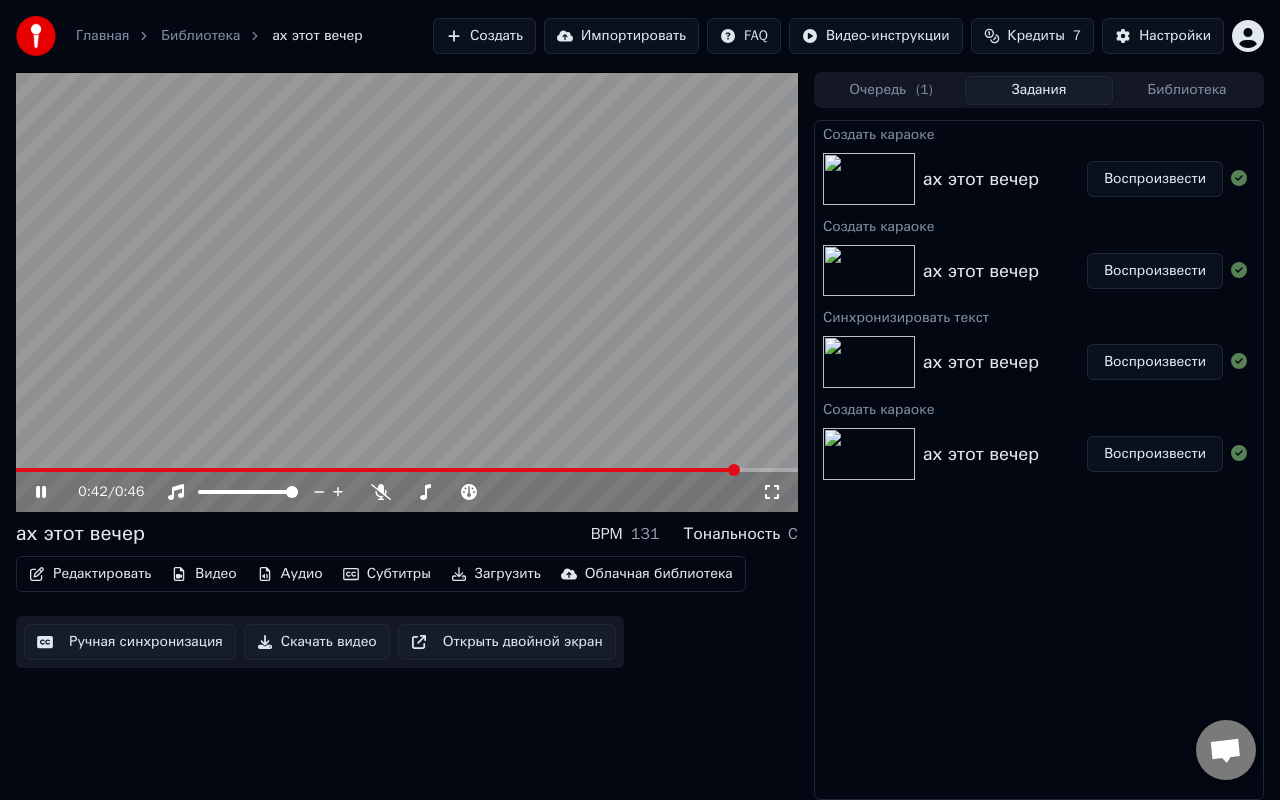 click 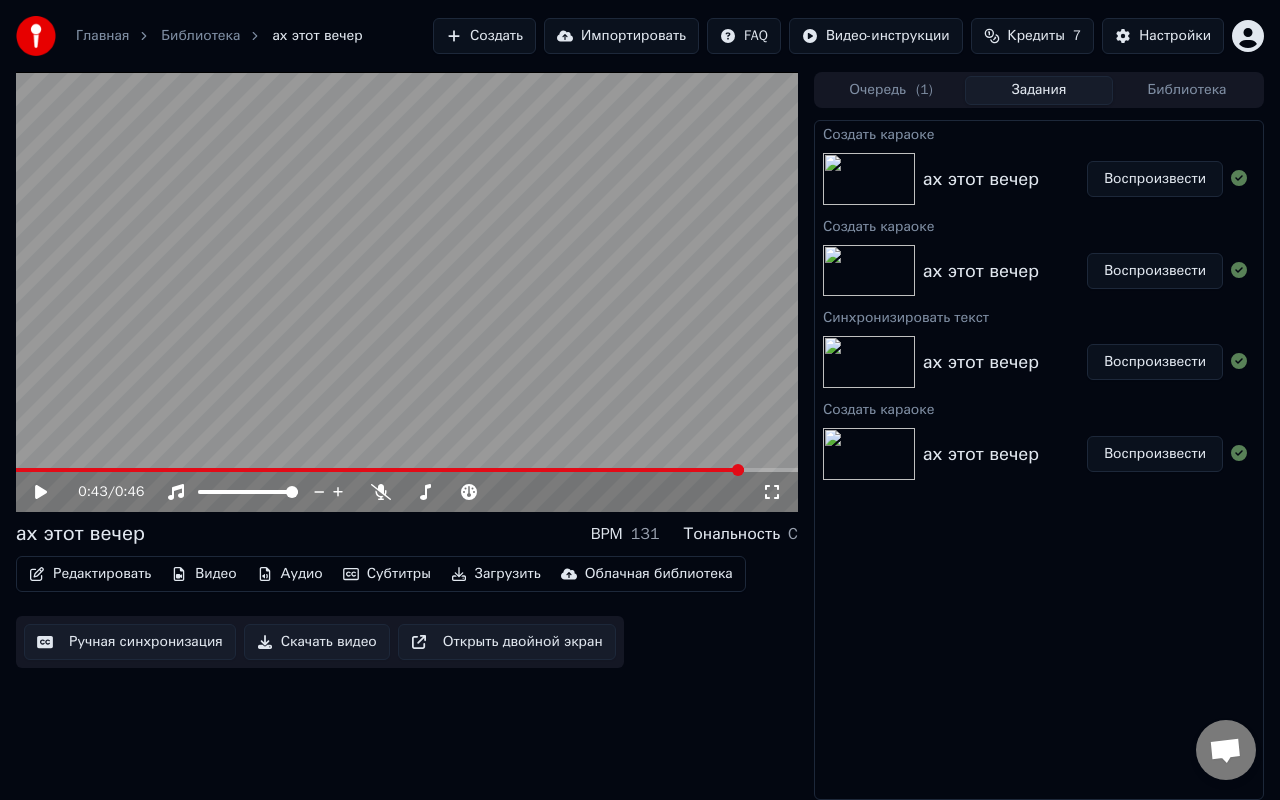 click on "Редактировать" at bounding box center [90, 574] 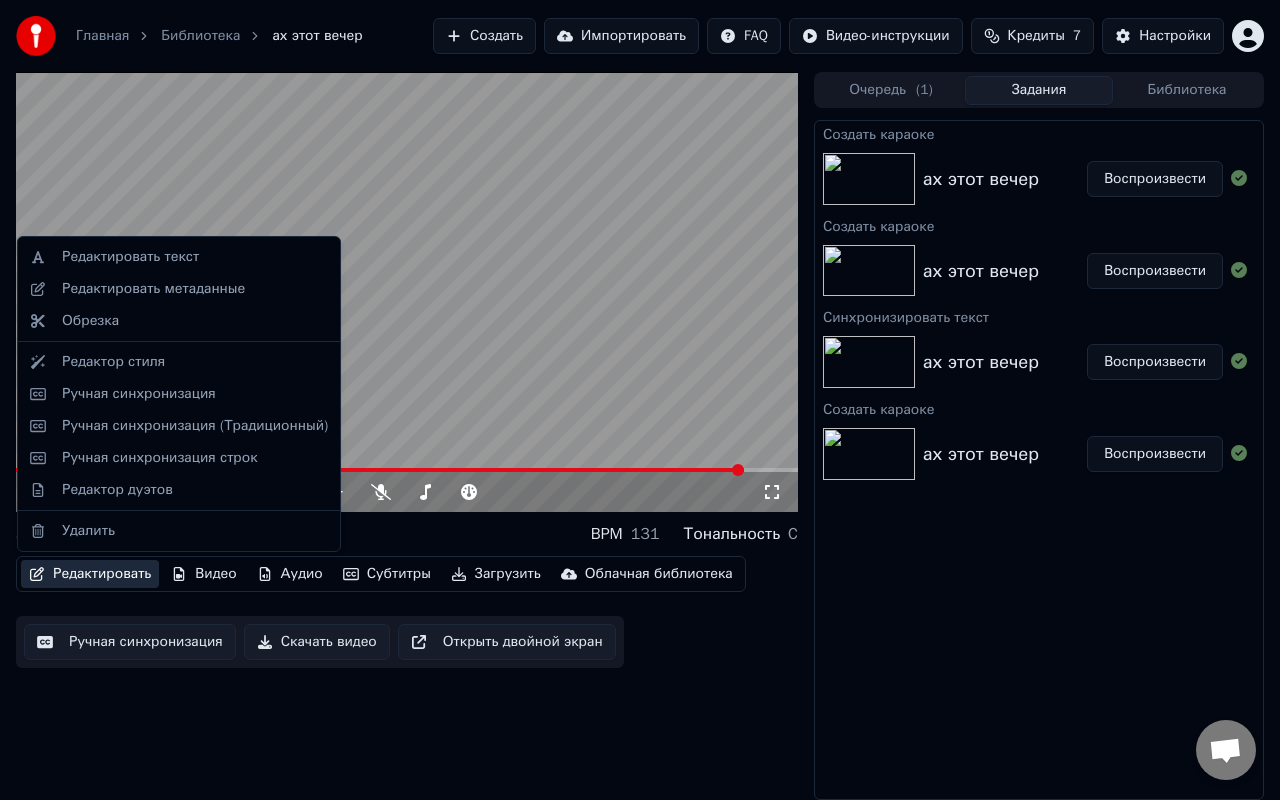 click on "Редактировать" at bounding box center [90, 574] 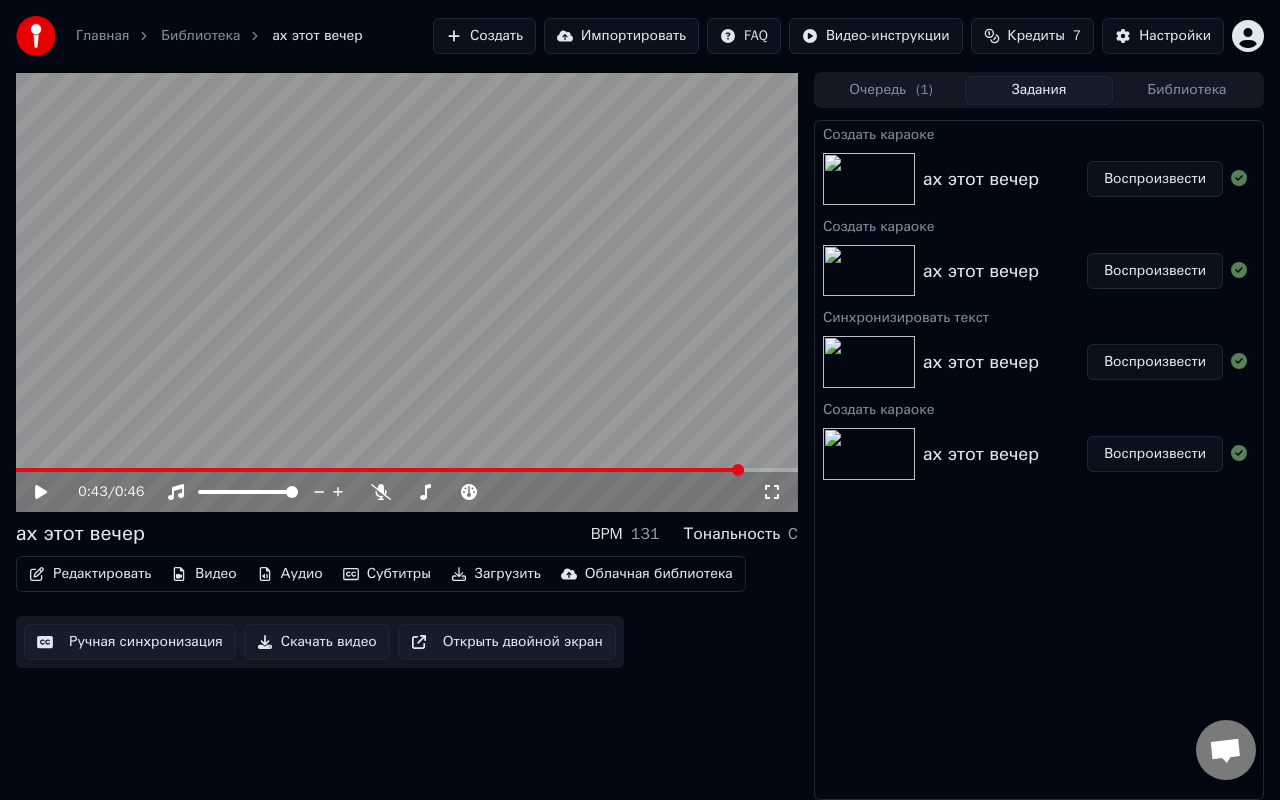 click on "Создать" at bounding box center [484, 36] 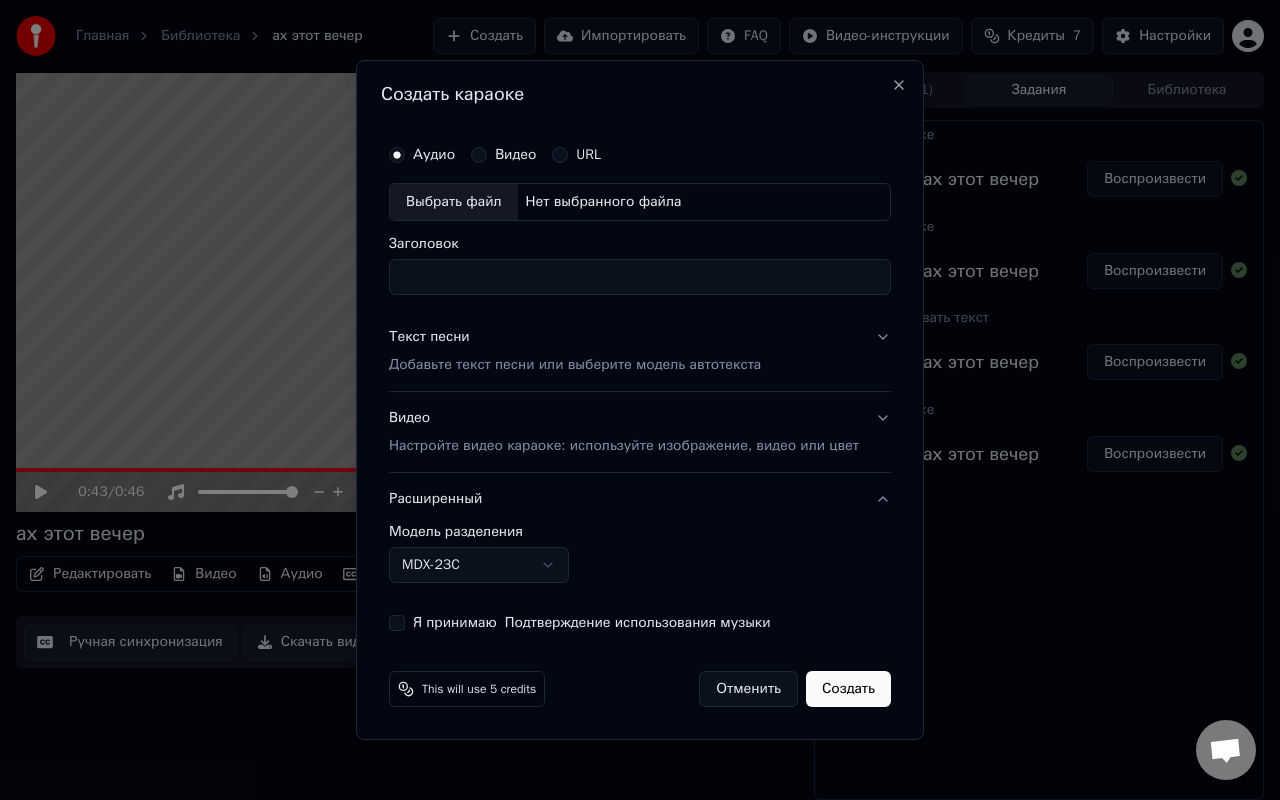 click on "Нет выбранного файла" at bounding box center [604, 202] 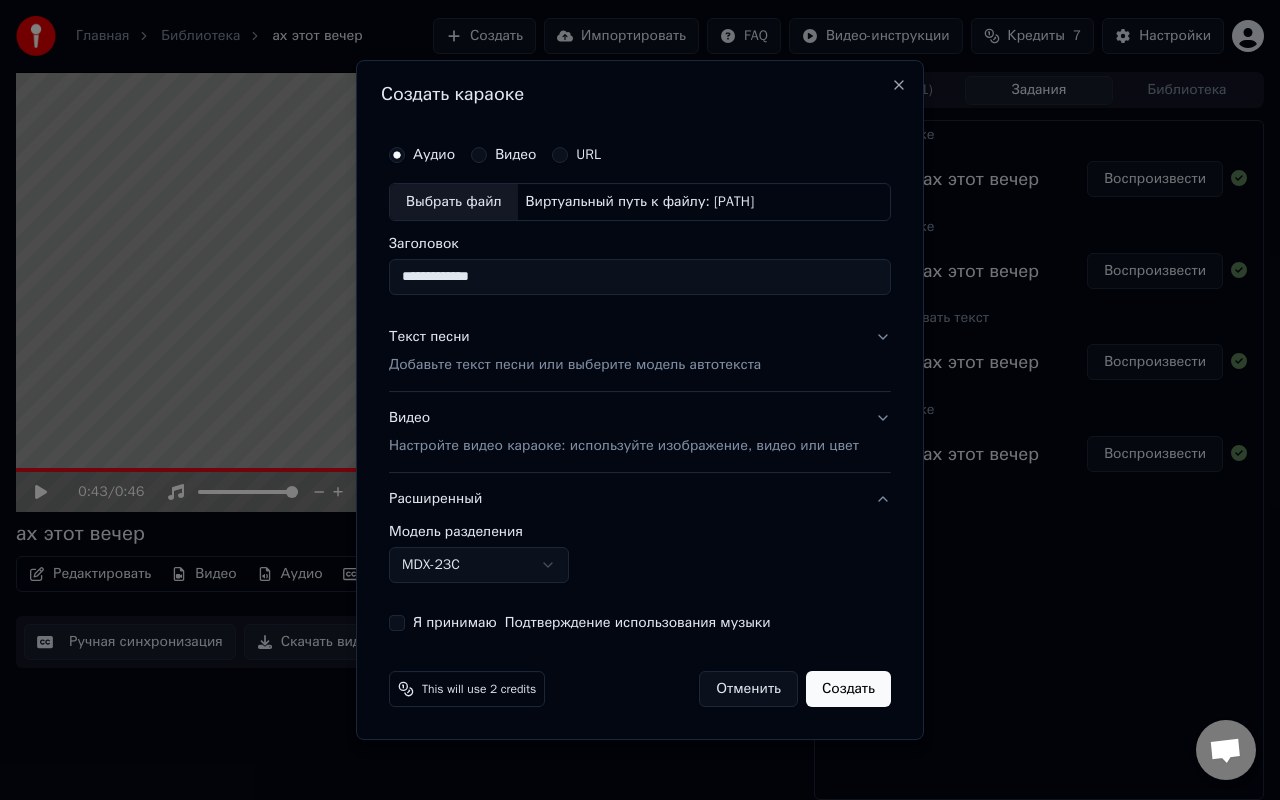 click on "Я принимаю   Подтверждение использования музыки" at bounding box center (397, 623) 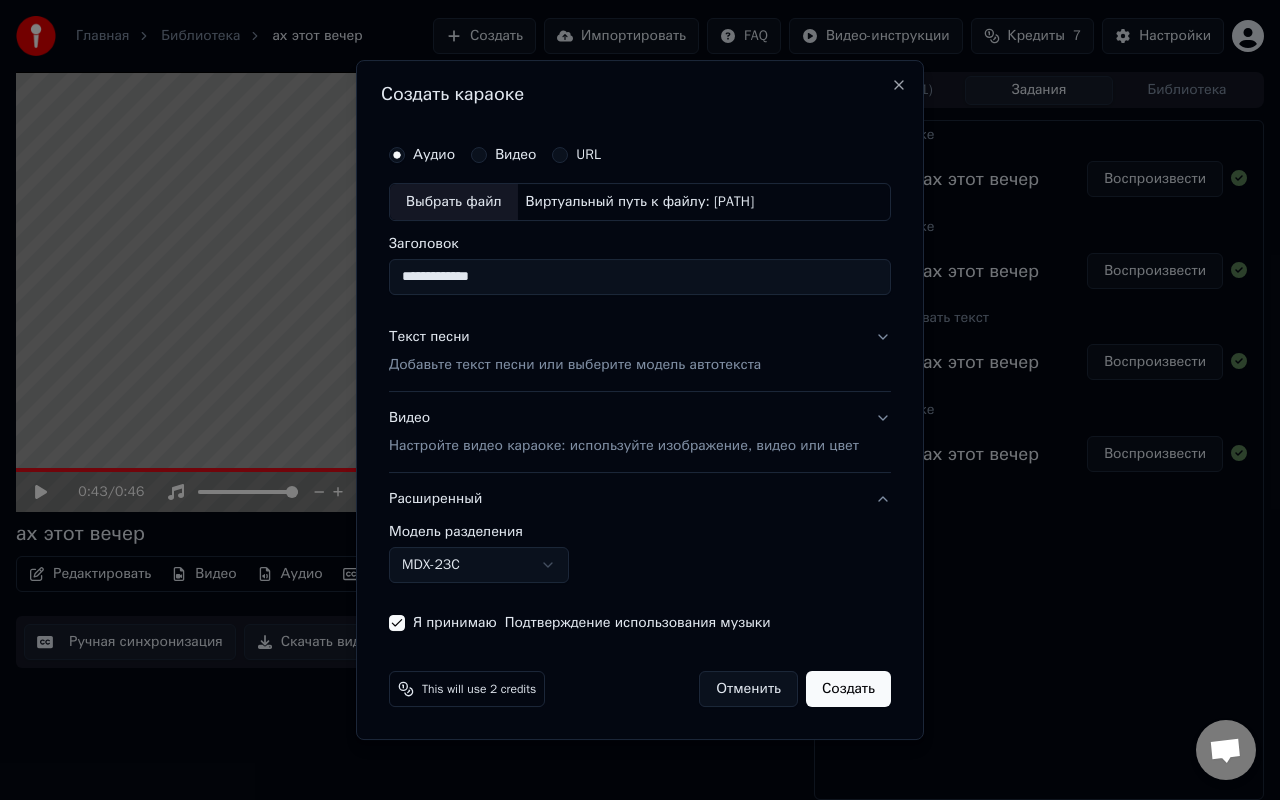 click on "Настройте видео караоке: используйте изображение, видео или цвет" at bounding box center [624, 446] 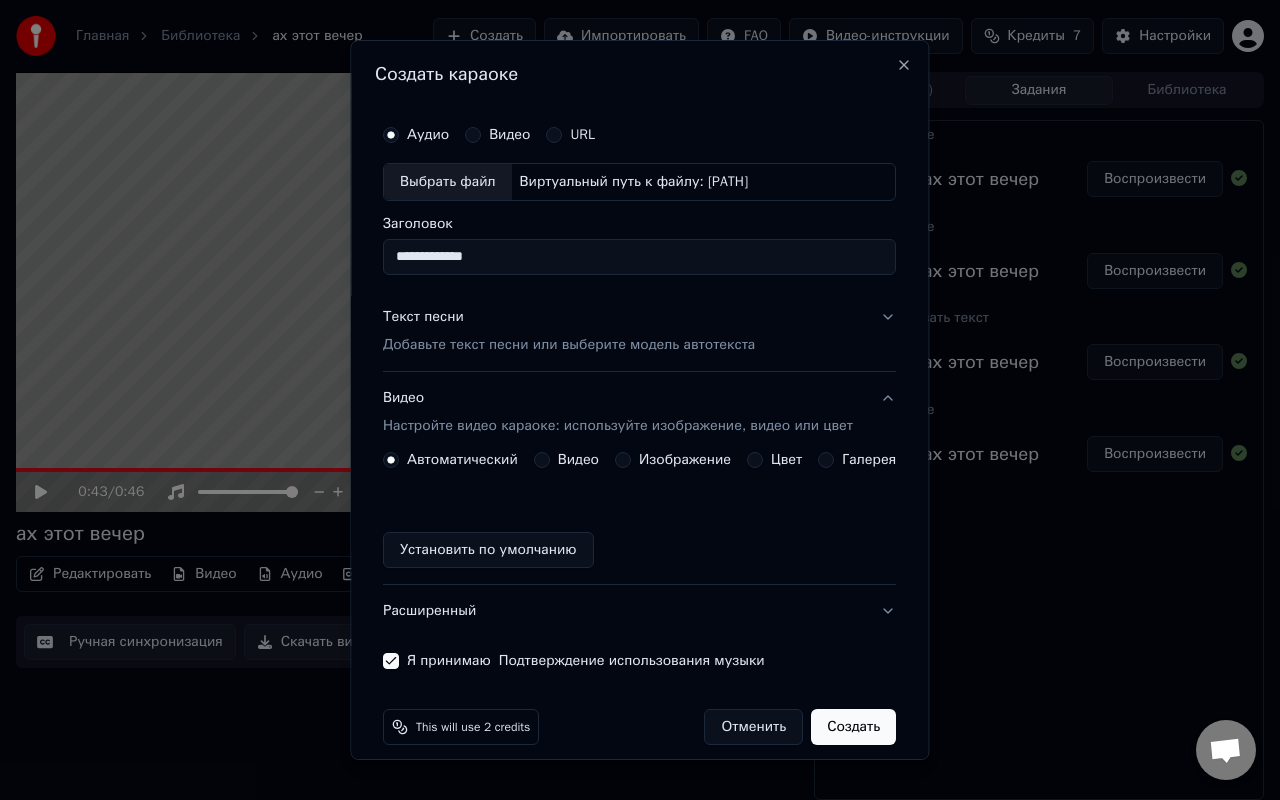 click on "Изображение" at bounding box center (623, 460) 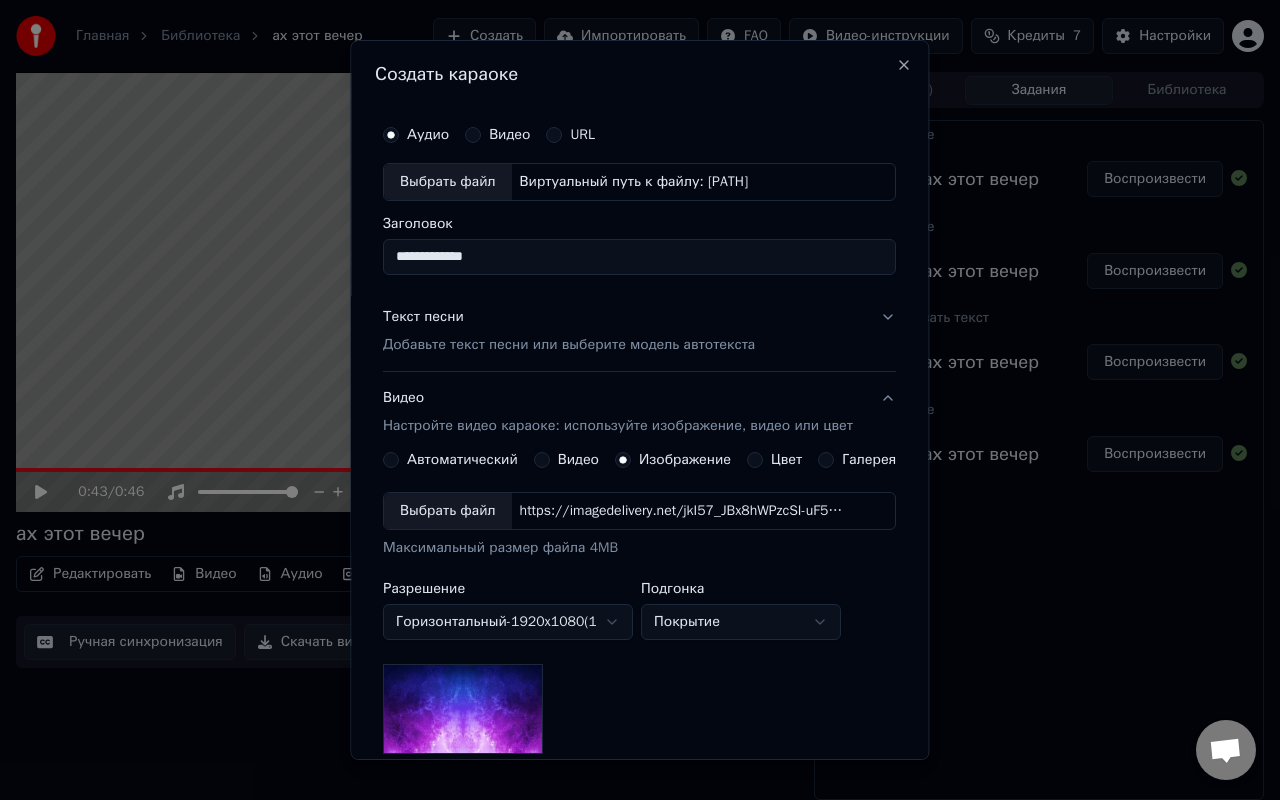 click on "https://imagedelivery.net/jkI57_JBx8hWPzcSI-uF5w/c7639807-3f76-4ea5-9112-66e75e03d200/16x9" at bounding box center (682, 511) 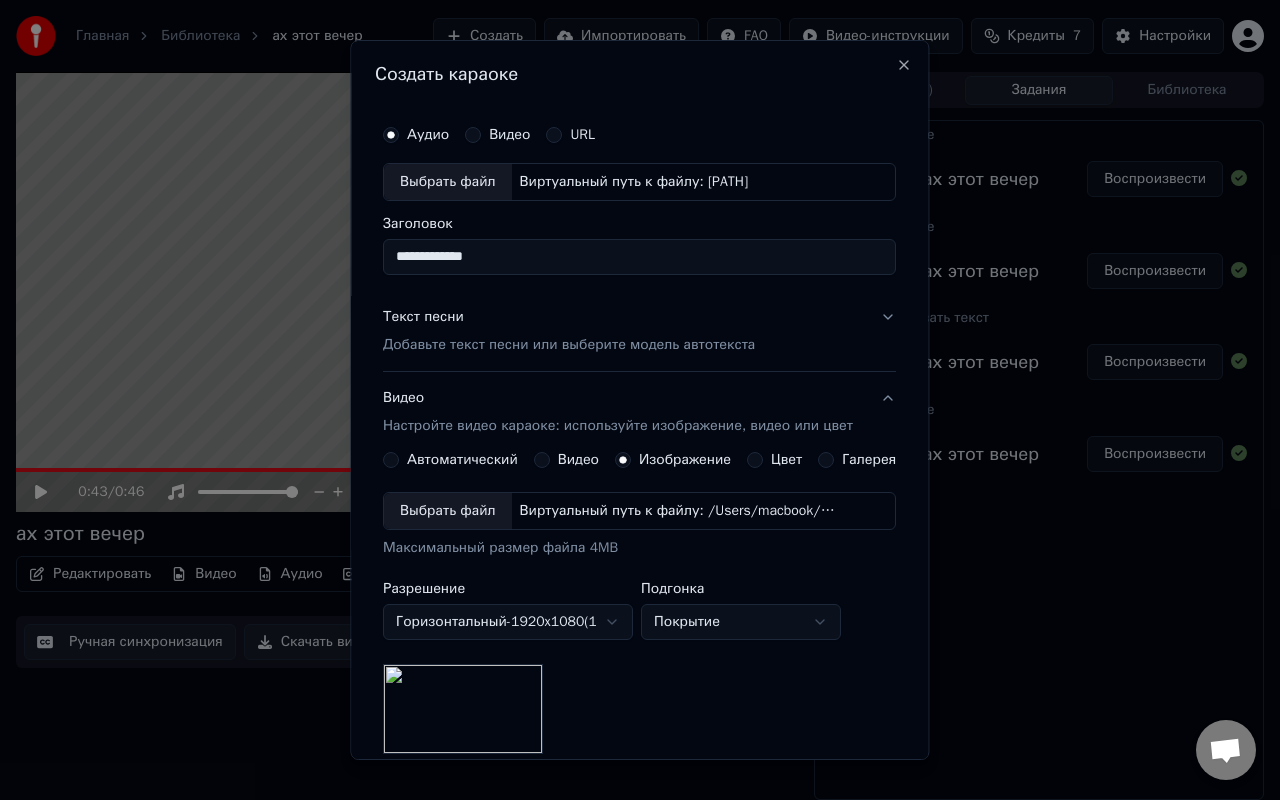 click on "Добавьте текст песни или выберите модель автотекста" at bounding box center [569, 345] 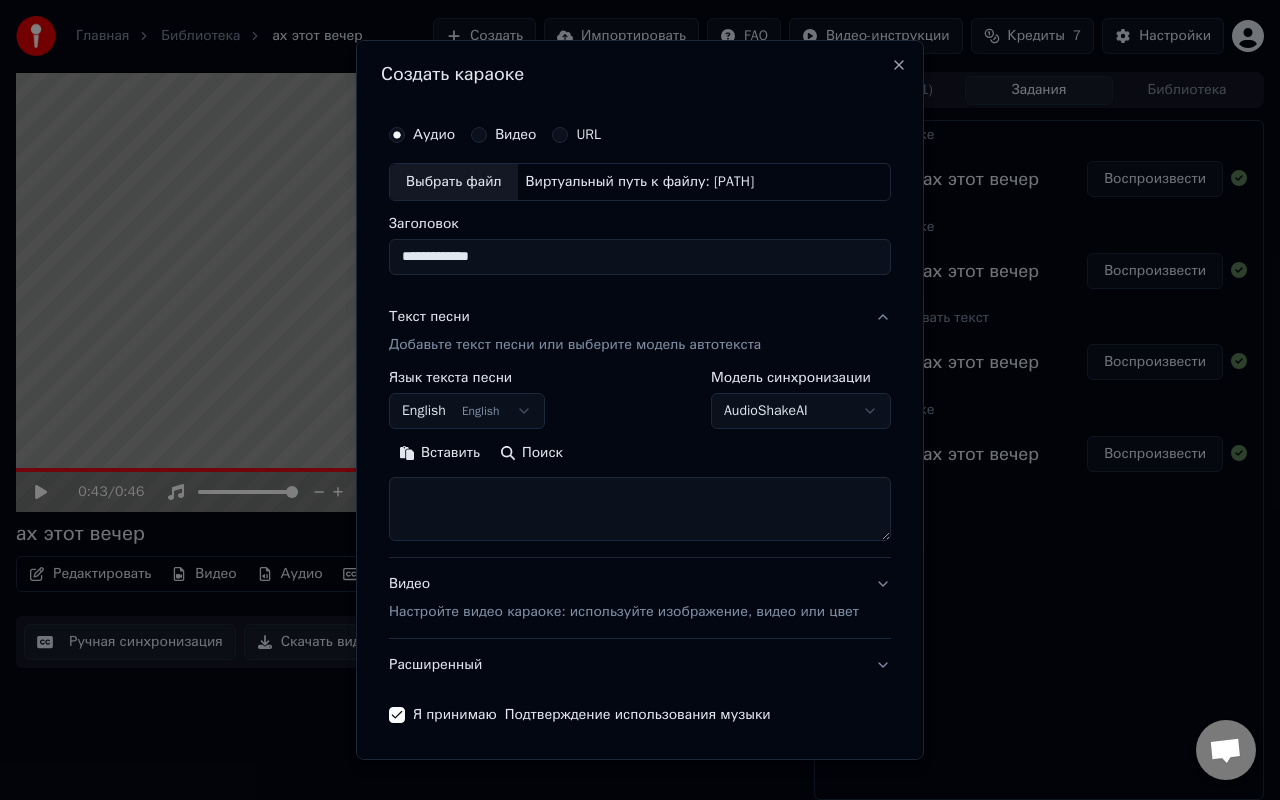 click at bounding box center (640, 509) 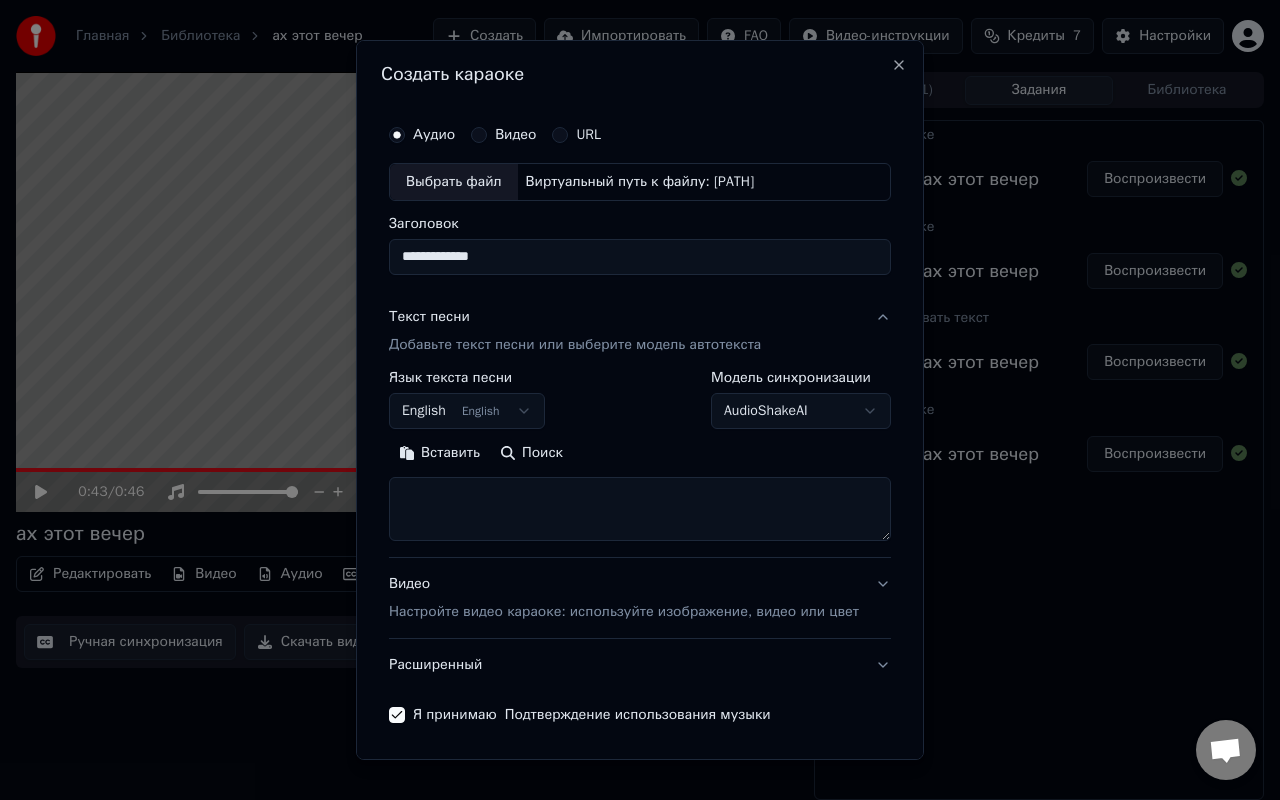 paste on "**********" 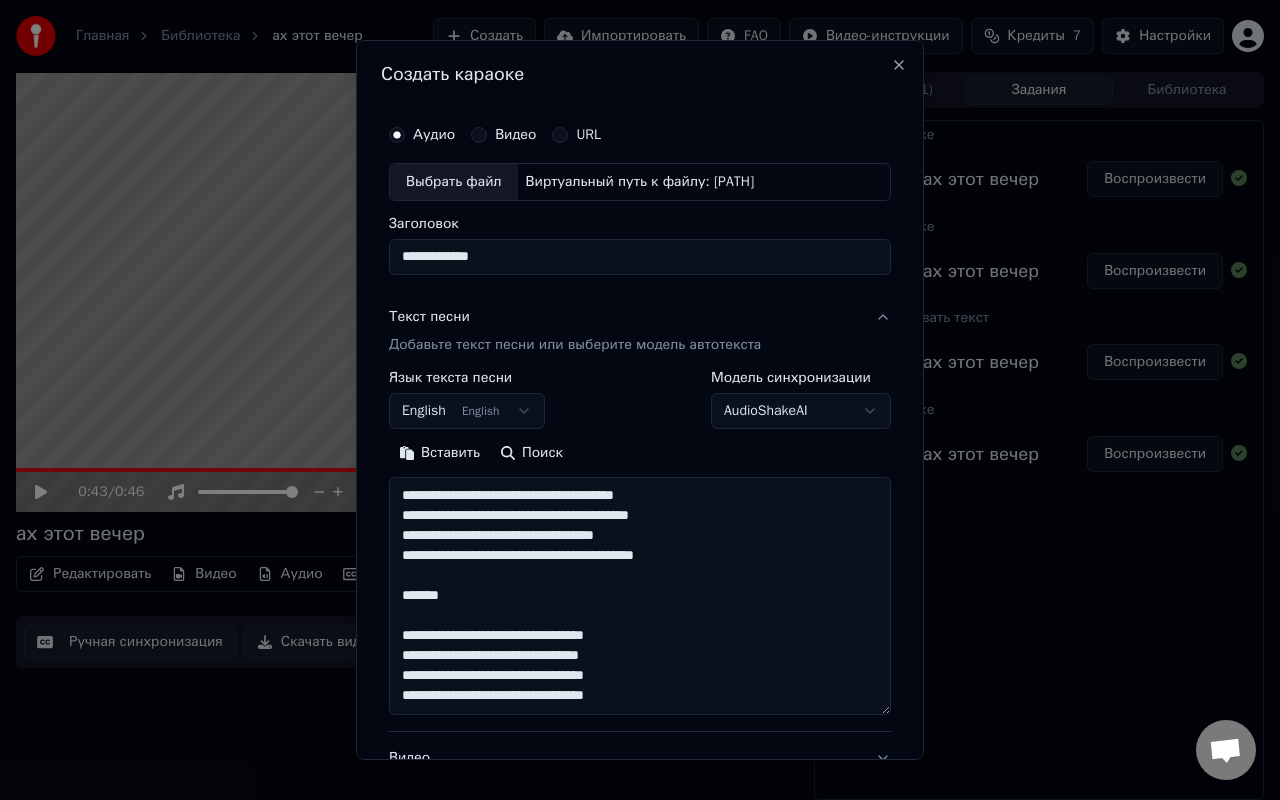 scroll, scrollTop: 164, scrollLeft: 0, axis: vertical 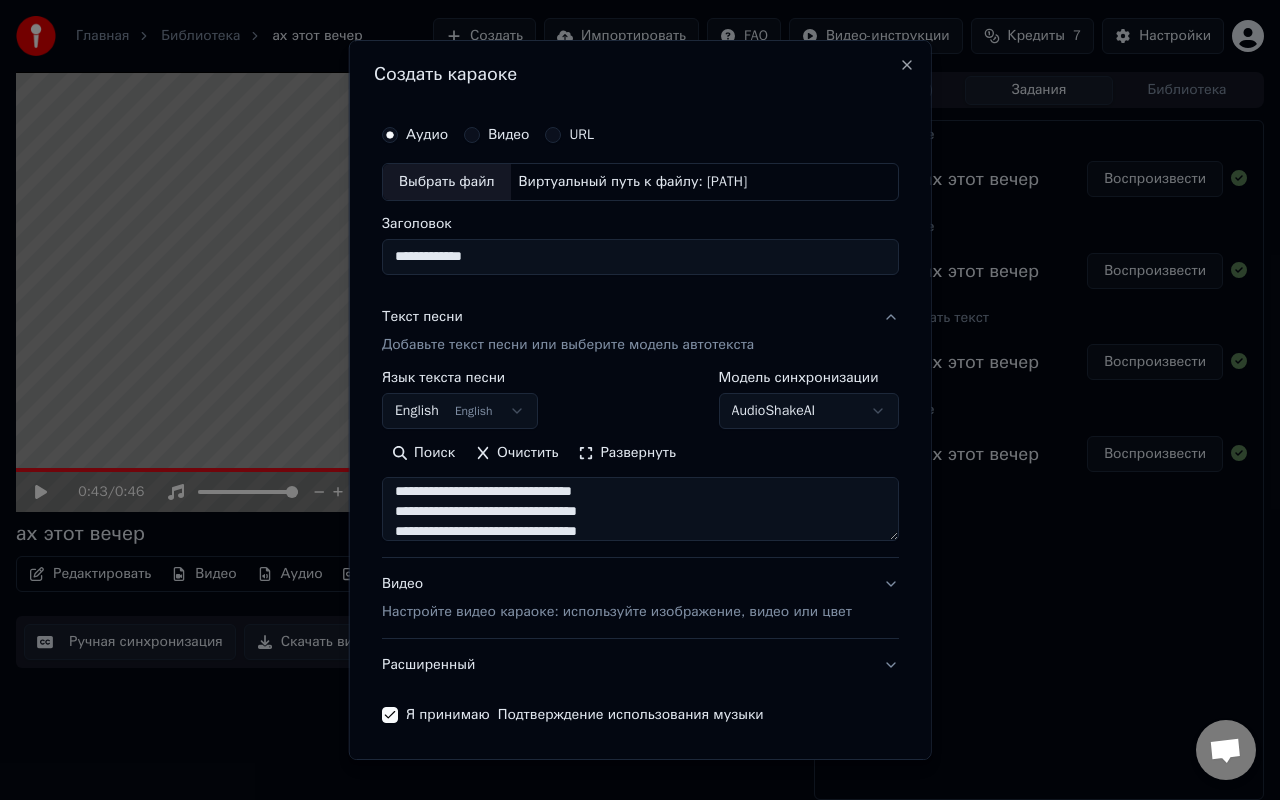 type on "**********" 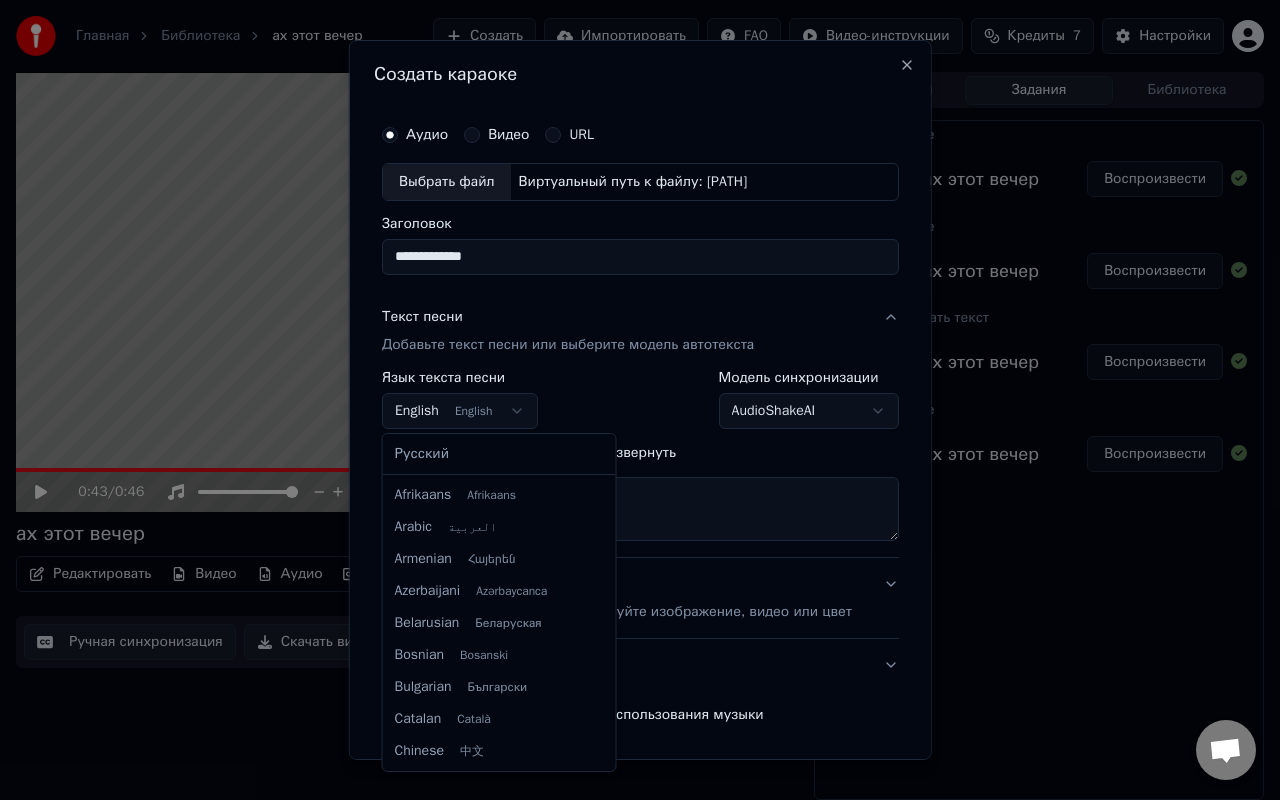 scroll, scrollTop: 160, scrollLeft: 0, axis: vertical 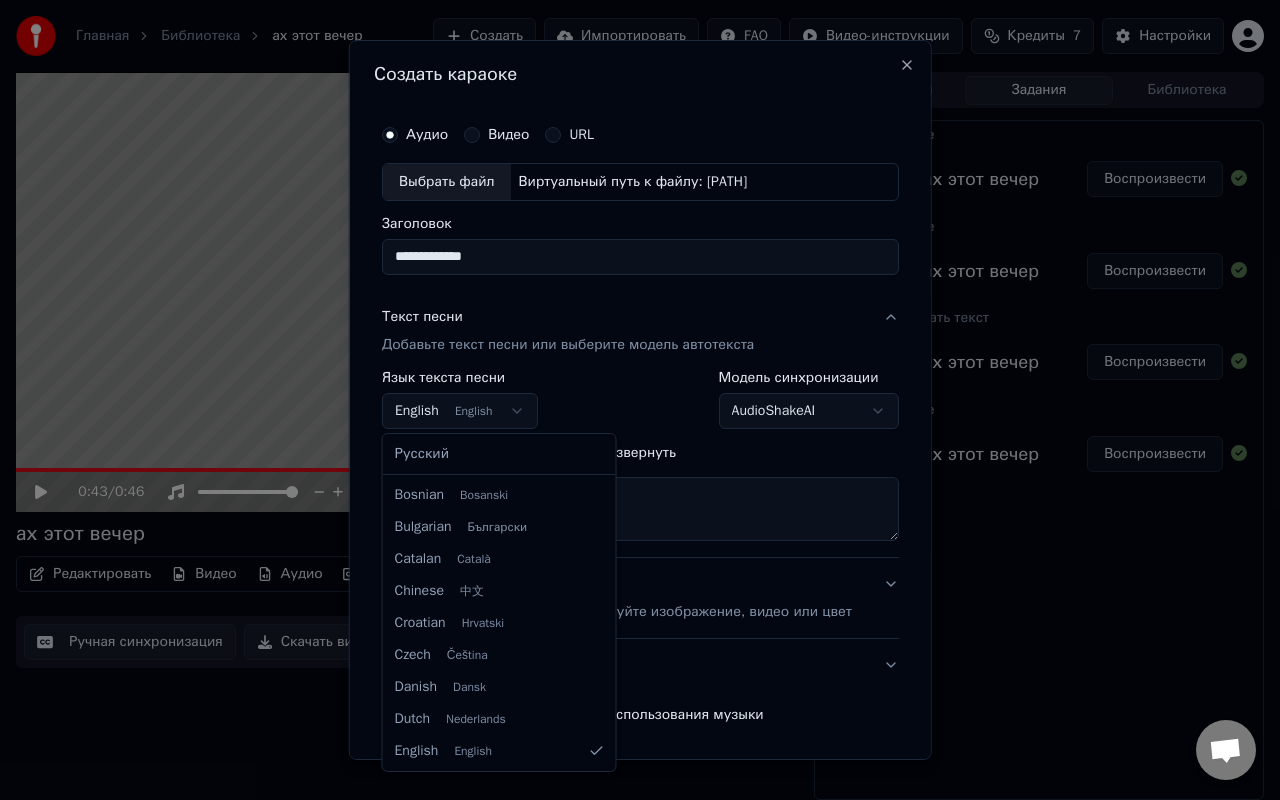 select on "**" 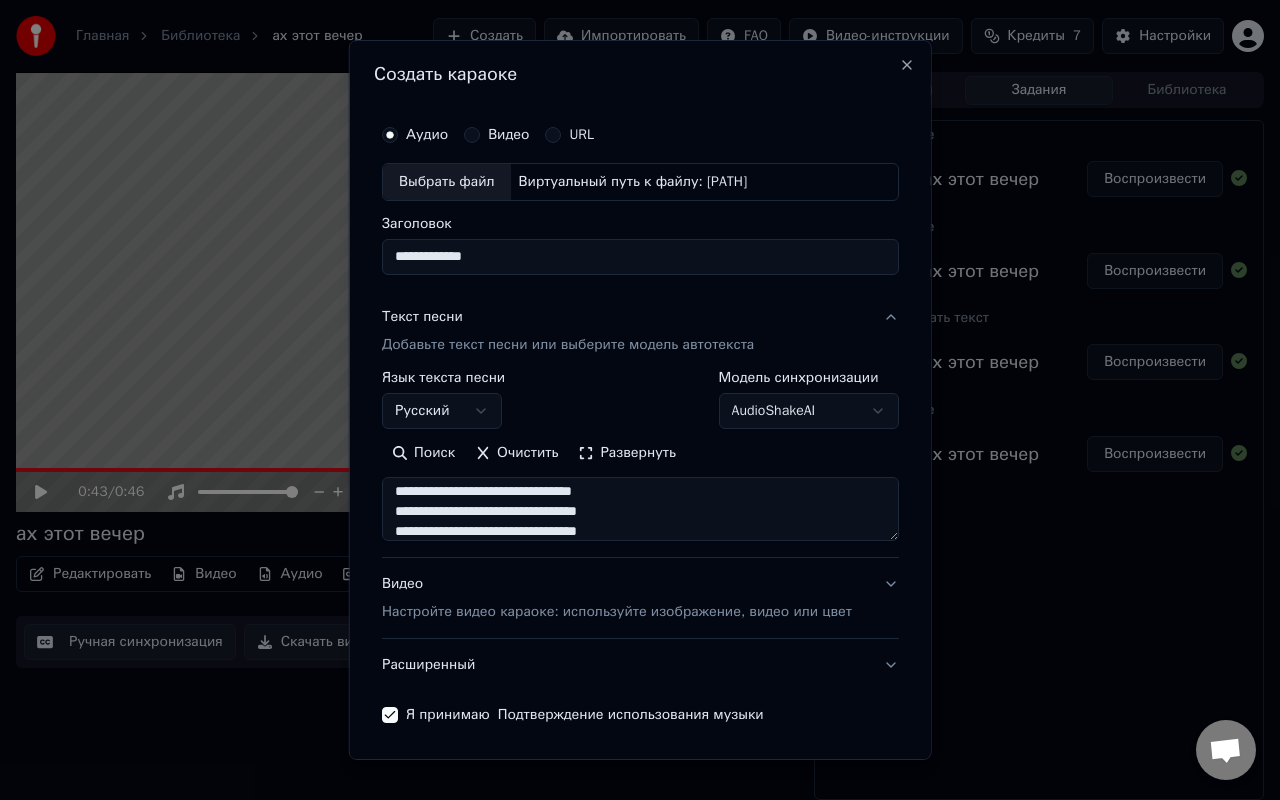 scroll, scrollTop: 173, scrollLeft: 0, axis: vertical 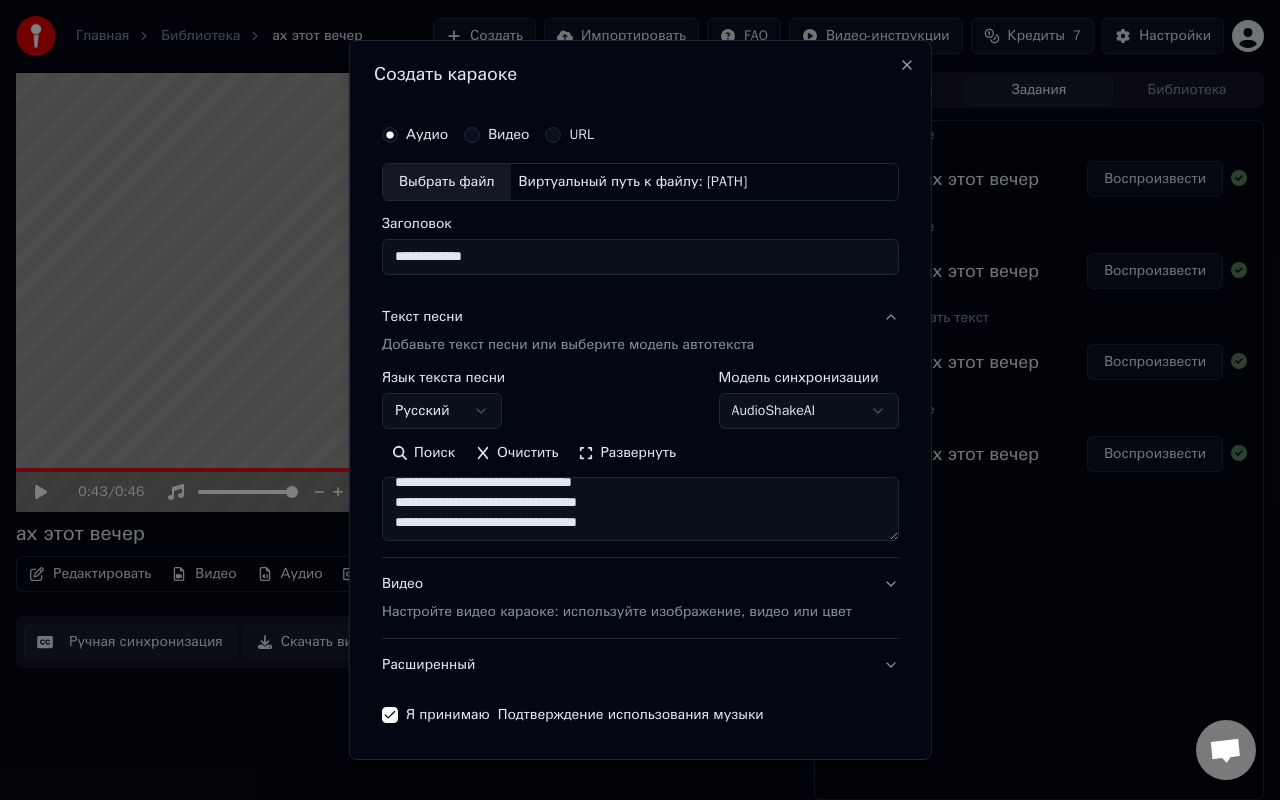 click on "Развернуть" at bounding box center (627, 453) 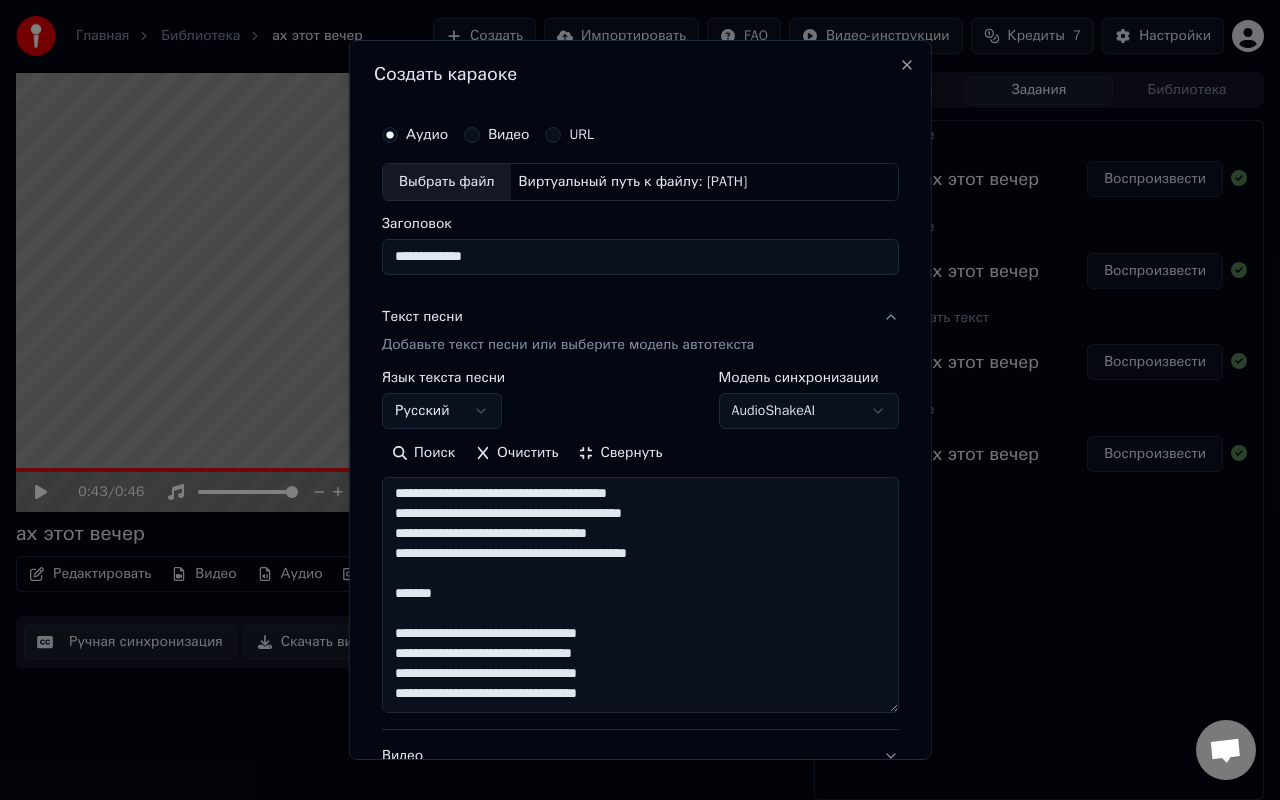 drag, startPoint x: 456, startPoint y: 620, endPoint x: 385, endPoint y: 573, distance: 85.146935 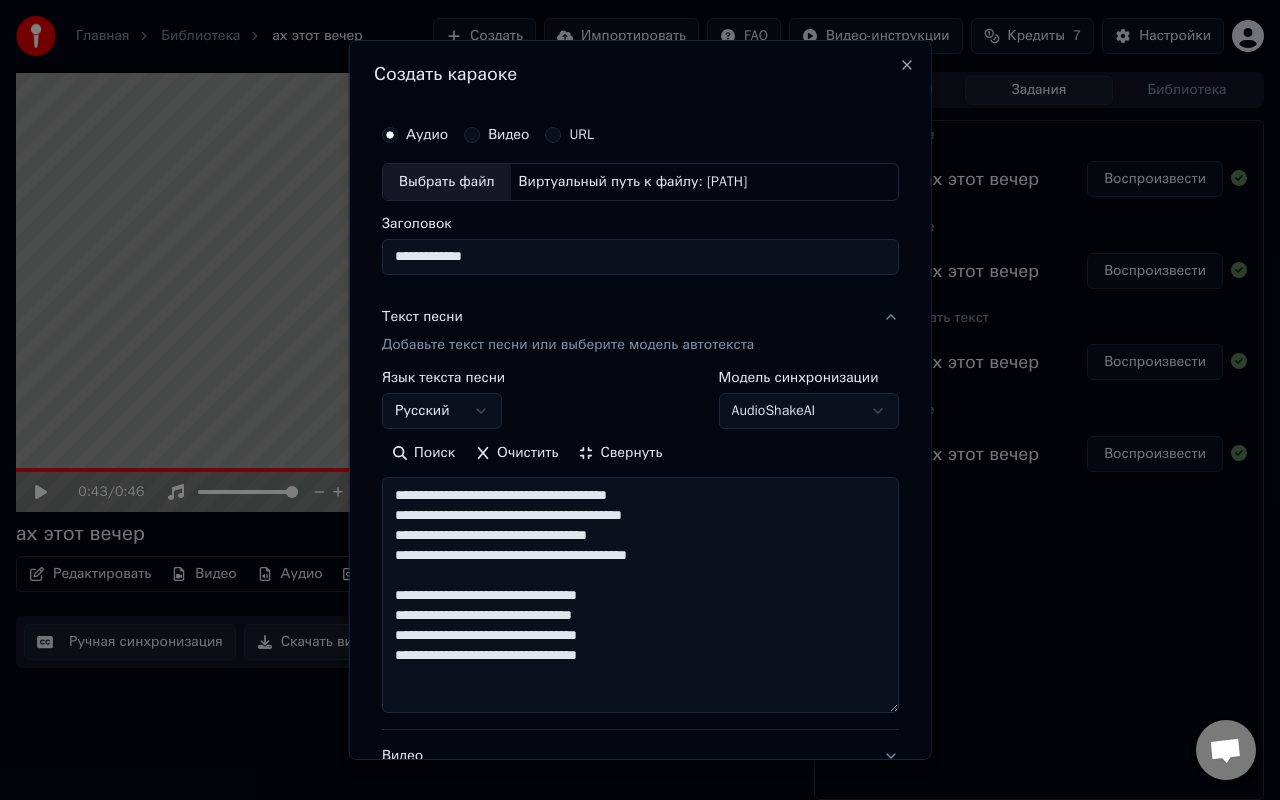 scroll, scrollTop: 0, scrollLeft: 0, axis: both 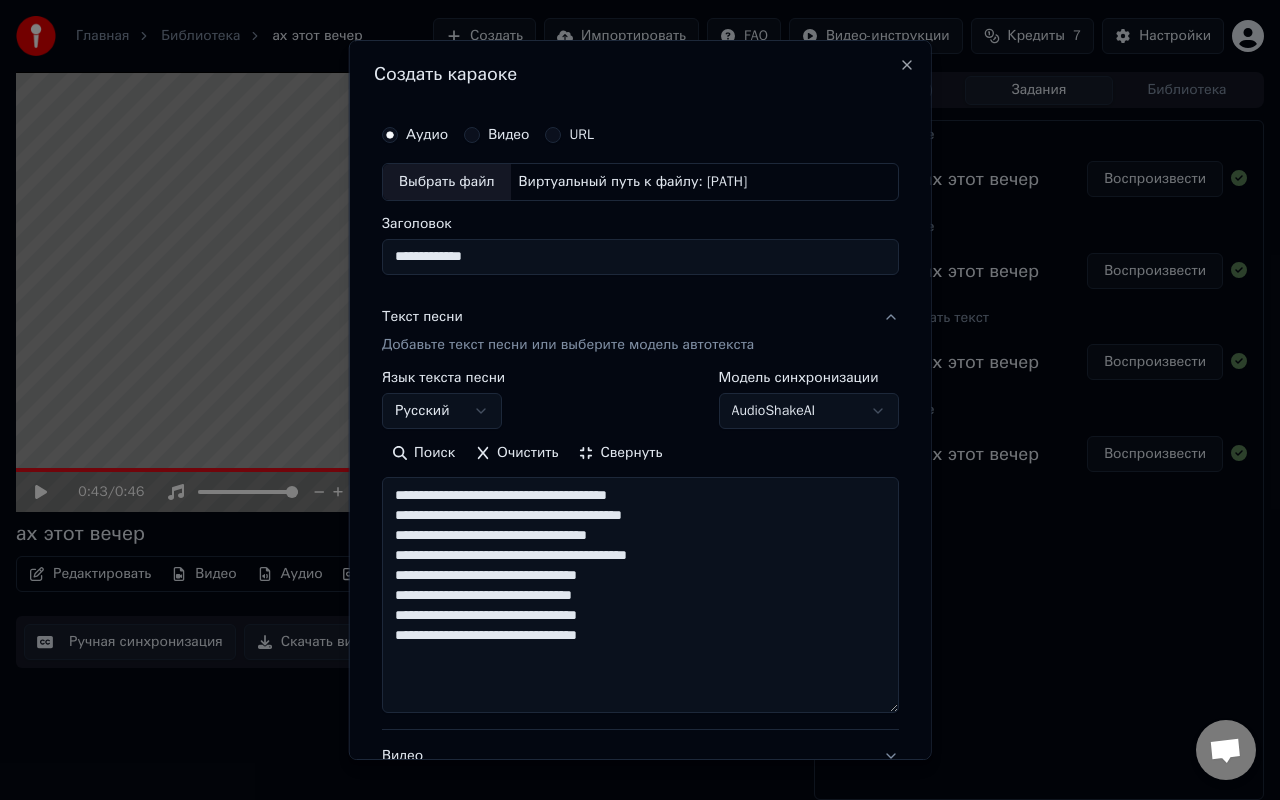 click on "**********" at bounding box center (640, 595) 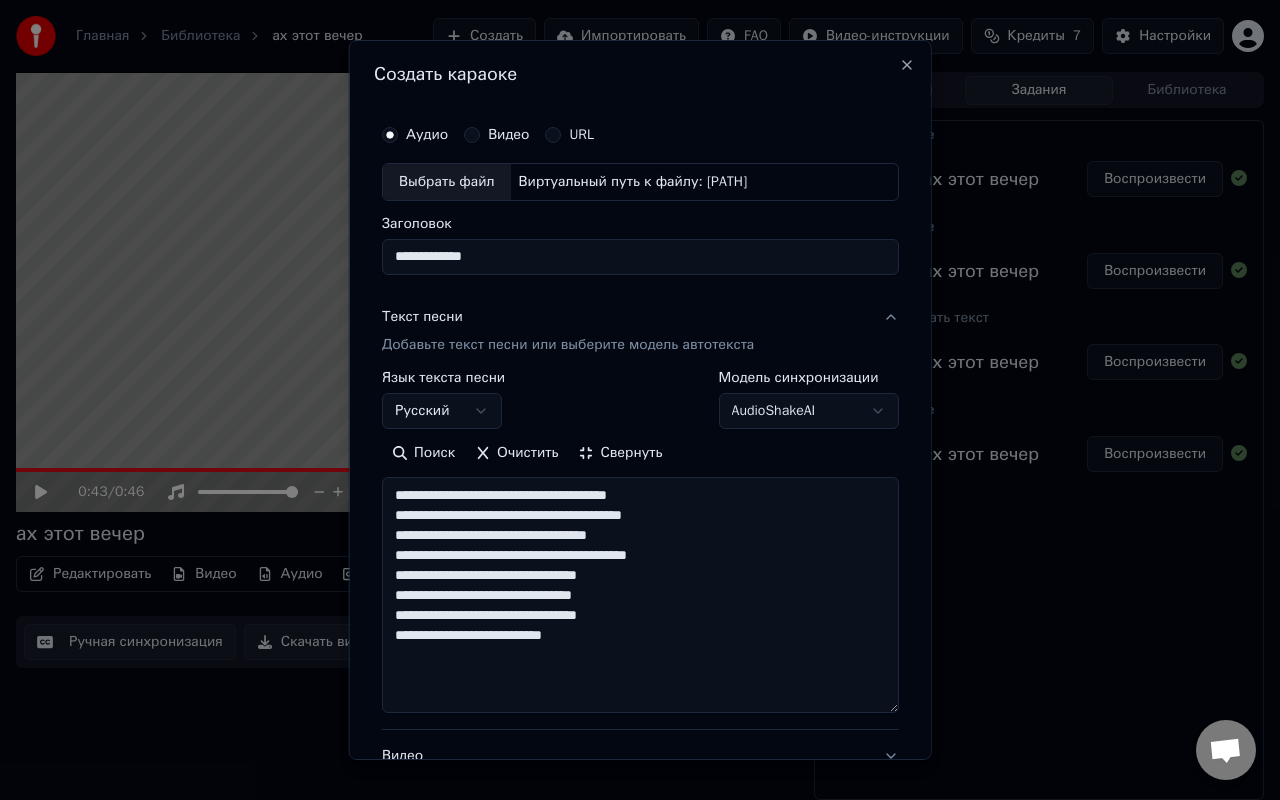 drag, startPoint x: 422, startPoint y: 622, endPoint x: 361, endPoint y: 621, distance: 61.008198 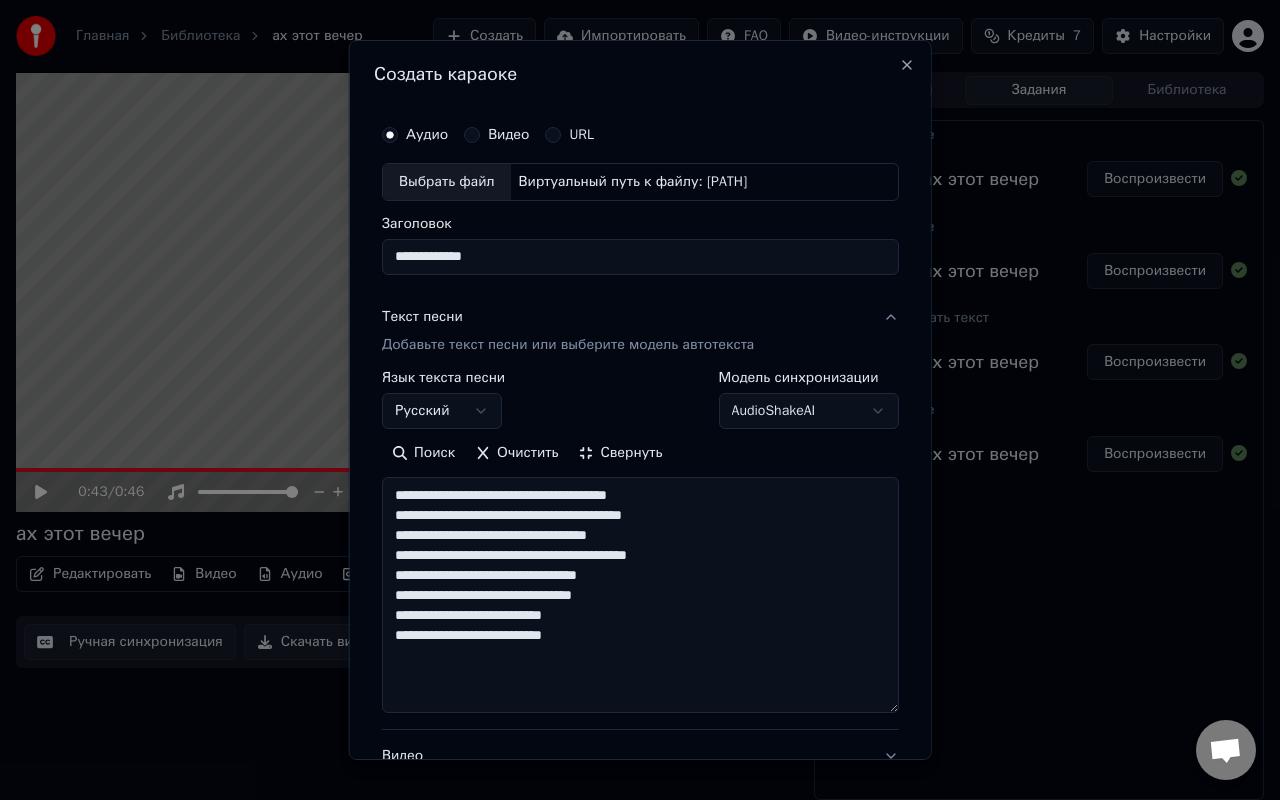 drag, startPoint x: 420, startPoint y: 595, endPoint x: 391, endPoint y: 595, distance: 29 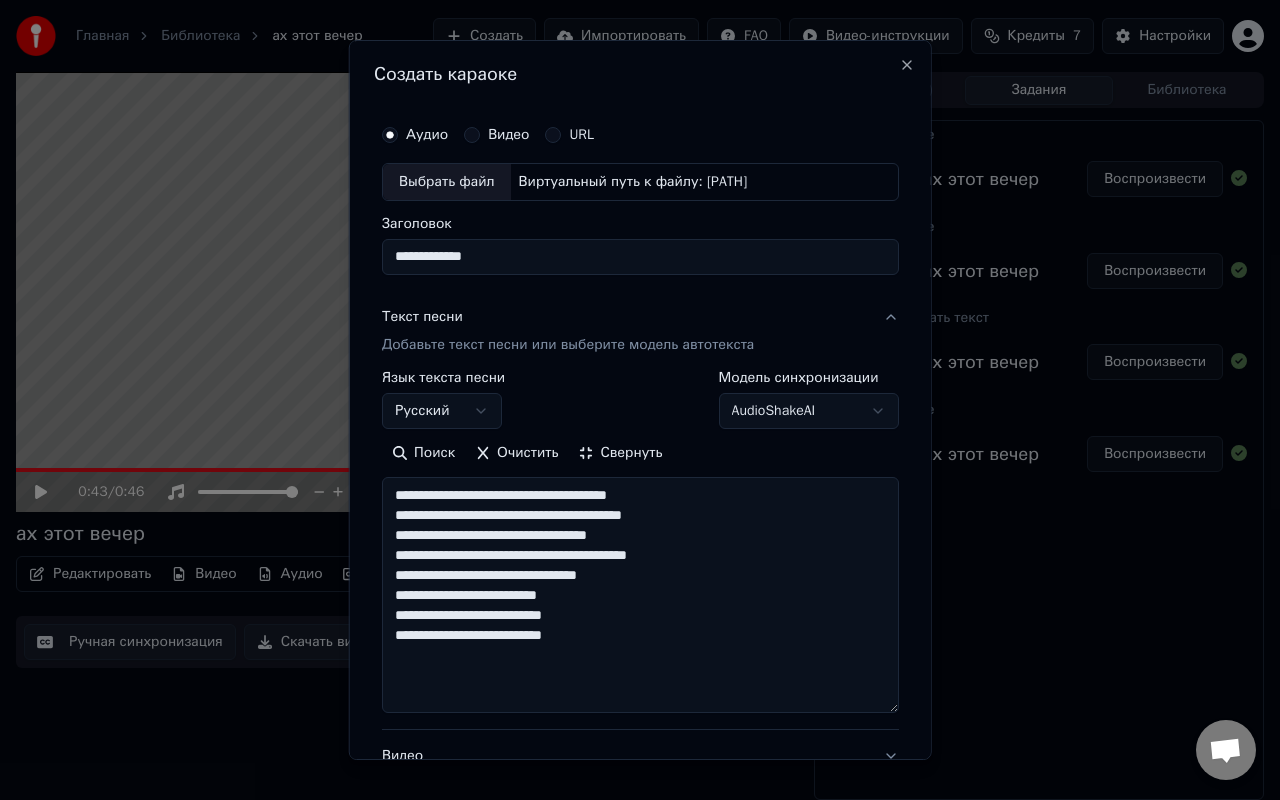 drag, startPoint x: 418, startPoint y: 580, endPoint x: 378, endPoint y: 580, distance: 40 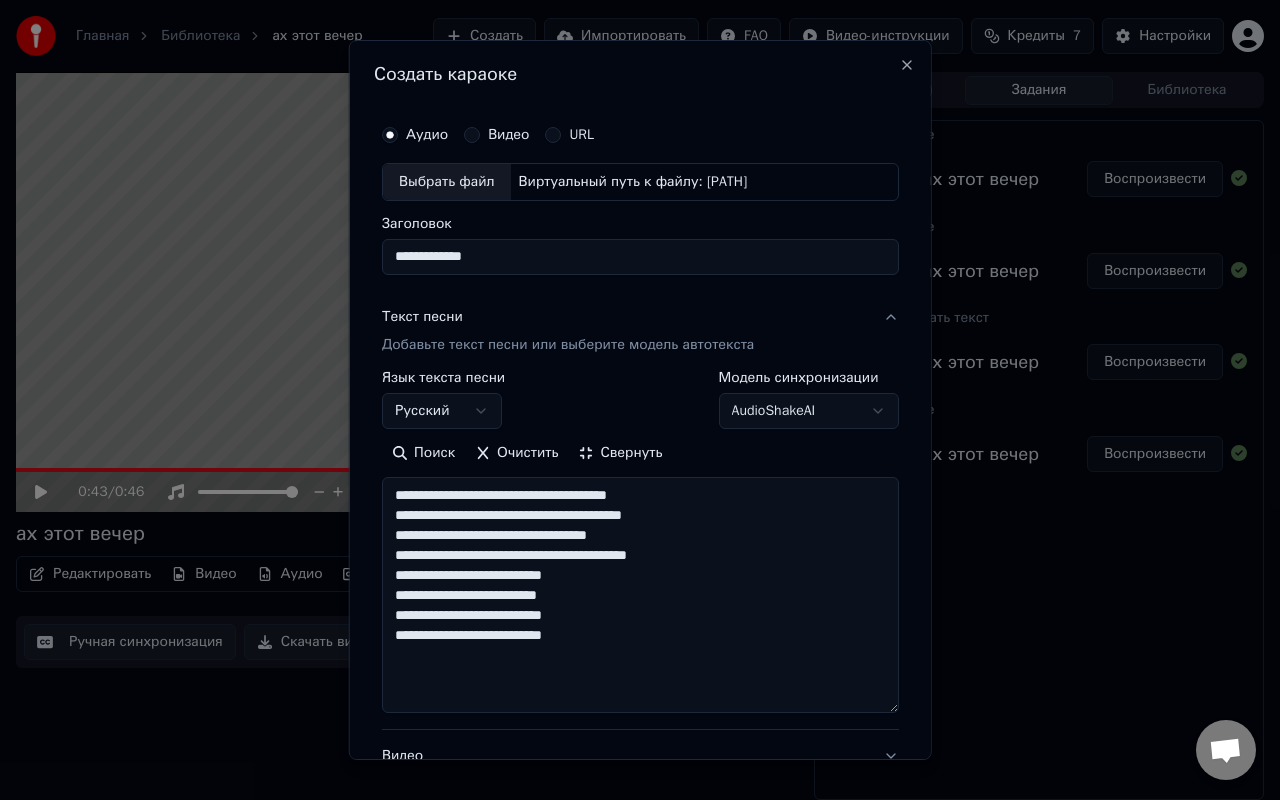 click on "**********" at bounding box center [640, 595] 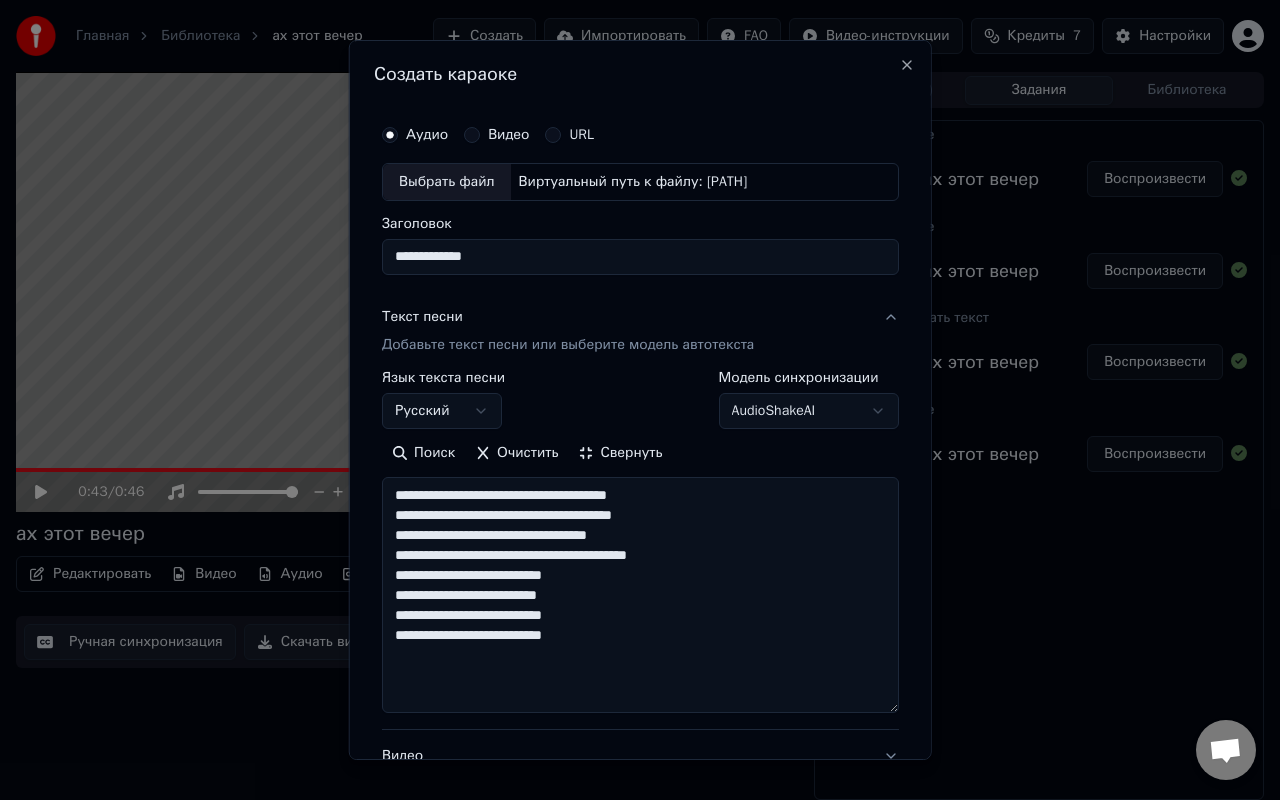 click on "**********" at bounding box center (640, 595) 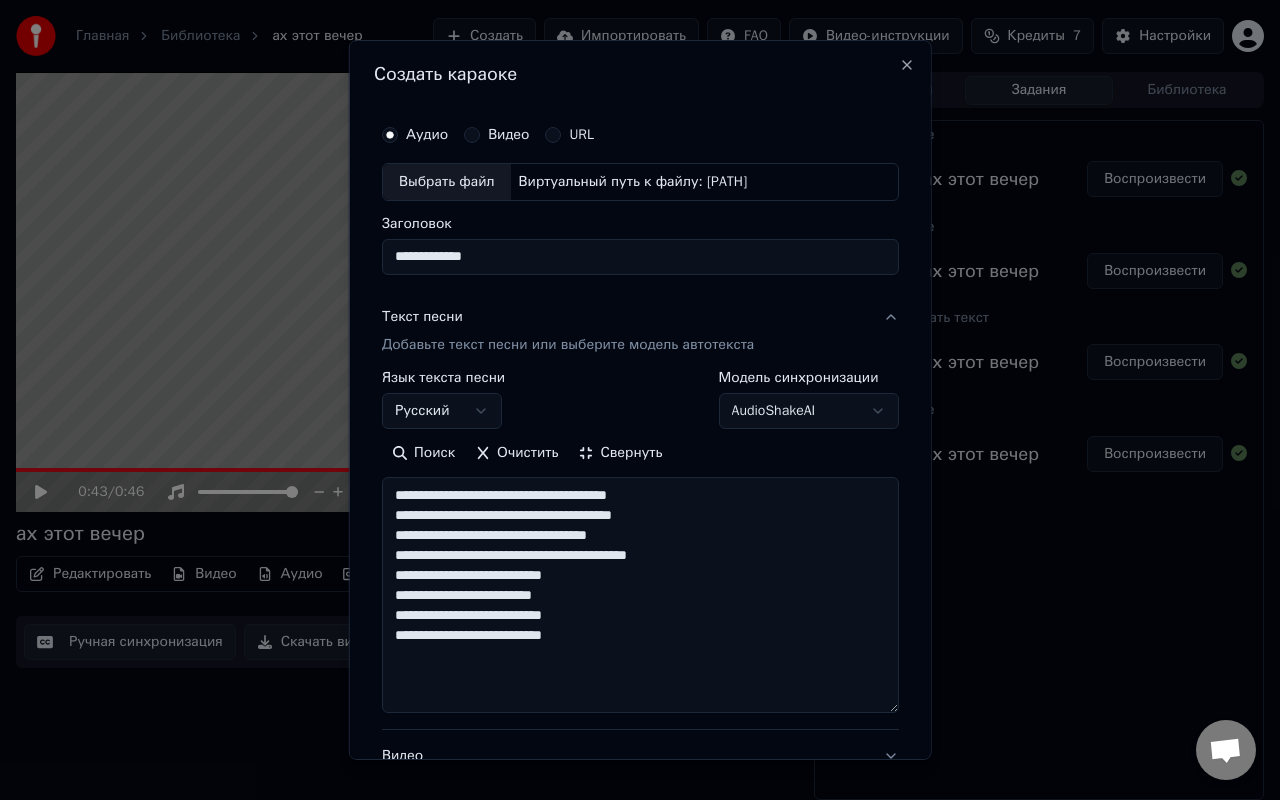 scroll, scrollTop: 244, scrollLeft: 0, axis: vertical 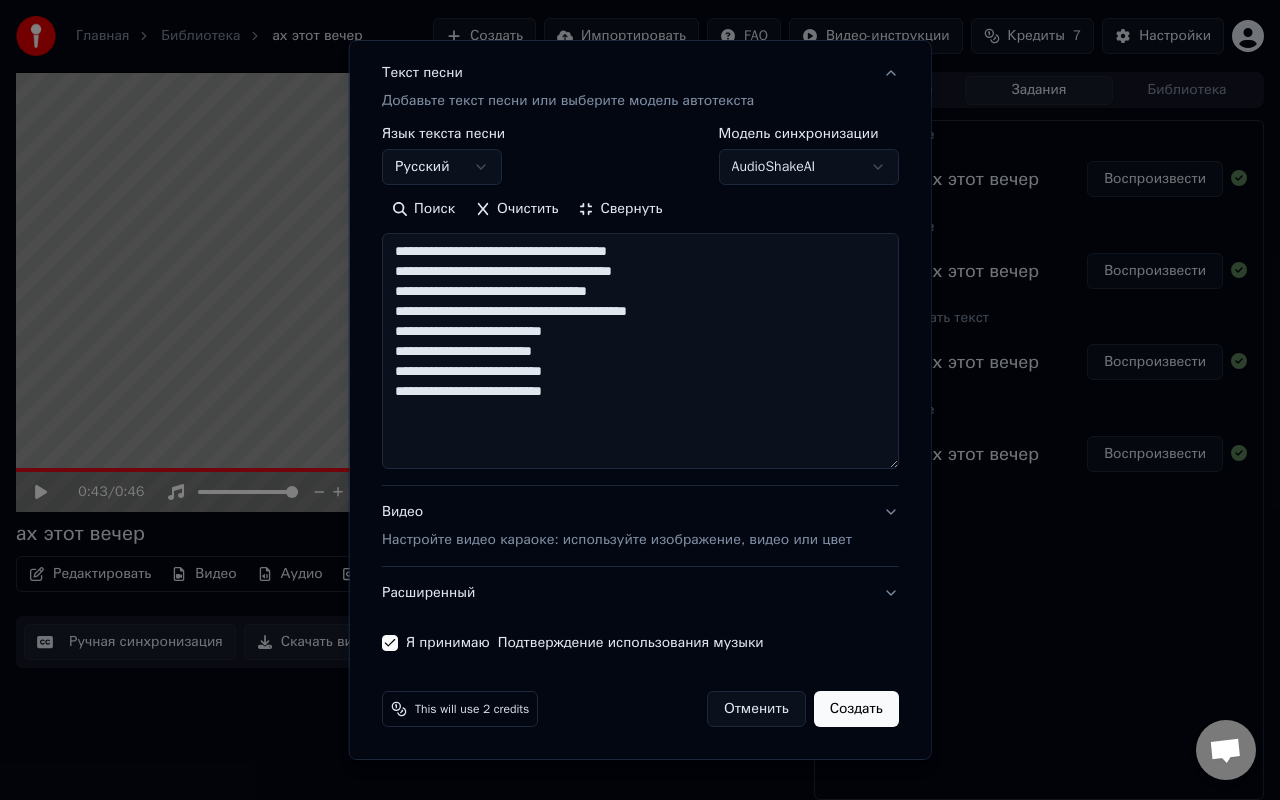 type on "**********" 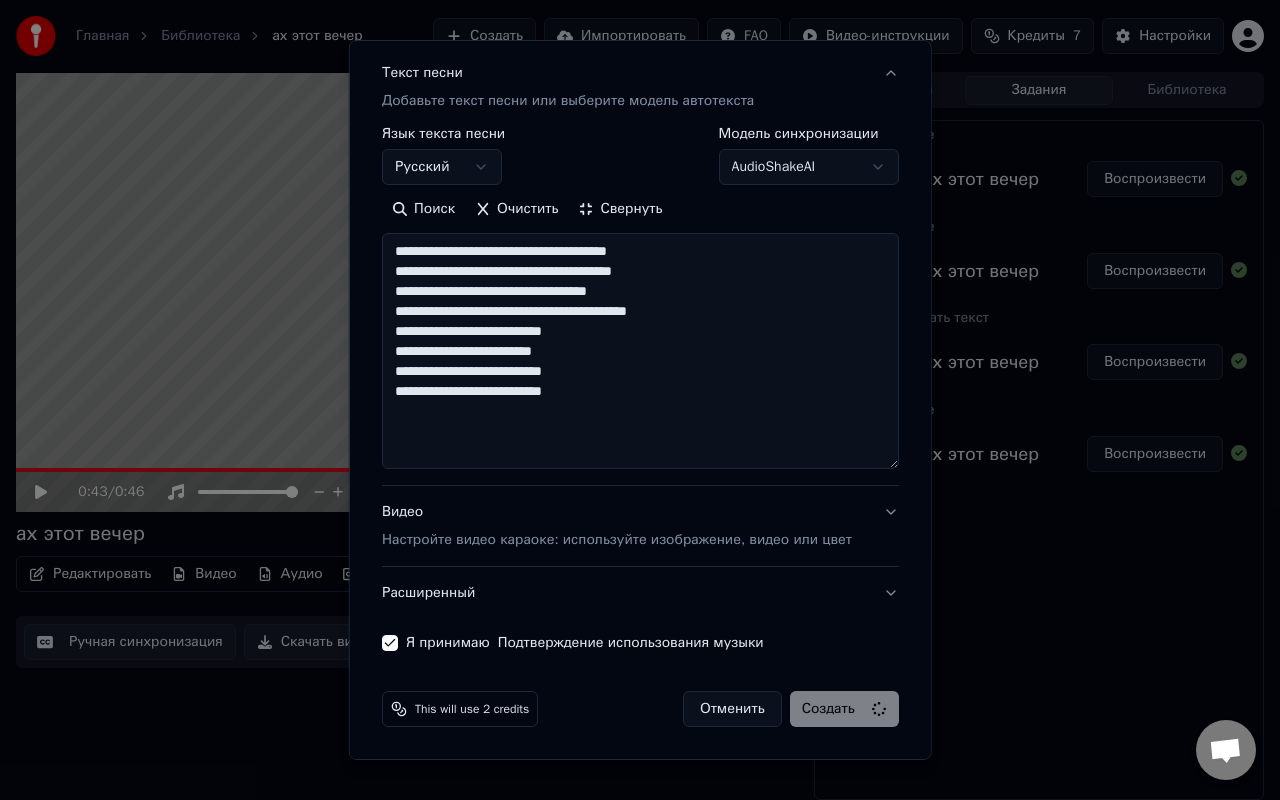 type 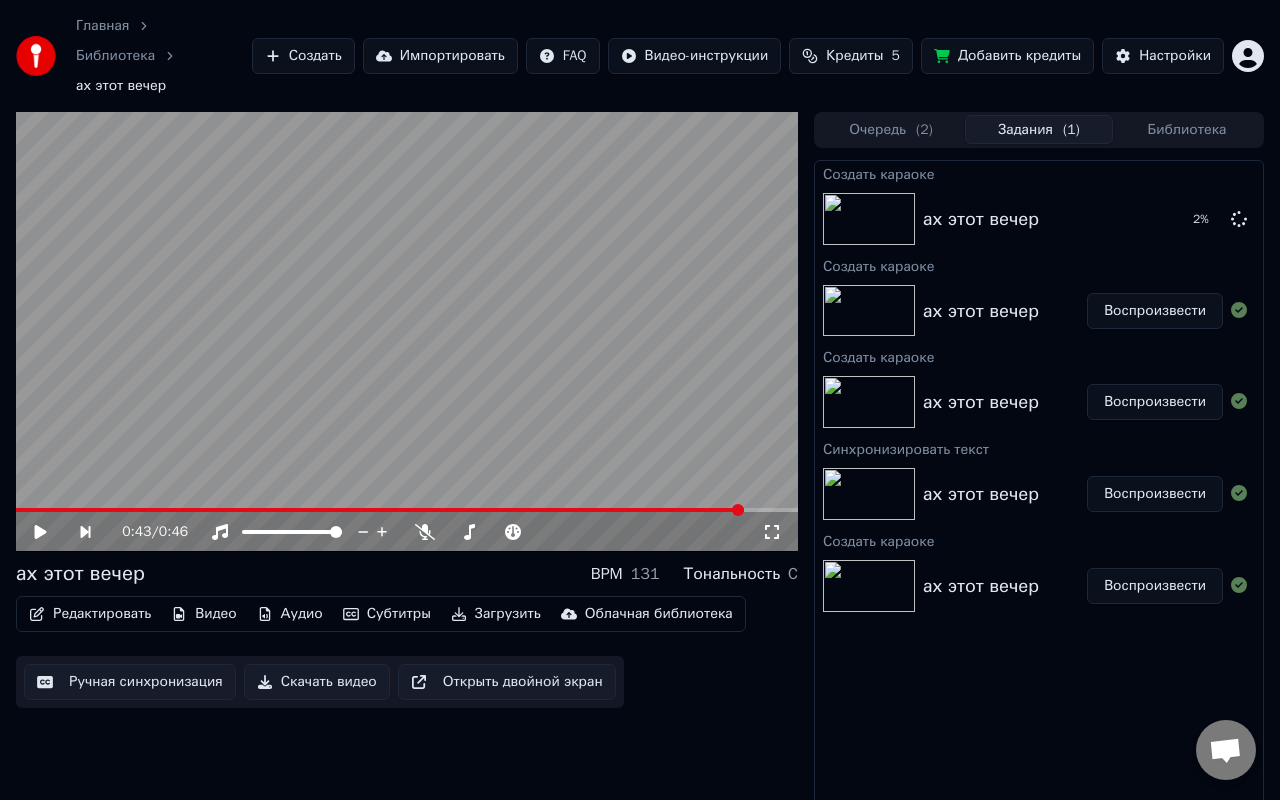 click on "Библиотека" at bounding box center [1187, 129] 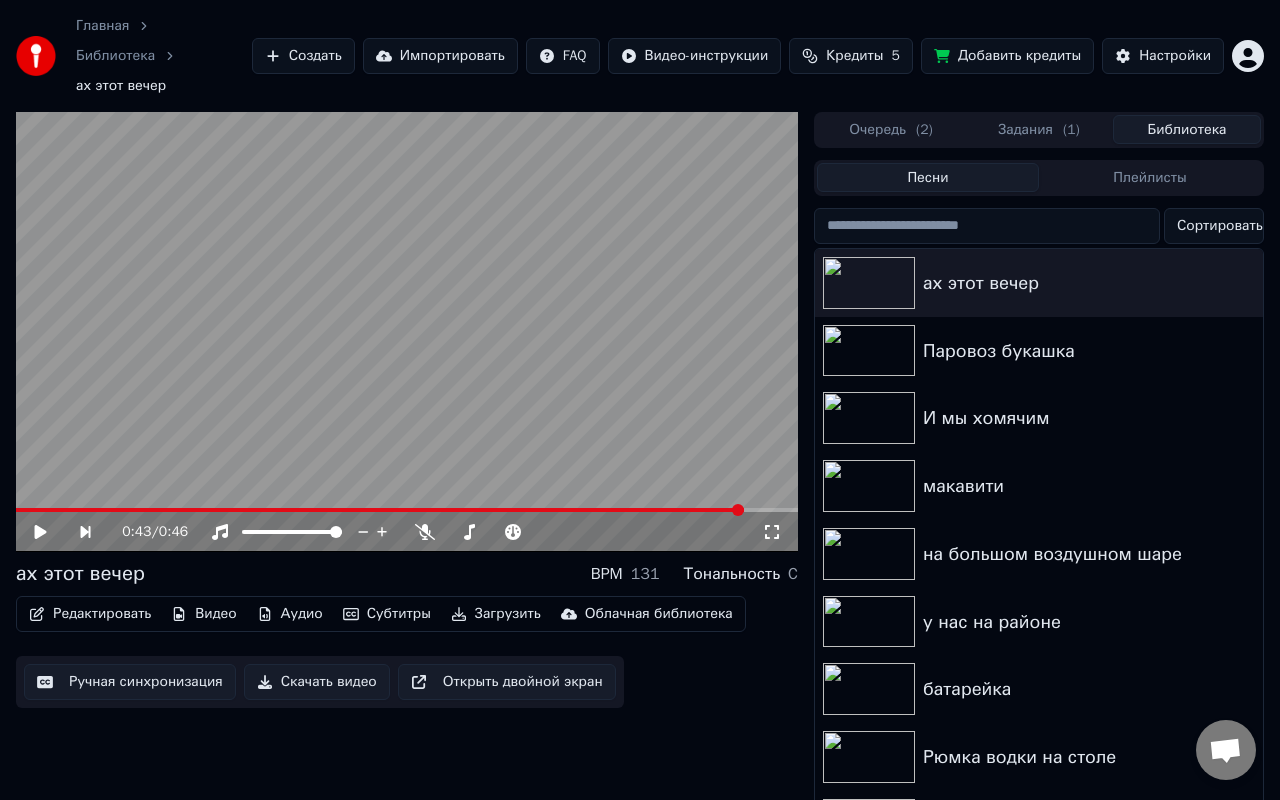 click on "Задания ( 1 )" at bounding box center (1039, 129) 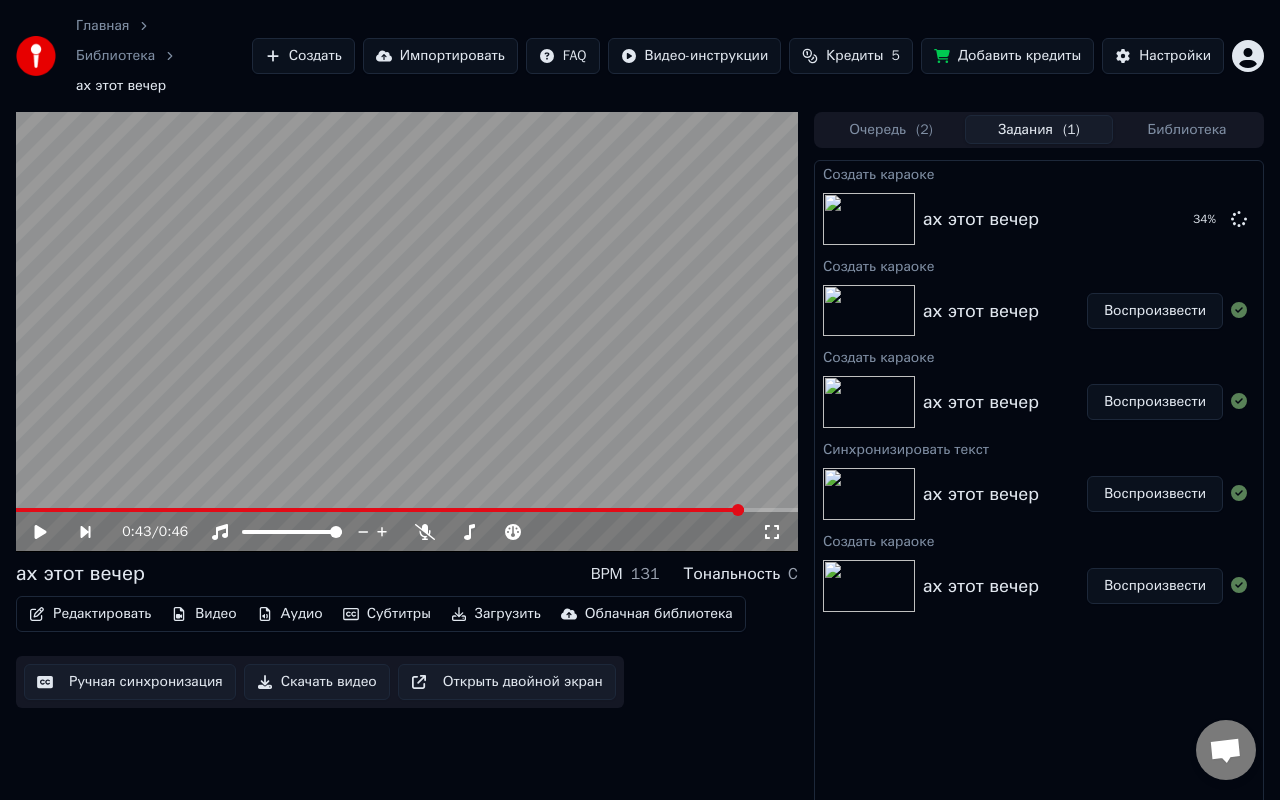 click on "Создать" at bounding box center [303, 56] 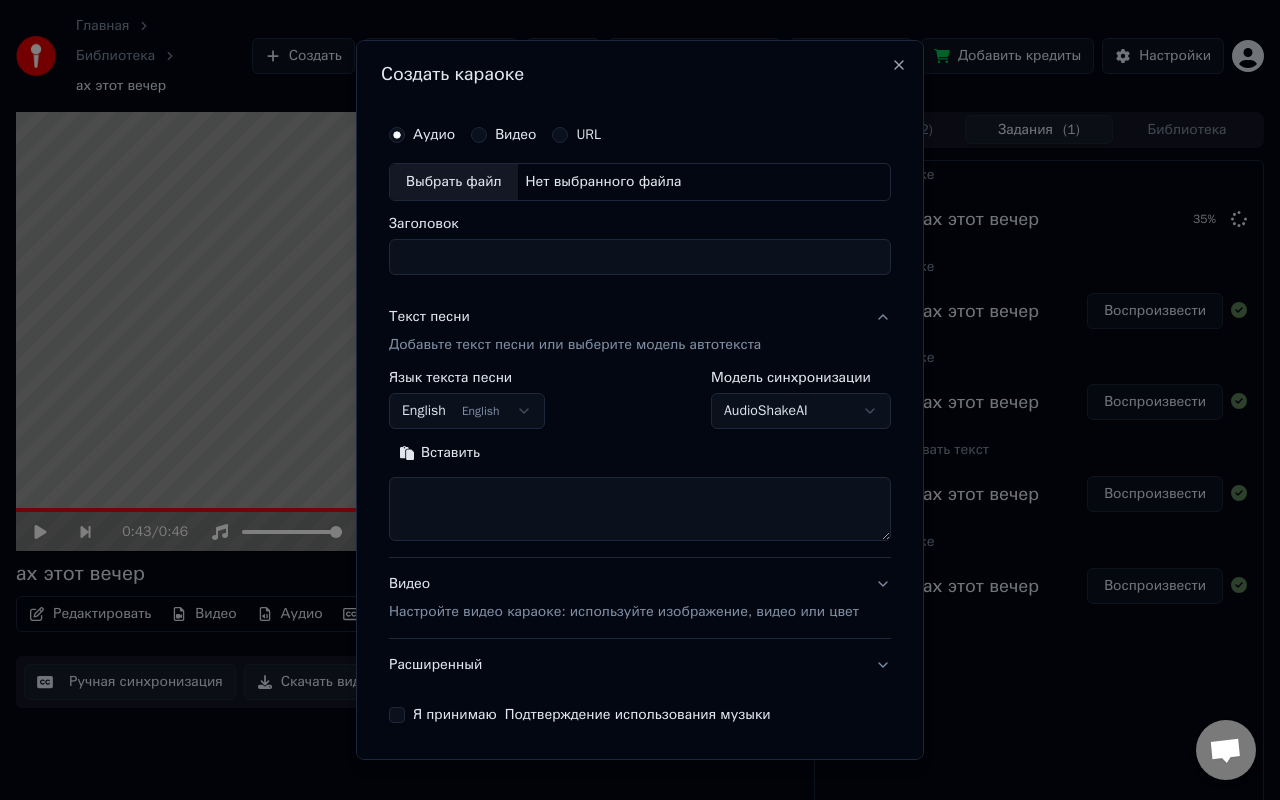 click on "English English" at bounding box center (467, 411) 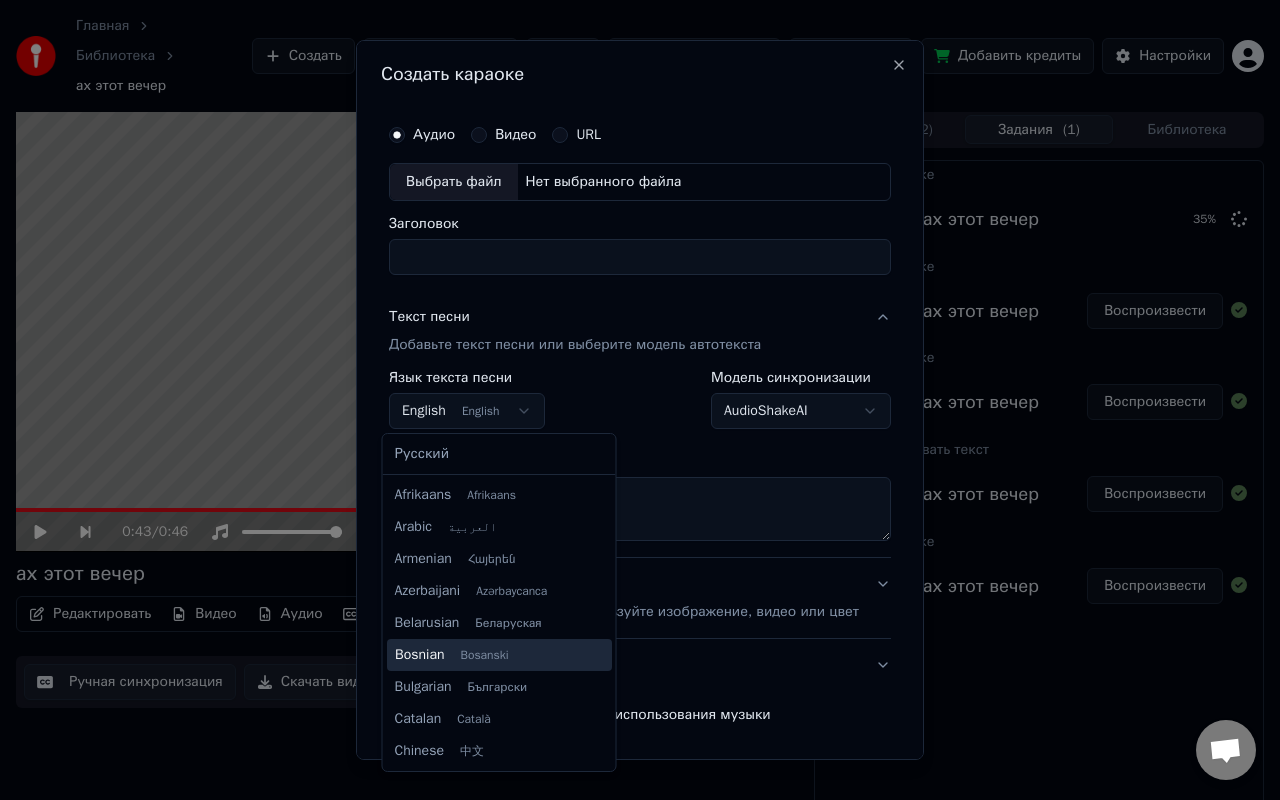 scroll, scrollTop: 160, scrollLeft: 0, axis: vertical 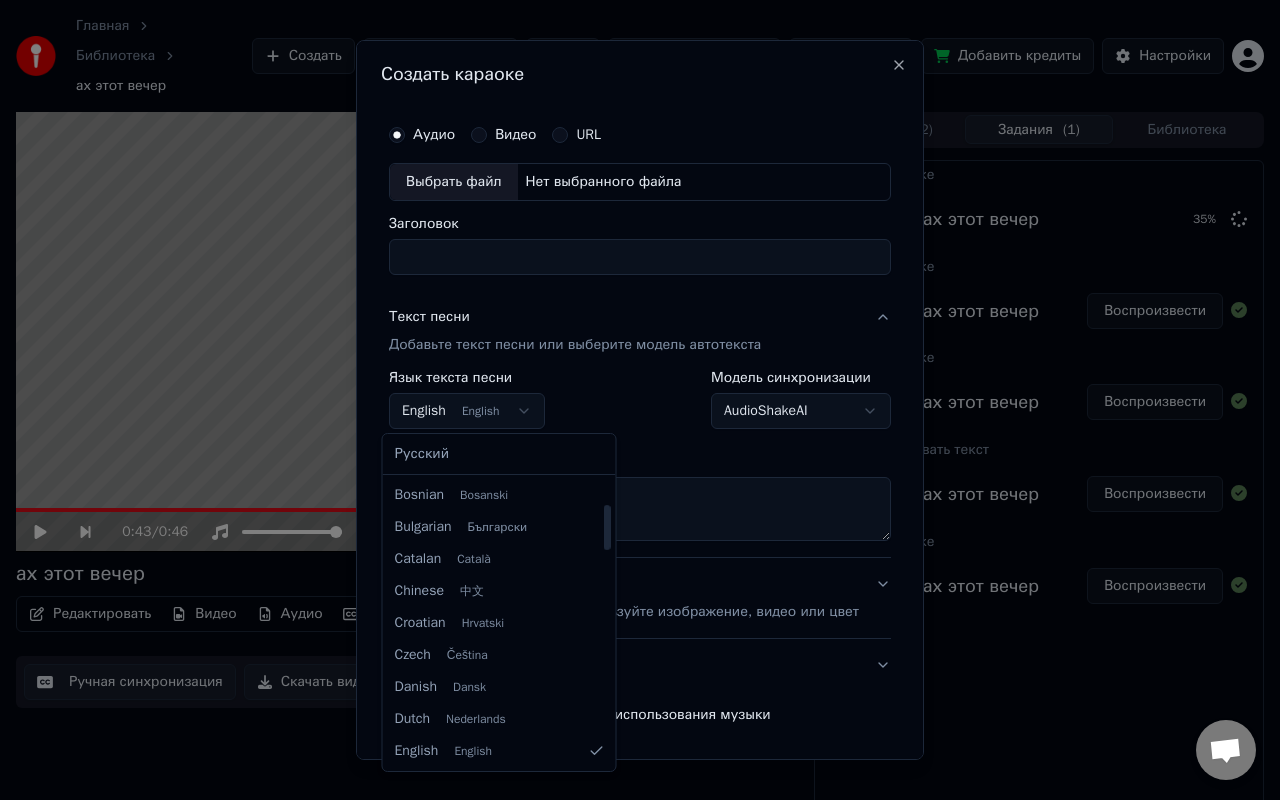 select on "**" 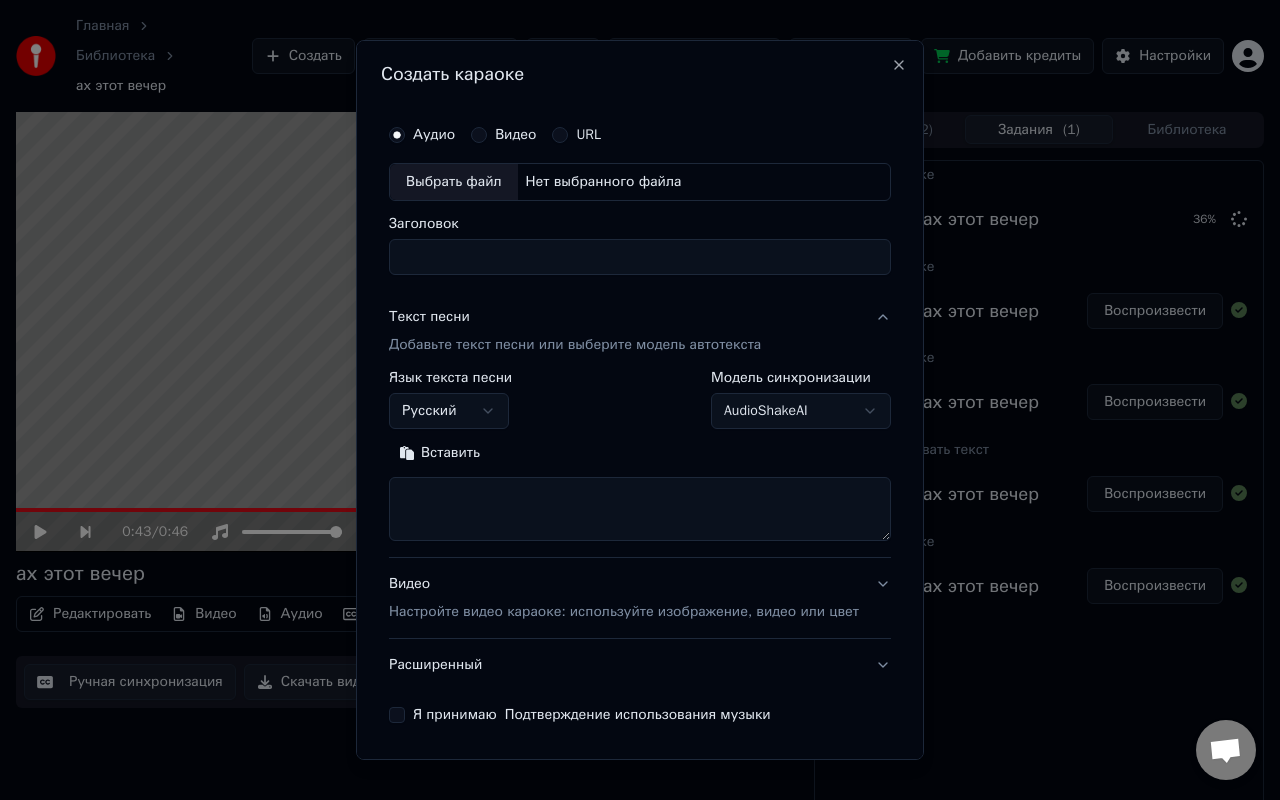 scroll, scrollTop: 72, scrollLeft: 0, axis: vertical 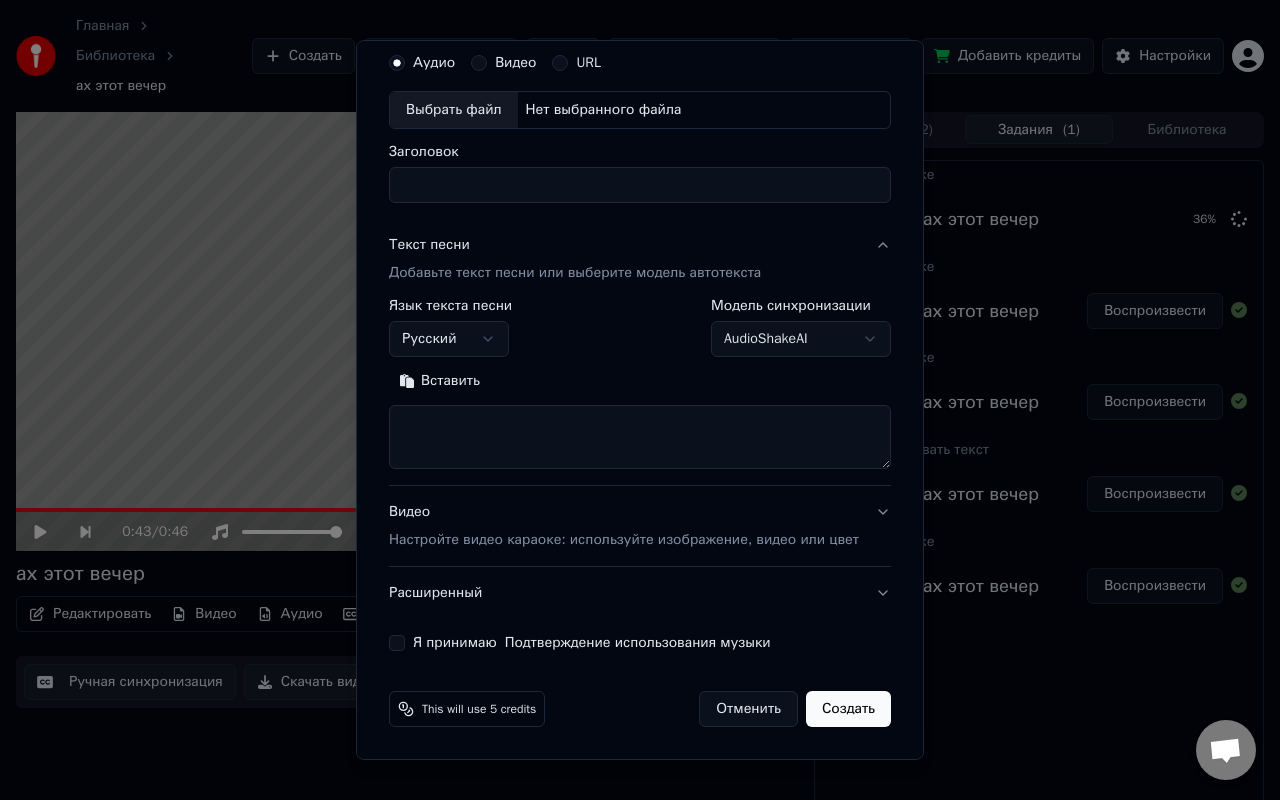 click on "Я принимаю   Подтверждение использования музыки" at bounding box center (397, 643) 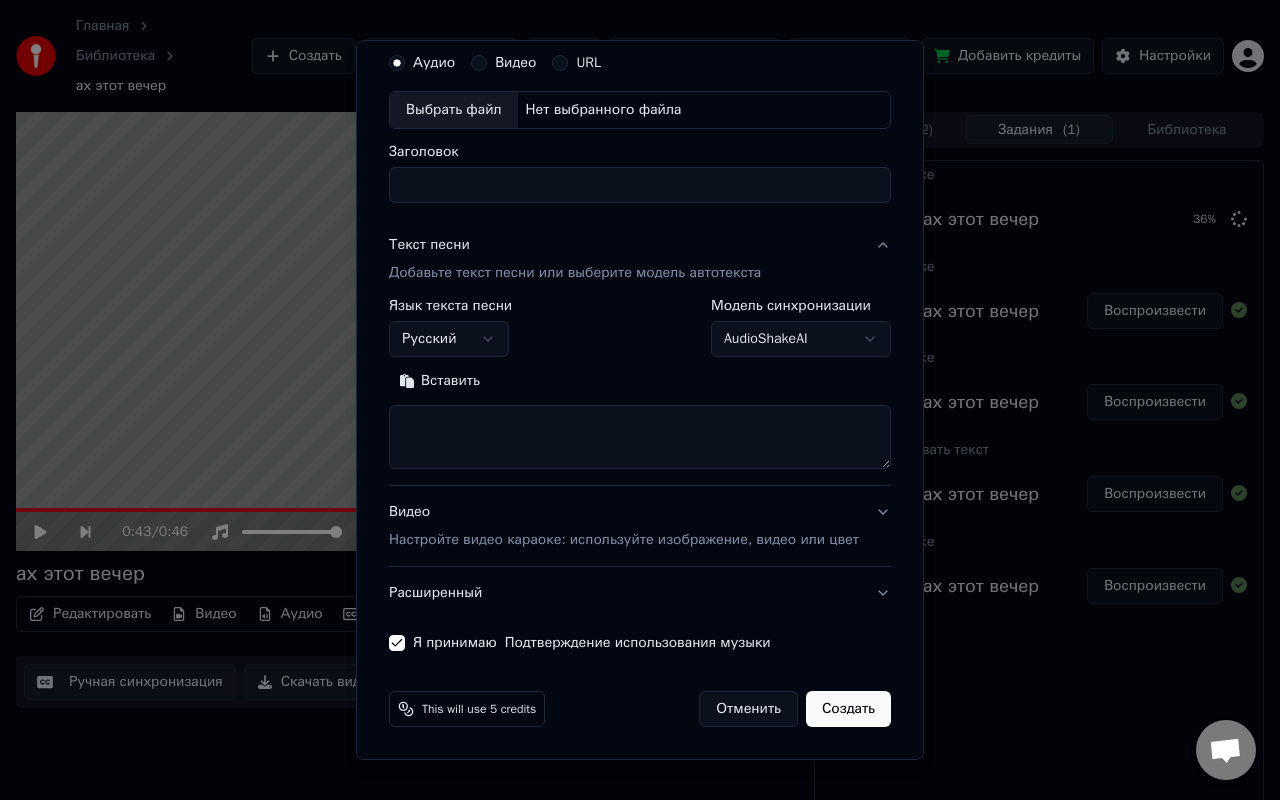 click on "Настройте видео караоке: используйте изображение, видео или цвет" at bounding box center (624, 540) 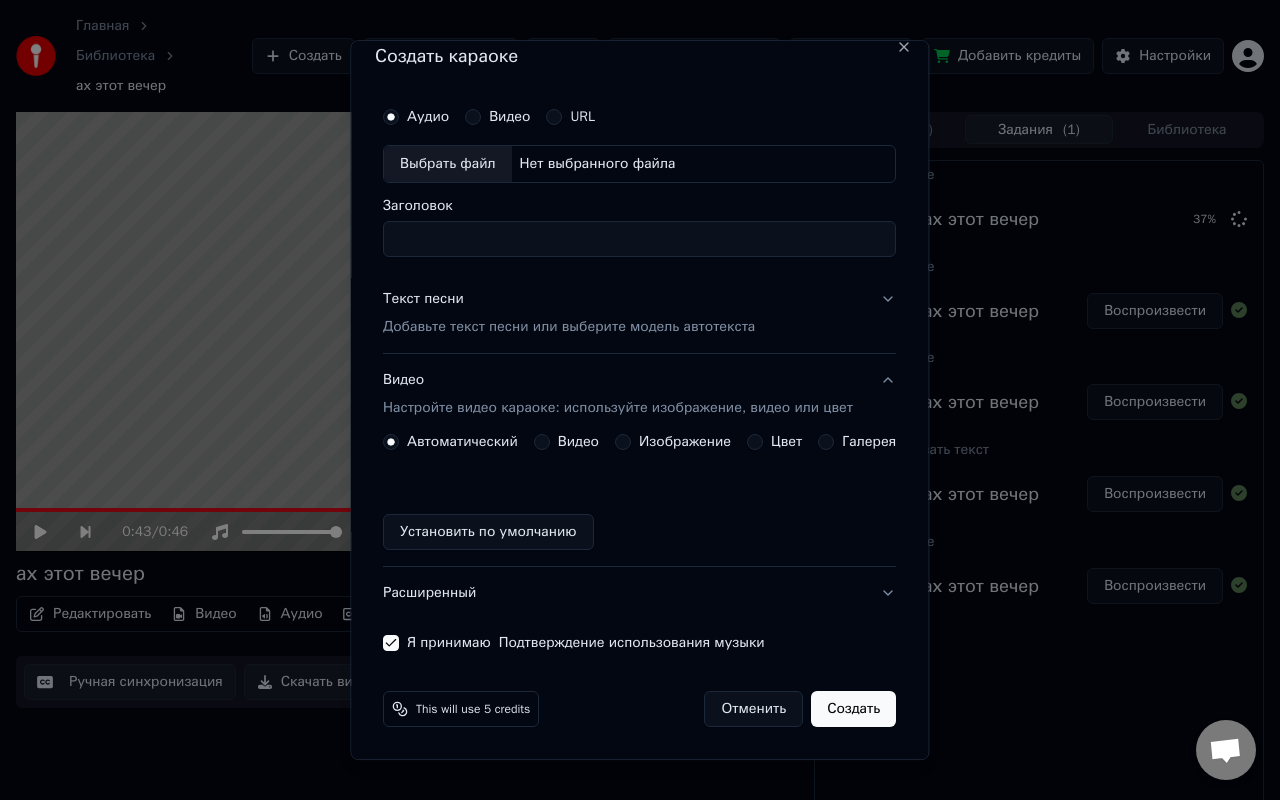scroll, scrollTop: 0, scrollLeft: 0, axis: both 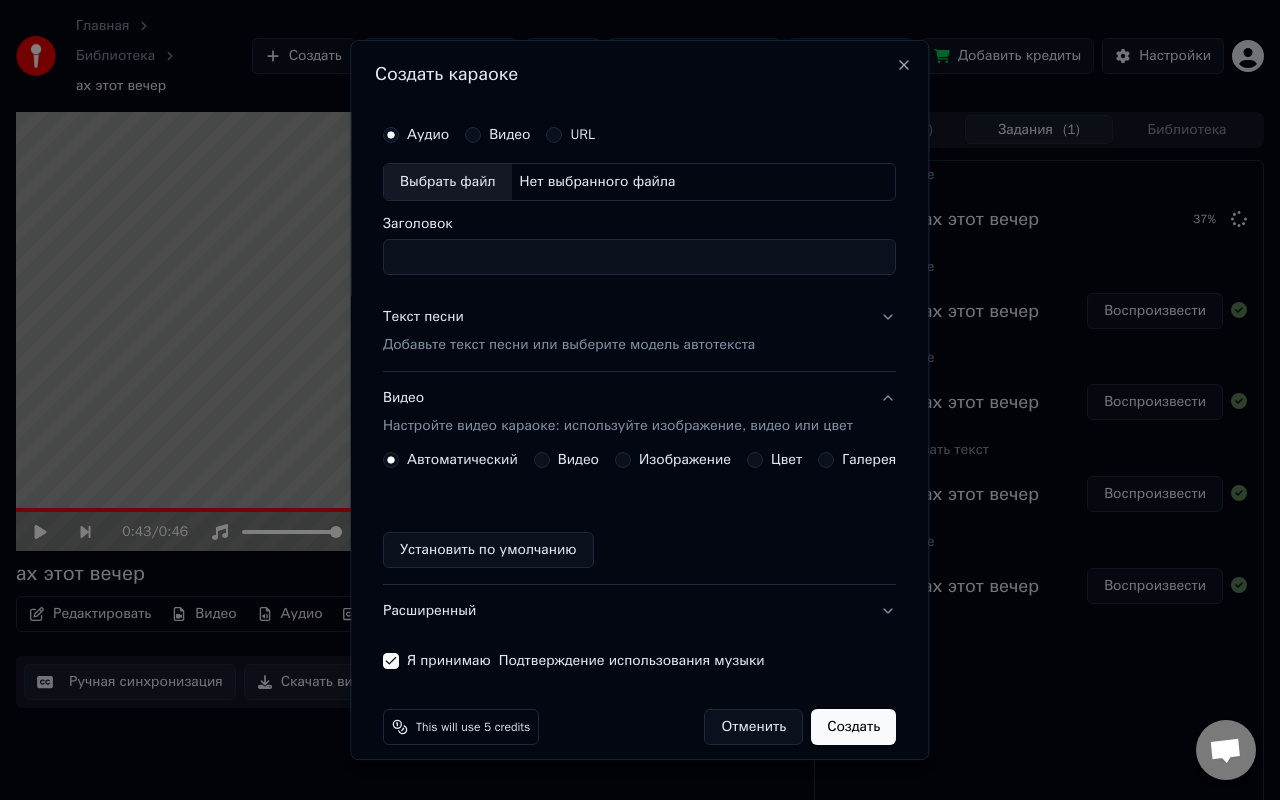 click on "Нет выбранного файла" at bounding box center [598, 182] 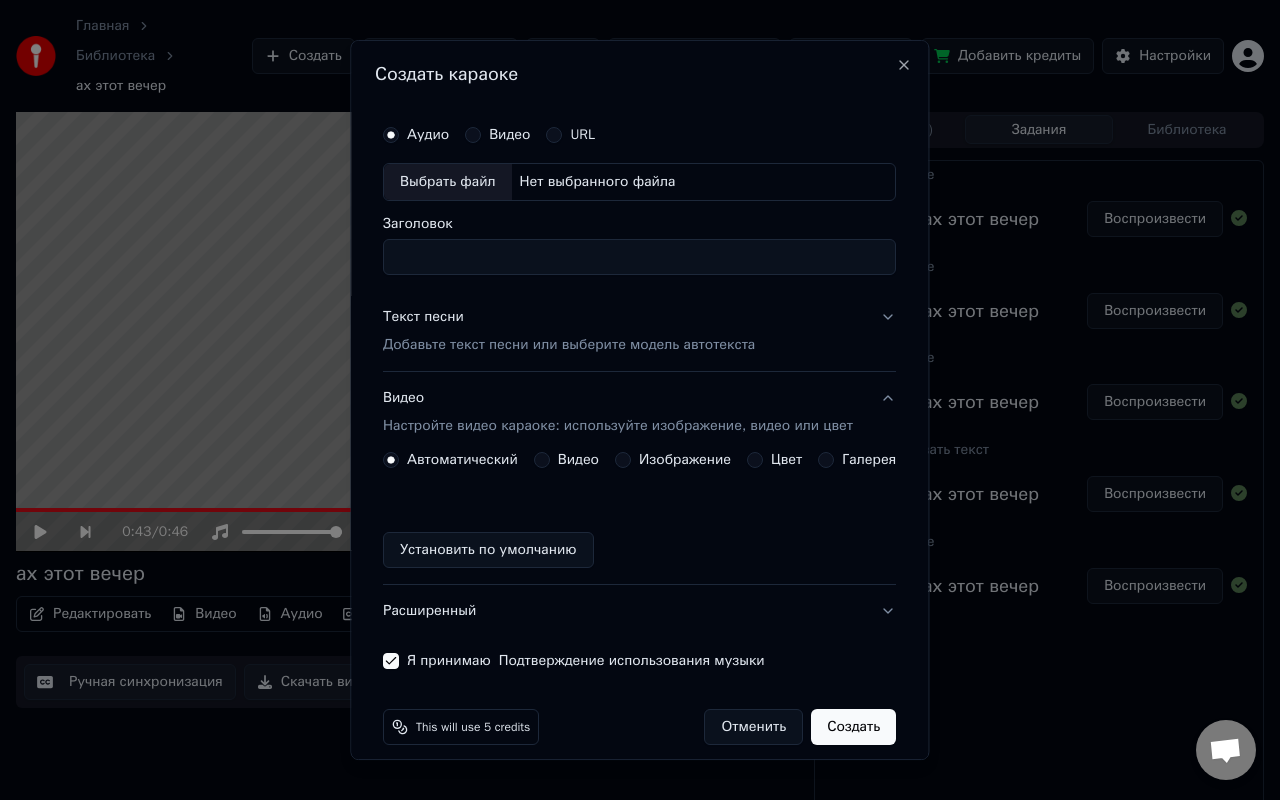 type on "*****" 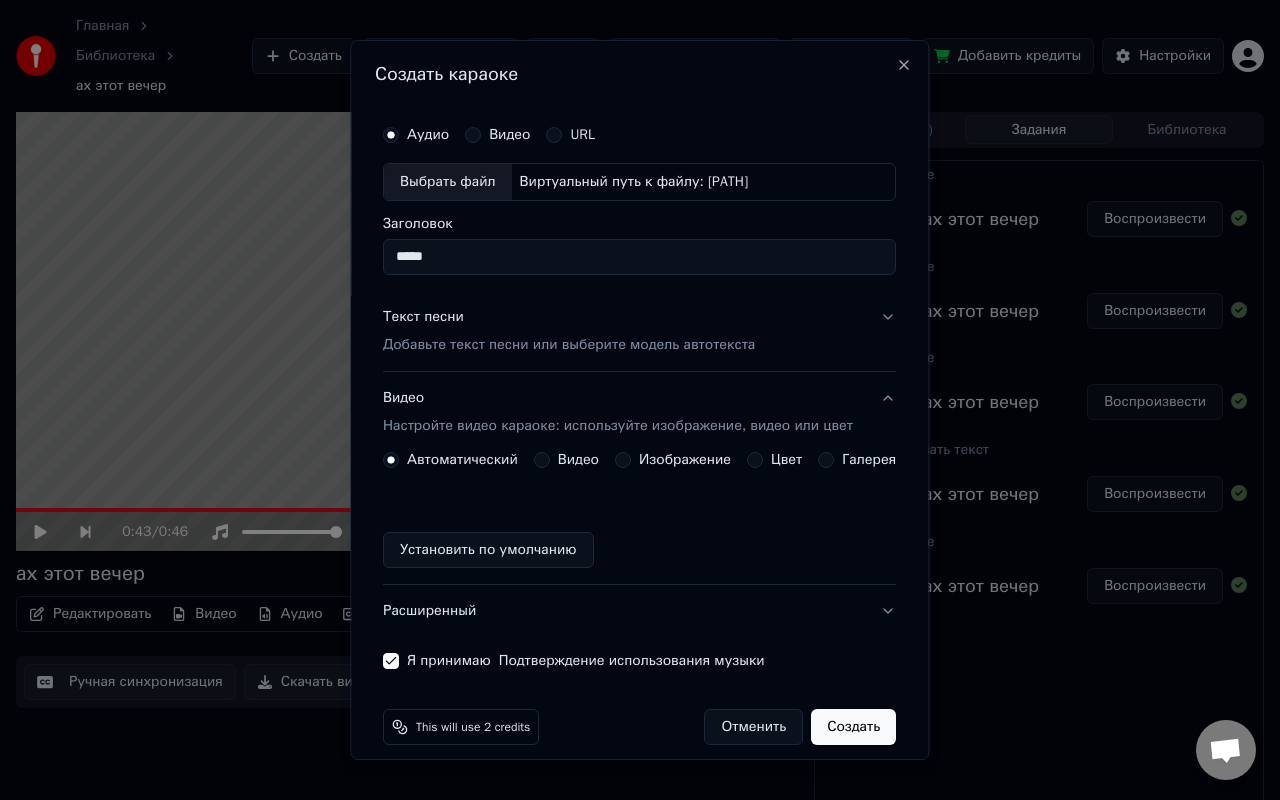 scroll, scrollTop: 18, scrollLeft: 0, axis: vertical 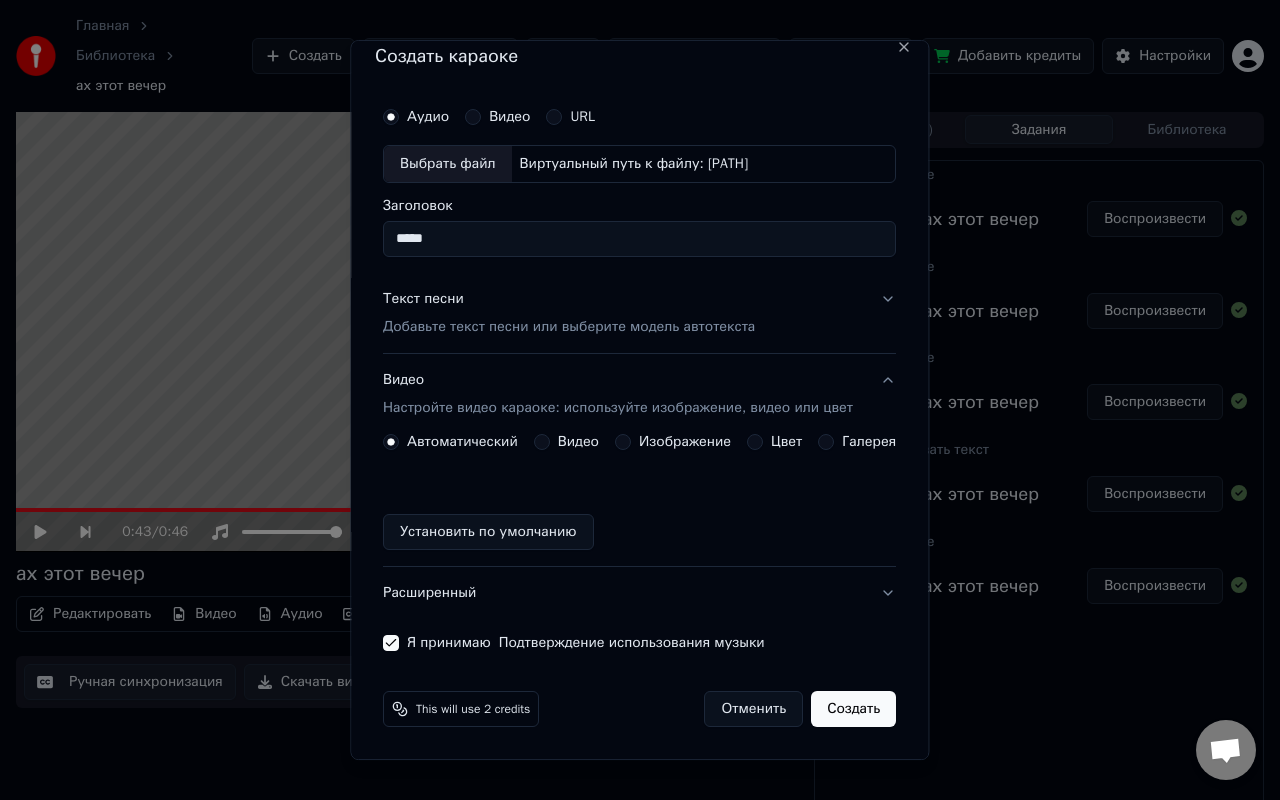 click on "Изображение" at bounding box center [673, 442] 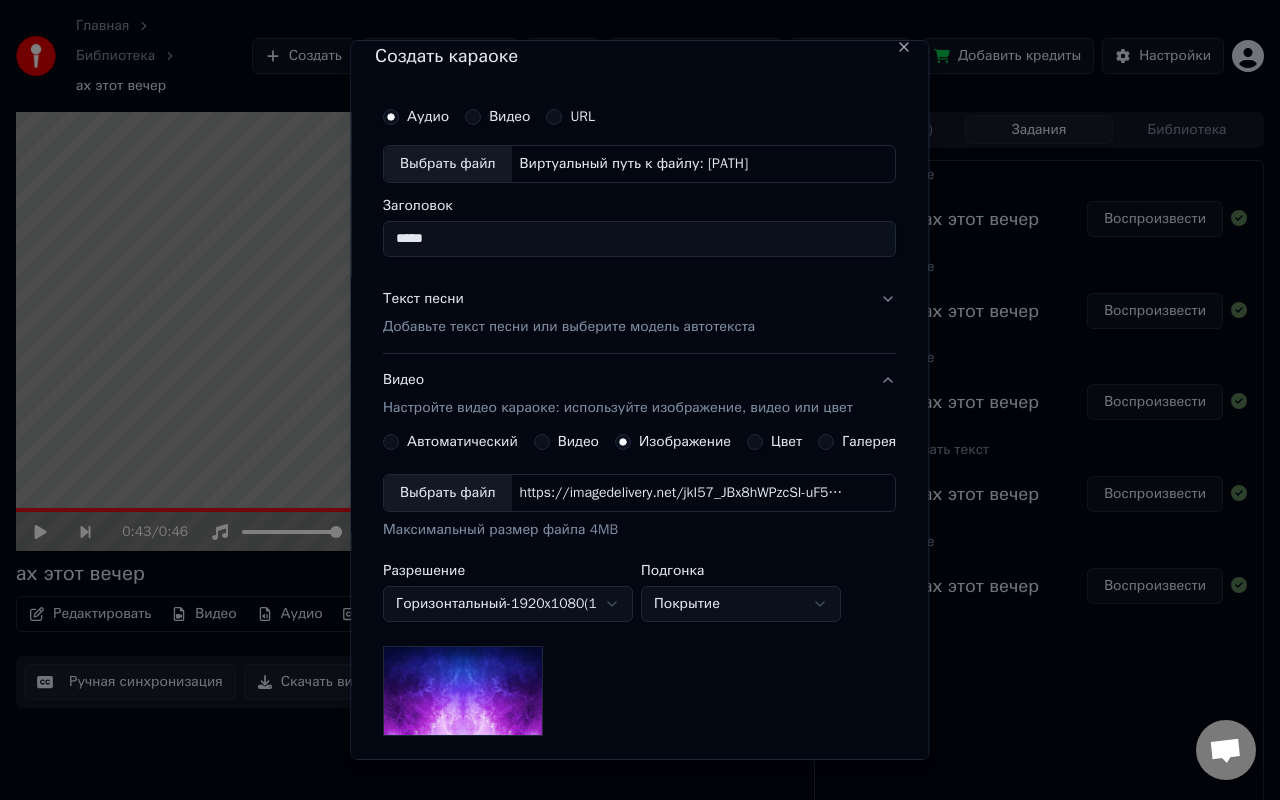 click on "https://imagedelivery.net/jkI57_JBx8hWPzcSI-uF5w/c7639807-3f76-4ea5-9112-66e75e03d200/16x9" at bounding box center (682, 493) 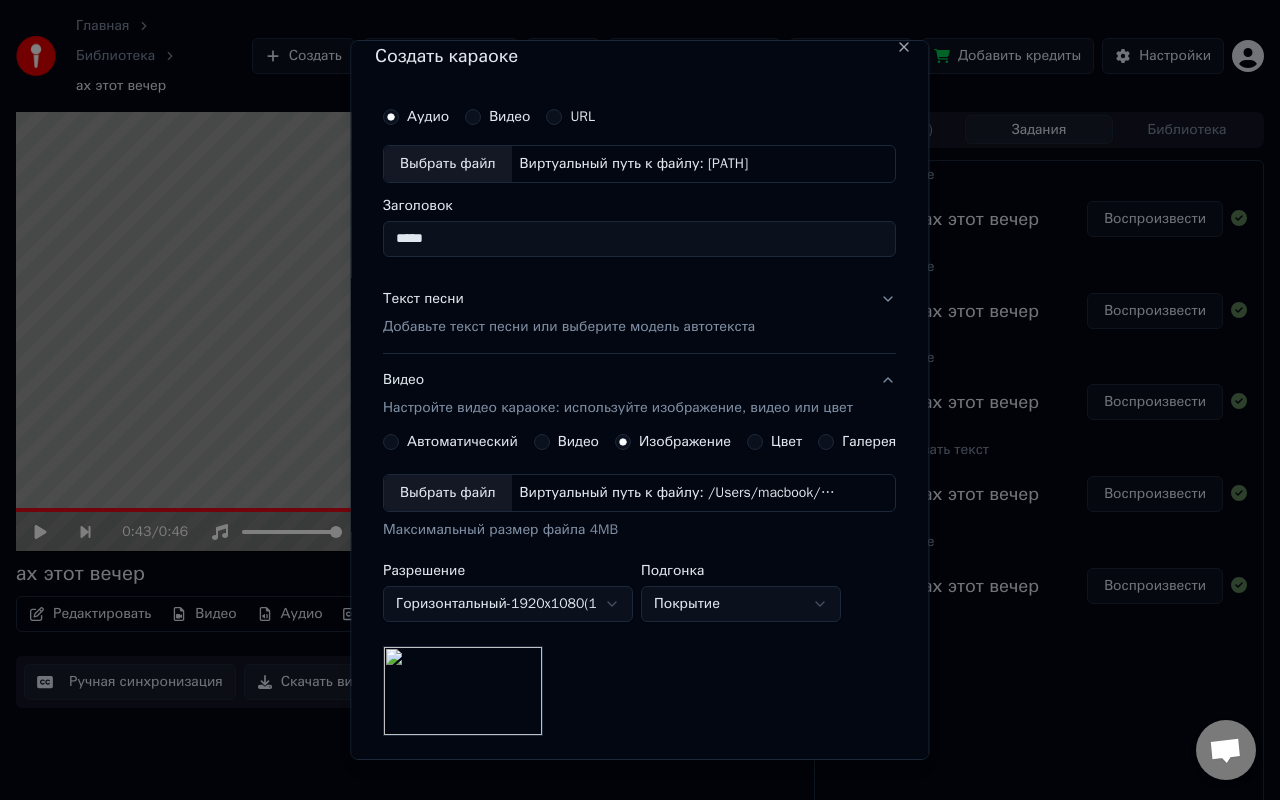 click on "Главная Библиотека ах этот вечер Создать Импортировать FAQ Видео-инструкции Кредиты 5 Добавить кредиты Настройки 0:43  /  0:46 ах этот вечер BPM 131 Тональность C Редактировать Видео Аудио Субтитры Загрузить Облачная библиотека Ручная синхронизация Скачать видео Открыть двойной экран Очередь ( 2 ) Задания Библиотека Создать караоке ах этот вечер Воспроизвести Создать караоке ах этот вечер Воспроизвести Создать караоке ах этот вечер Воспроизвести Синхронизировать текст ах этот вечер Воспроизвести Создать караоке ах этот вечер Воспроизвести Создать караоке URL" at bounding box center [640, 400] 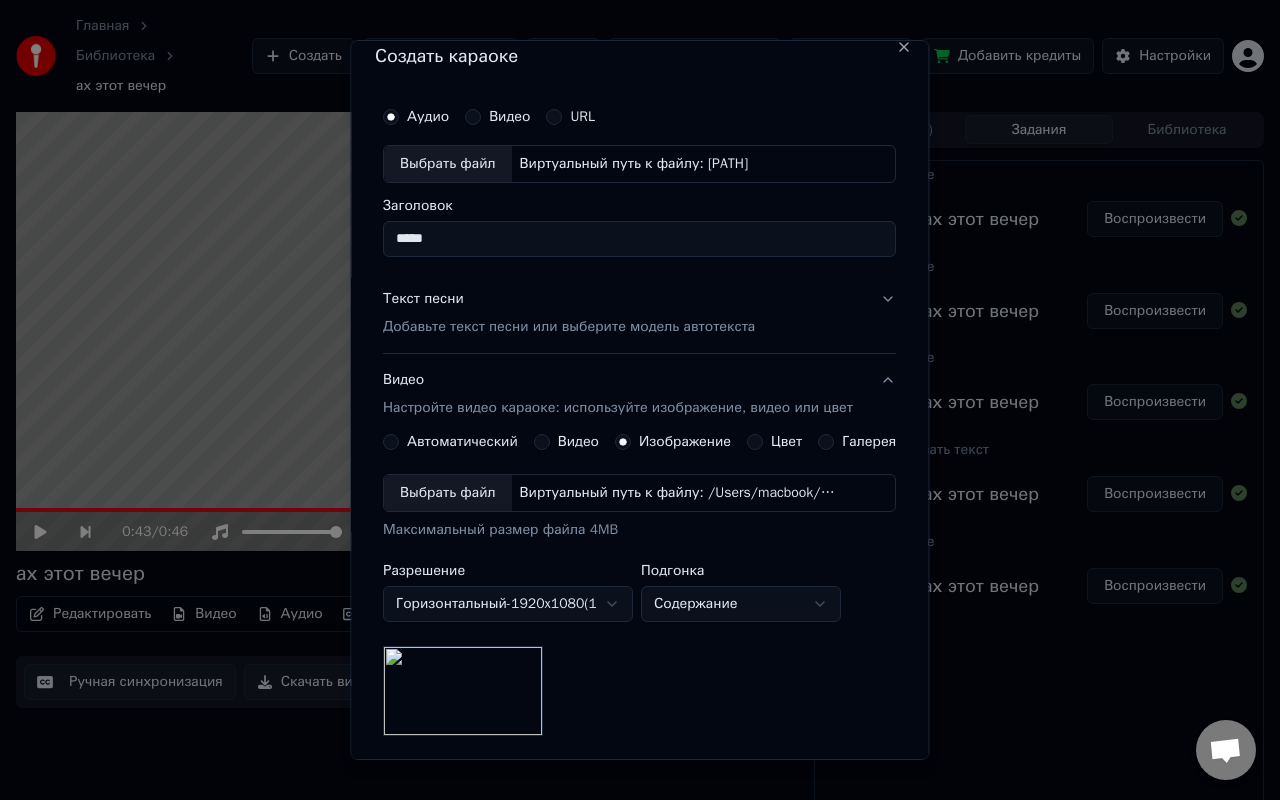 click on "Главная Библиотека ах этот вечер Создать Импортировать FAQ Видео-инструкции Кредиты 5 Добавить кредиты Настройки 0:43  /  0:46 ах этот вечер BPM 131 Тональность C Редактировать Видео Аудио Субтитры Загрузить Облачная библиотека Ручная синхронизация Скачать видео Открыть двойной экран Очередь ( 2 ) Задания Библиотека Создать караоке ах этот вечер Воспроизвести Создать караоке ах этот вечер Воспроизвести Создать караоке ах этот вечер Воспроизвести Синхронизировать текст ах этот вечер Воспроизвести Создать караоке ах этот вечер Воспроизвести Создать караоке URL" at bounding box center (640, 400) 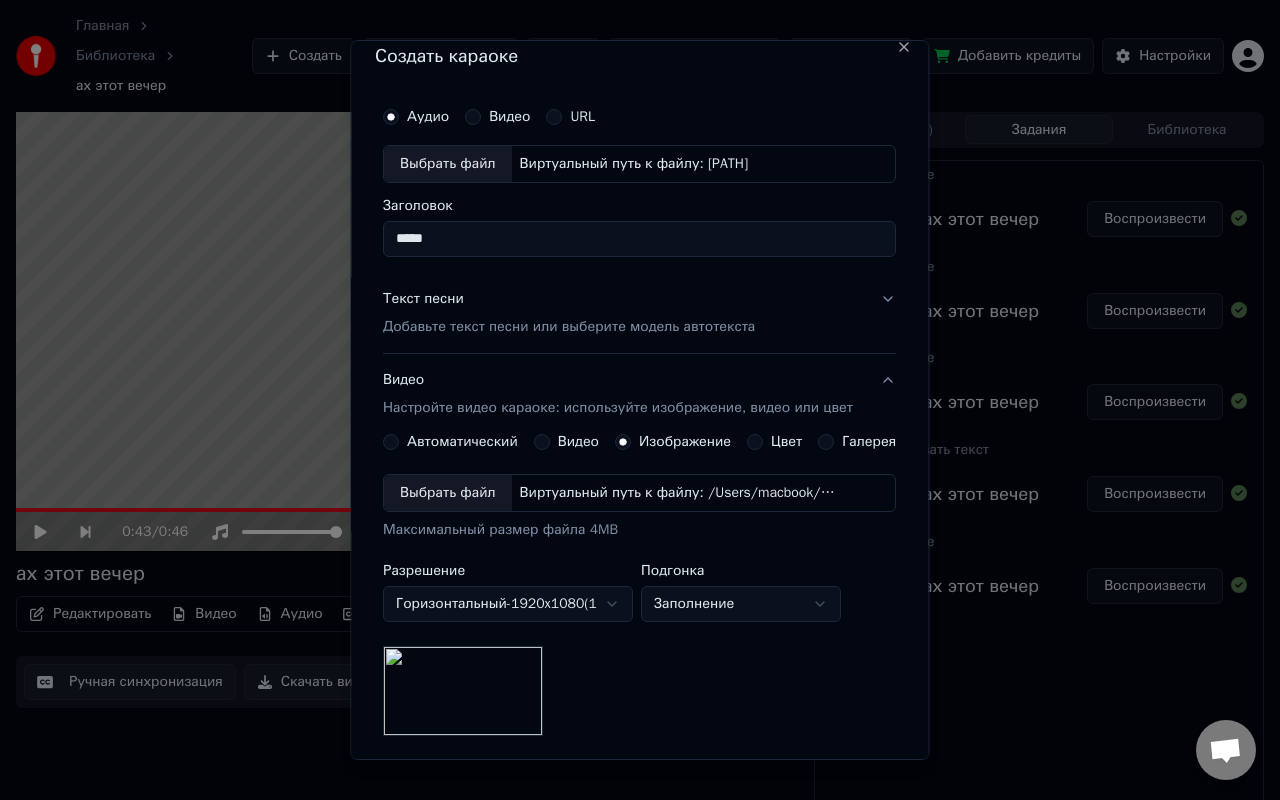 click on "Главная Библиотека ах этот вечер Создать Импортировать FAQ Видео-инструкции Кредиты 5 Добавить кредиты Настройки 0:43  /  0:46 ах этот вечер BPM 131 Тональность C Редактировать Видео Аудио Субтитры Загрузить Облачная библиотека Ручная синхронизация Скачать видео Открыть двойной экран Очередь ( 2 ) Задания Библиотека Создать караоке ах этот вечер Воспроизвести Создать караоке ах этот вечер Воспроизвести Создать караоке ах этот вечер Воспроизвести Синхронизировать текст ах этот вечер Воспроизвести Создать караоке ах этот вечер Воспроизвести Создать караоке URL" at bounding box center (640, 400) 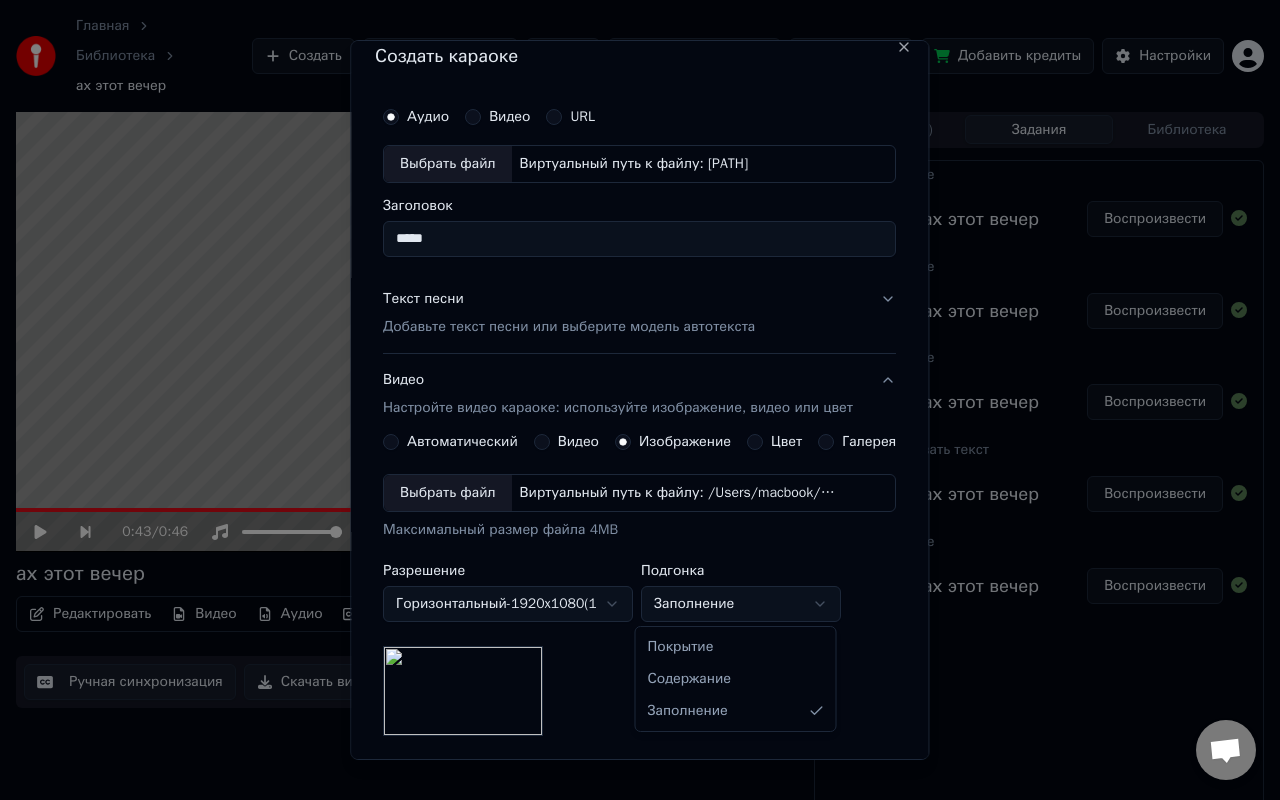 select on "*******" 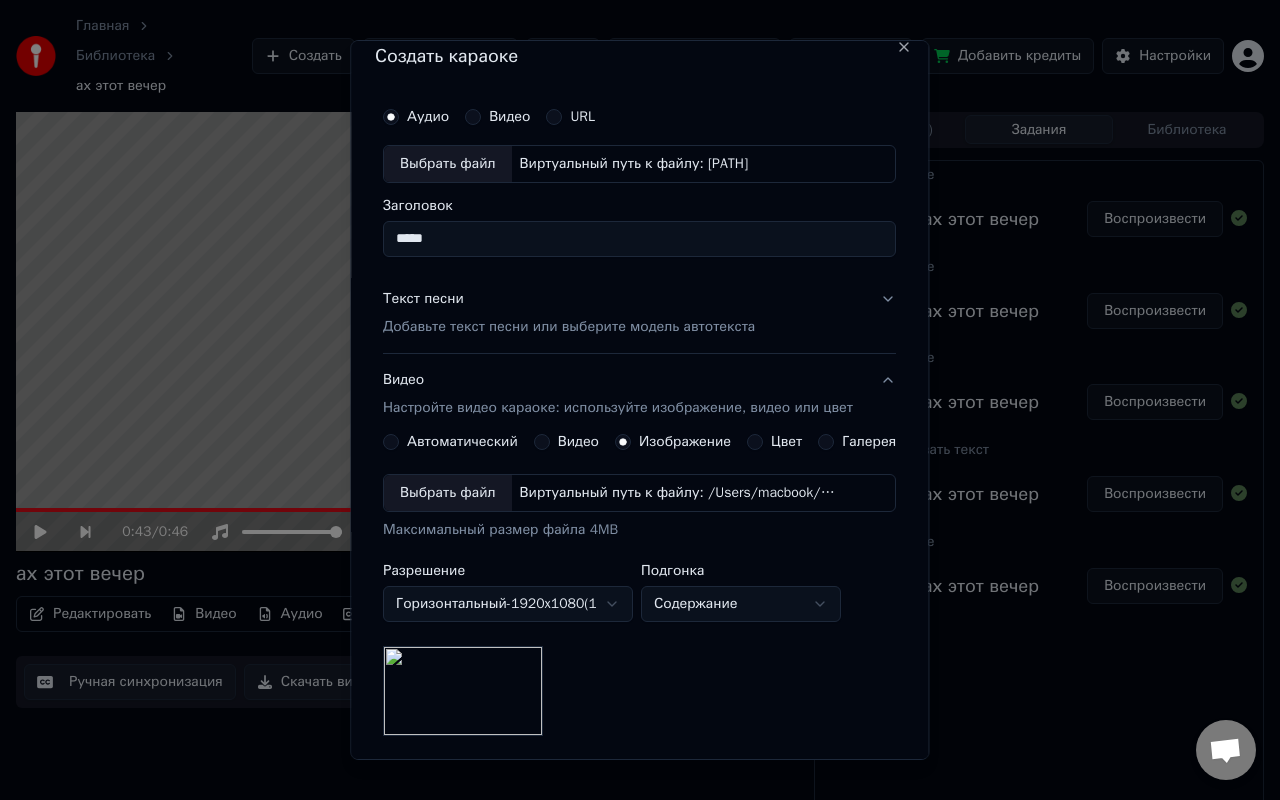 scroll, scrollTop: 0, scrollLeft: 0, axis: both 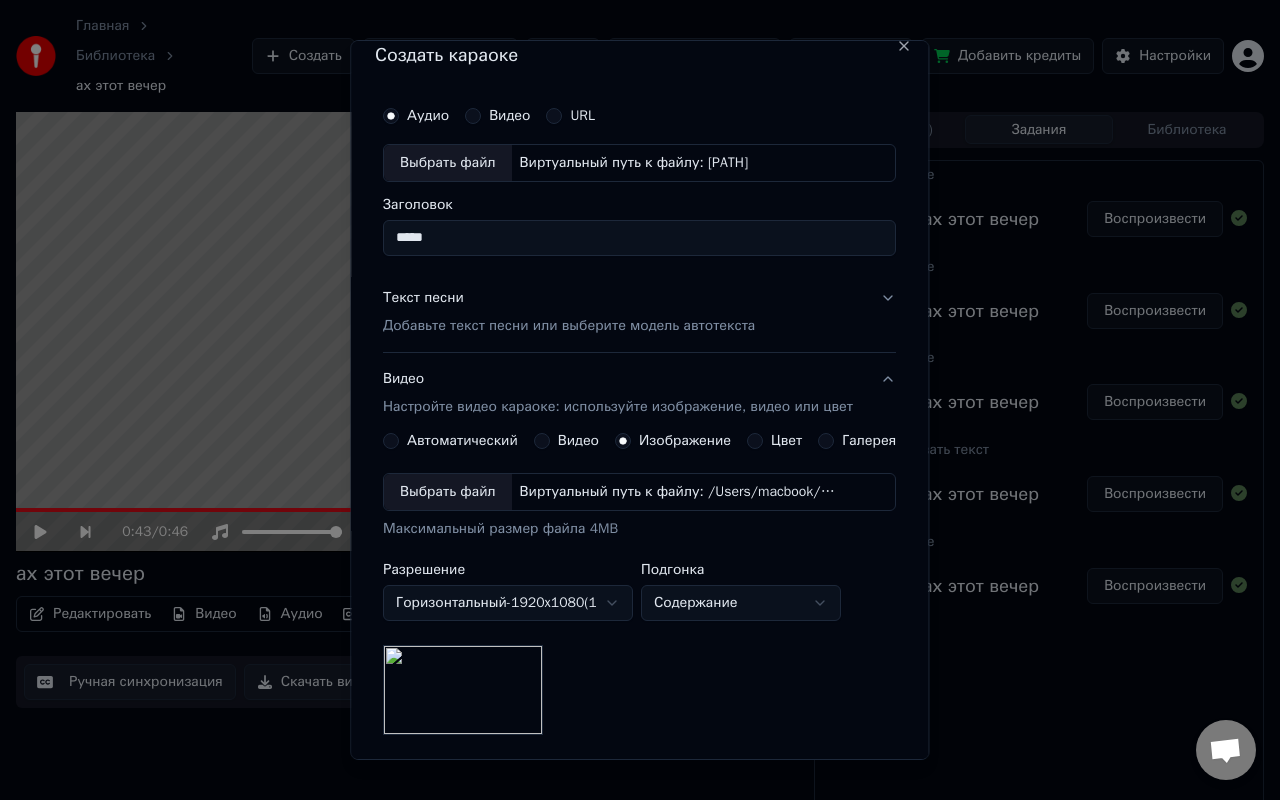 click on "Добавьте текст песни или выберите модель автотекста" at bounding box center (569, 326) 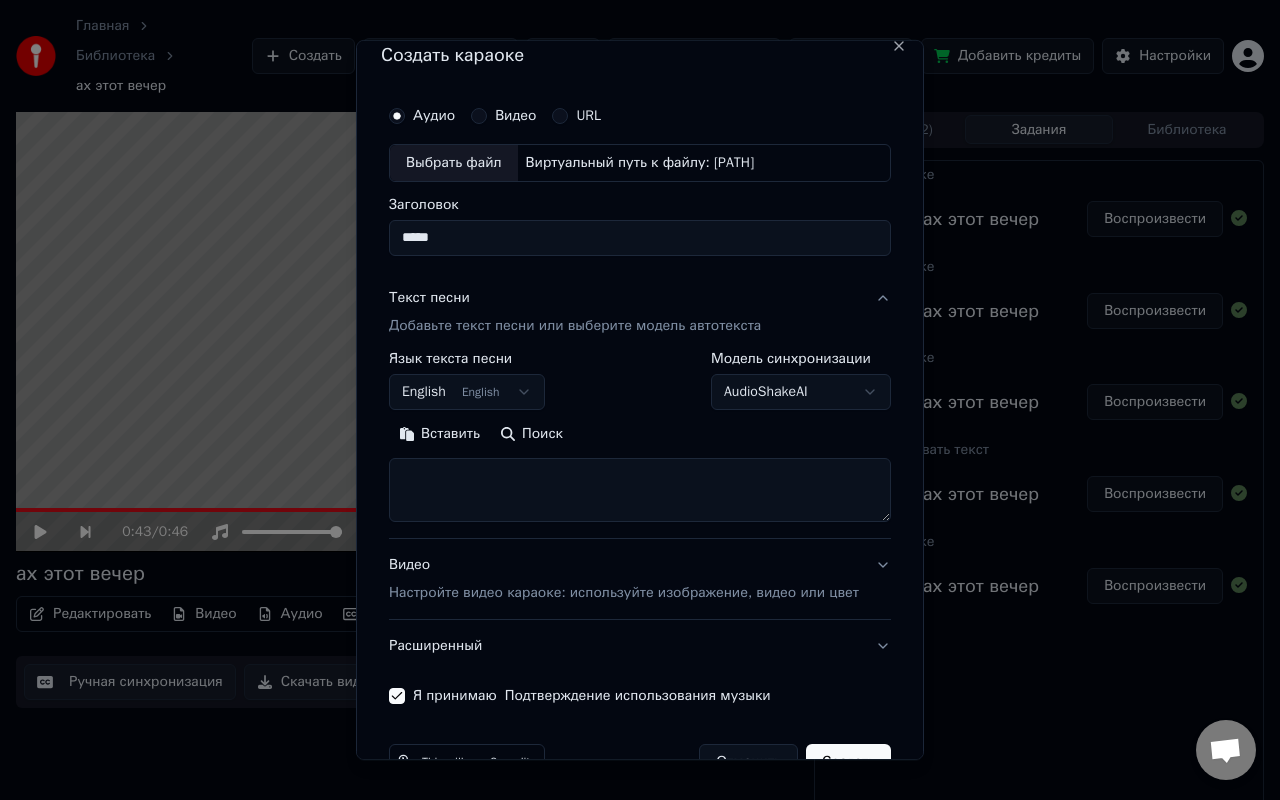 click on "English English" at bounding box center [467, 392] 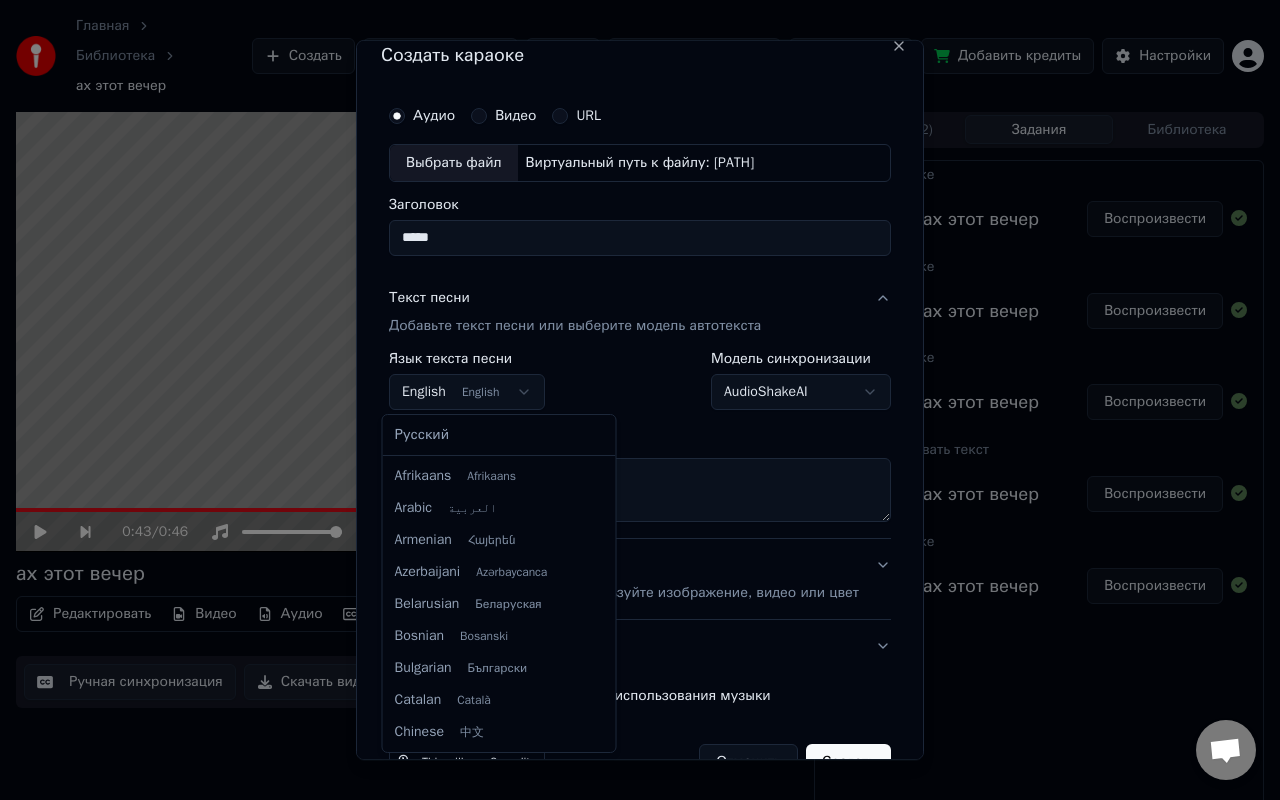 scroll, scrollTop: 160, scrollLeft: 0, axis: vertical 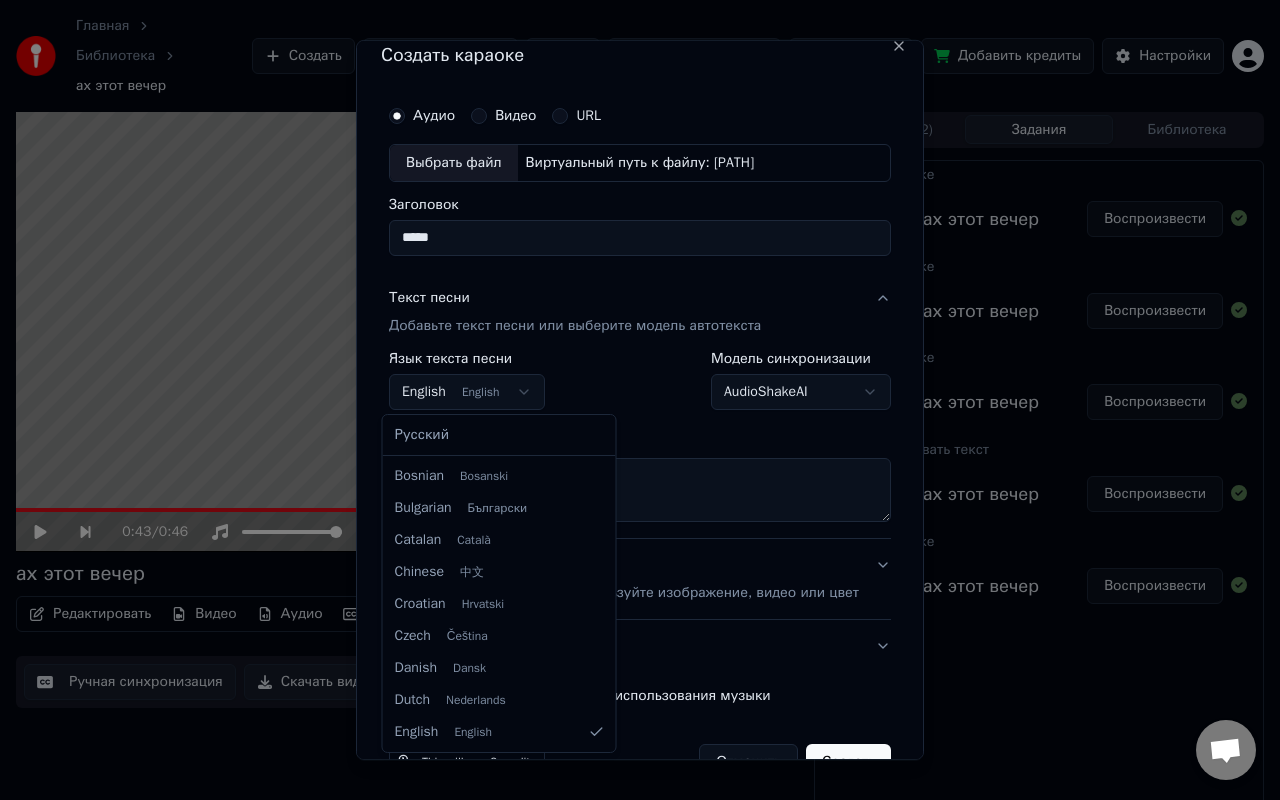 select on "**" 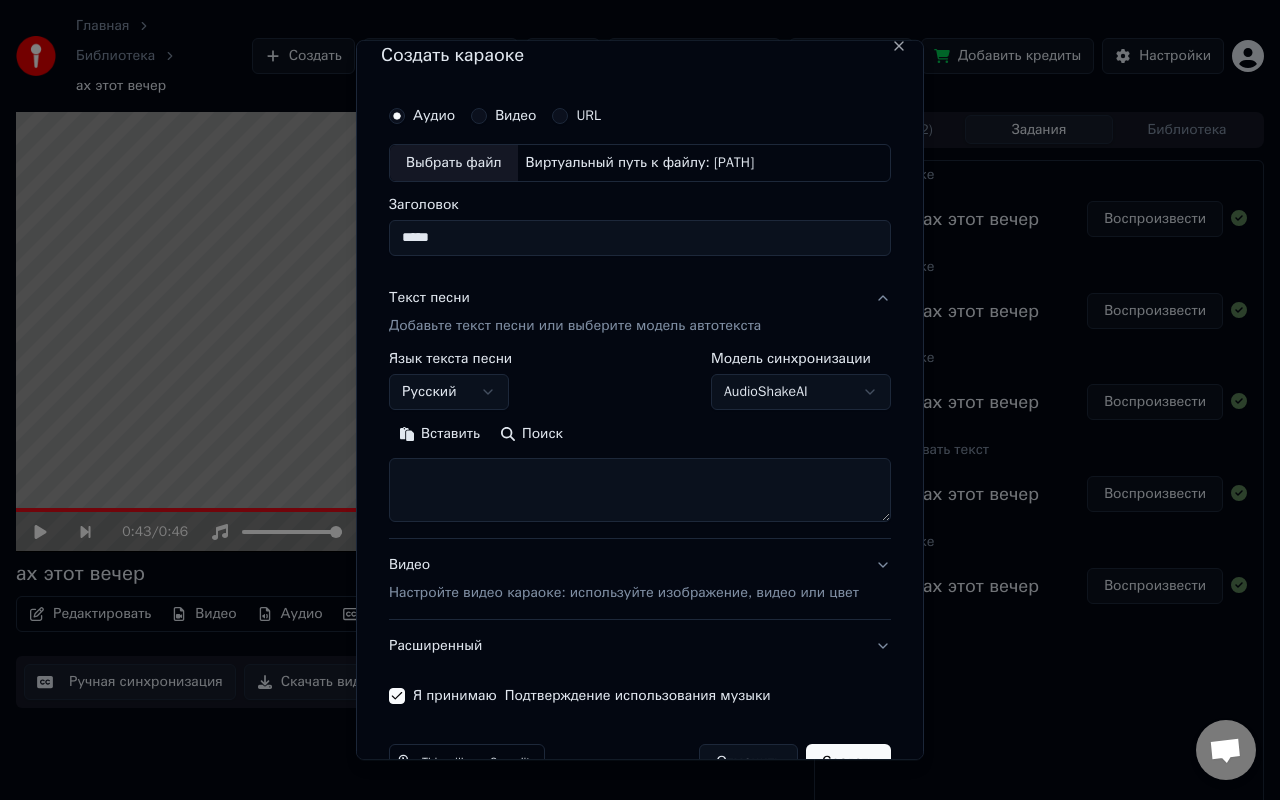 click at bounding box center [640, 490] 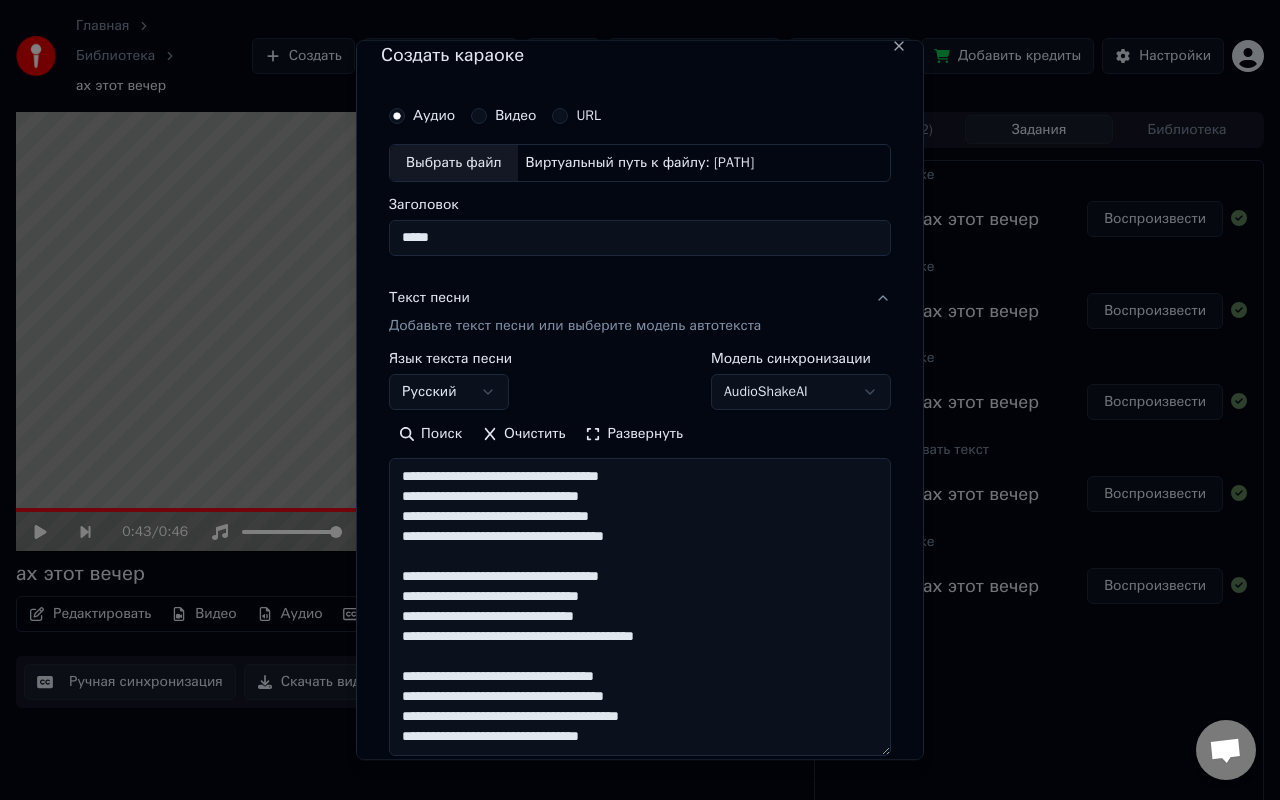 scroll, scrollTop: 224, scrollLeft: 0, axis: vertical 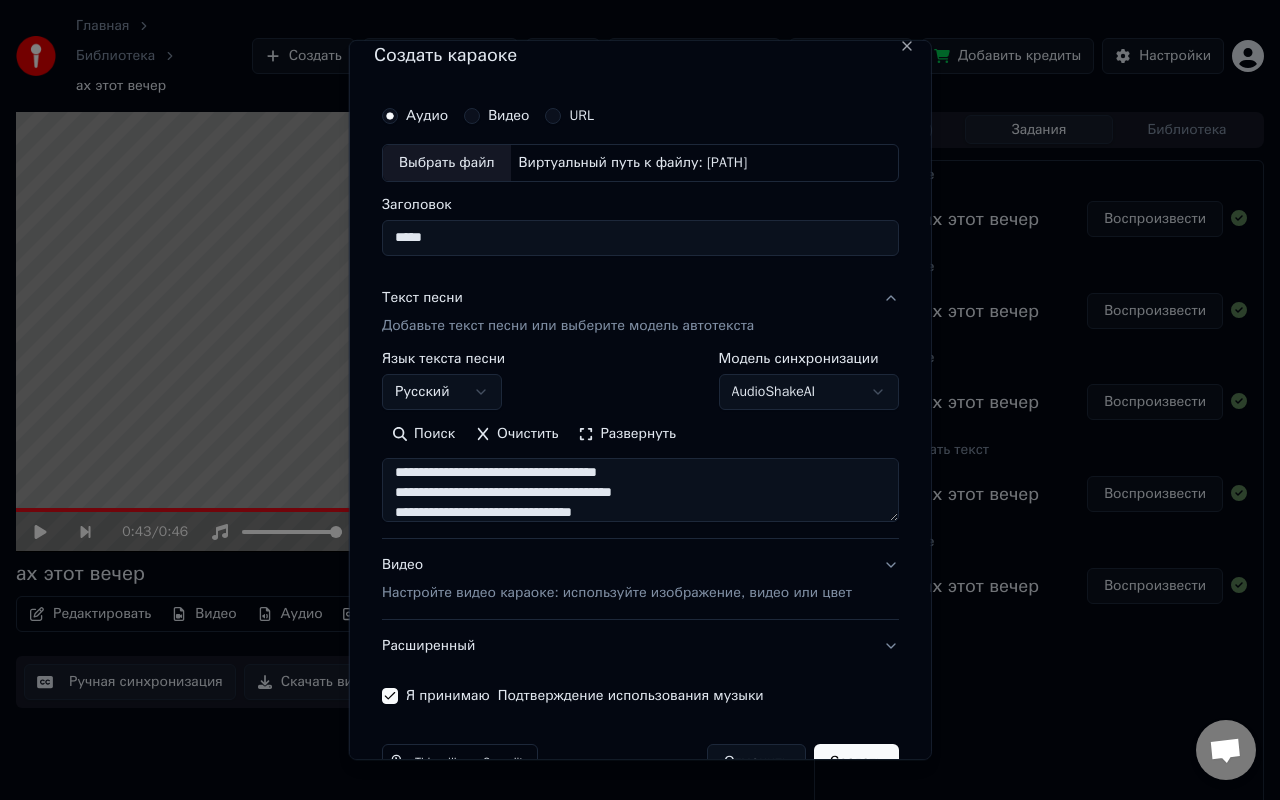 click on "Развернуть" at bounding box center (627, 434) 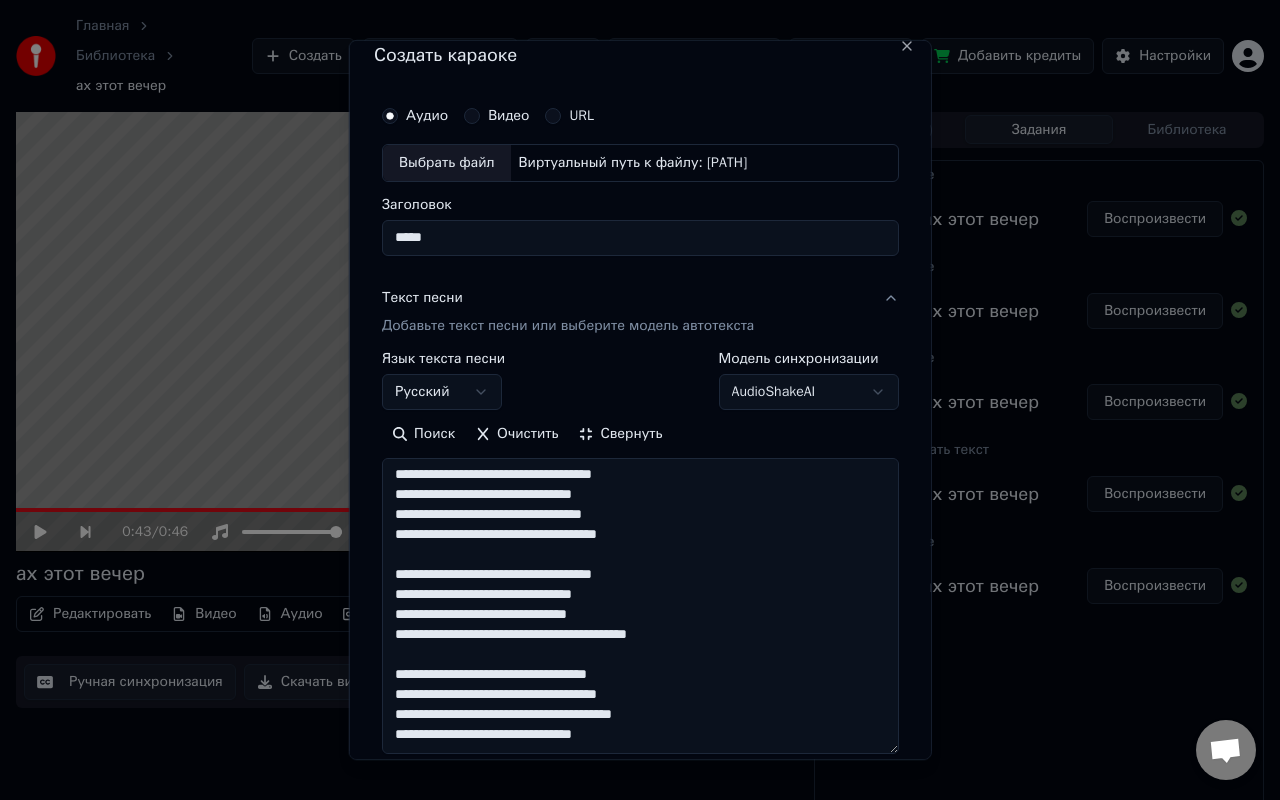 click on "**********" at bounding box center (640, 606) 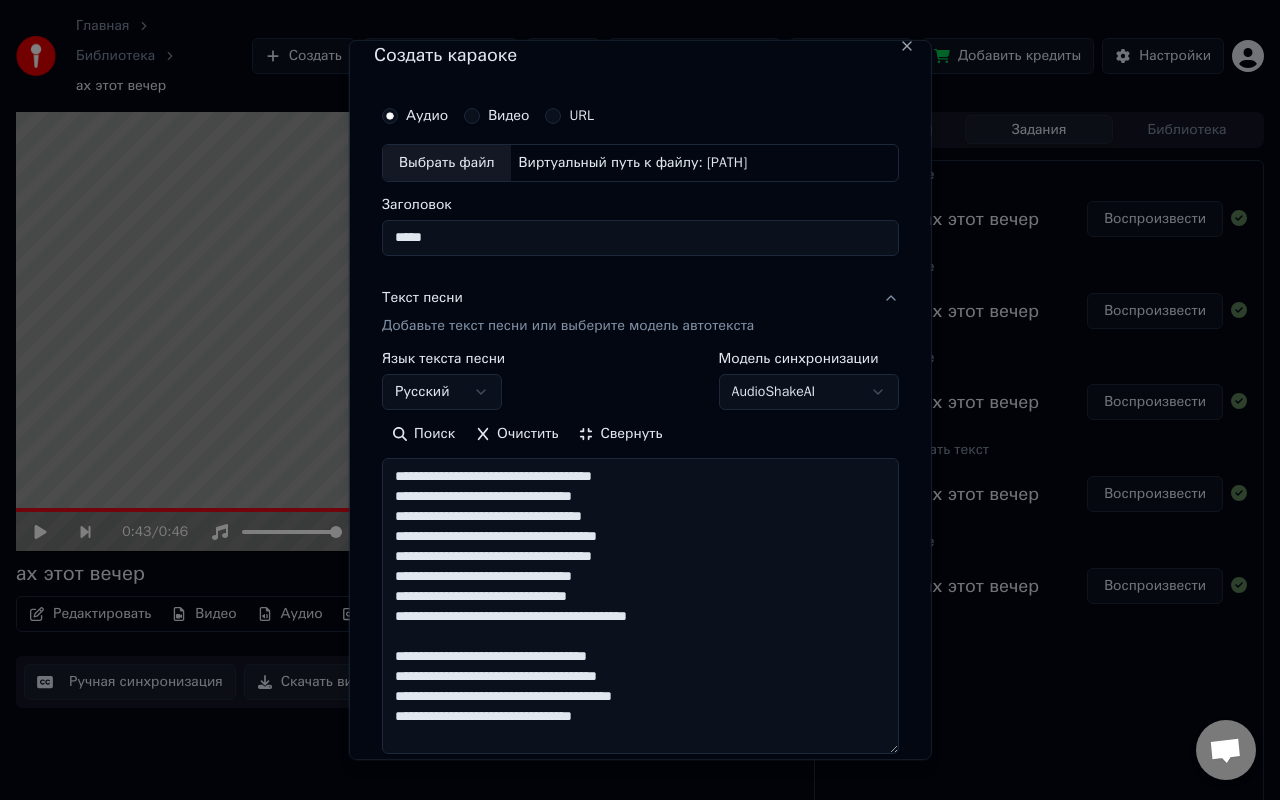 scroll, scrollTop: 0, scrollLeft: 0, axis: both 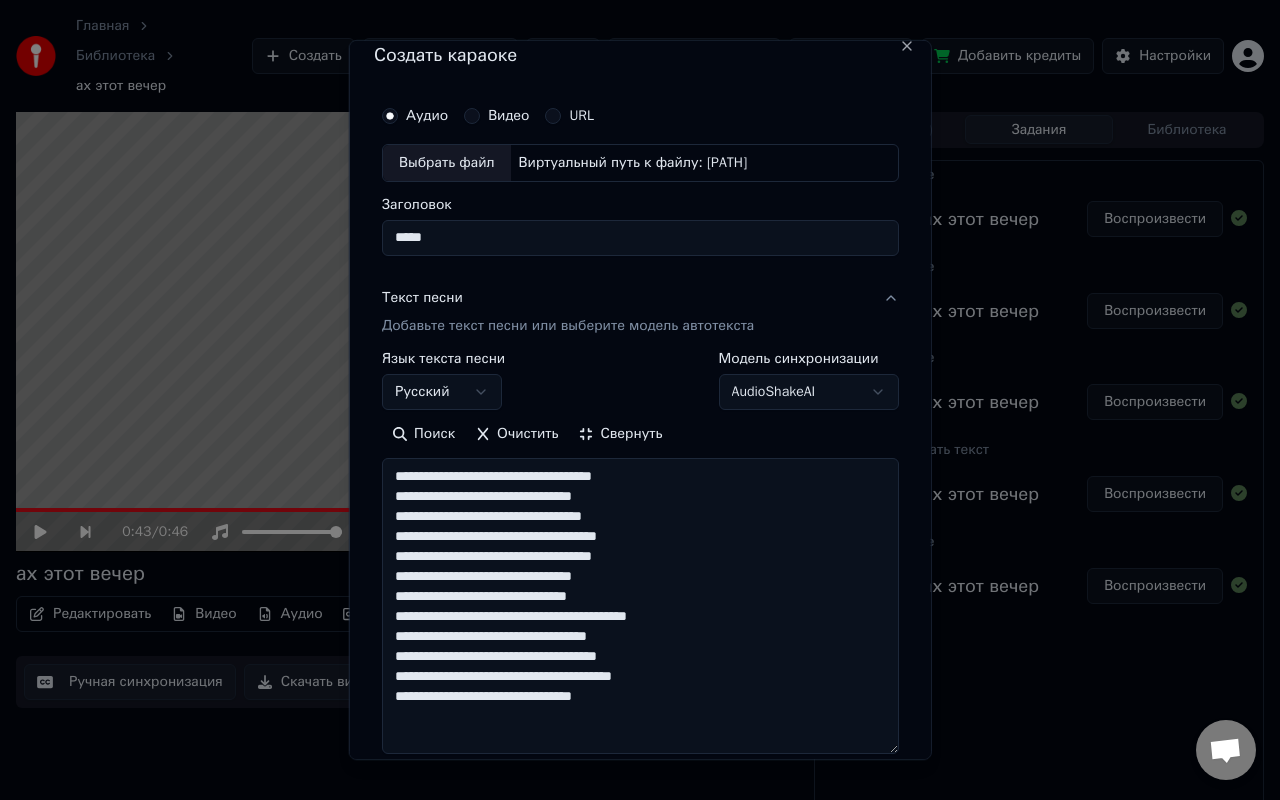 click on "**********" at bounding box center (640, 606) 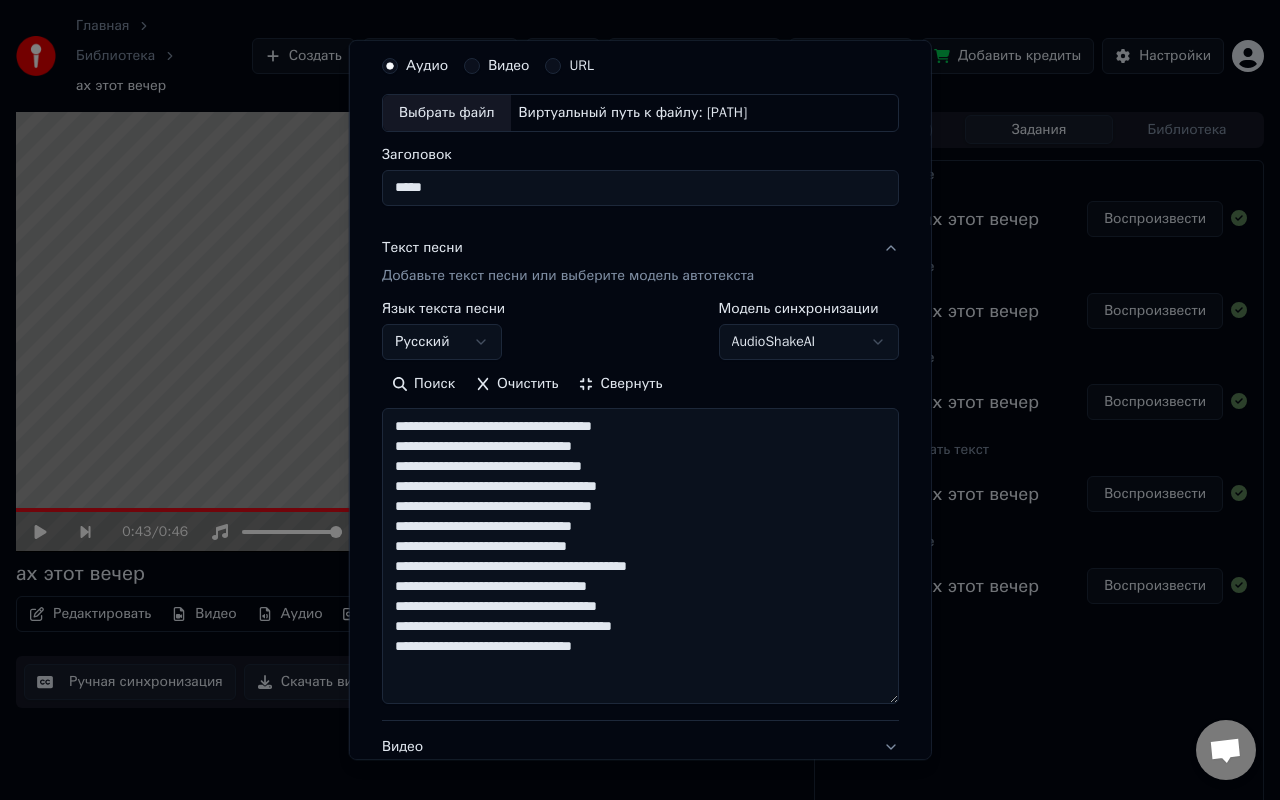 scroll, scrollTop: 71, scrollLeft: 0, axis: vertical 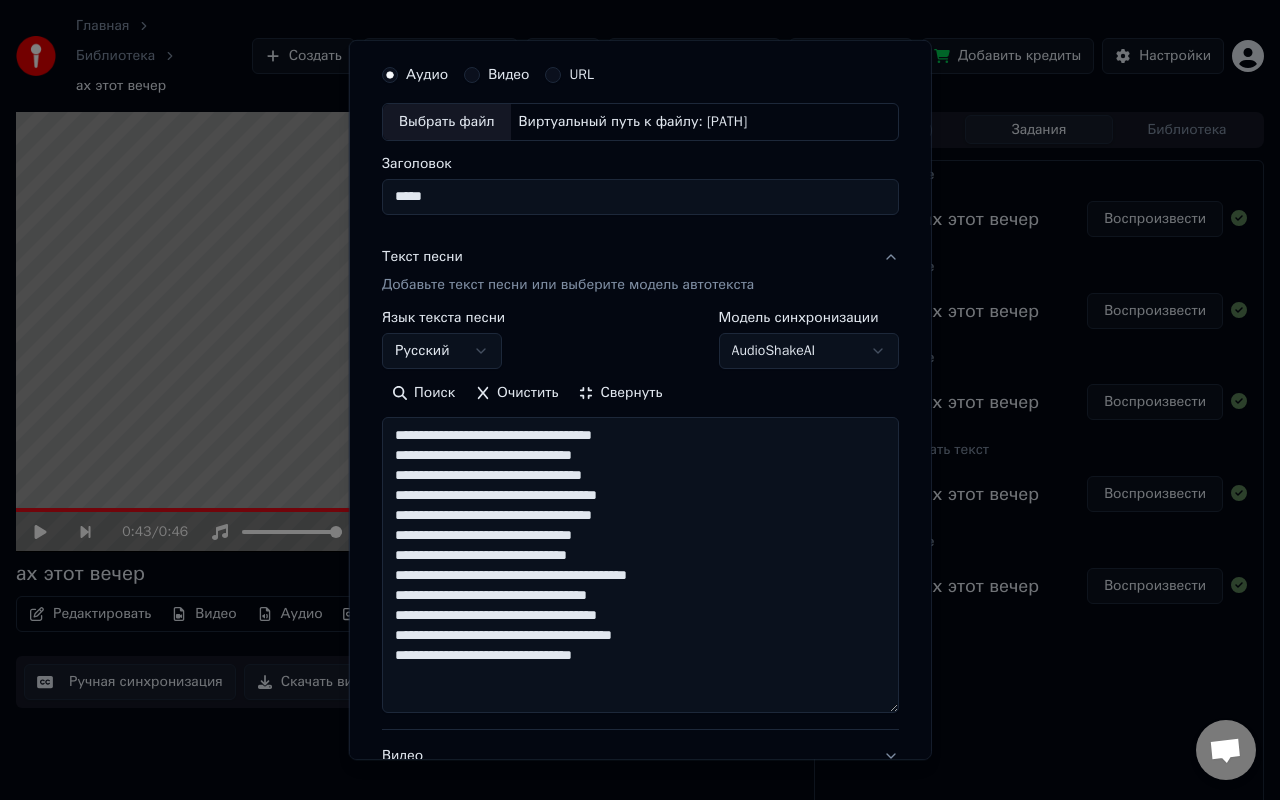 drag, startPoint x: 714, startPoint y: 500, endPoint x: 390, endPoint y: 437, distance: 330.06818 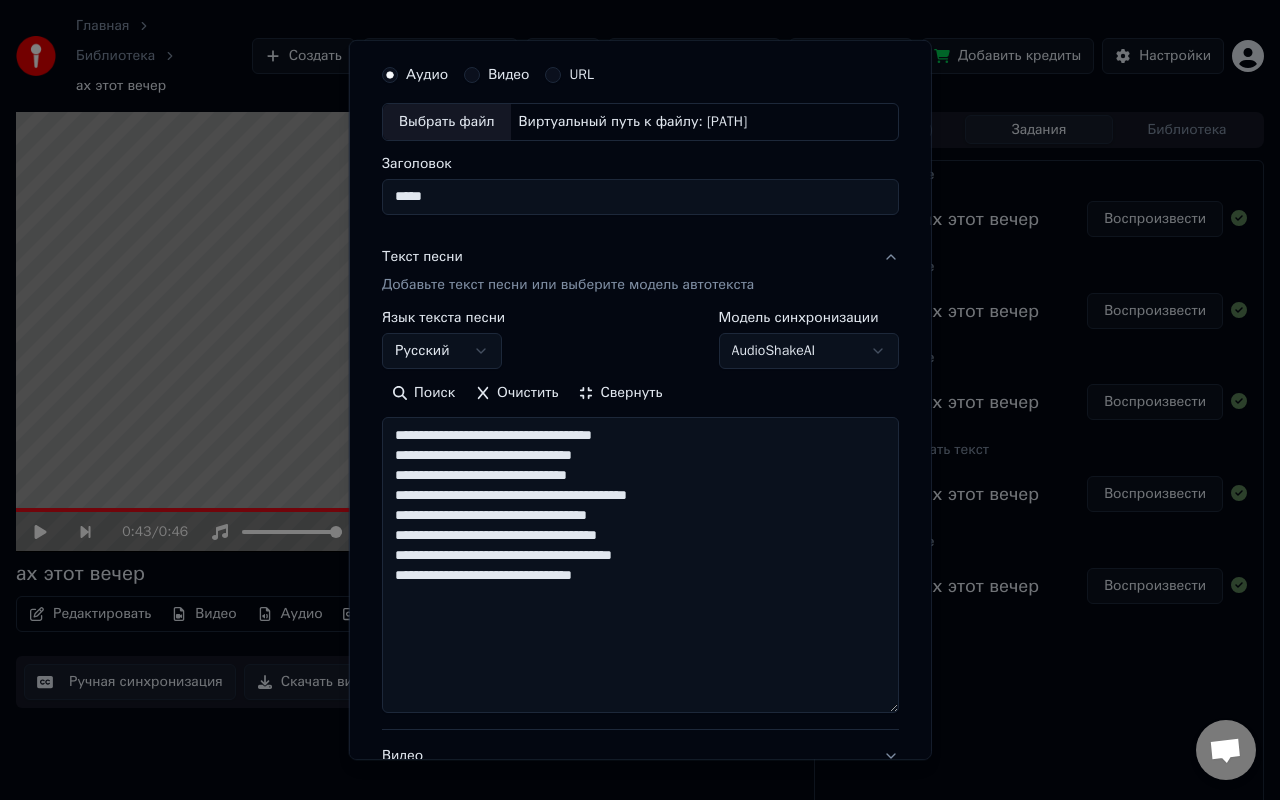 click on "Виртуальный путь к файлу: [PATH]" at bounding box center [632, 122] 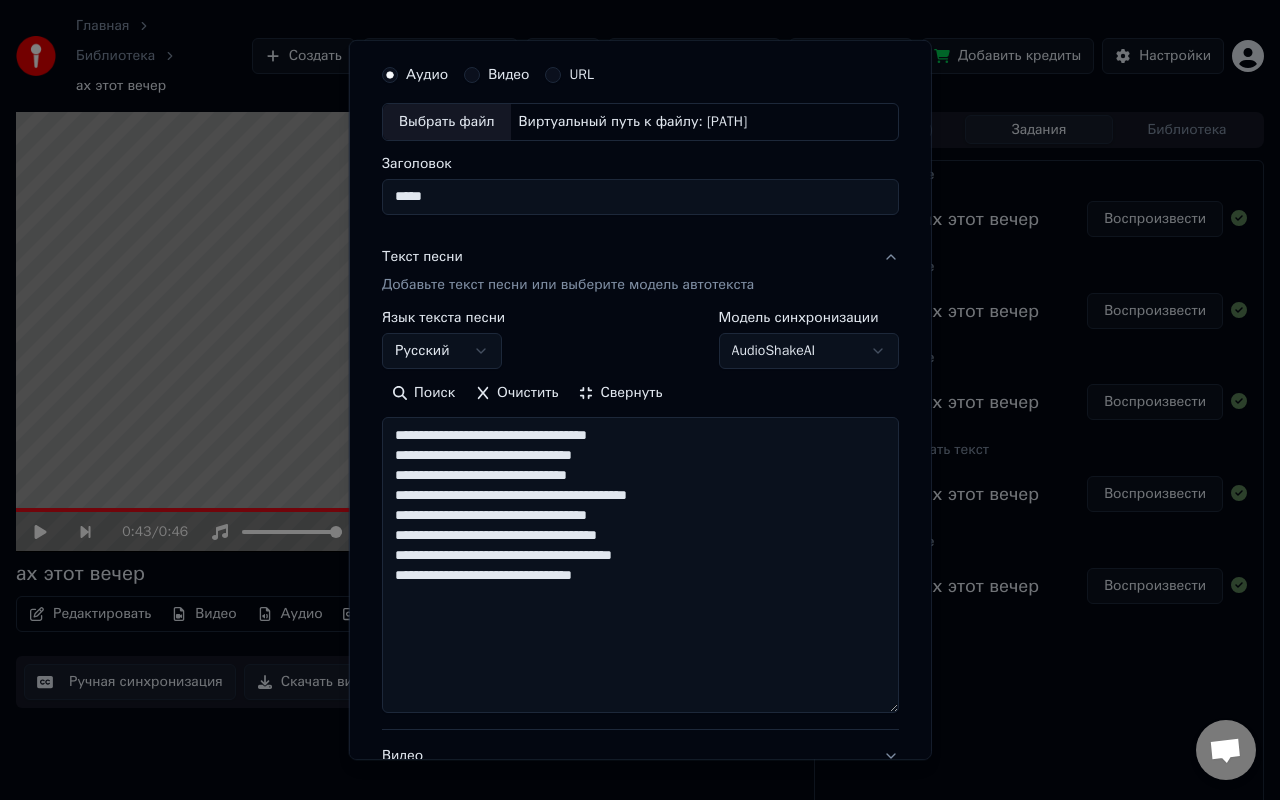 click on "**********" at bounding box center [640, 565] 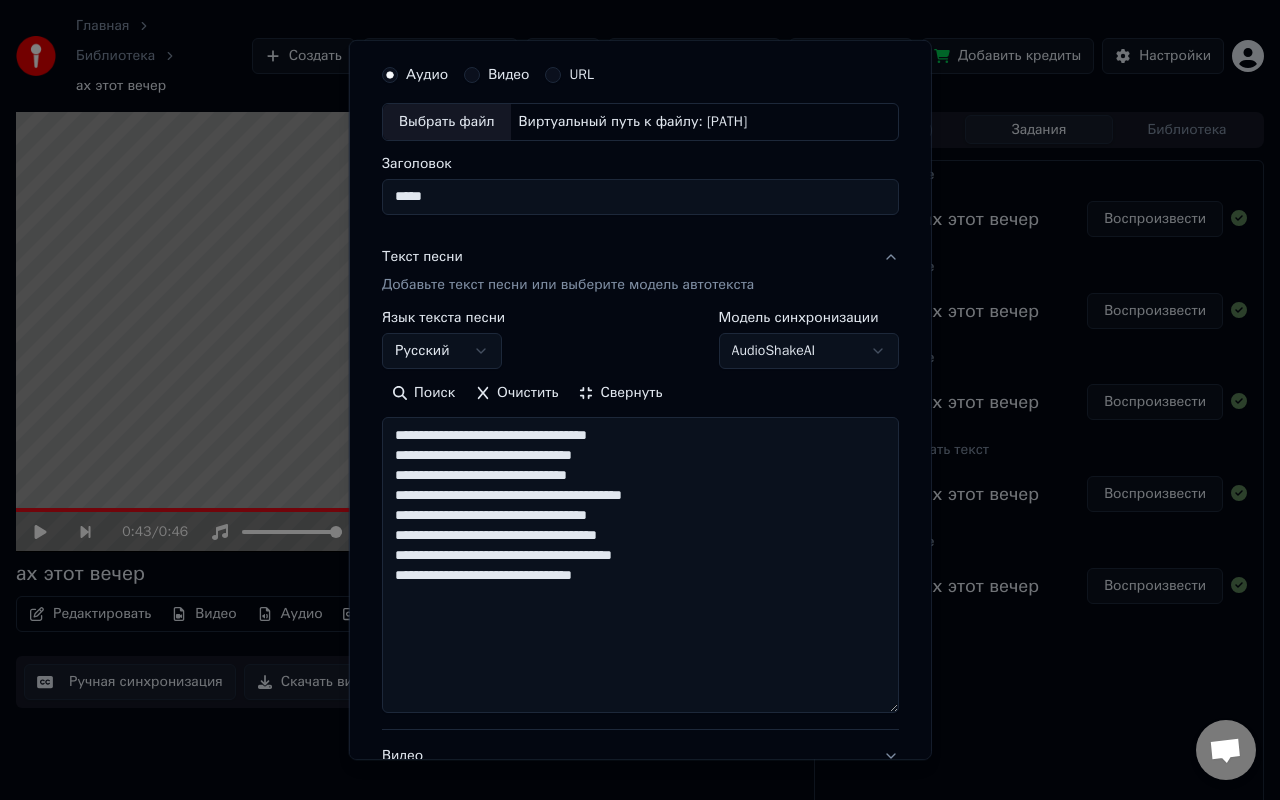 click on "**********" at bounding box center (640, 565) 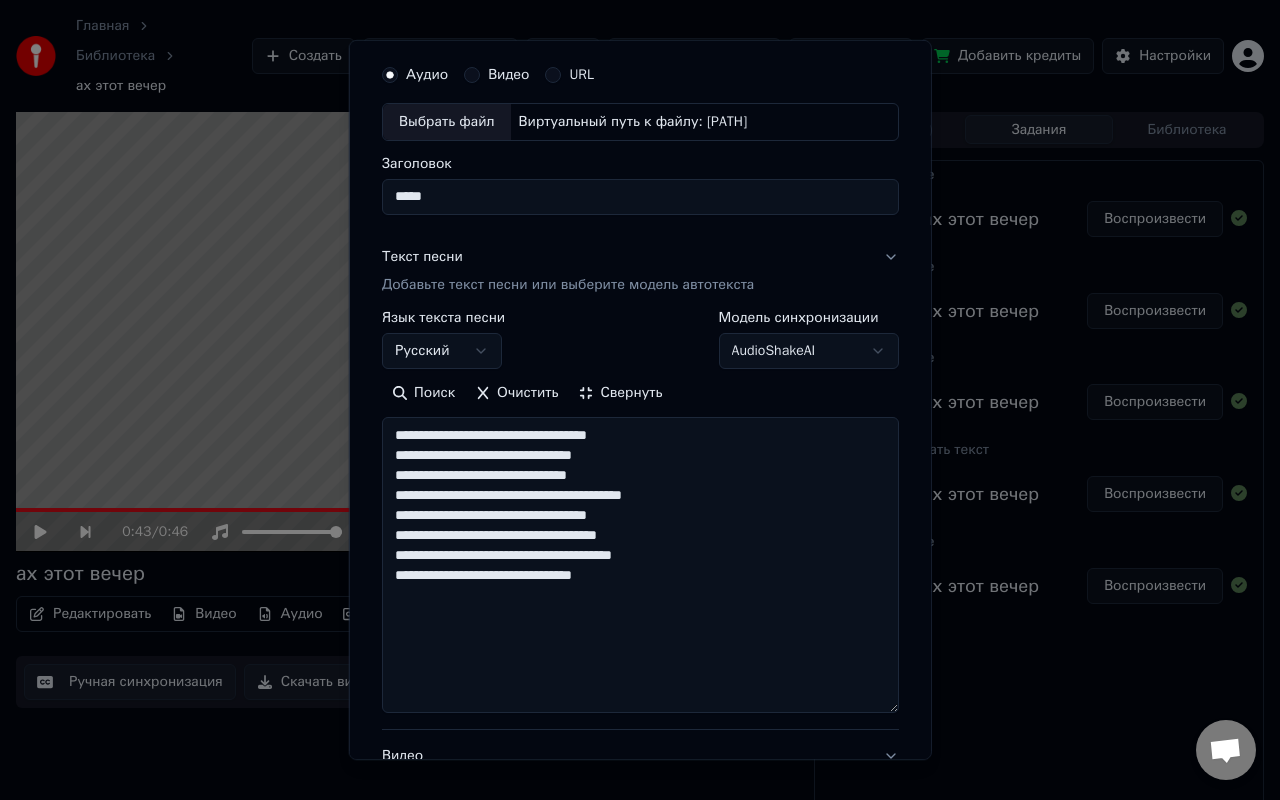 scroll, scrollTop: 0, scrollLeft: 0, axis: both 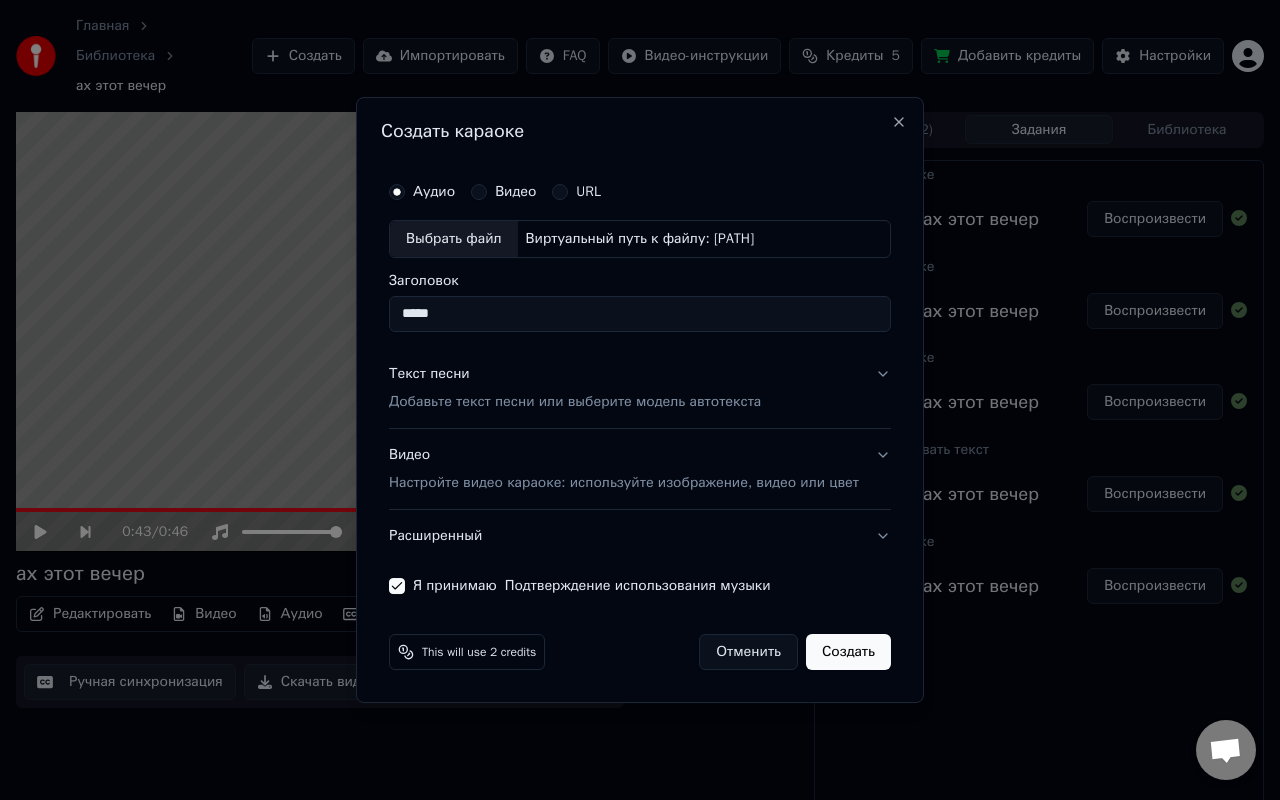 click on "Настройте видео караоке: используйте изображение, видео или цвет" at bounding box center [624, 483] 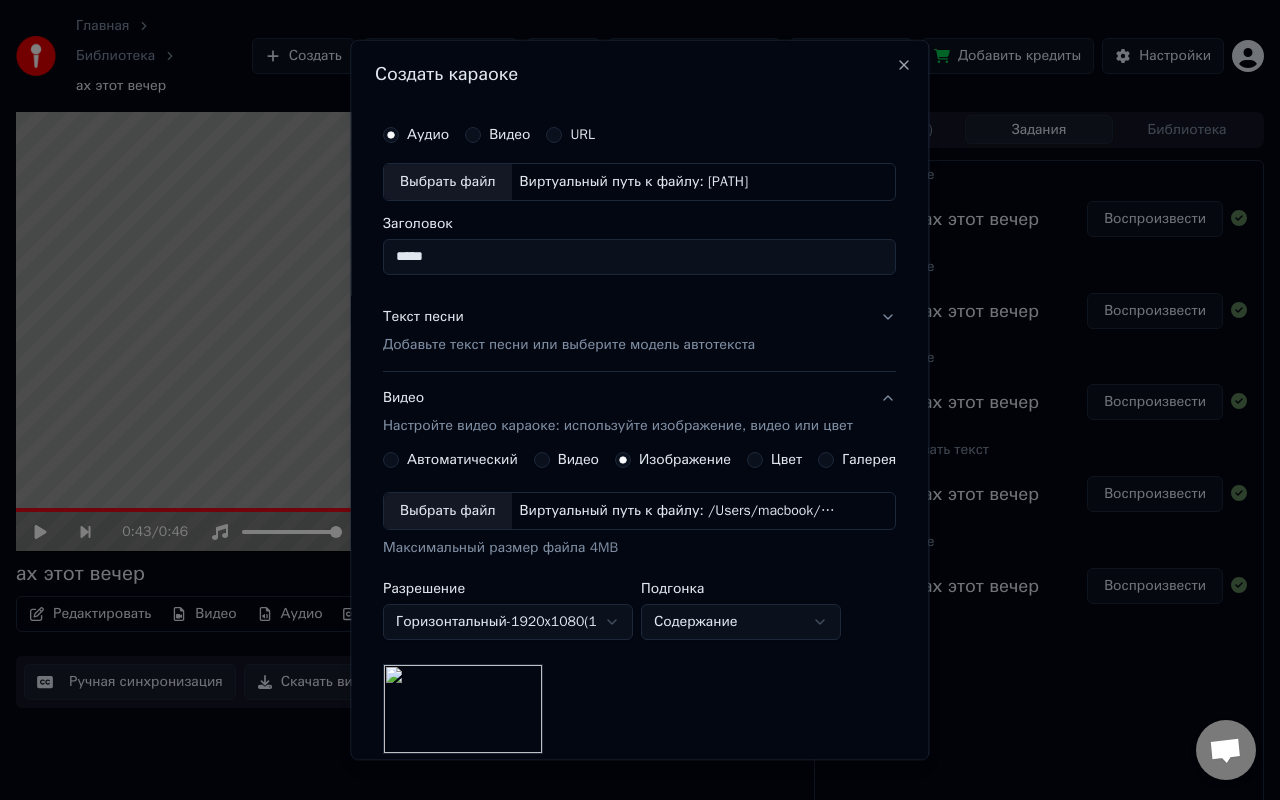 scroll, scrollTop: 280, scrollLeft: 0, axis: vertical 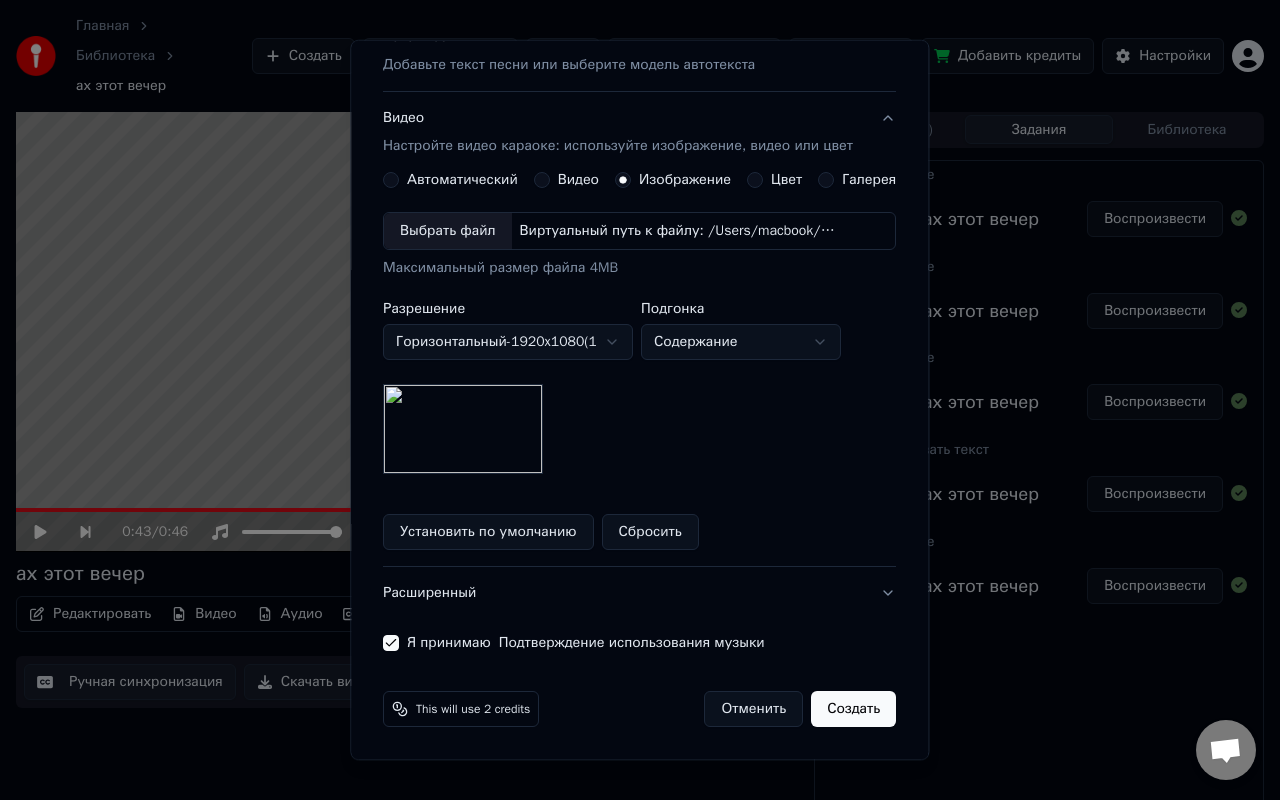 click on "Создать" at bounding box center [854, 709] 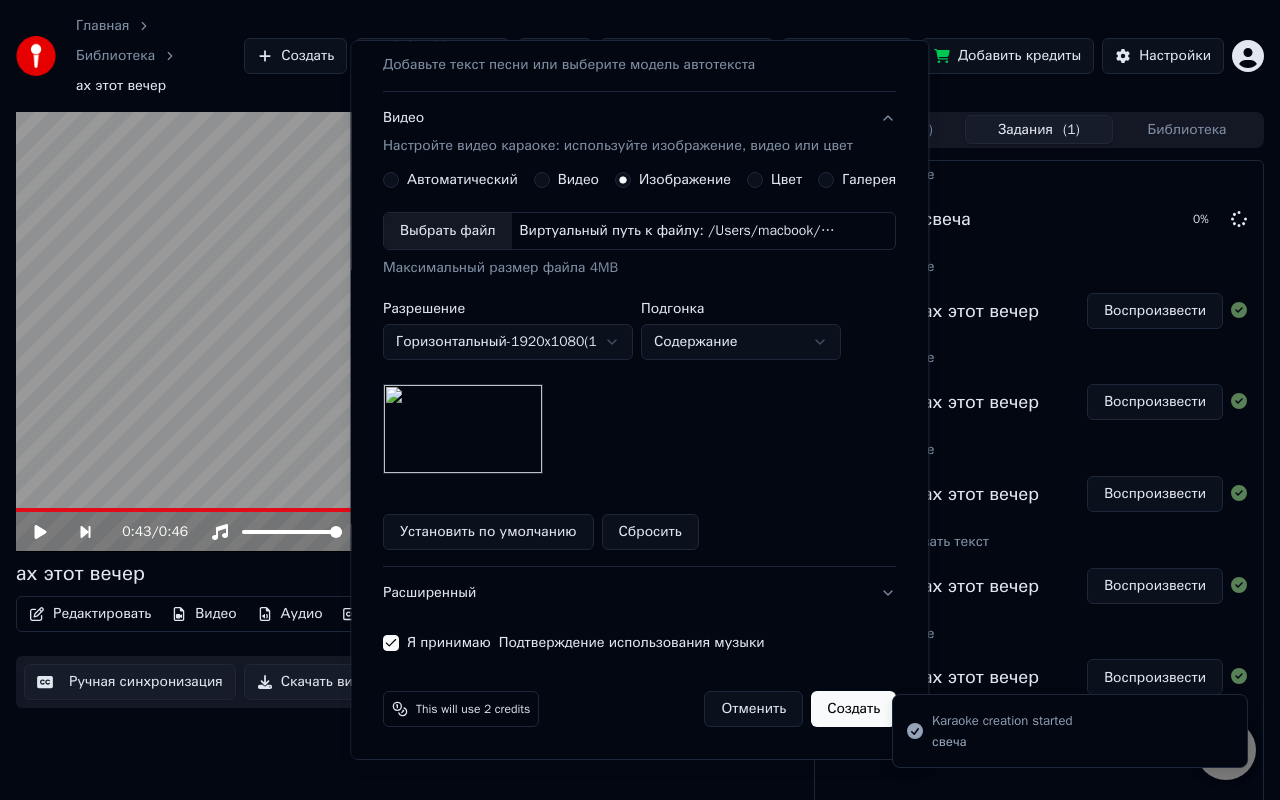 type 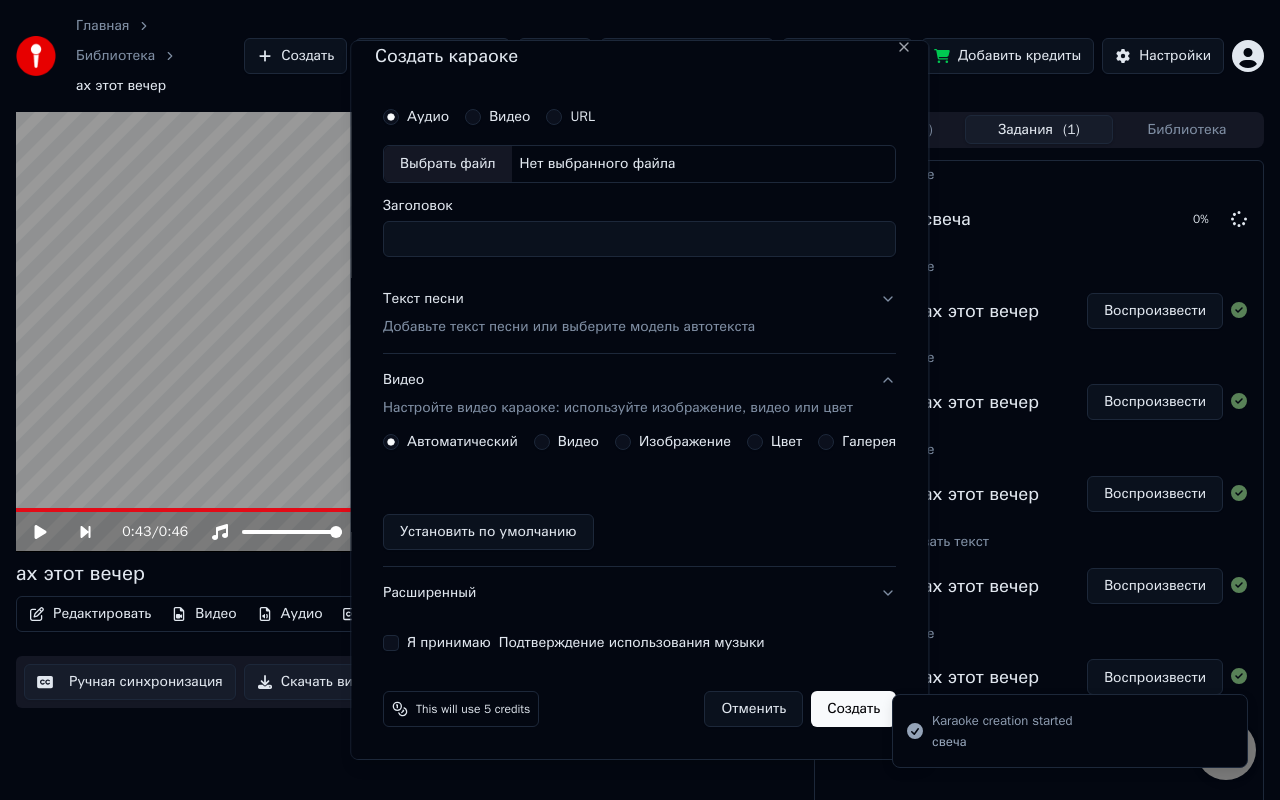 scroll, scrollTop: 18, scrollLeft: 0, axis: vertical 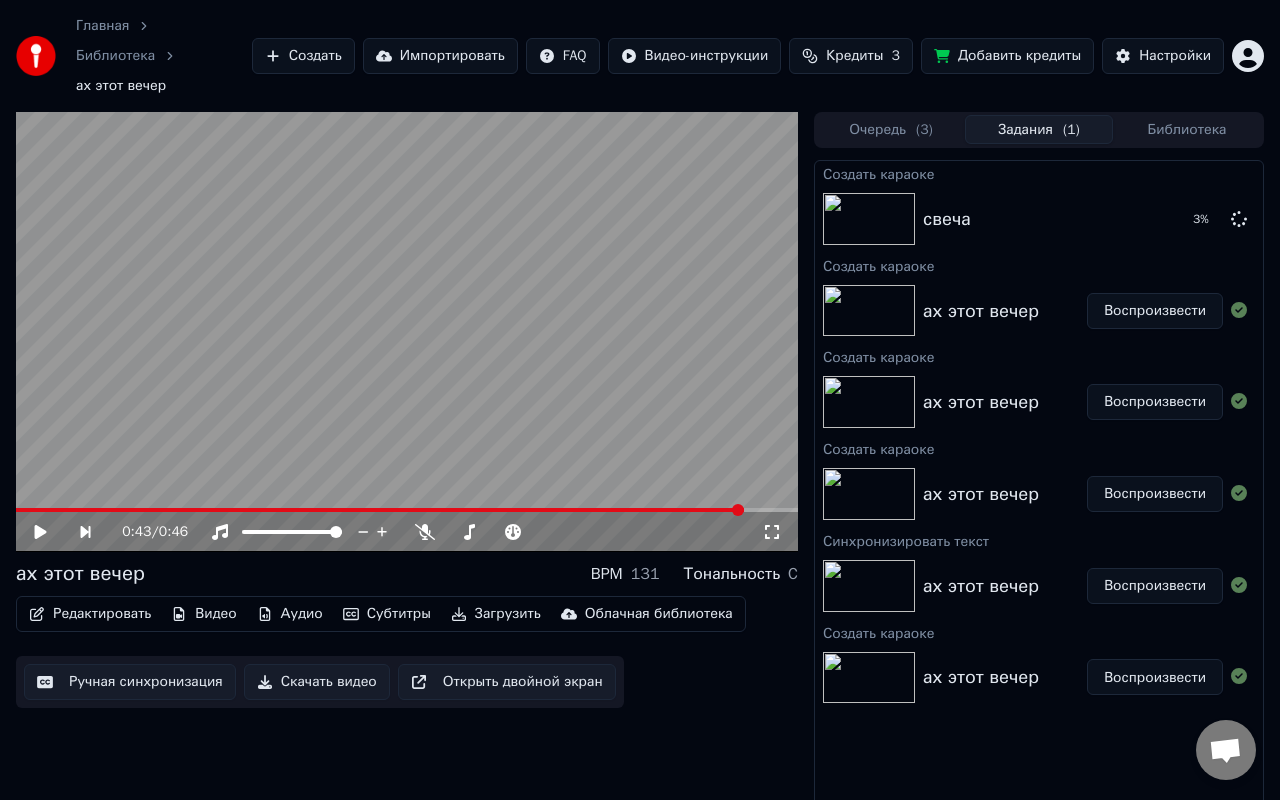 click on "Воспроизвести" at bounding box center [1155, 311] 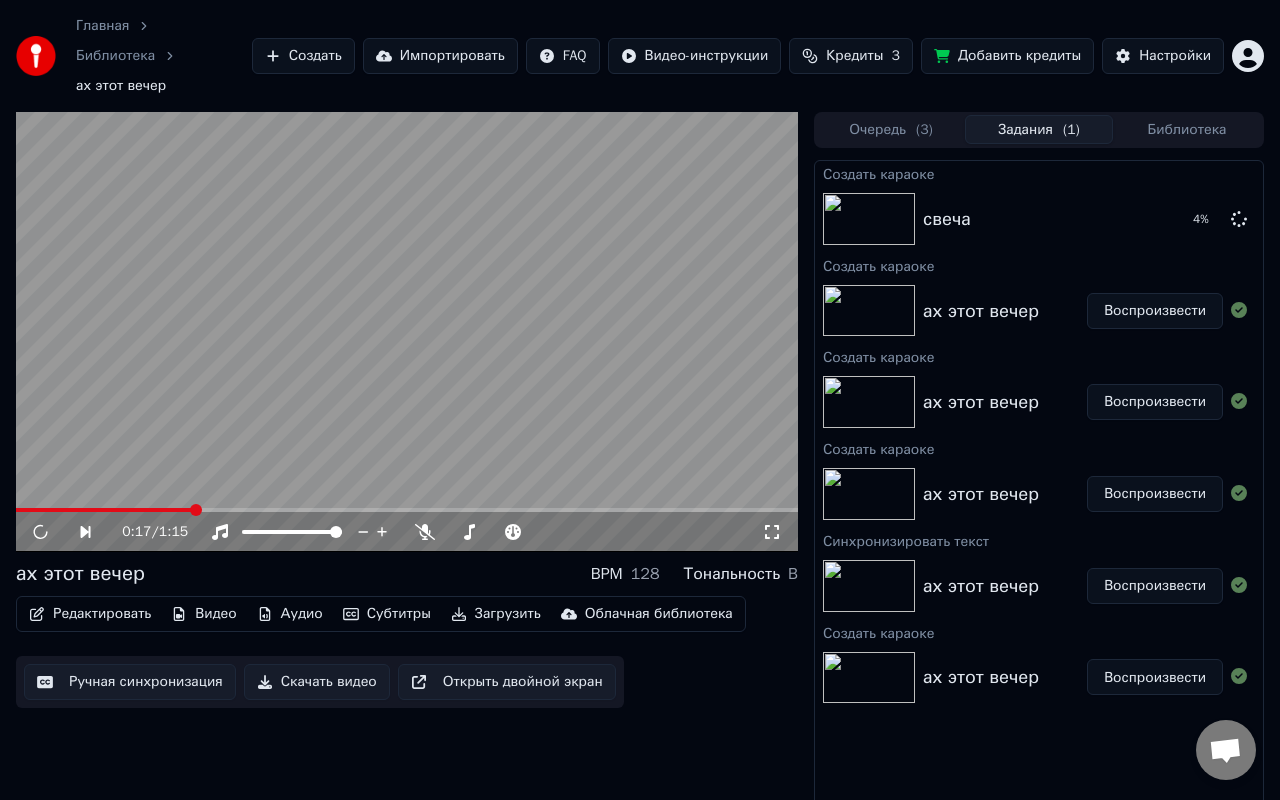 click at bounding box center (407, 510) 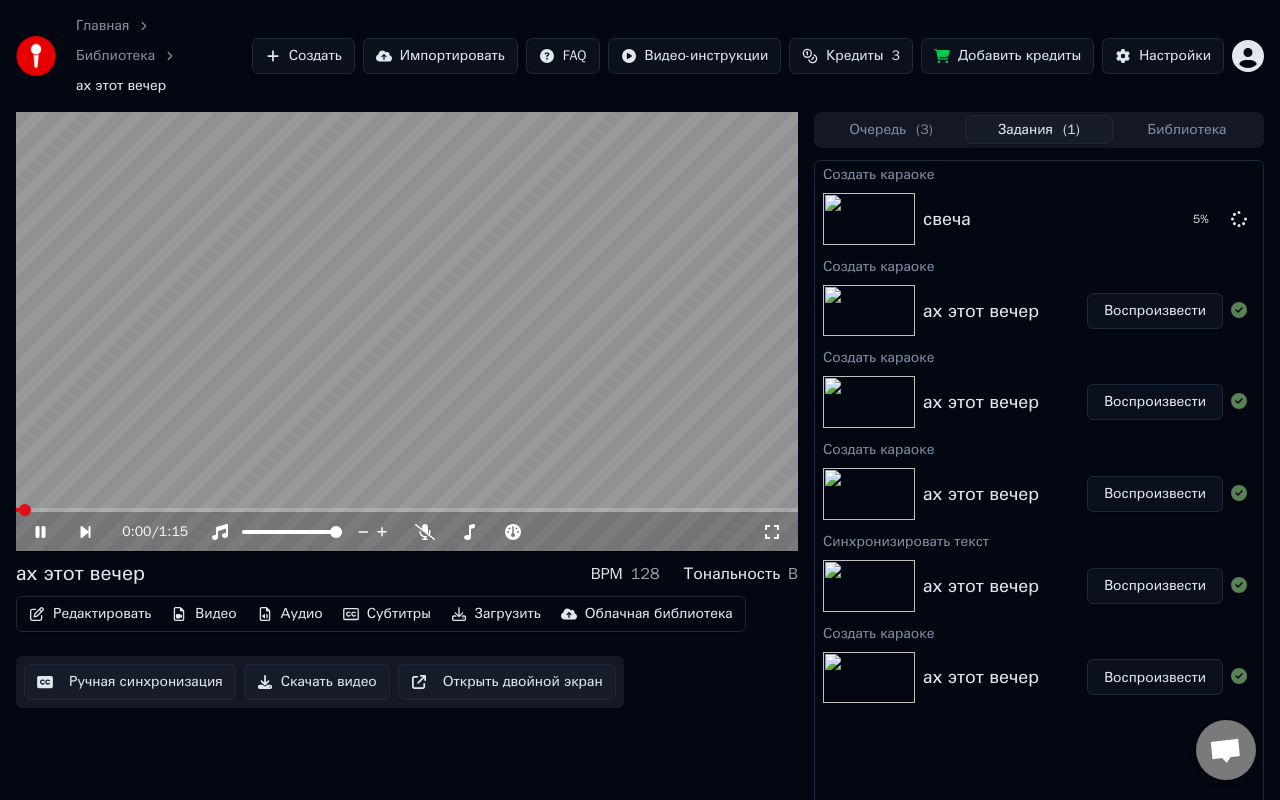 click at bounding box center (407, 332) 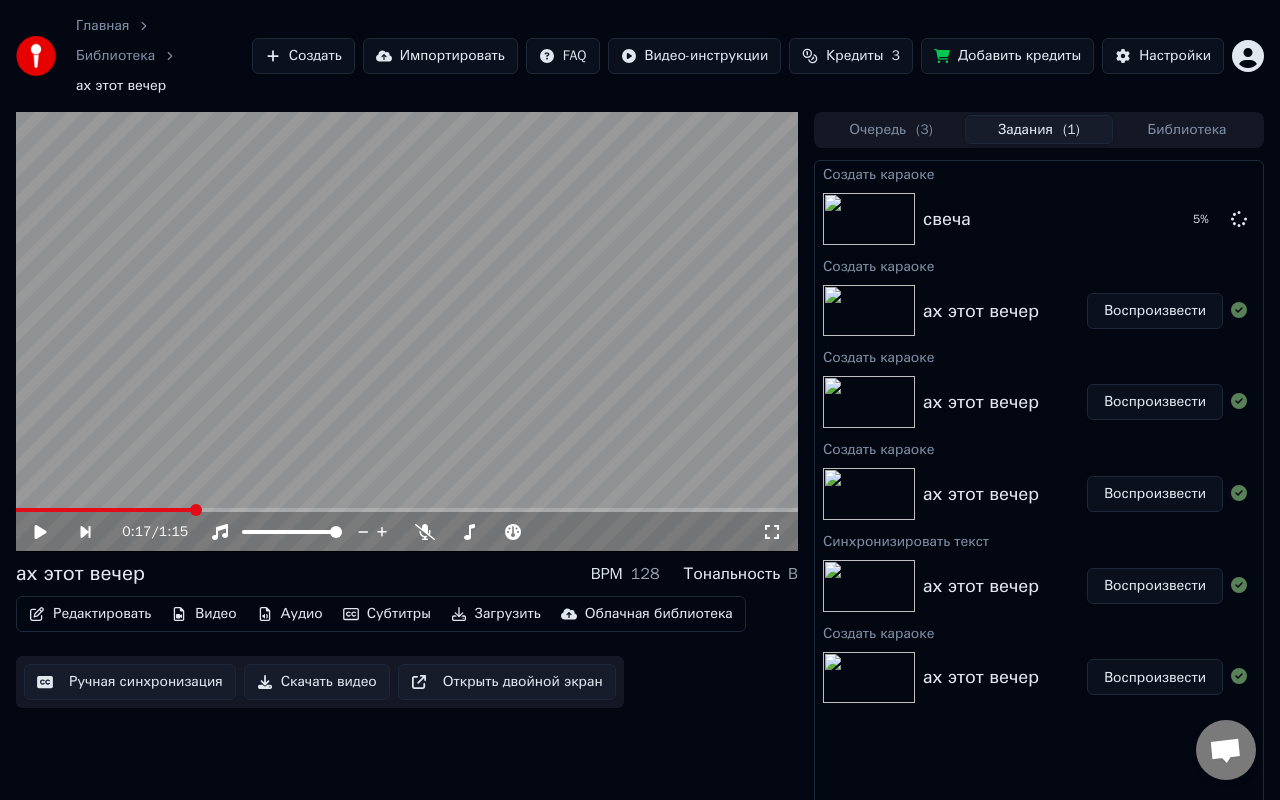 click at bounding box center [407, 510] 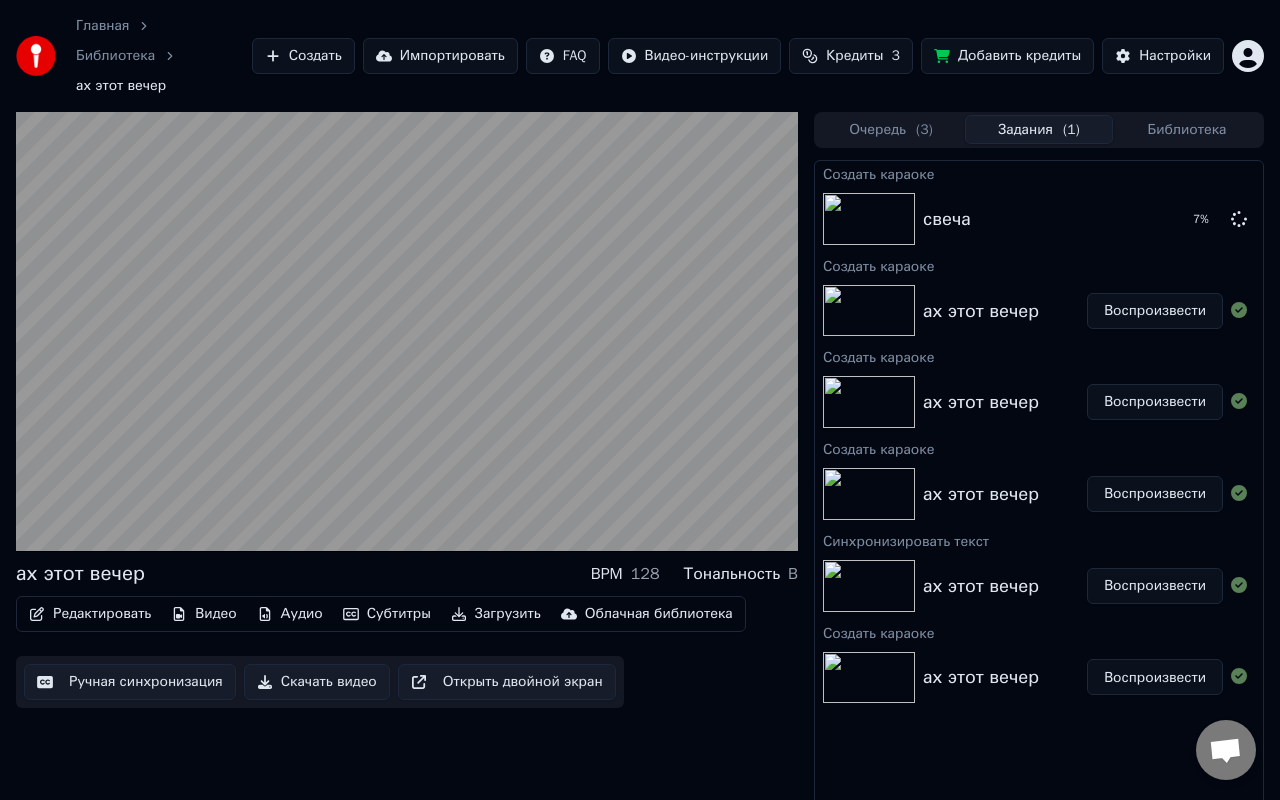 click on "Воспроизвести" at bounding box center [1155, 311] 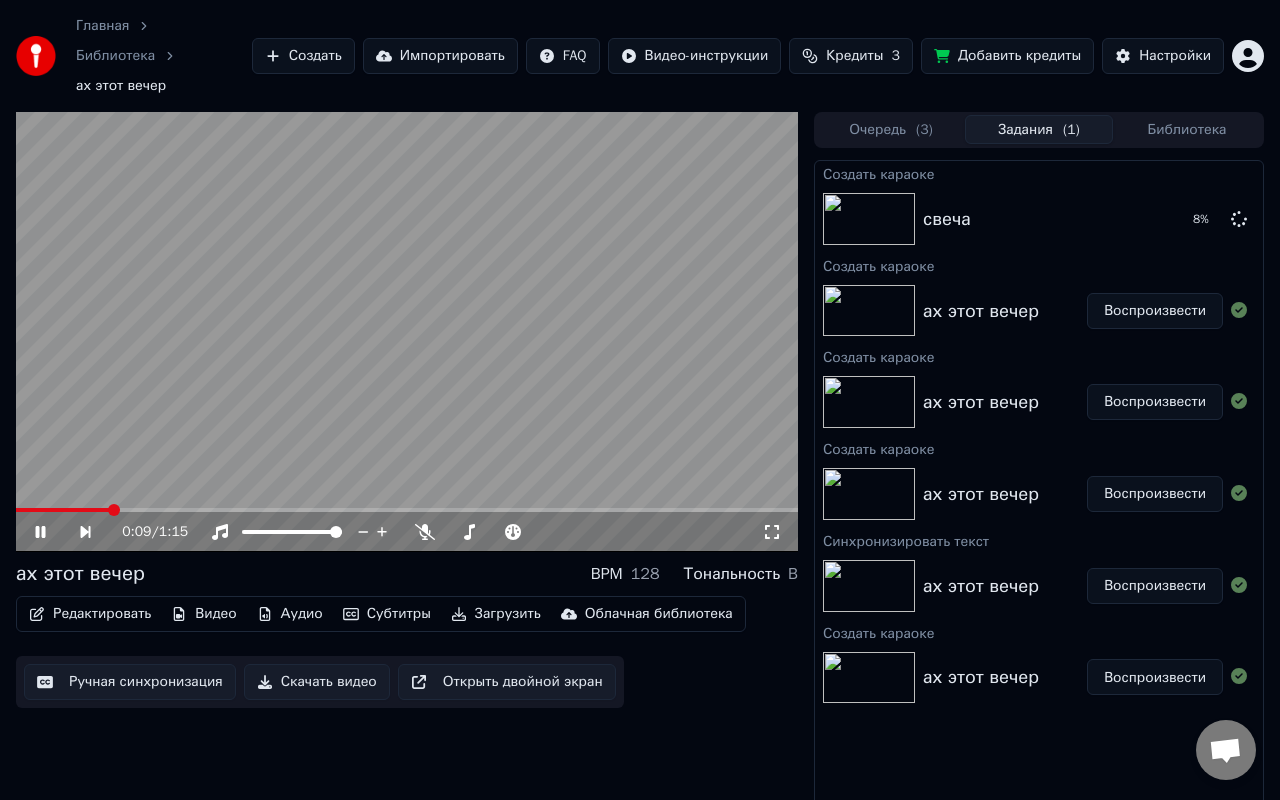 click at bounding box center [407, 510] 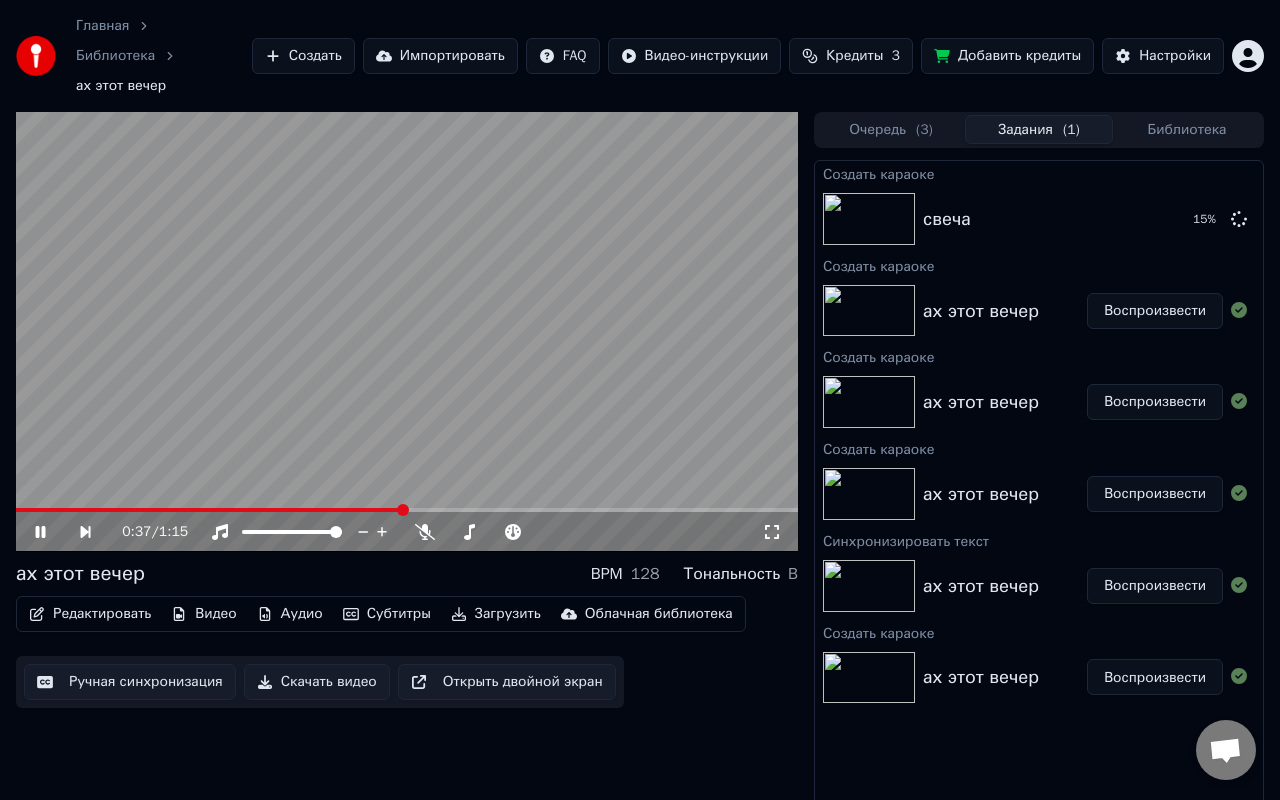 click on "B" at bounding box center [793, 574] 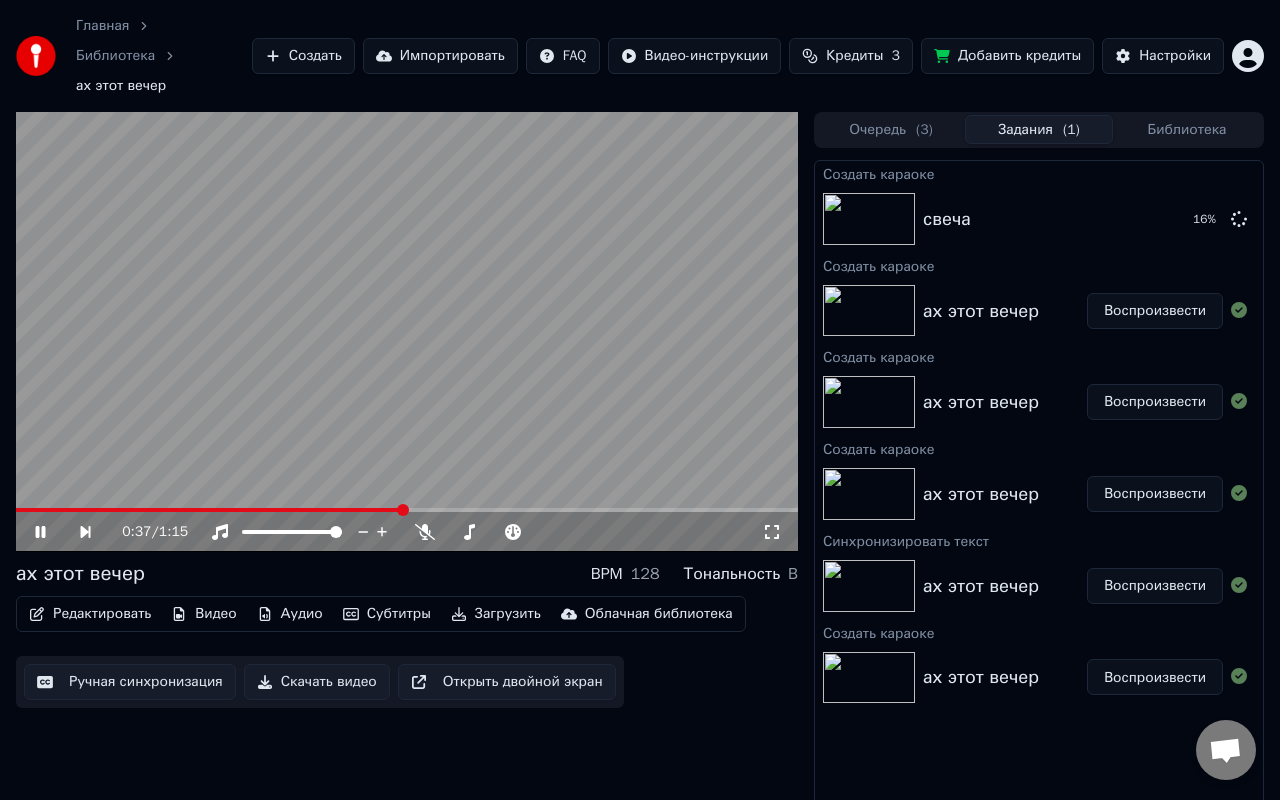 click on "B" at bounding box center [793, 574] 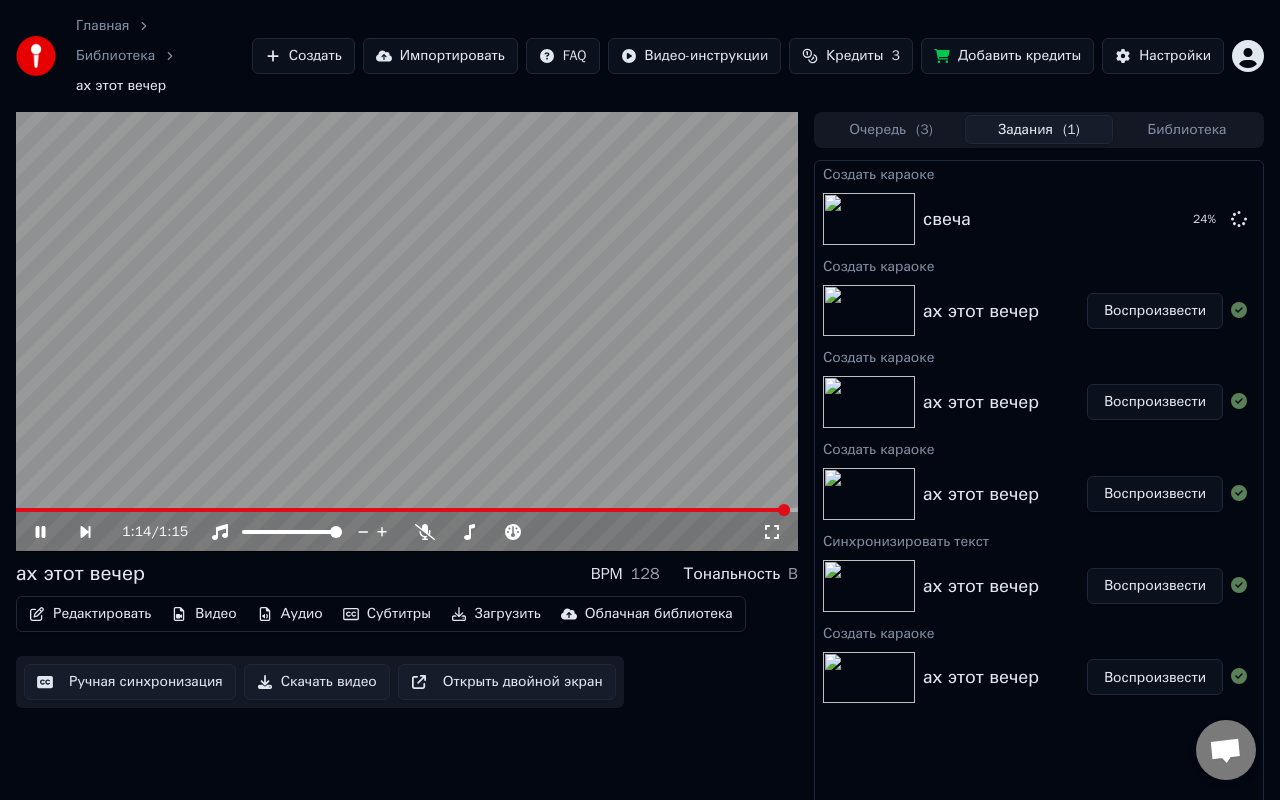 click 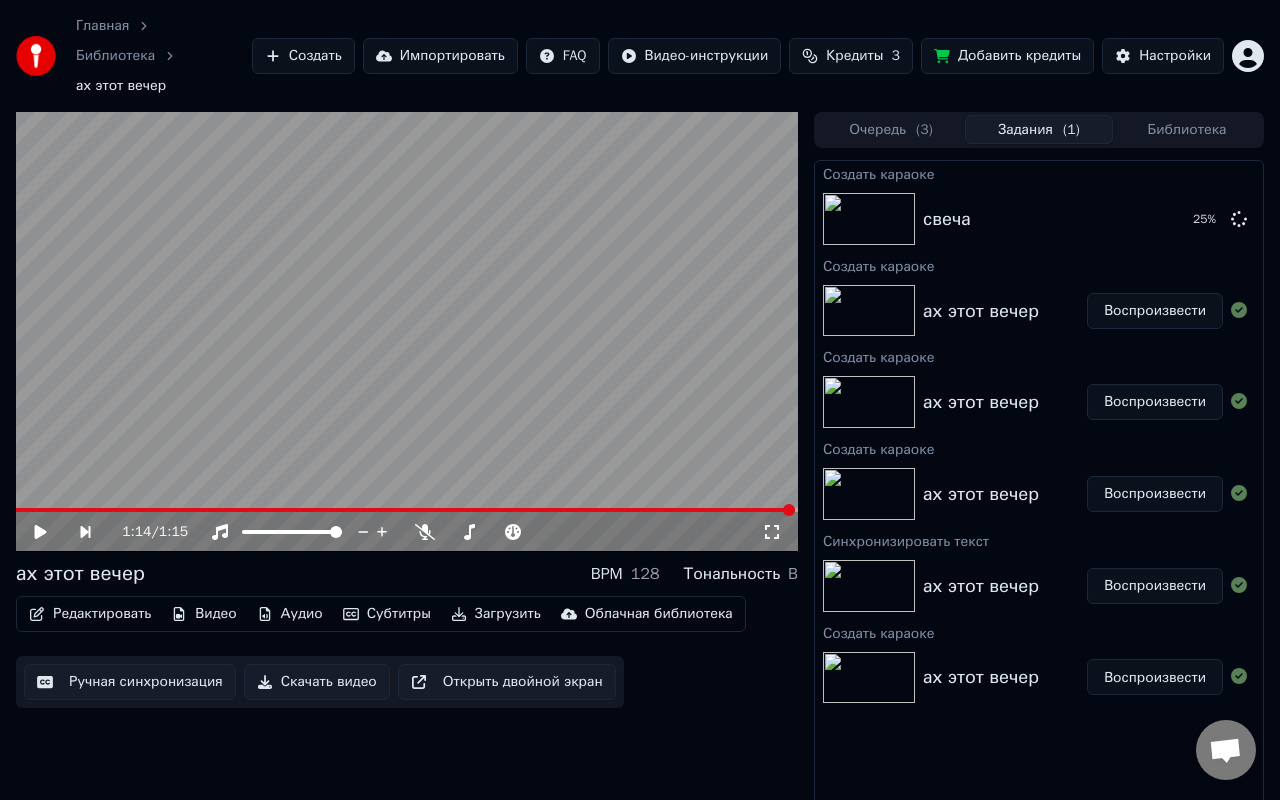 click on "Скачать видео" at bounding box center [317, 682] 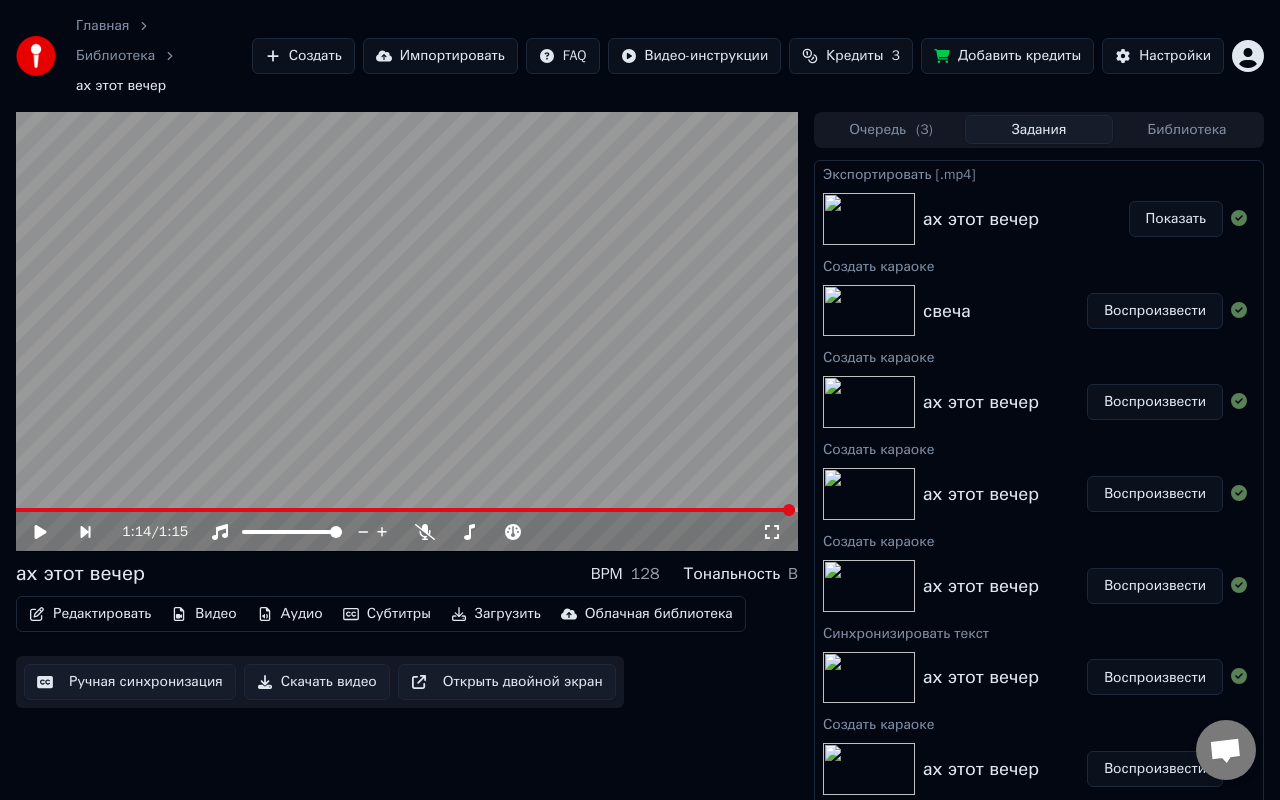 click on "Воспроизвести" at bounding box center [1155, 311] 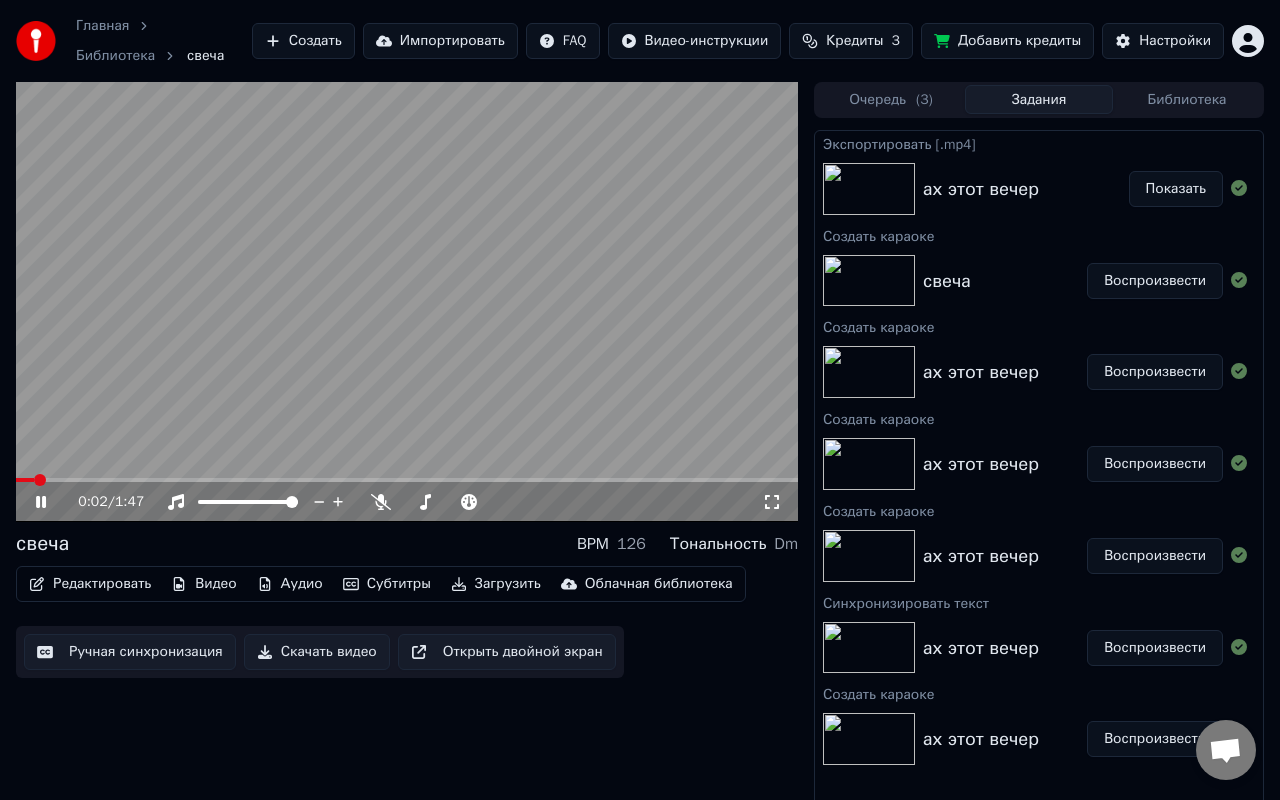 click at bounding box center (407, 480) 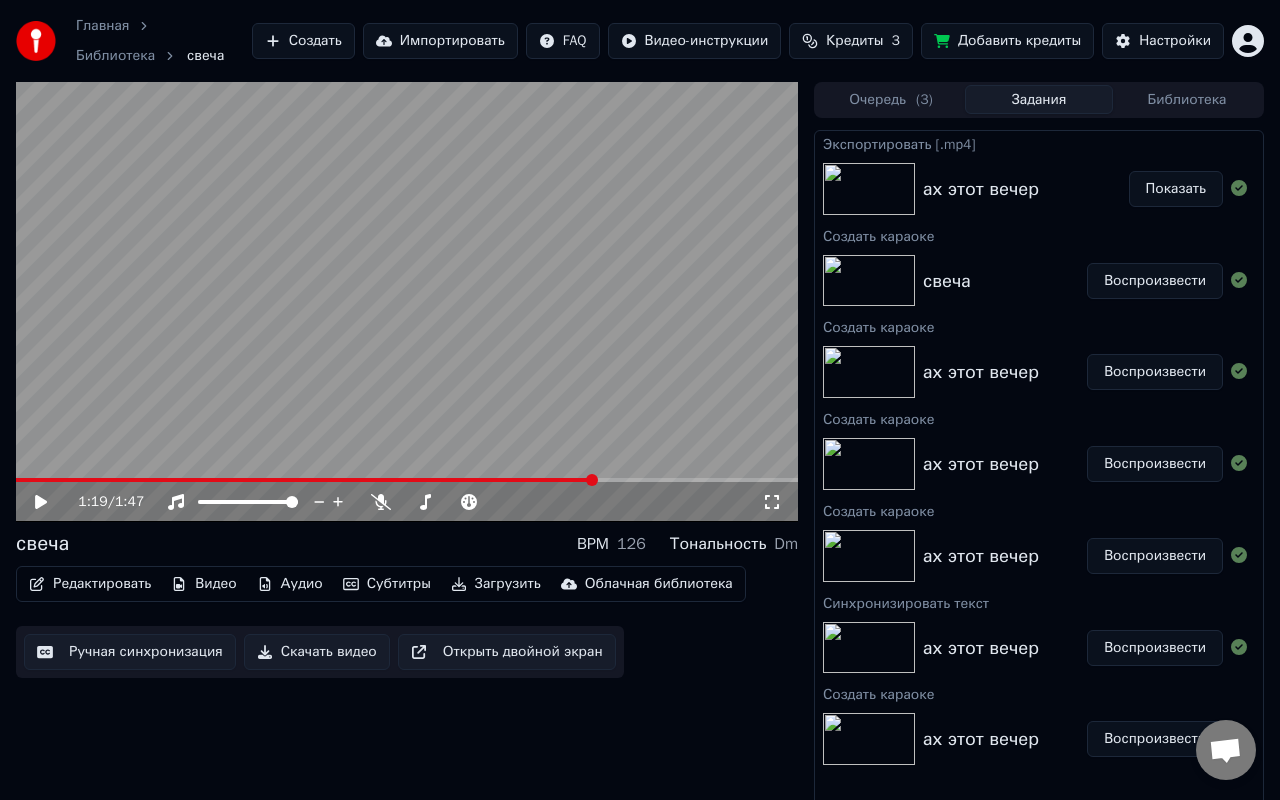 scroll, scrollTop: 40, scrollLeft: 0, axis: vertical 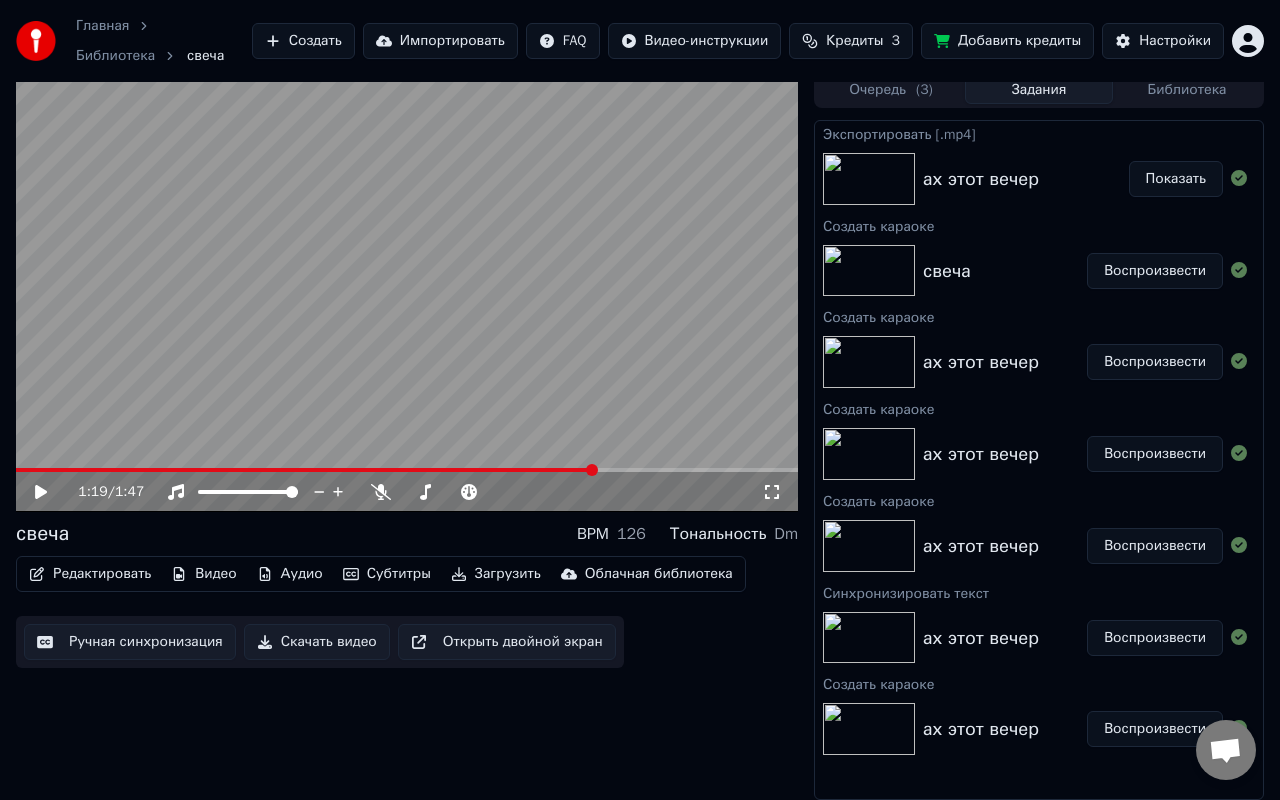 click on "Скачать видео" at bounding box center [317, 642] 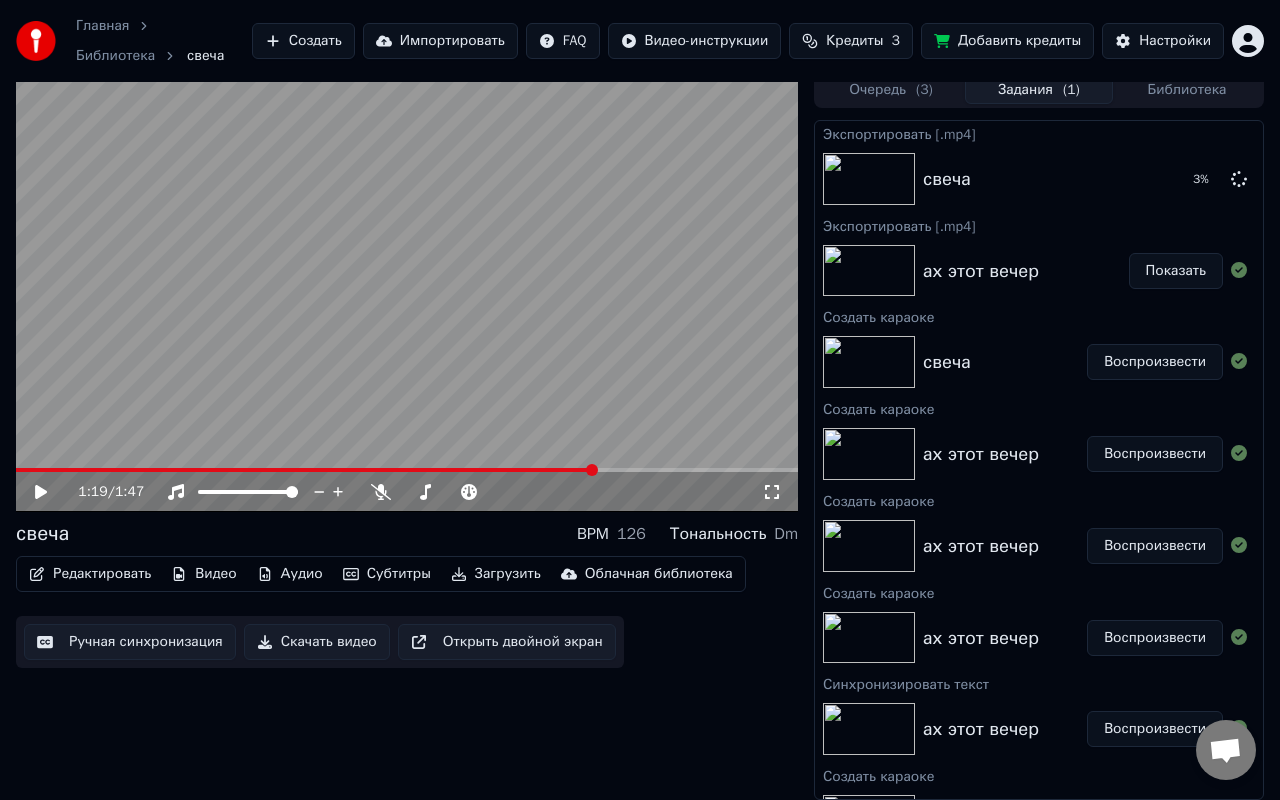 click on "Создать" at bounding box center [303, 41] 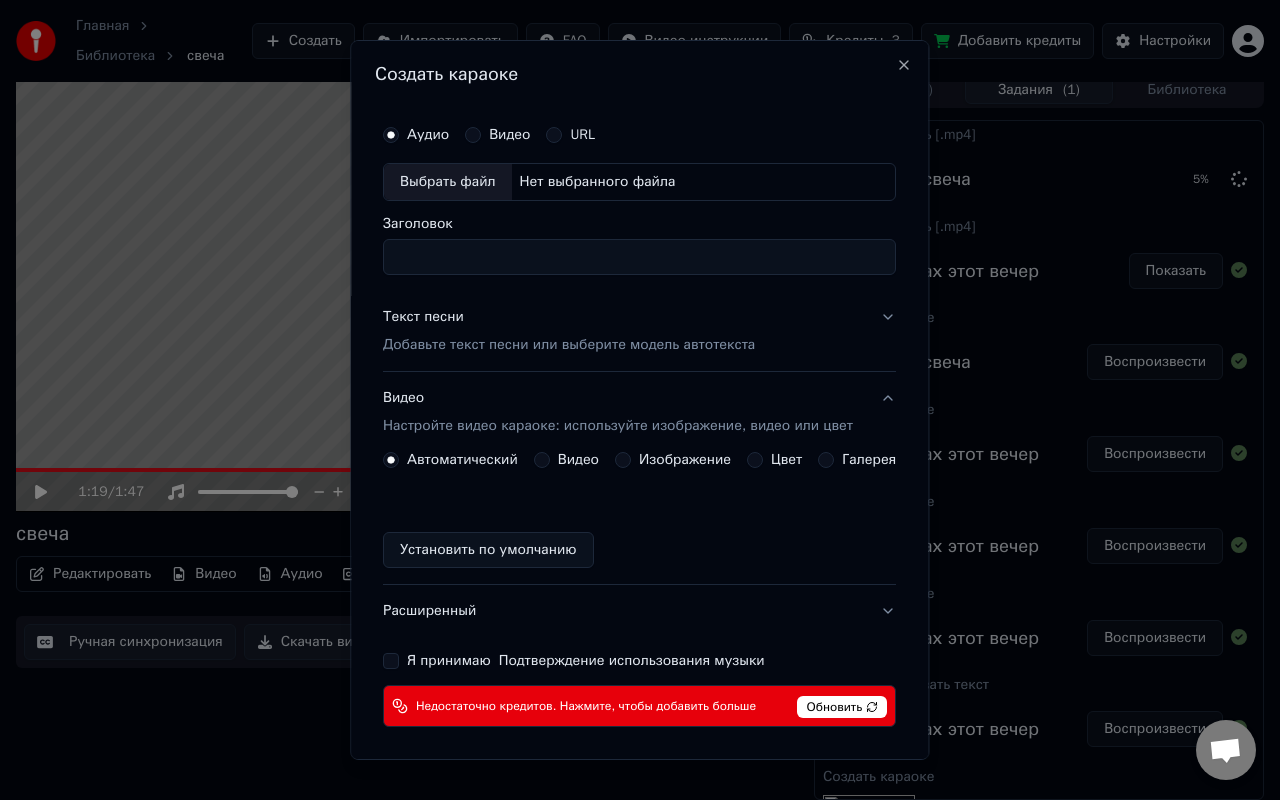 click on "Нет выбранного файла" at bounding box center [598, 182] 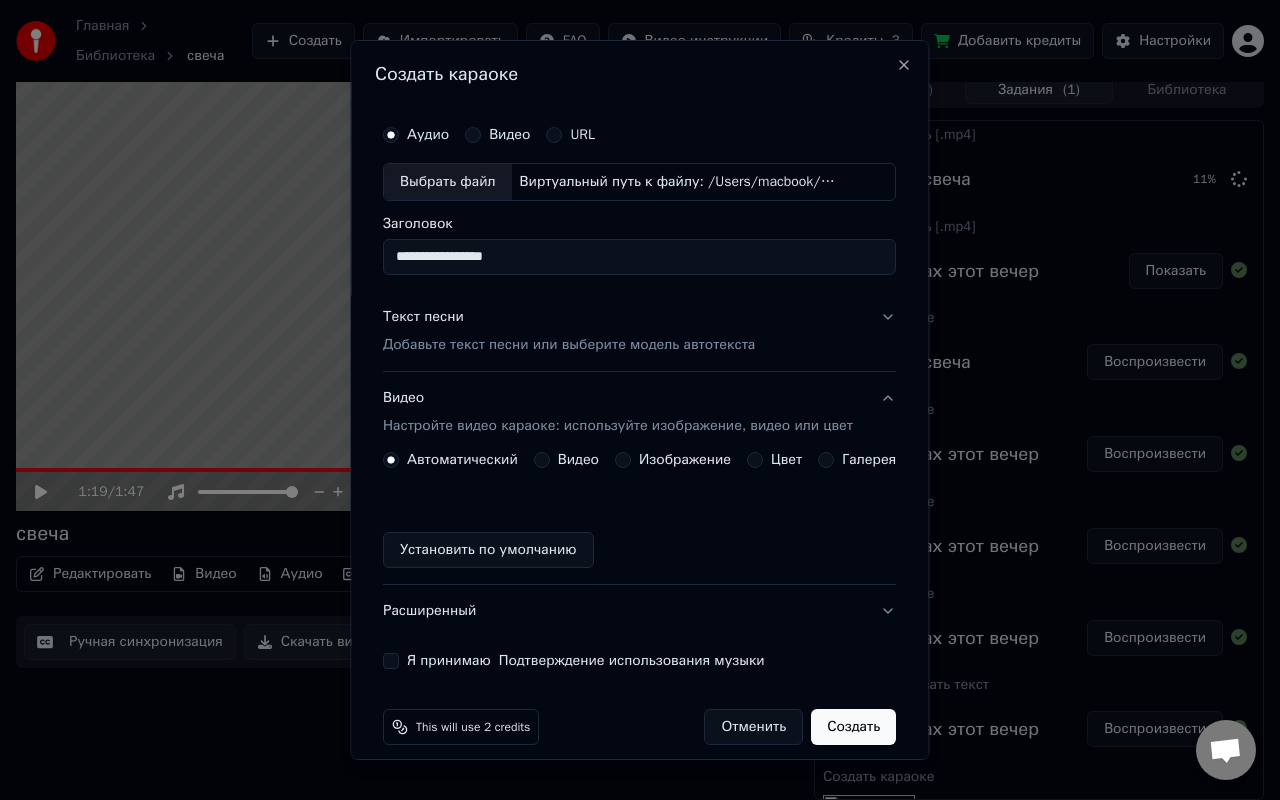 type on "**********" 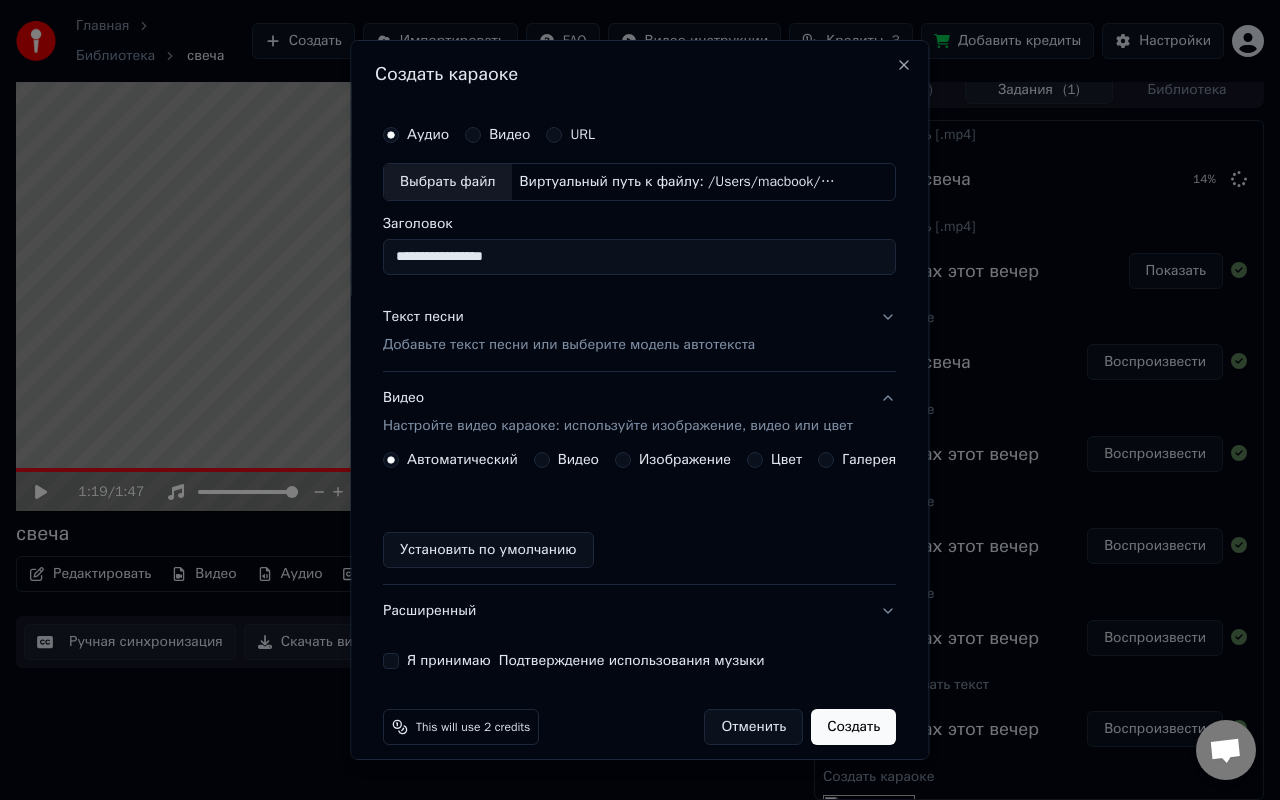 scroll, scrollTop: 9, scrollLeft: 0, axis: vertical 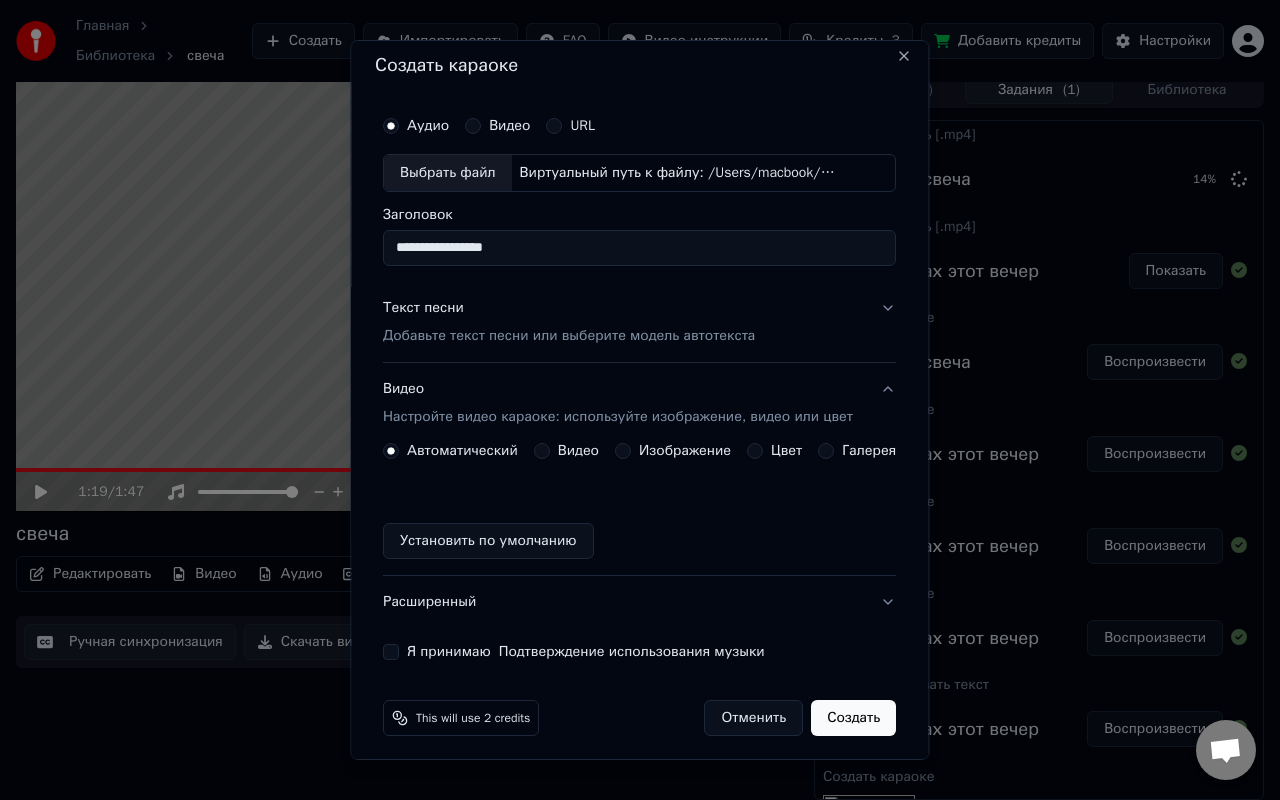 click on "Изображение" at bounding box center (623, 451) 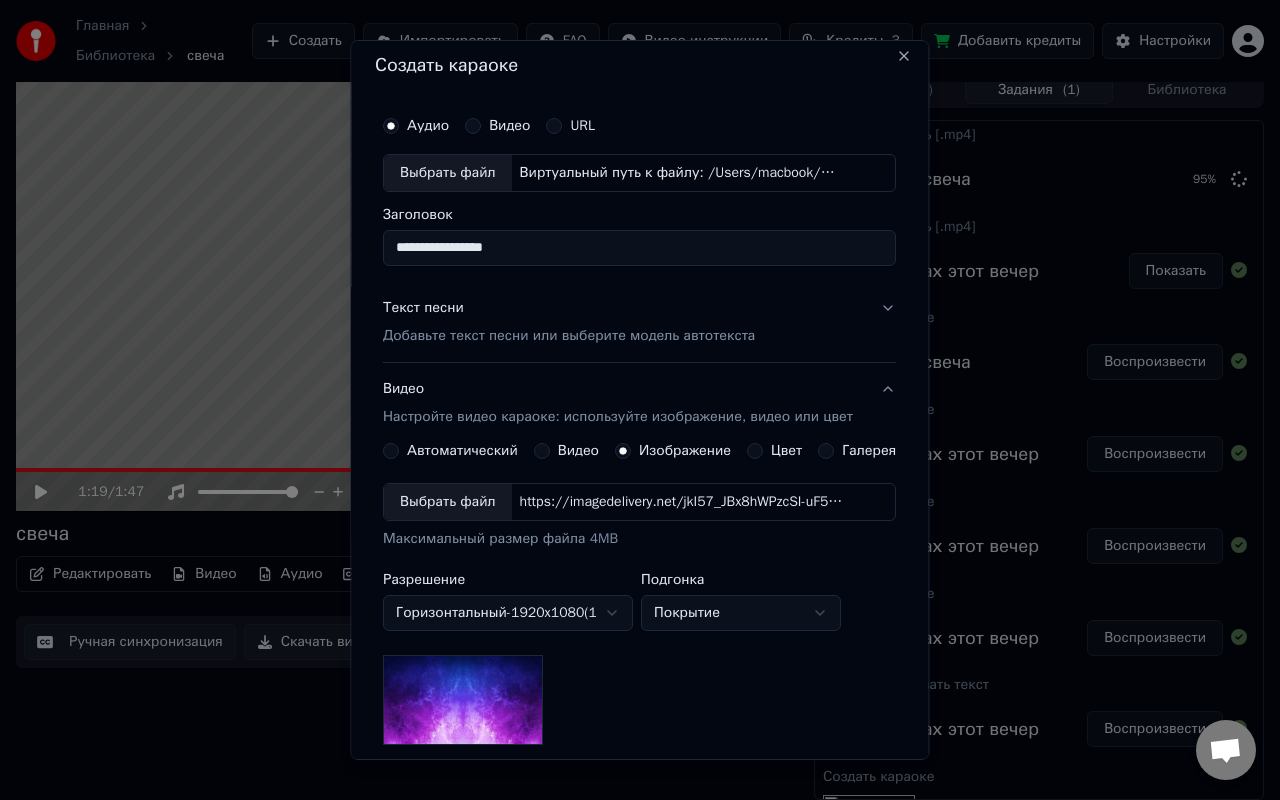 click on "https://imagedelivery.net/jkI57_JBx8hWPzcSI-uF5w/c7639807-3f76-4ea5-9112-66e75e03d200/16x9" at bounding box center (682, 502) 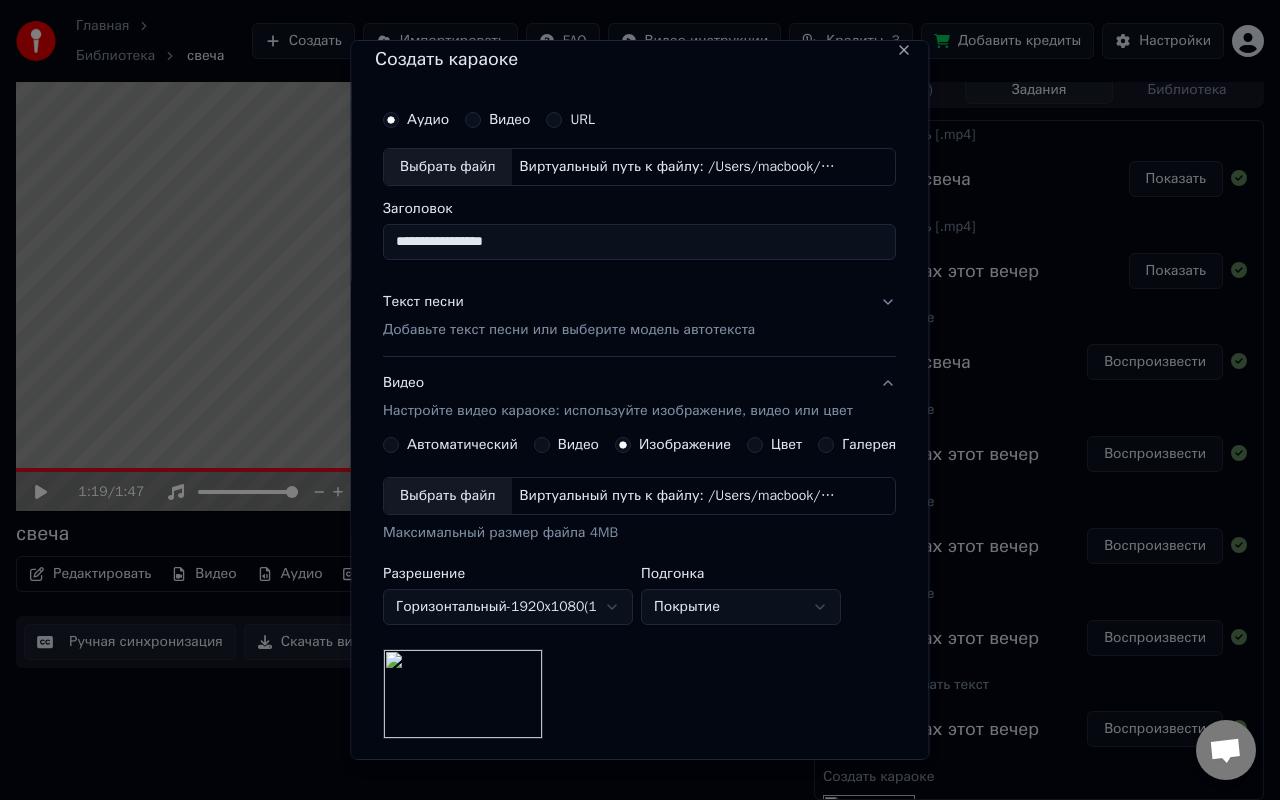 scroll, scrollTop: 0, scrollLeft: 0, axis: both 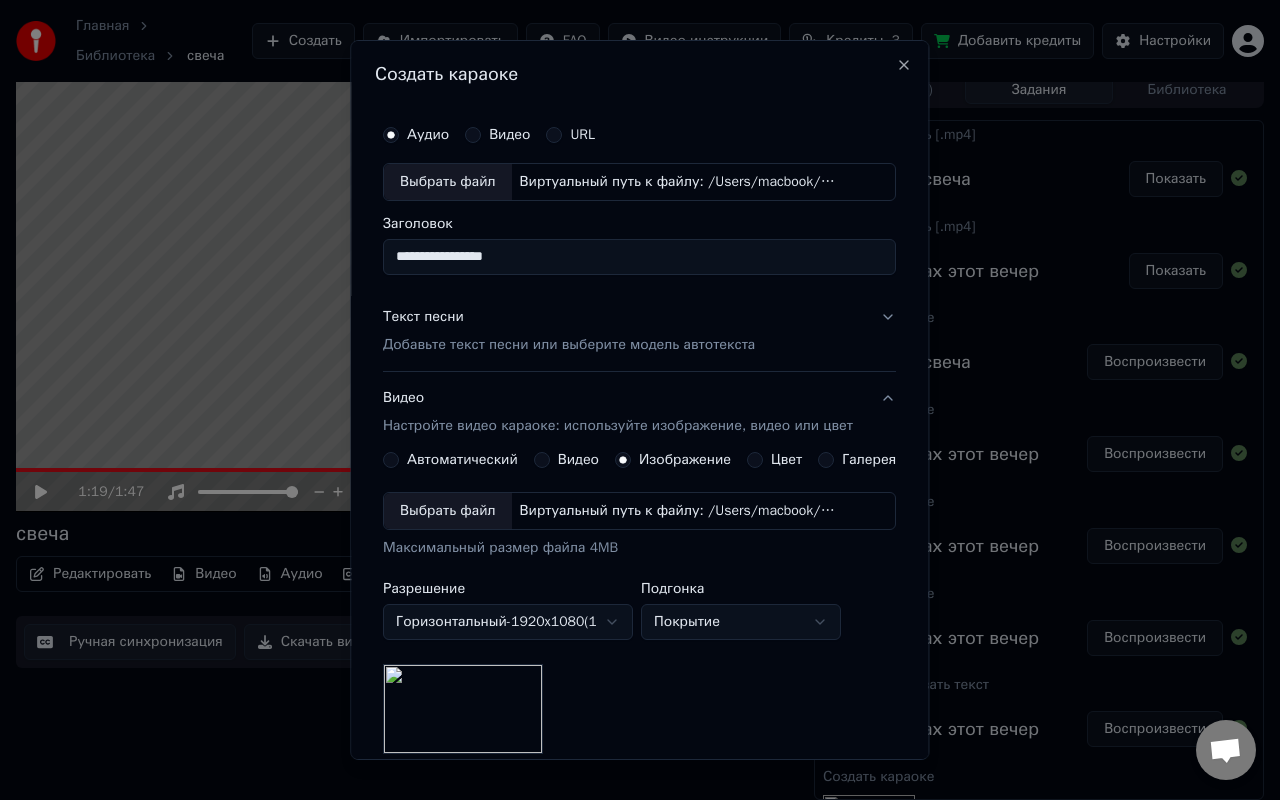 click on "Добавьте текст песни или выберите модель автотекста" at bounding box center [569, 345] 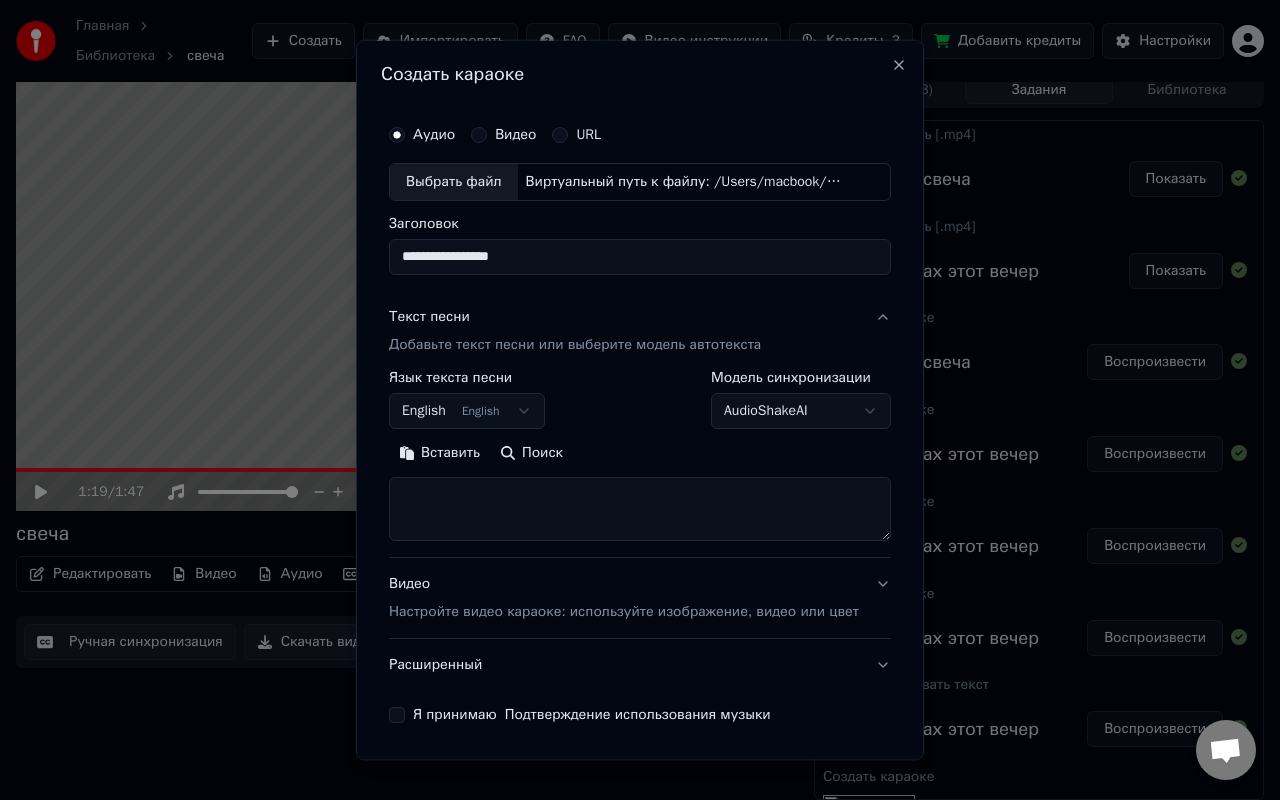 click on "English English" at bounding box center [467, 411] 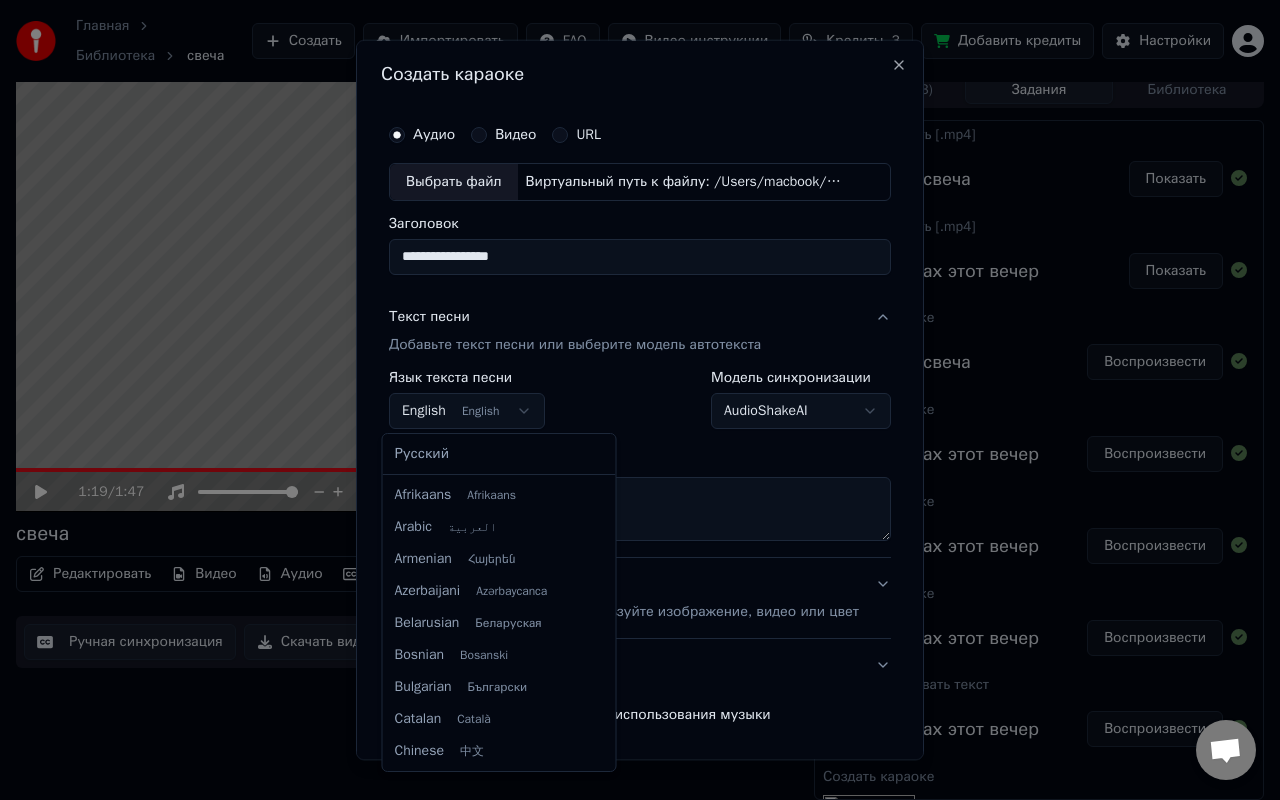 scroll, scrollTop: 160, scrollLeft: 0, axis: vertical 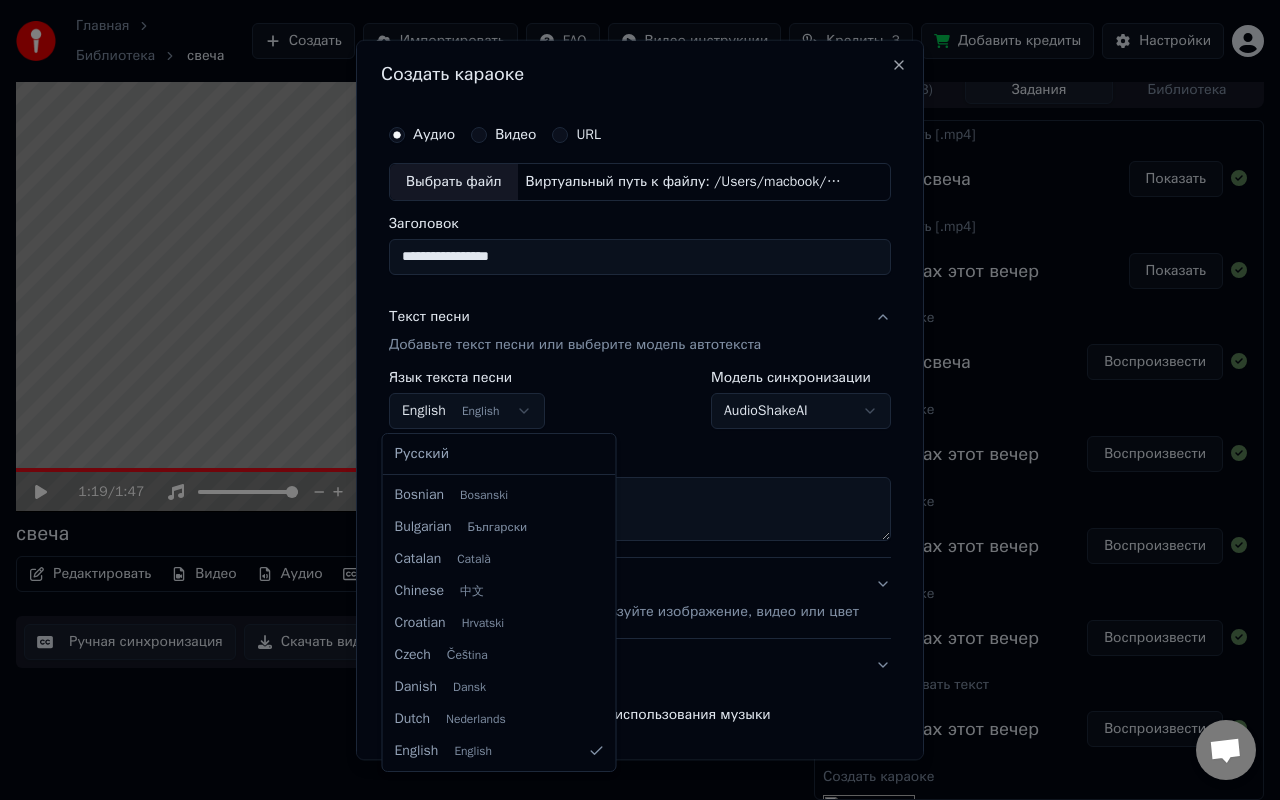 select on "**" 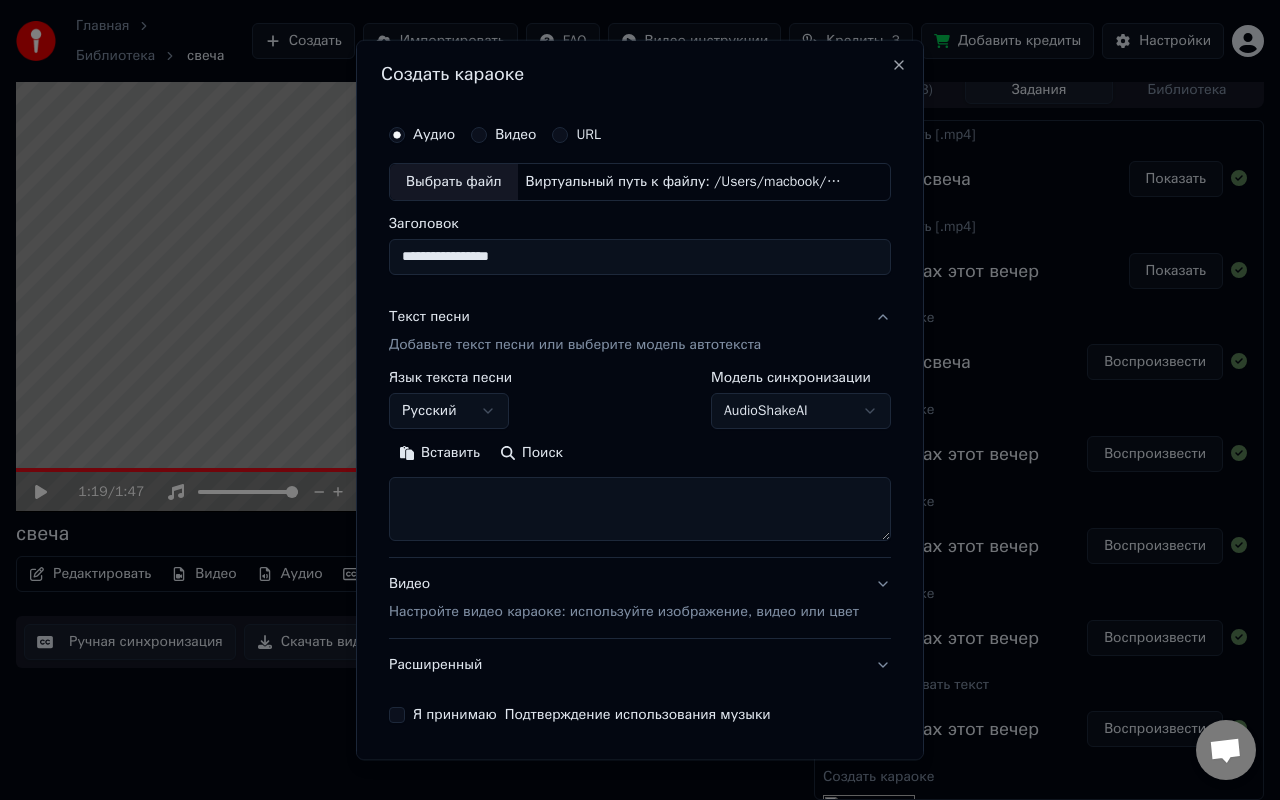 click at bounding box center [640, 509] 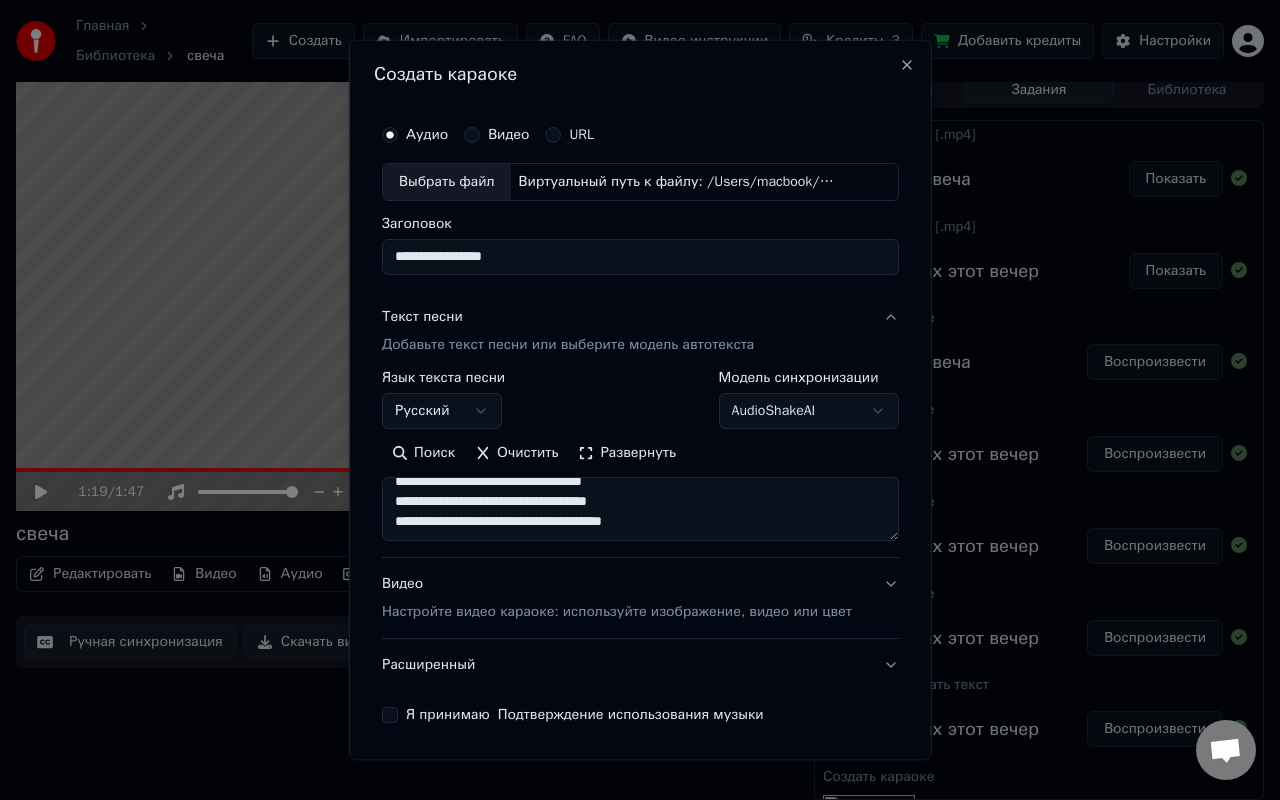 click on "Развернуть" at bounding box center (627, 453) 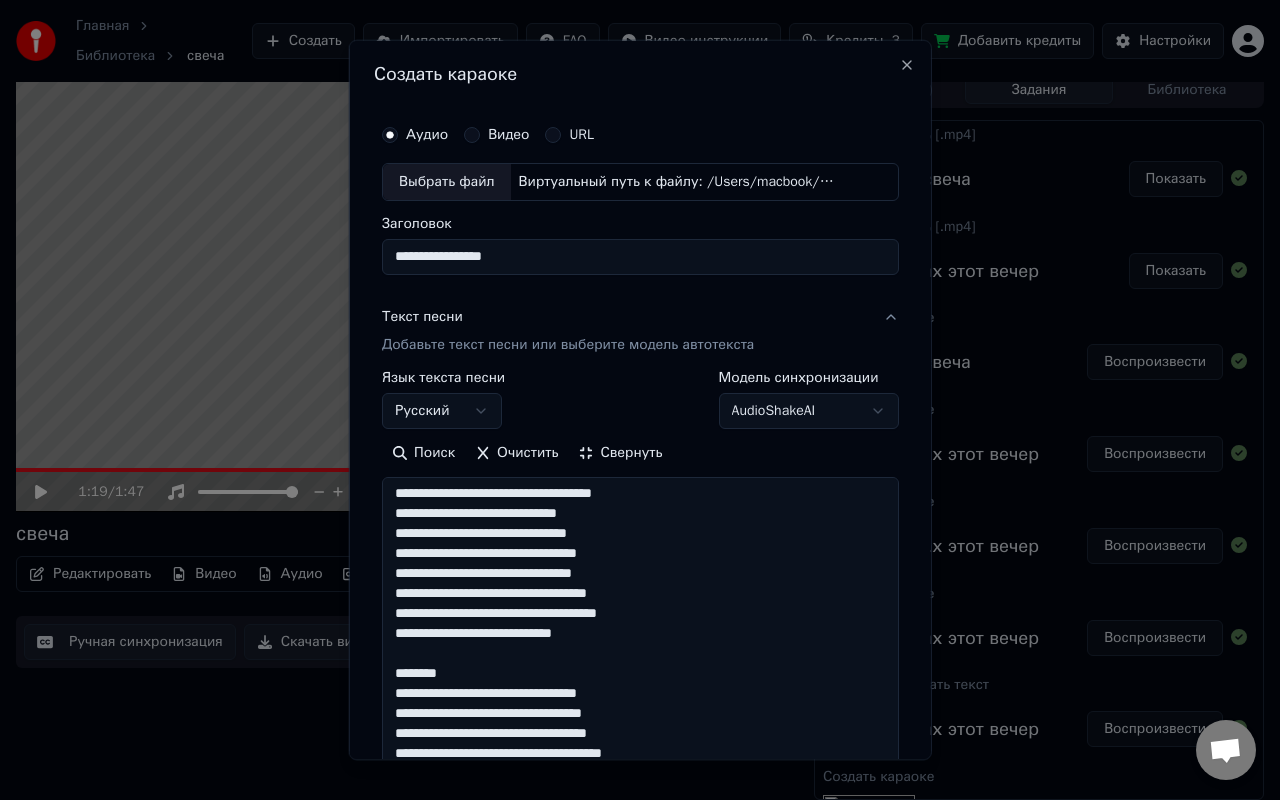 scroll, scrollTop: 2, scrollLeft: 0, axis: vertical 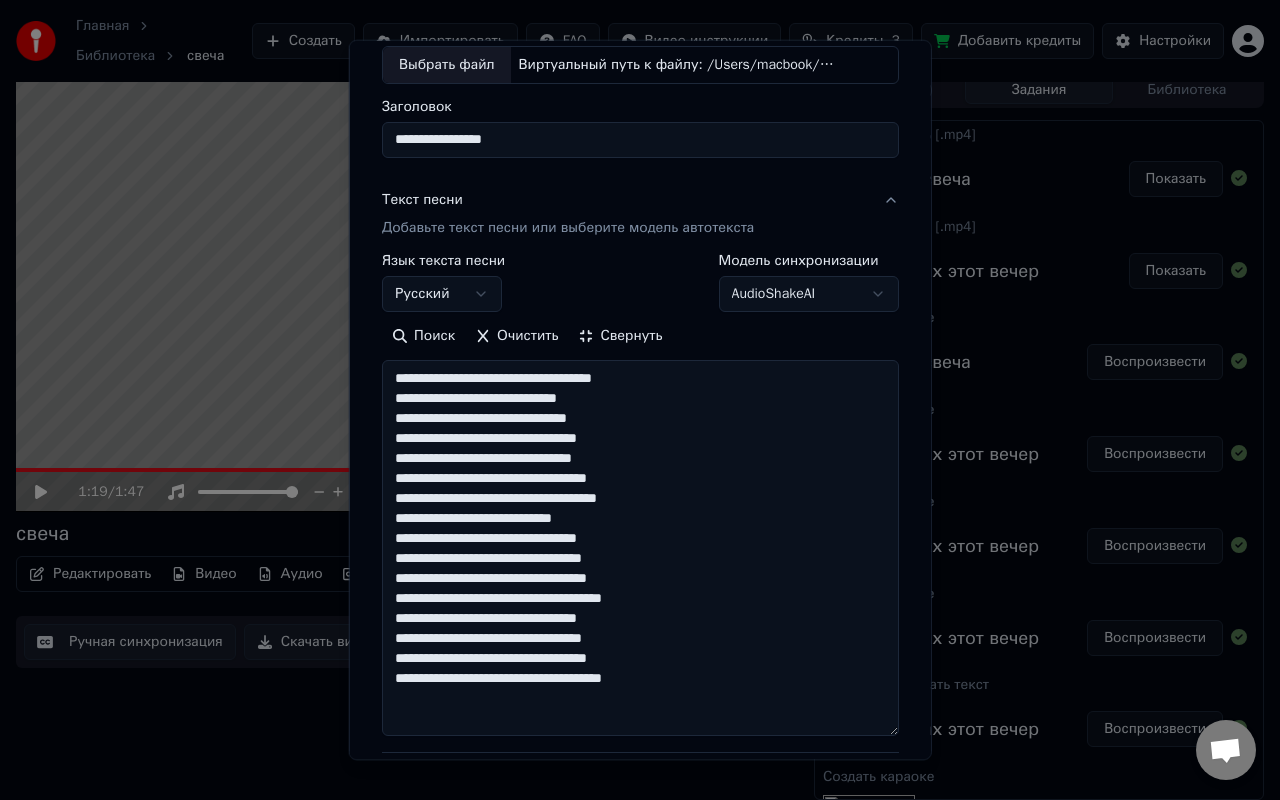 click on "**********" at bounding box center [640, 548] 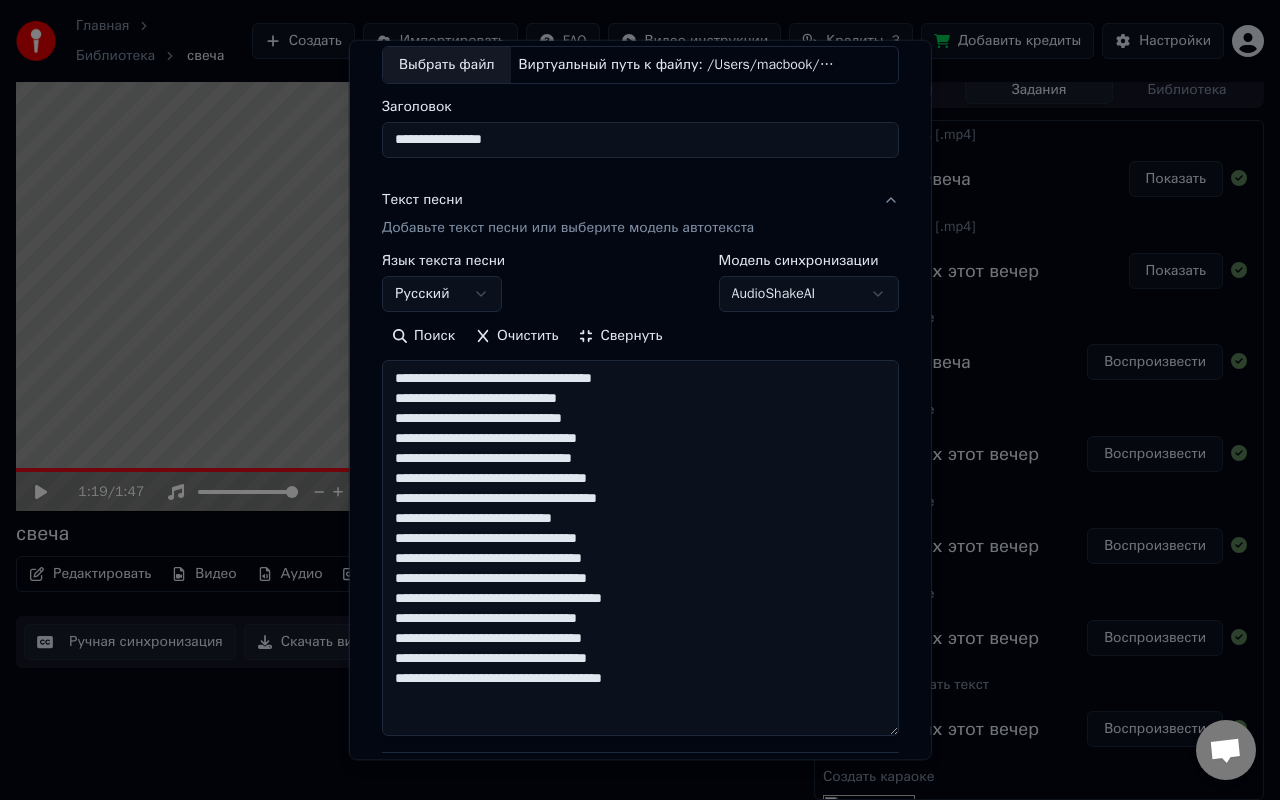click on "**********" at bounding box center [640, 548] 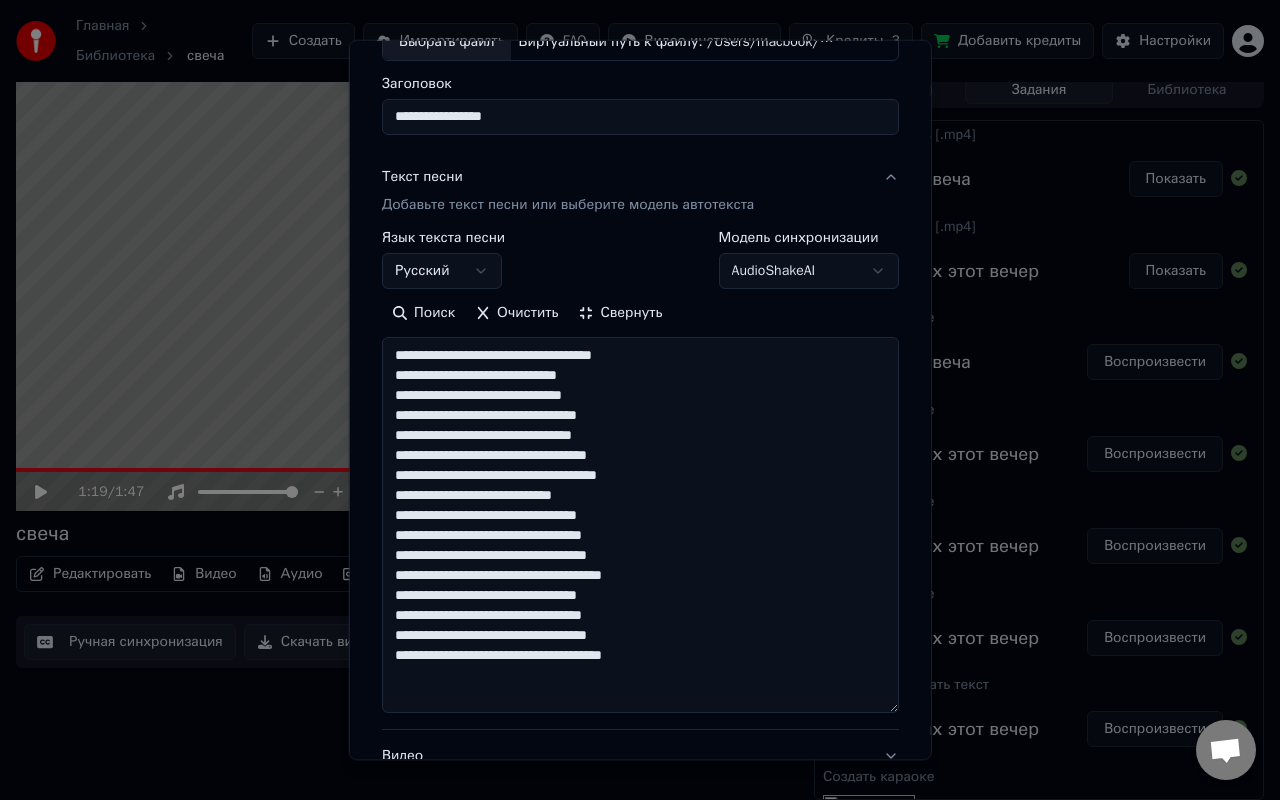 click on "**********" at bounding box center (640, 525) 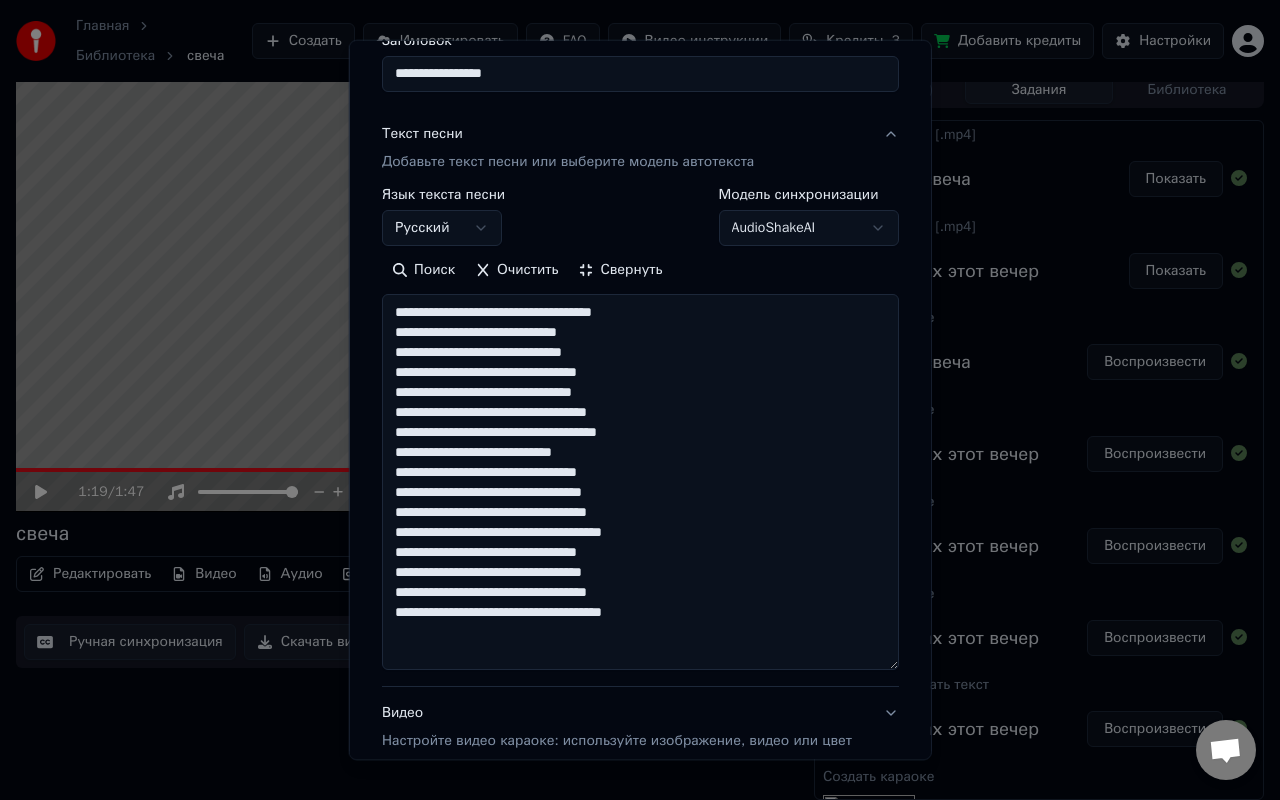 click on "**********" at bounding box center [640, 482] 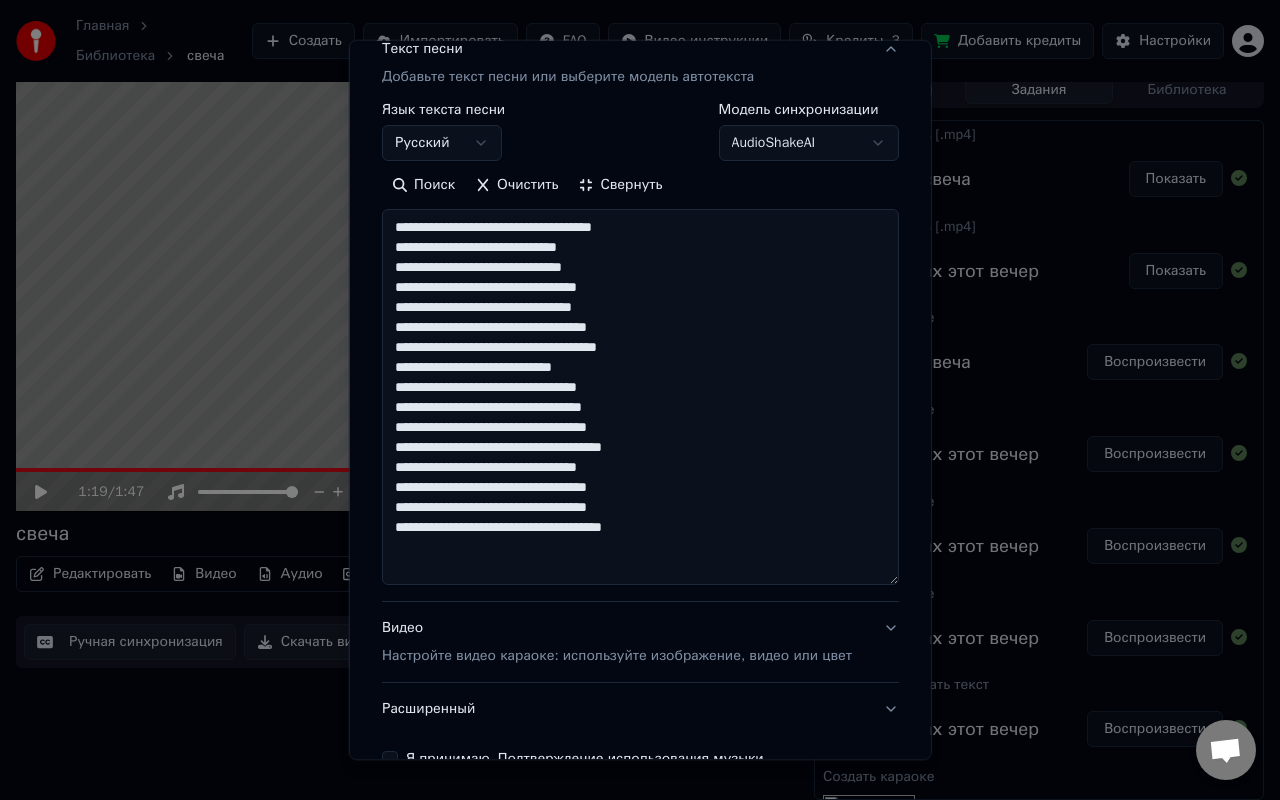 scroll, scrollTop: 384, scrollLeft: 0, axis: vertical 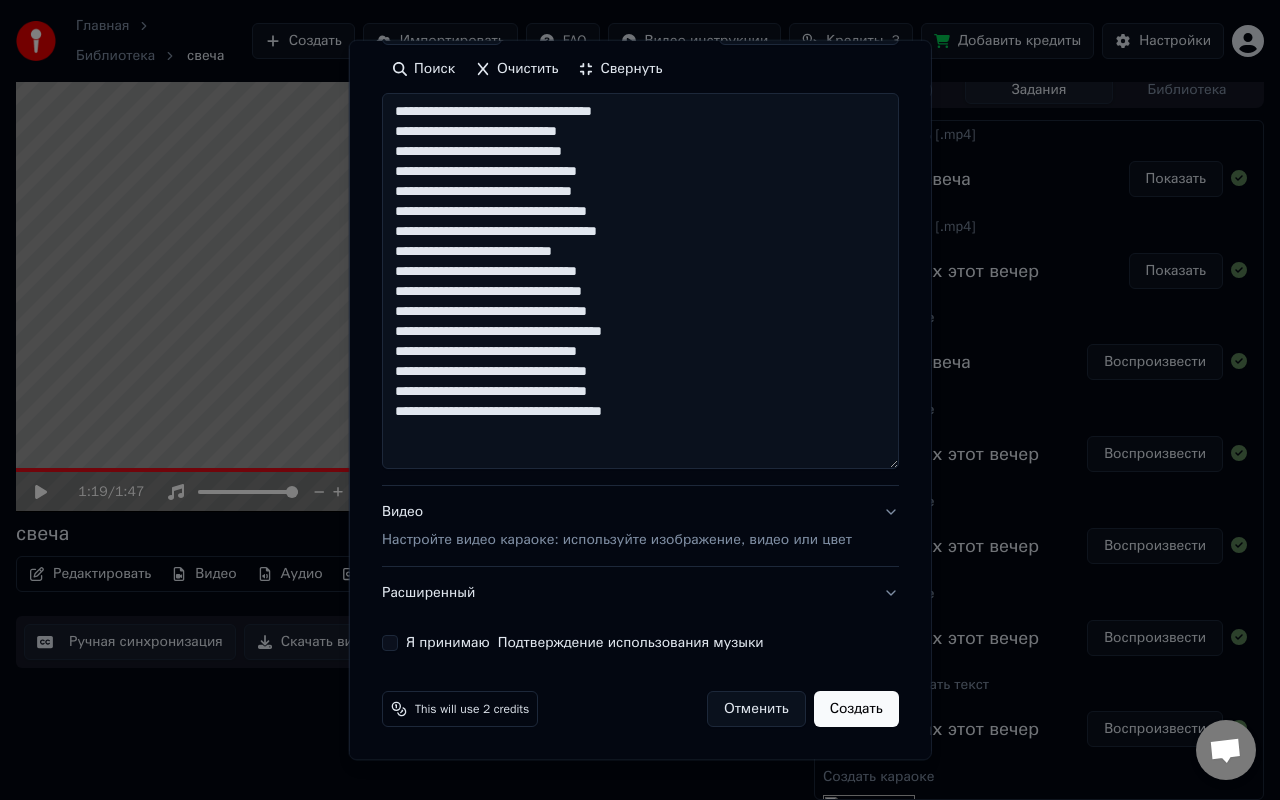 type on "**********" 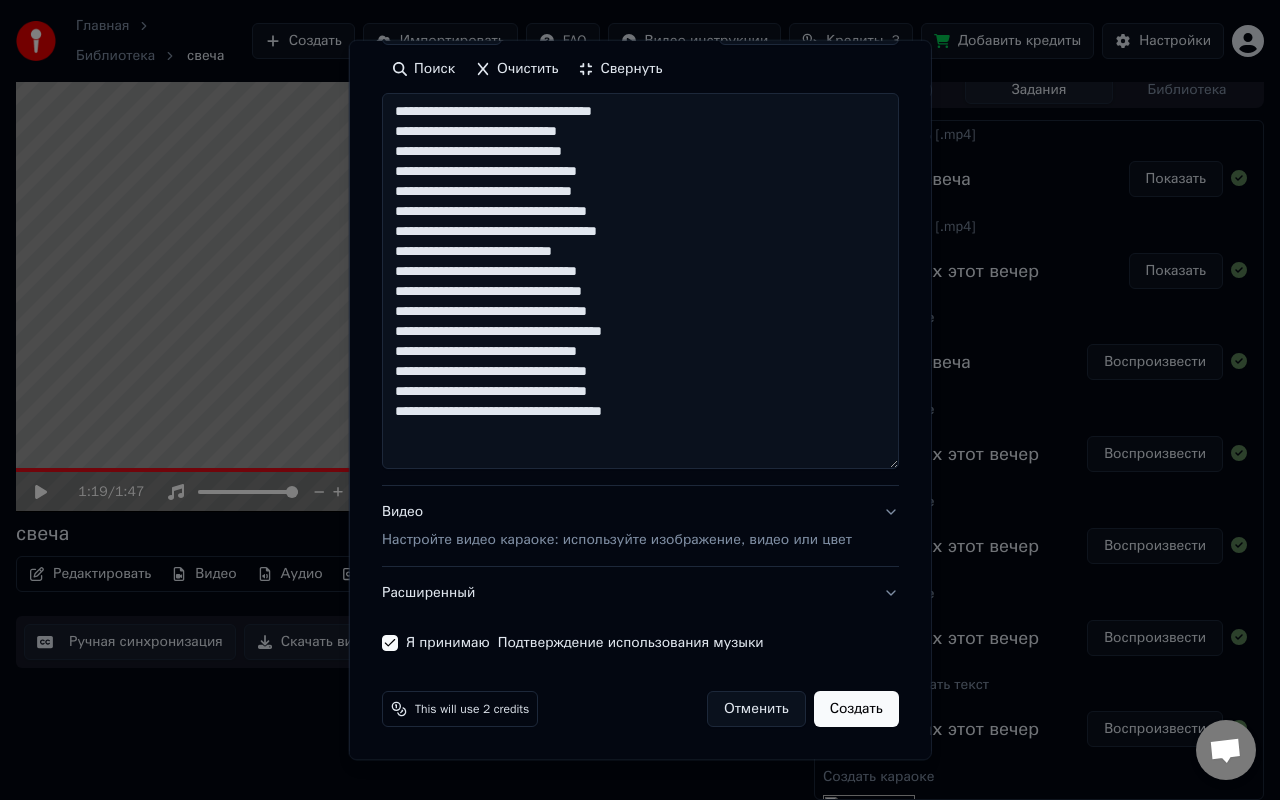 click on "Создать" at bounding box center [855, 709] 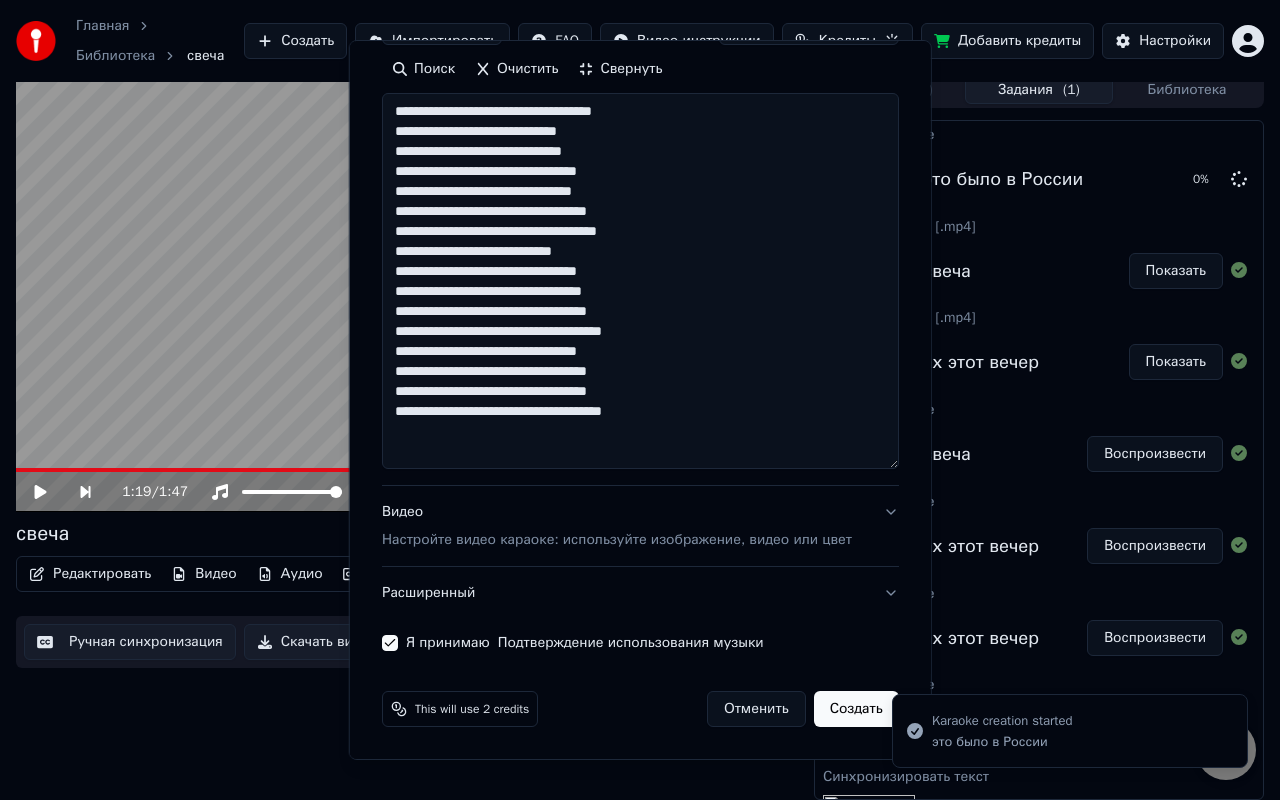 select 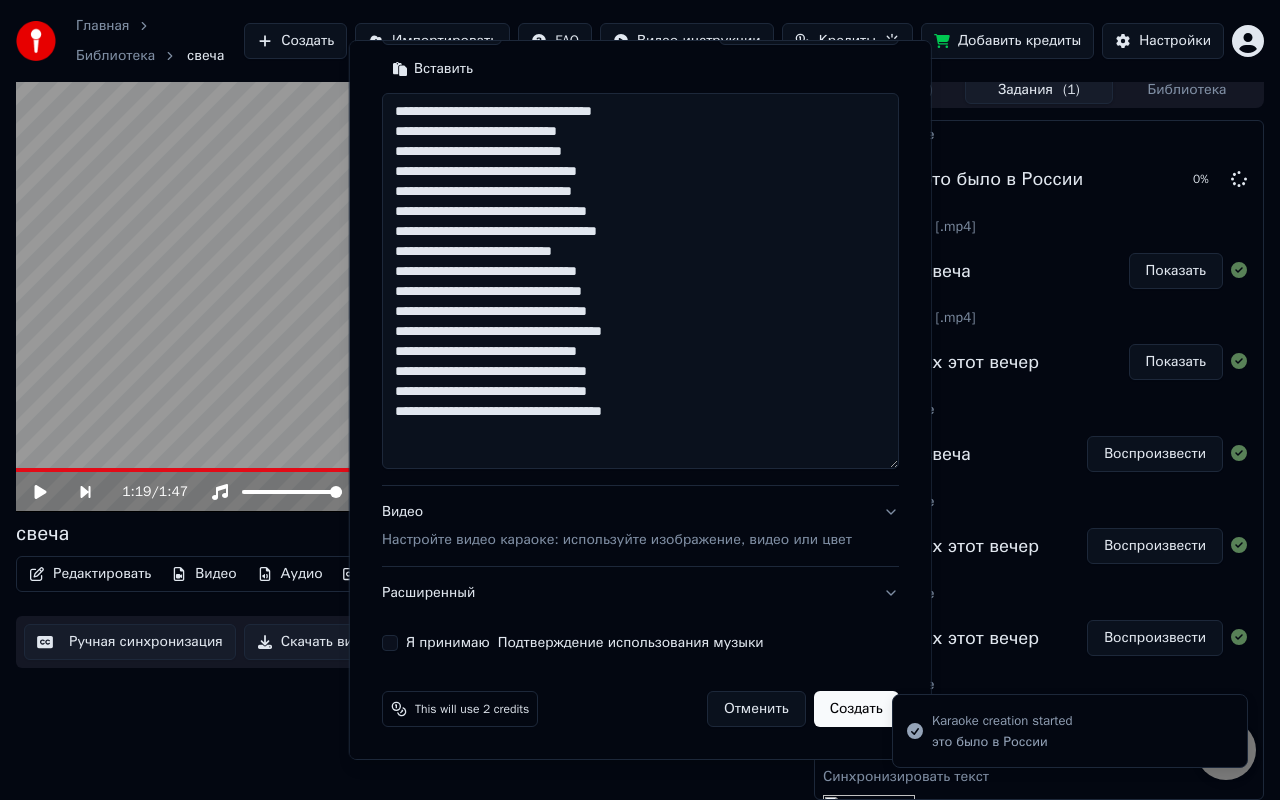 type 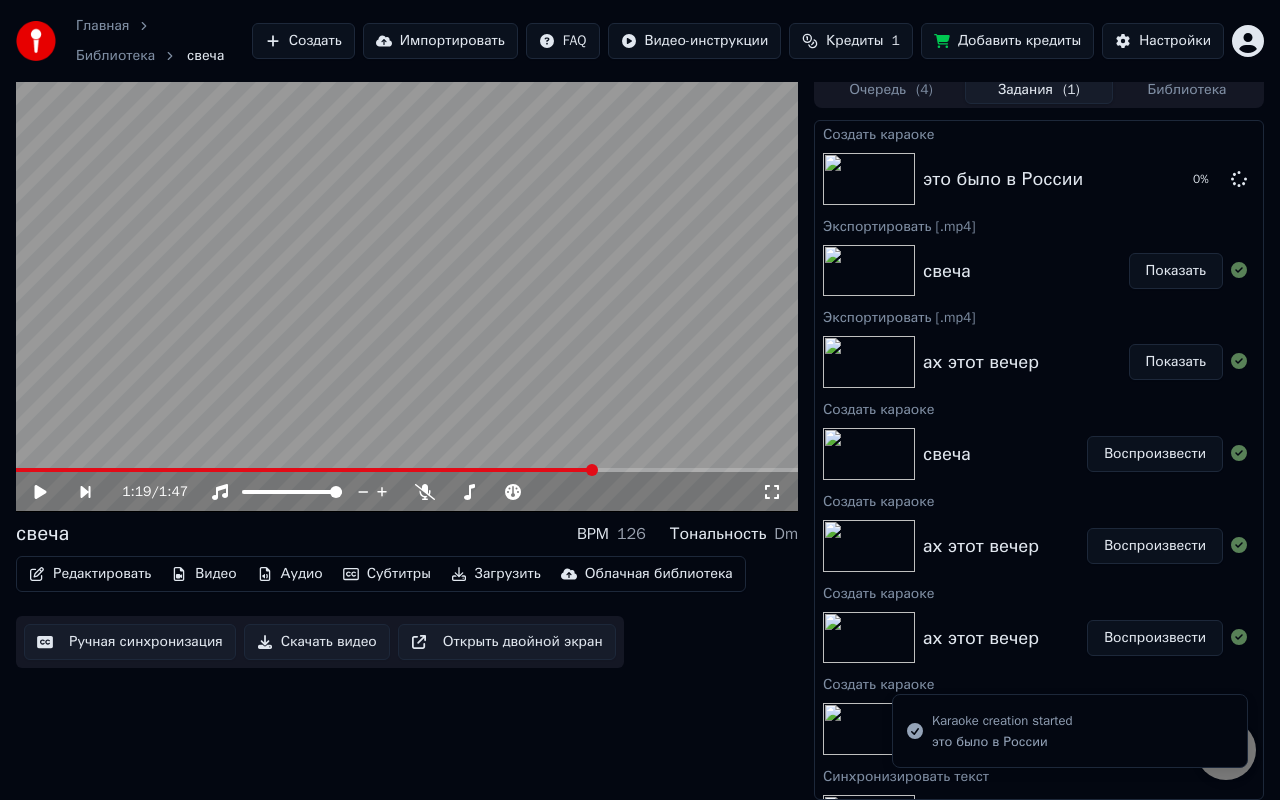 click on "Показать" at bounding box center [1176, 271] 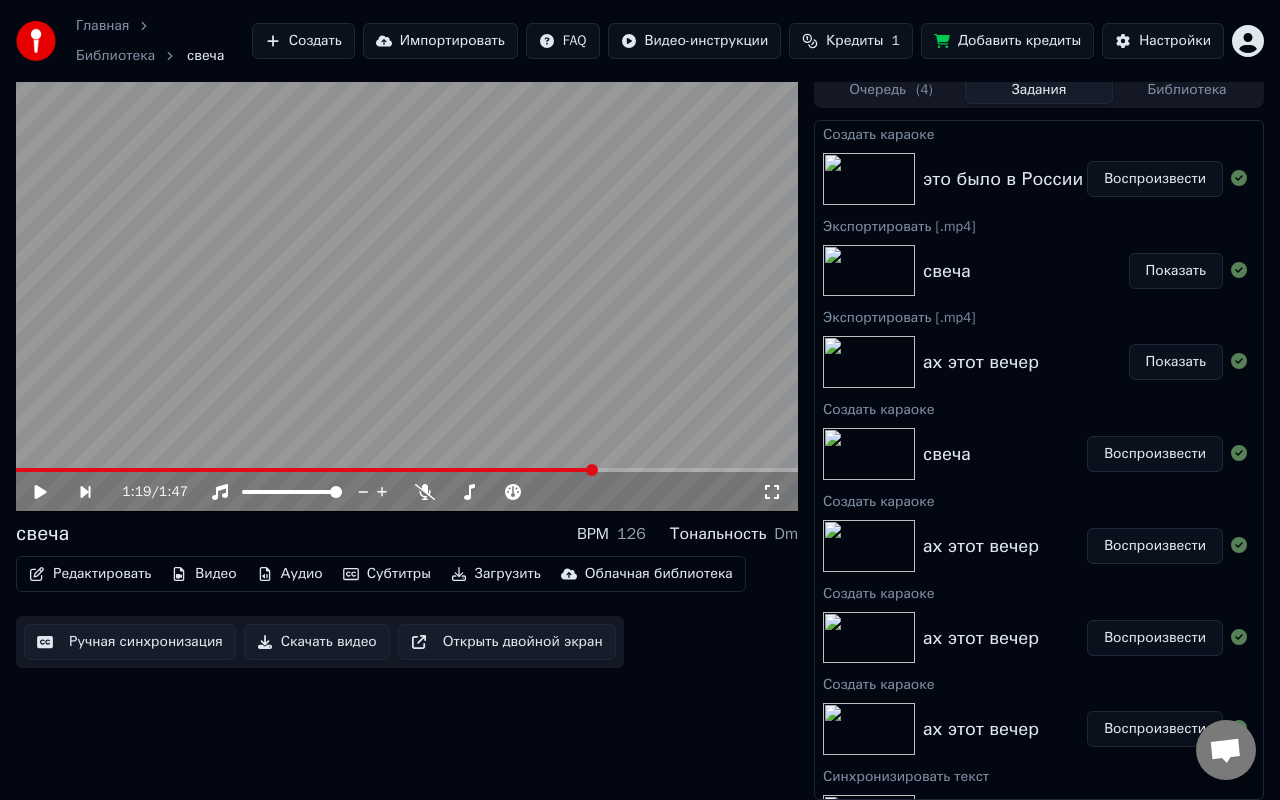 click on "Воспроизвести" at bounding box center [1155, 179] 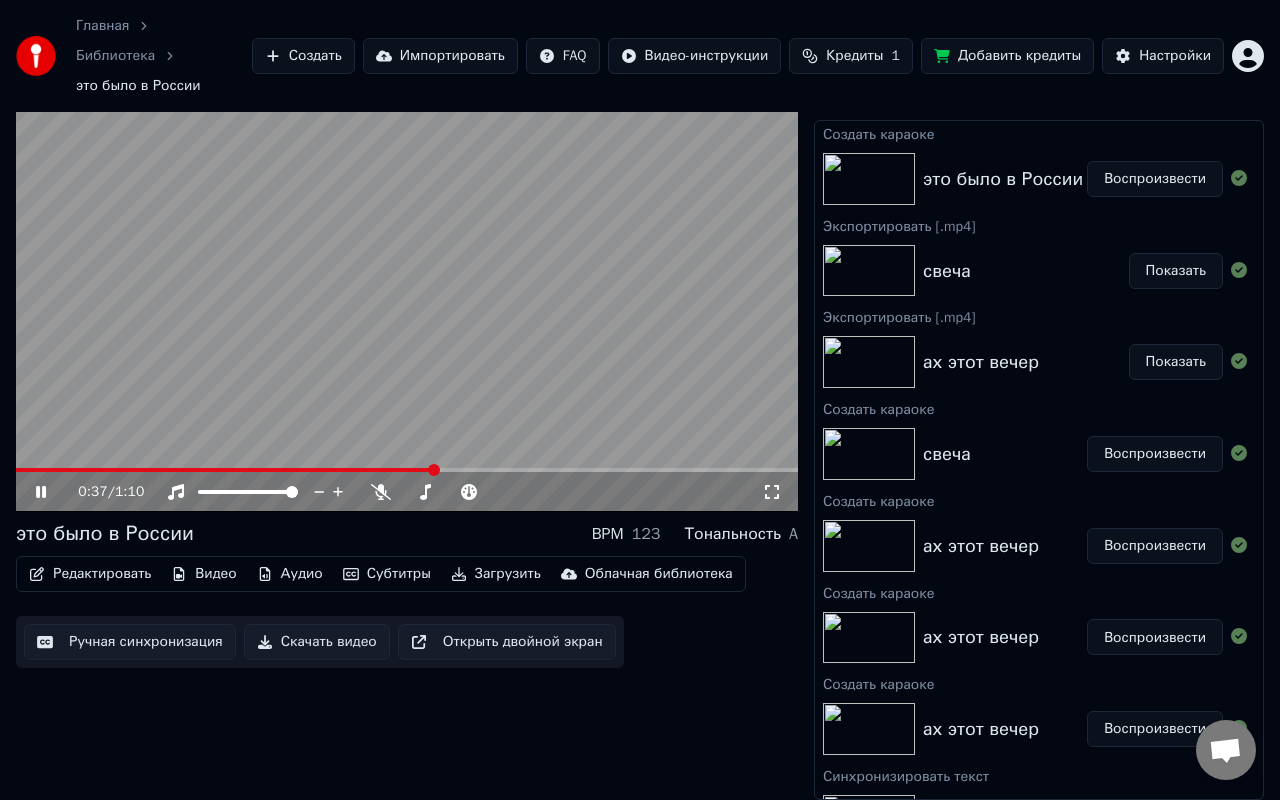 click 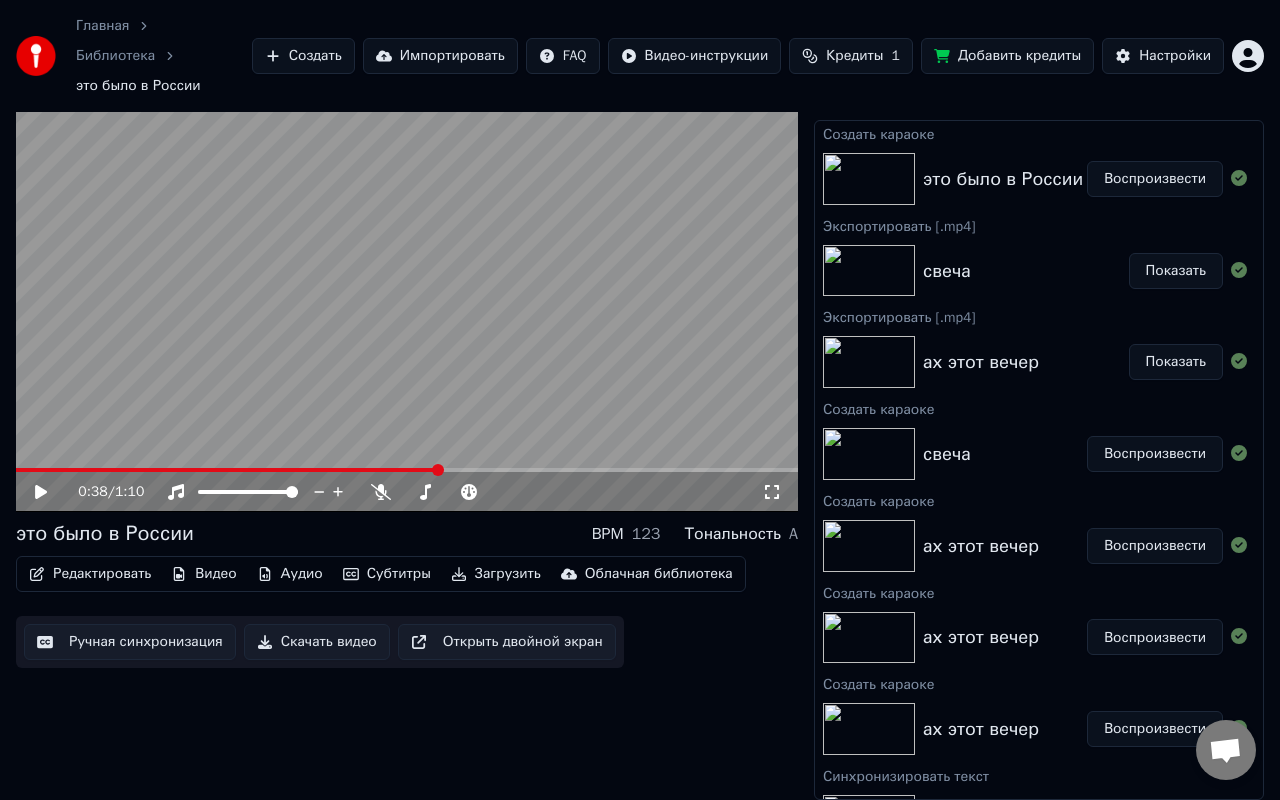 click on "Скачать видео" at bounding box center [317, 642] 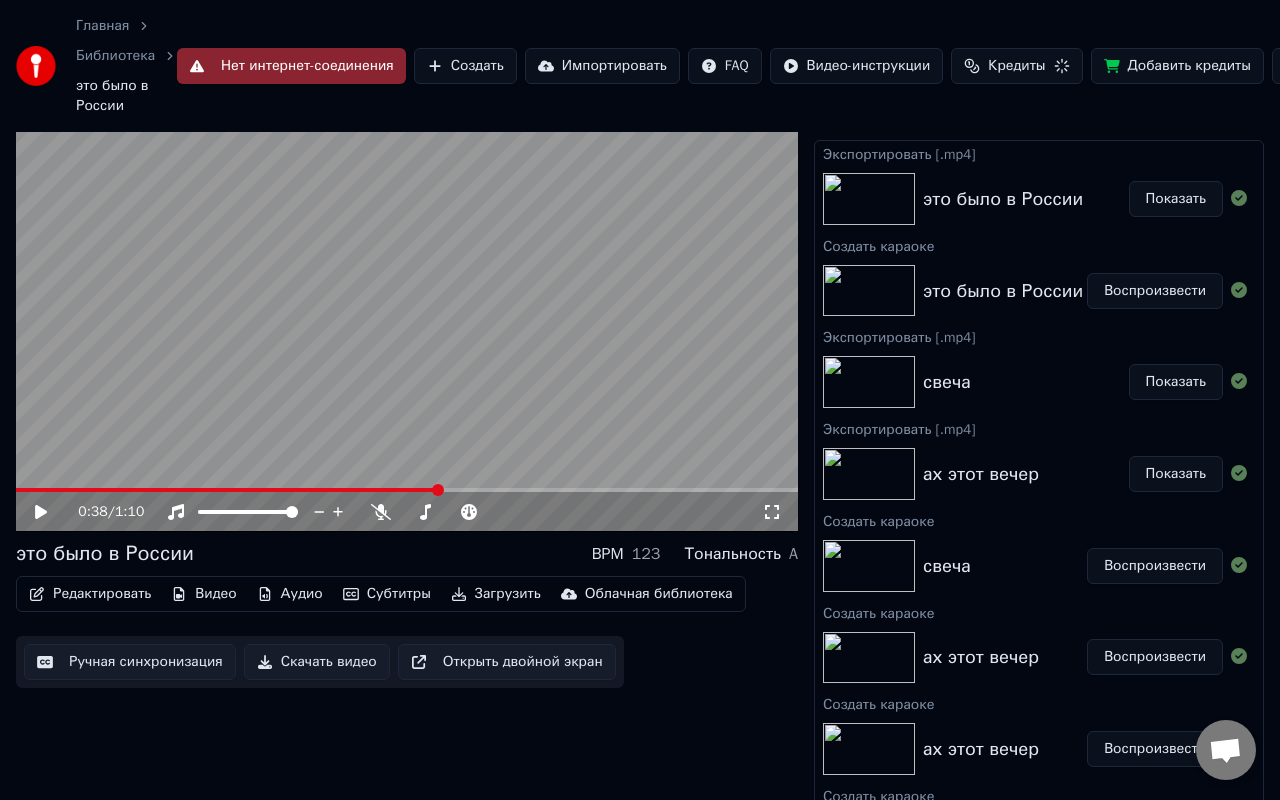 scroll, scrollTop: 60, scrollLeft: 0, axis: vertical 